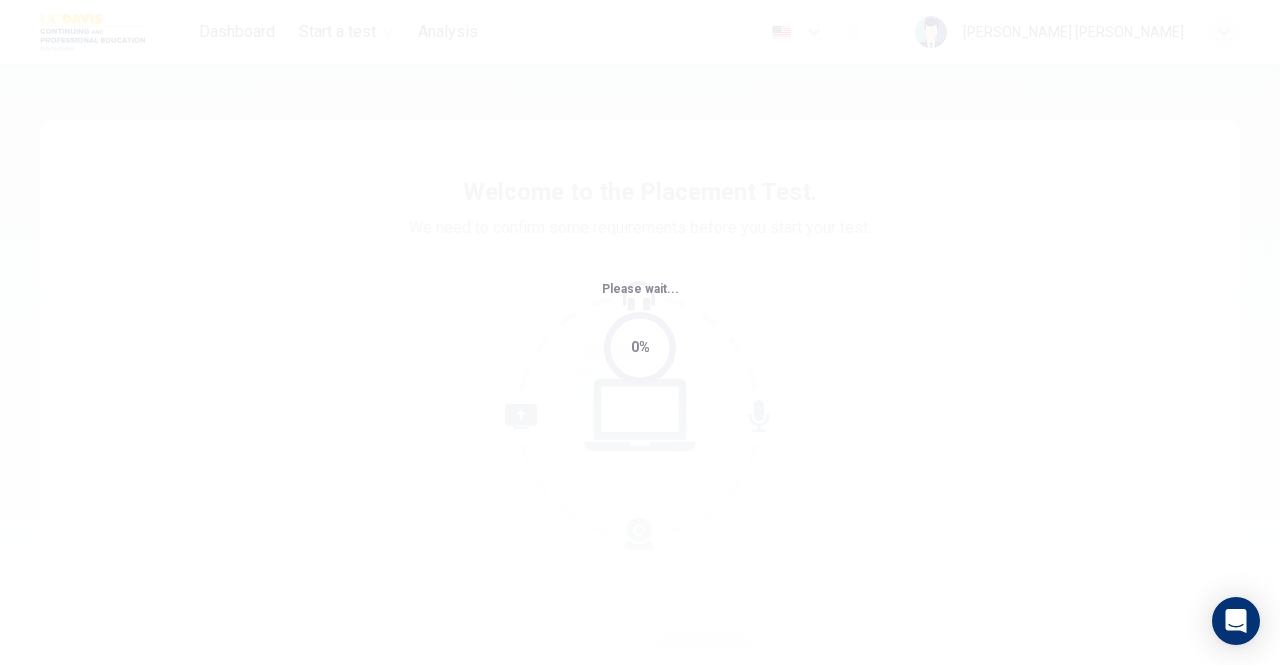 scroll, scrollTop: 0, scrollLeft: 0, axis: both 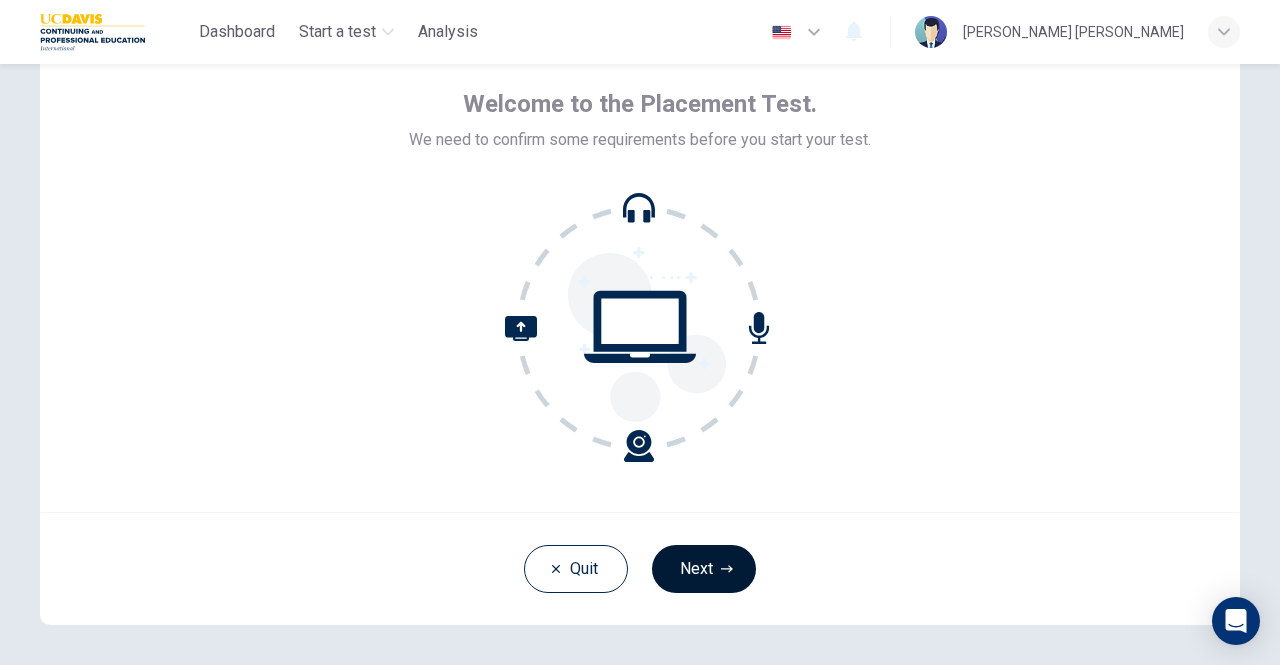 click 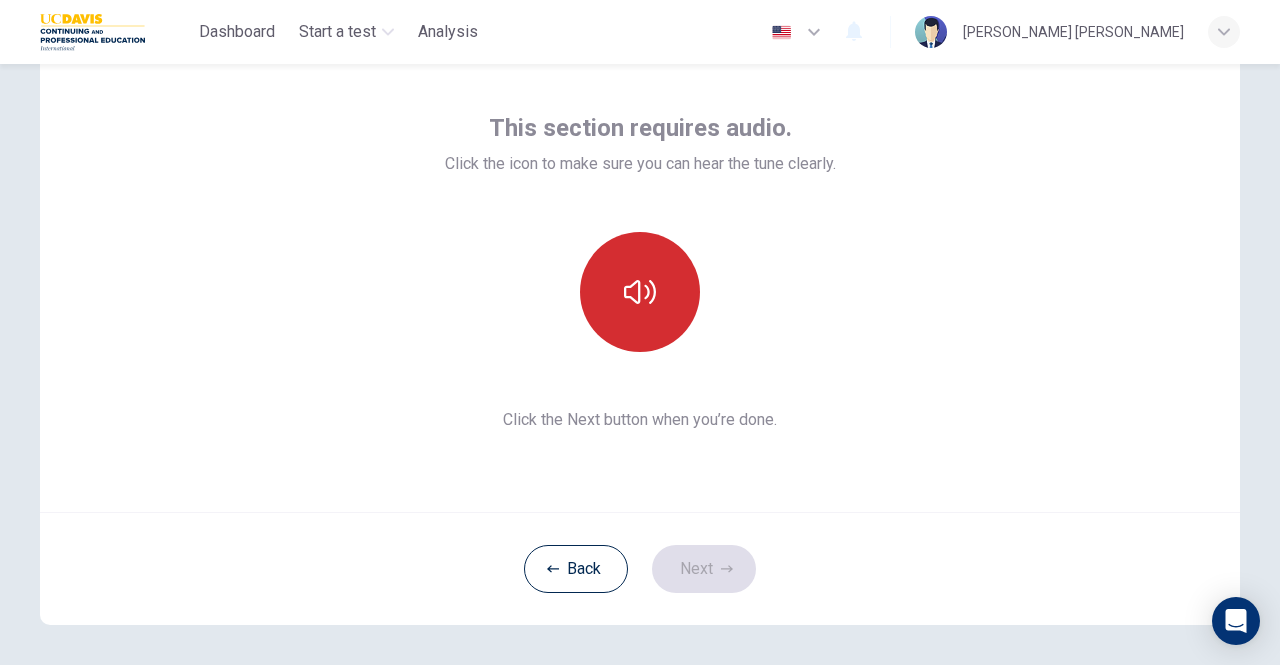 click at bounding box center (640, 292) 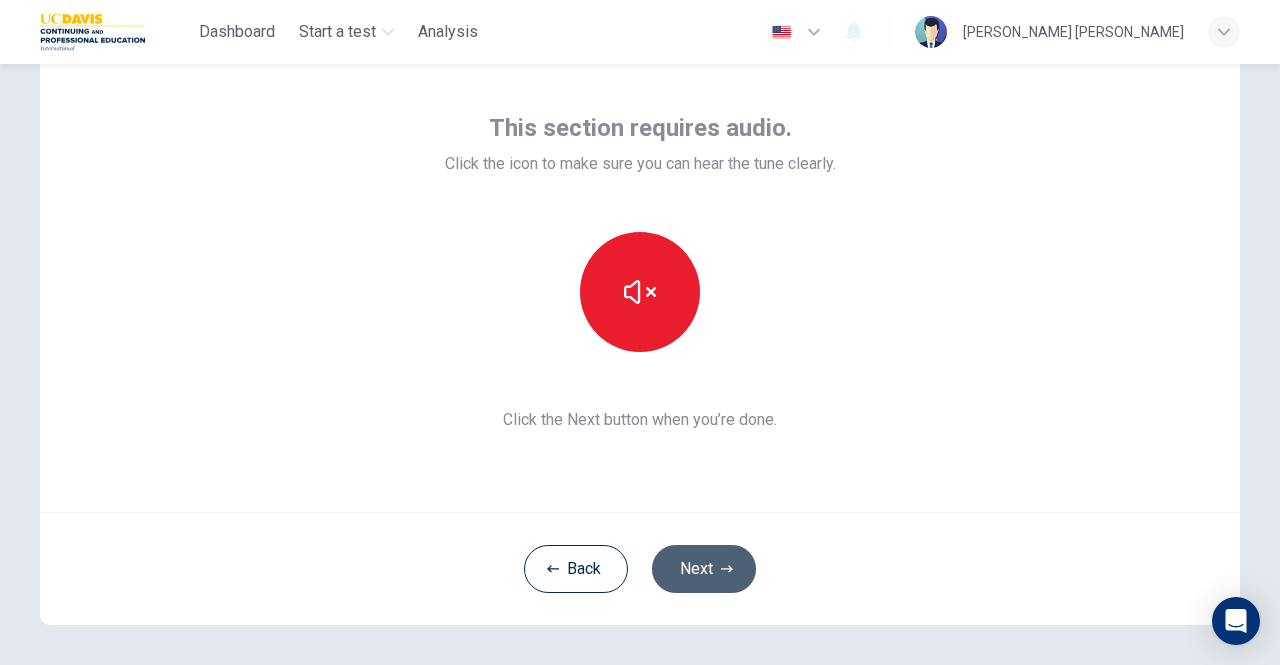 click on "Next" at bounding box center (704, 569) 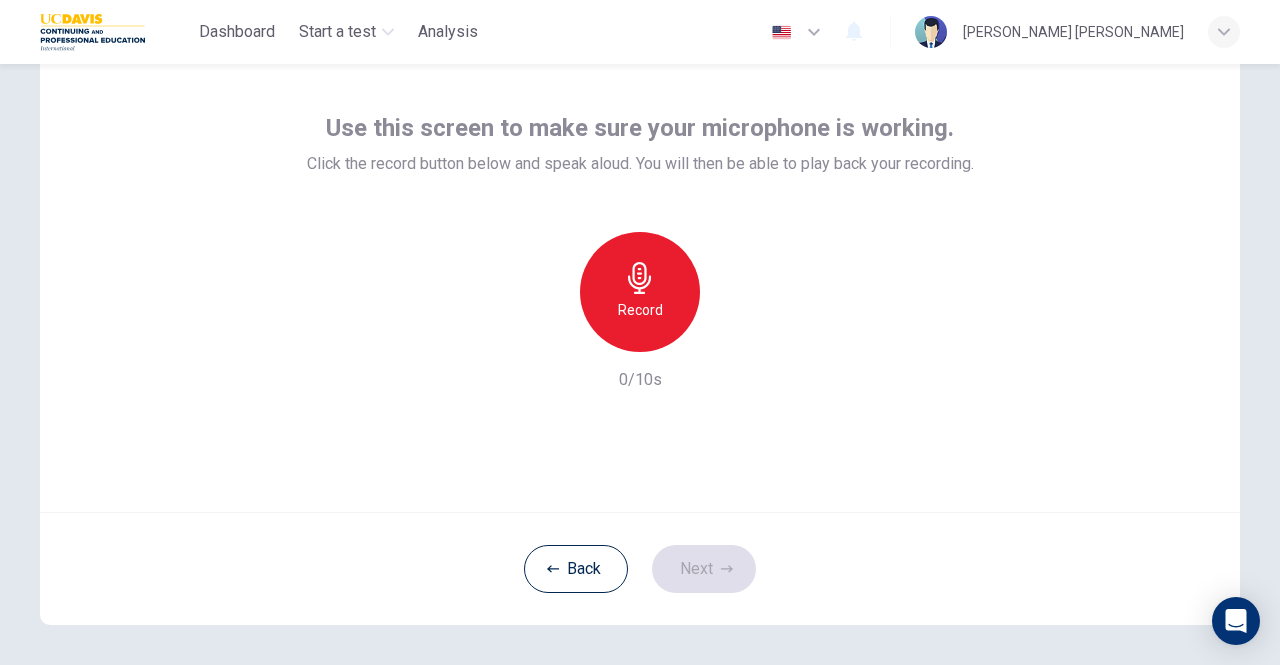 click on "Record" at bounding box center (640, 292) 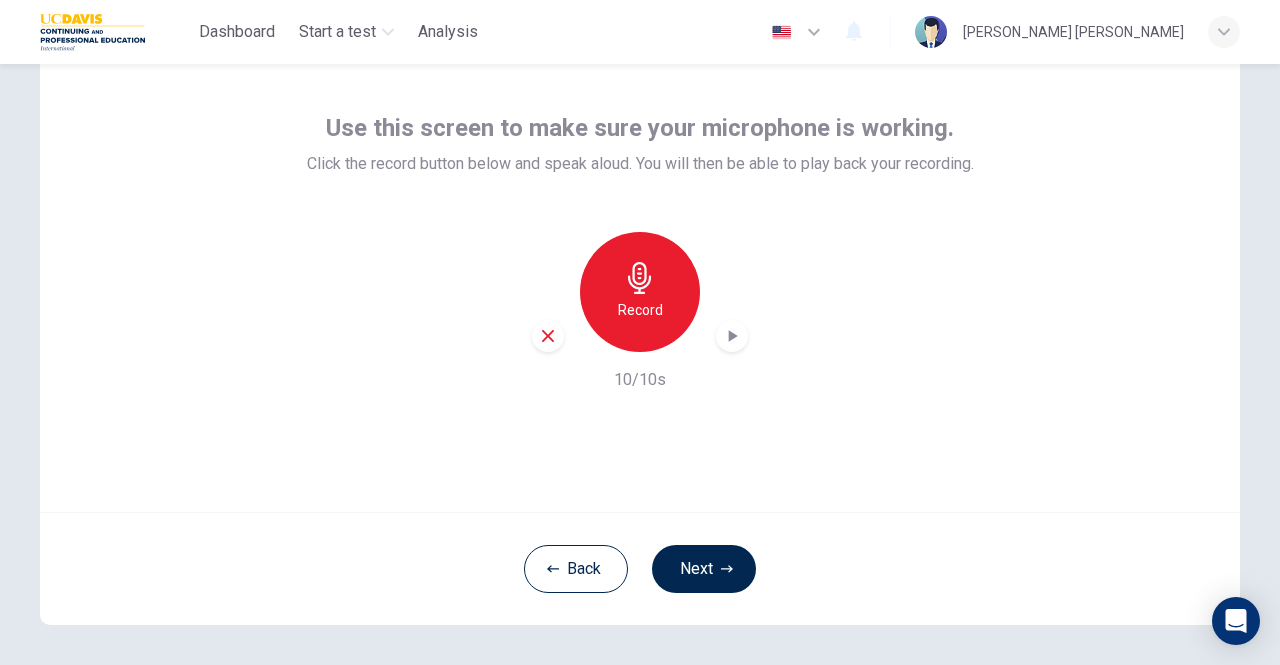 click 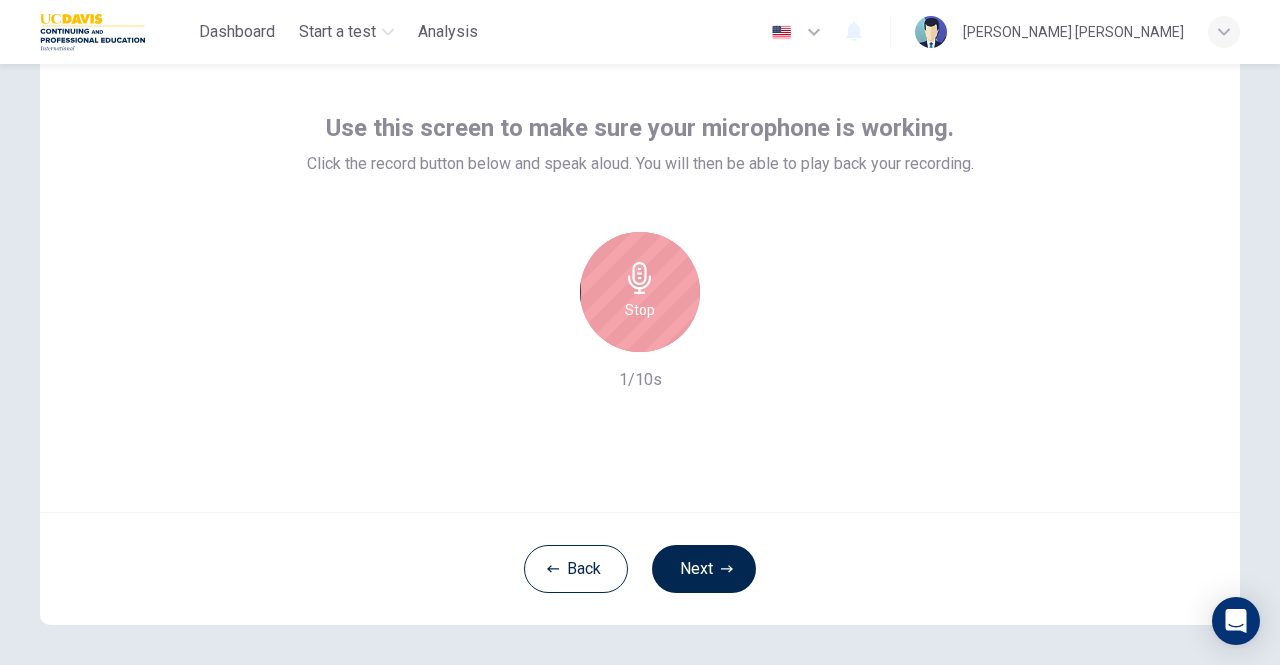 click 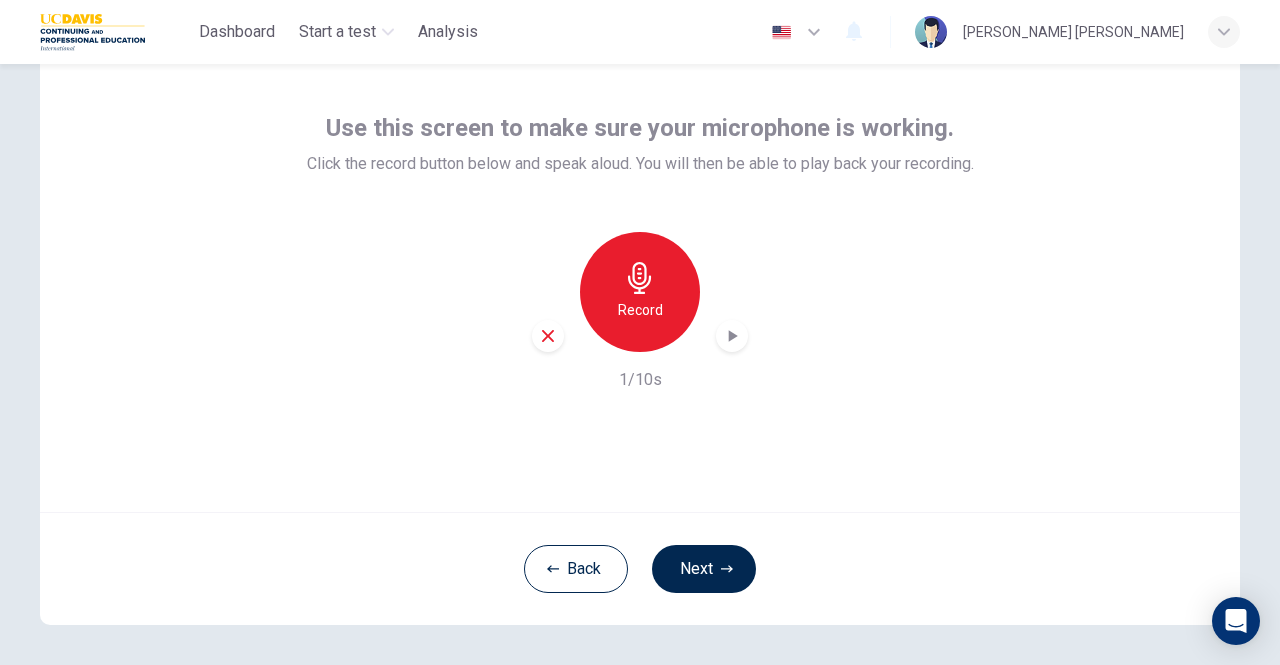 click 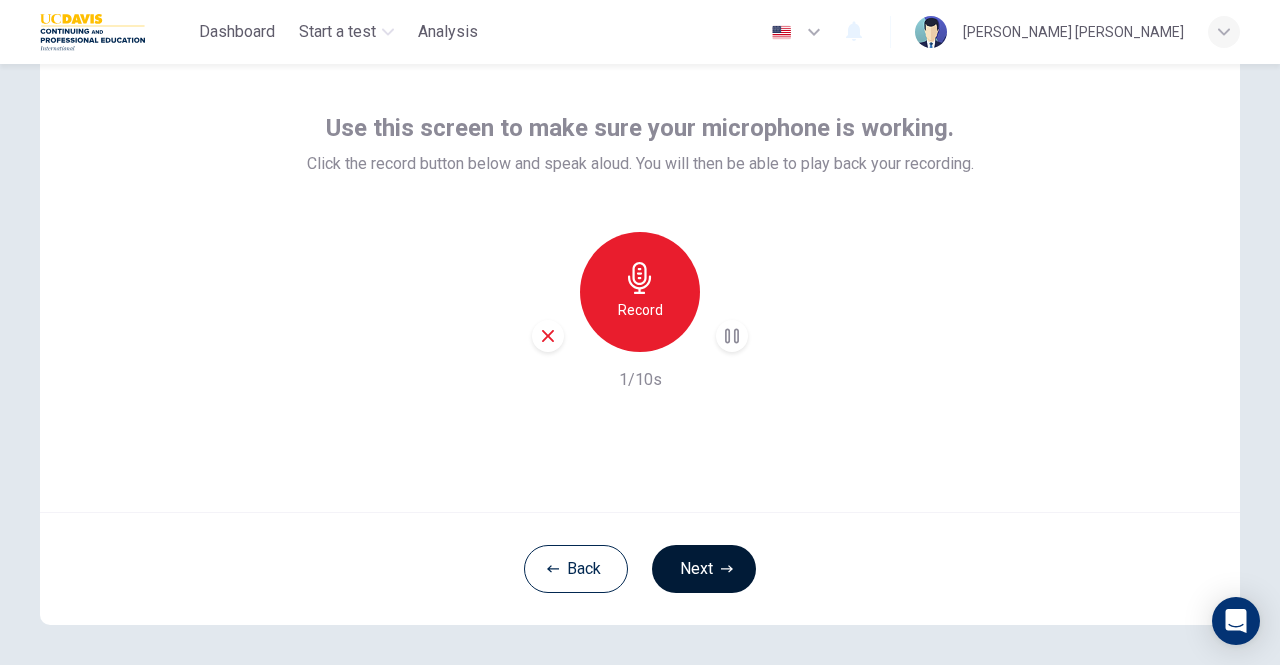 click on "Next" at bounding box center [704, 569] 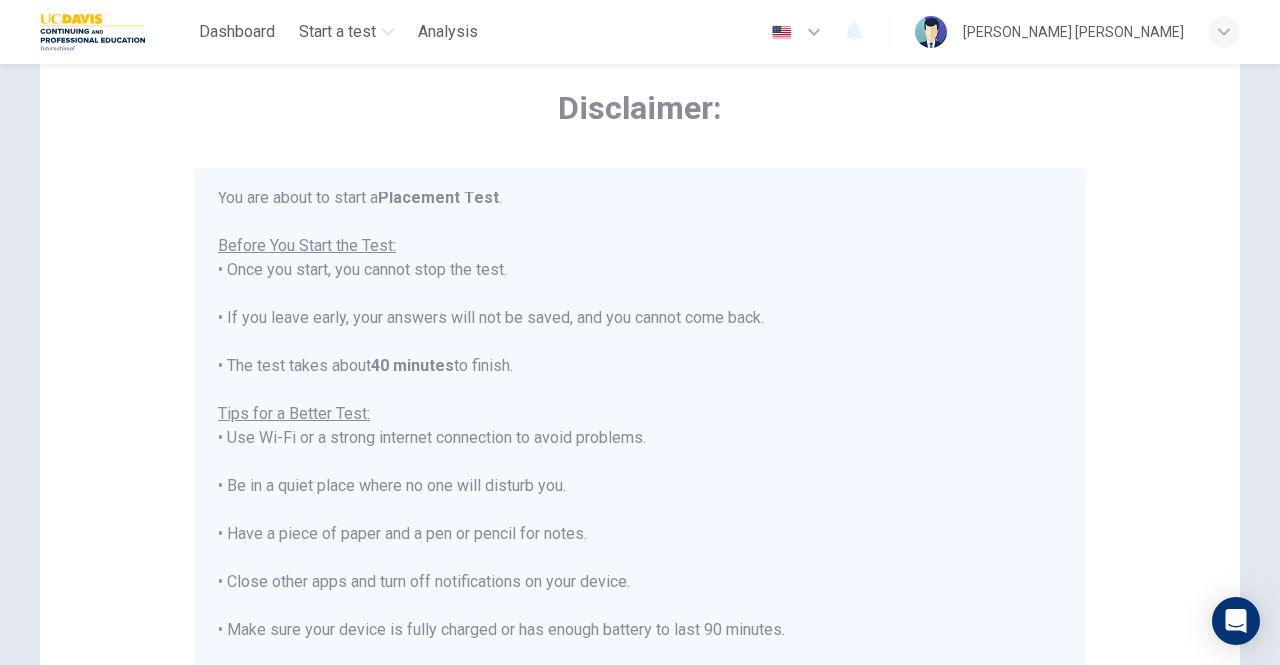 scroll, scrollTop: 22, scrollLeft: 0, axis: vertical 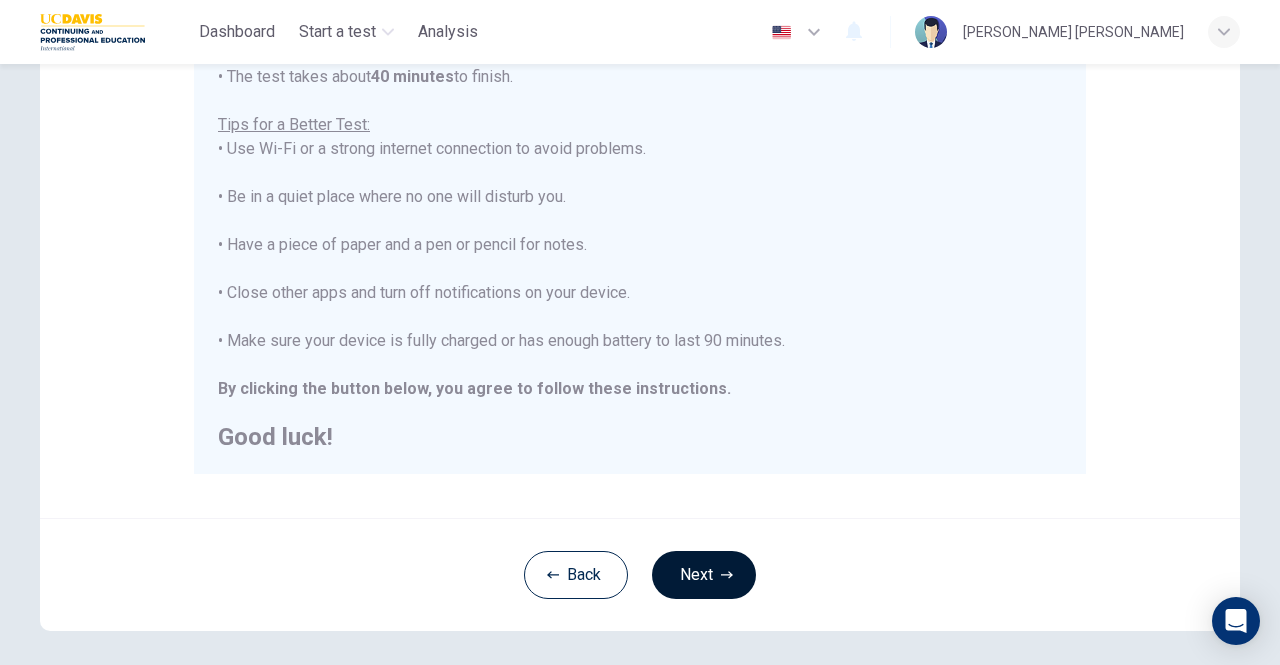 click on "Next" at bounding box center [704, 575] 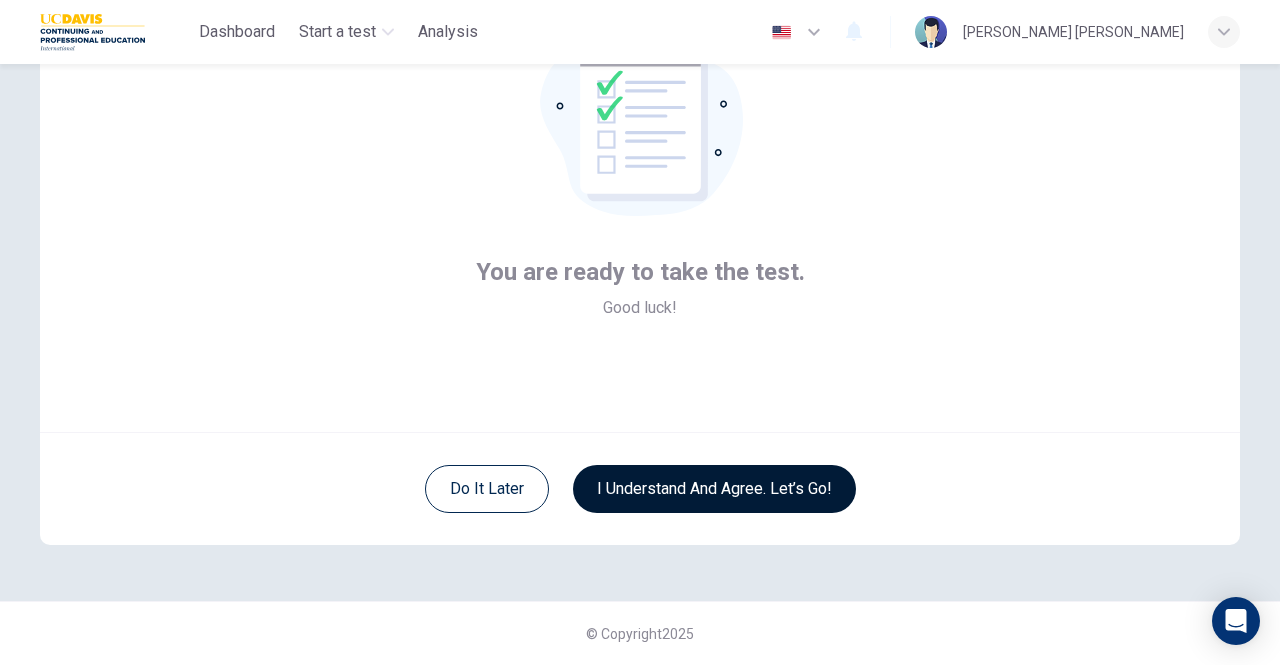 scroll, scrollTop: 167, scrollLeft: 0, axis: vertical 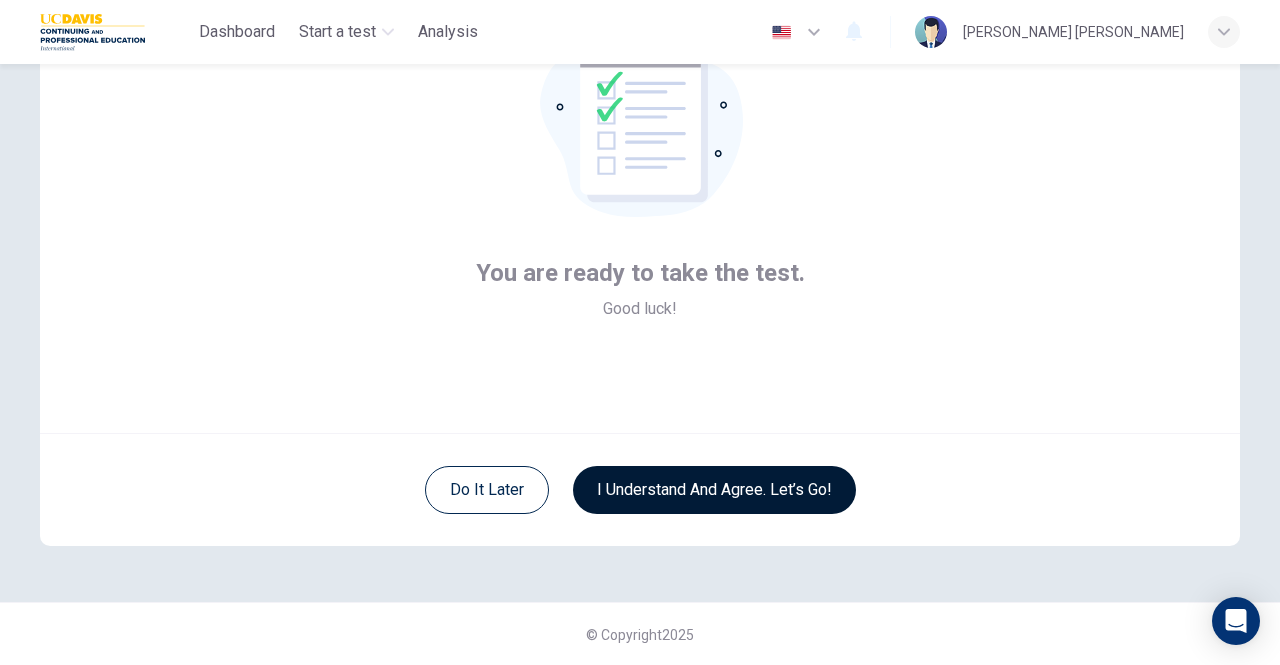 click on "I understand and agree. Let’s go!" at bounding box center [714, 490] 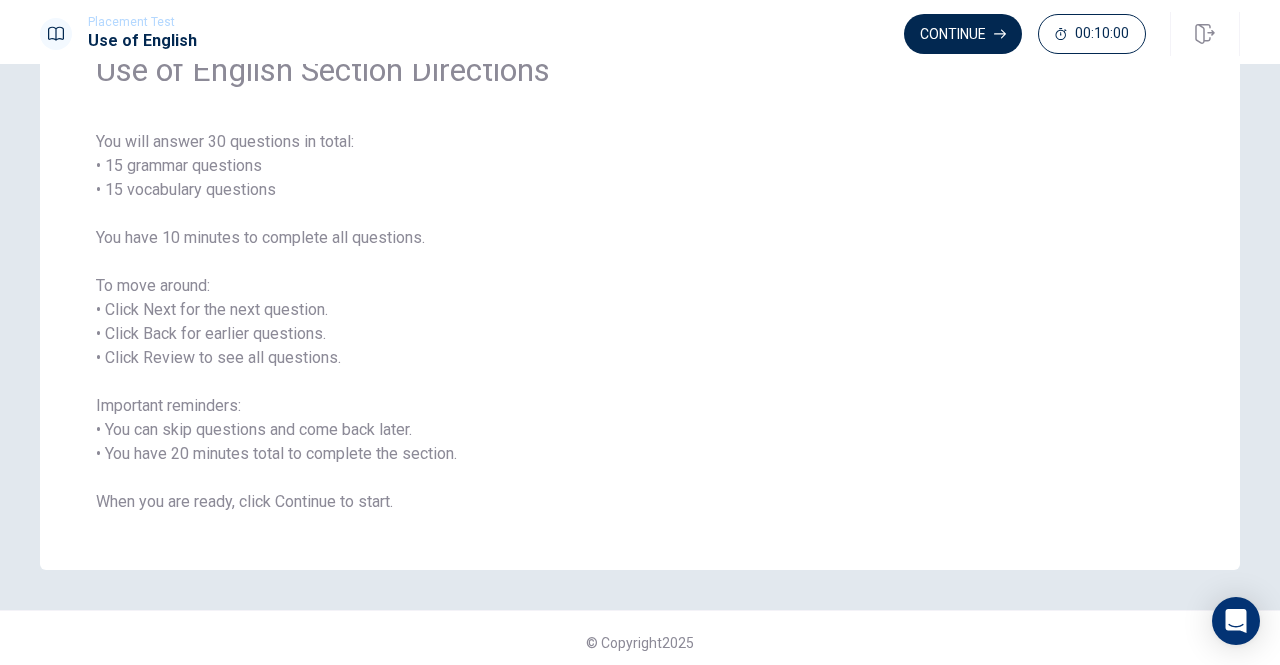 scroll, scrollTop: 111, scrollLeft: 0, axis: vertical 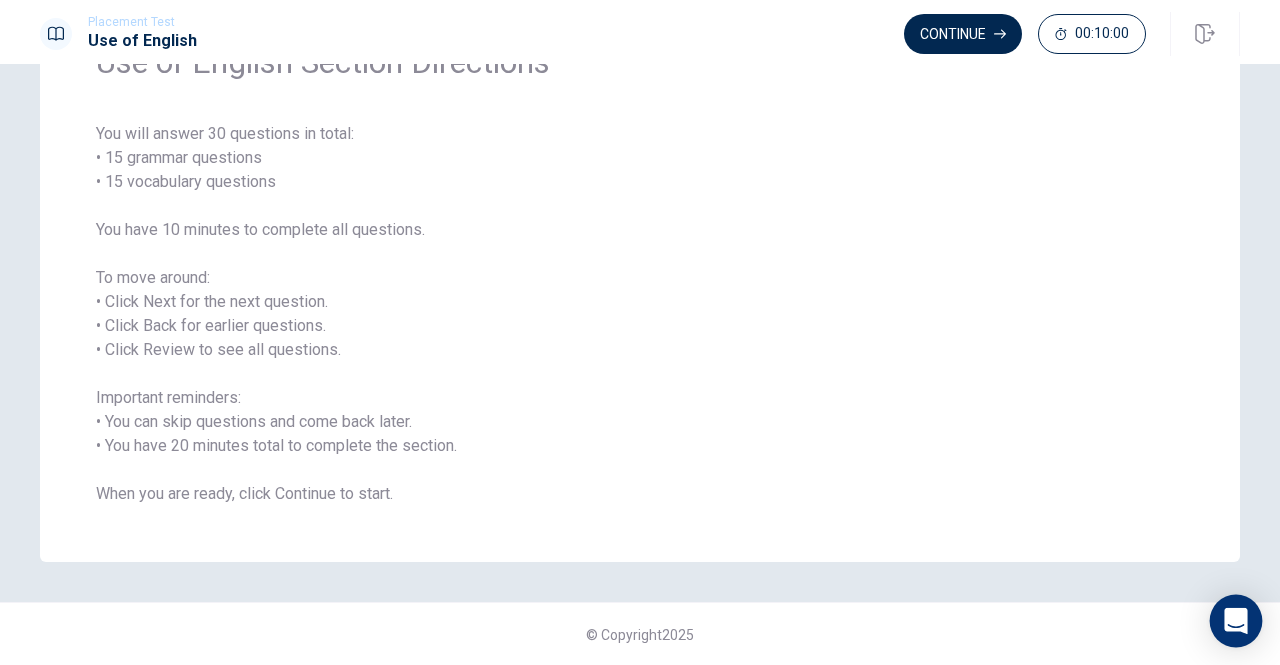 click at bounding box center (1236, 621) 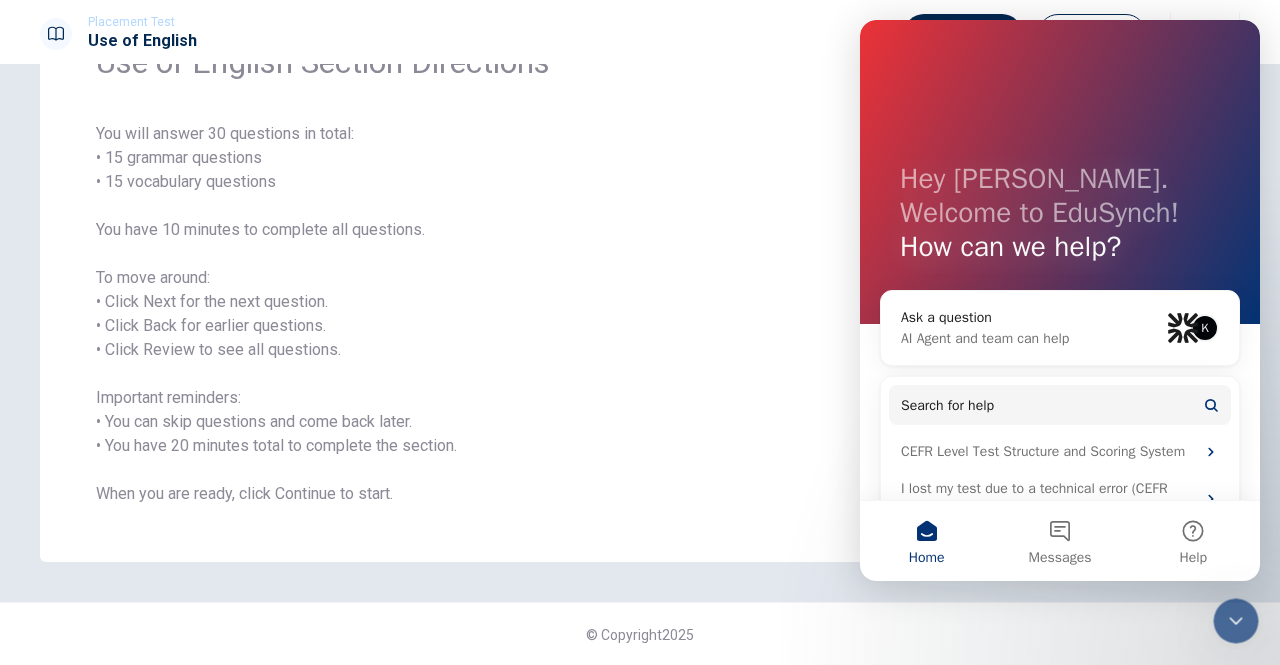 scroll, scrollTop: 0, scrollLeft: 0, axis: both 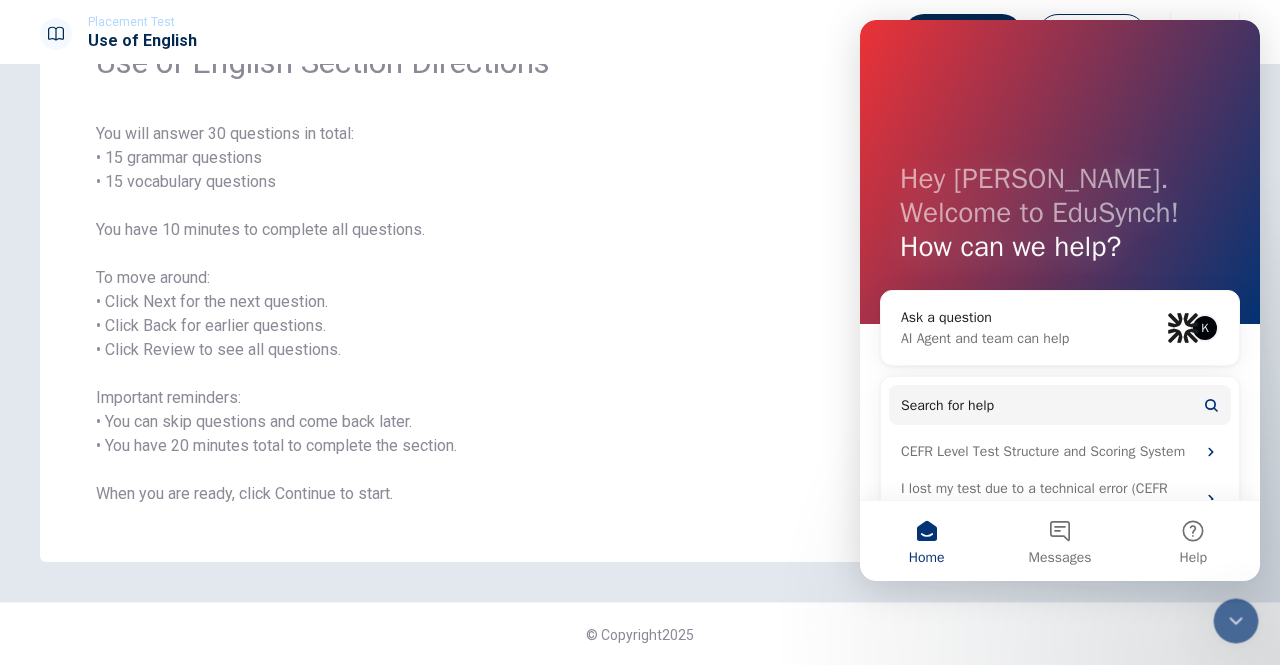 click on "© Copyright  2025" at bounding box center [640, 634] 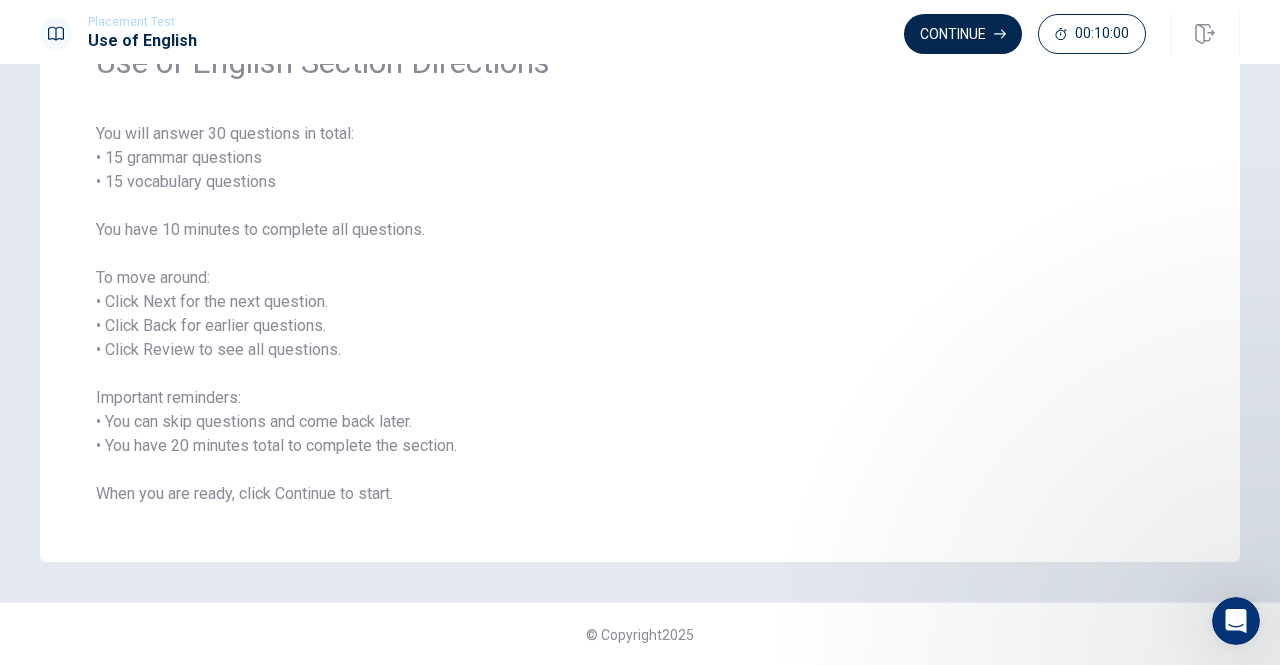 scroll, scrollTop: 0, scrollLeft: 0, axis: both 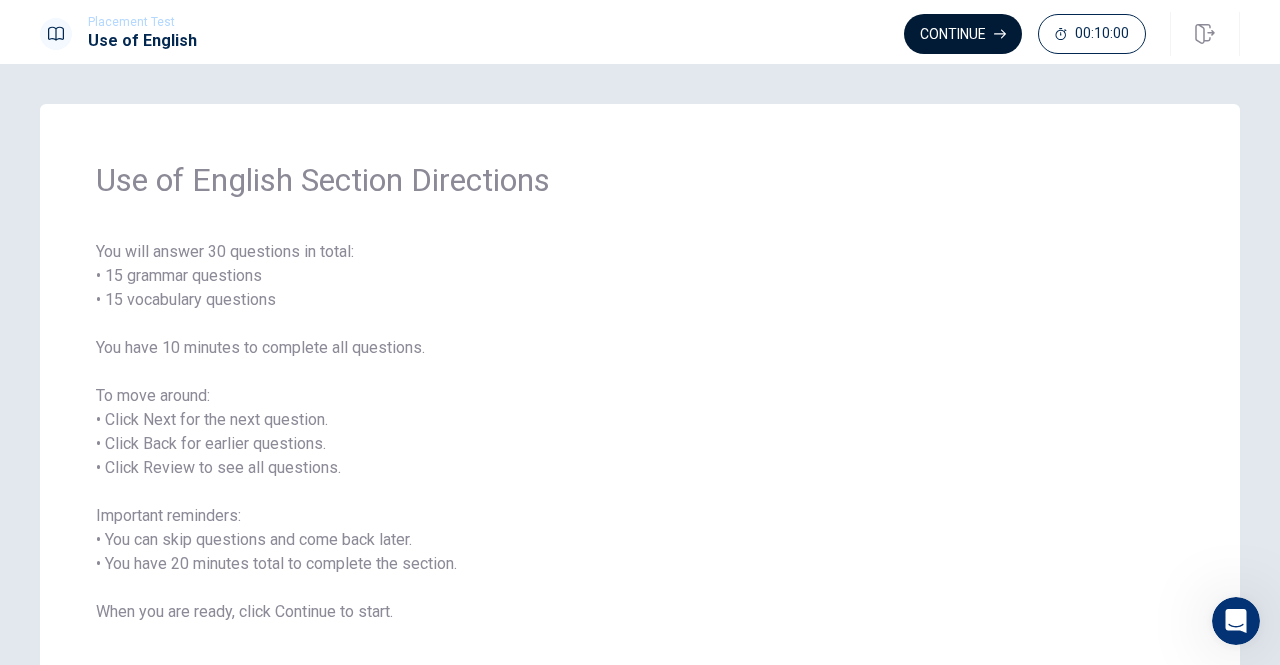 click on "Continue" at bounding box center [963, 34] 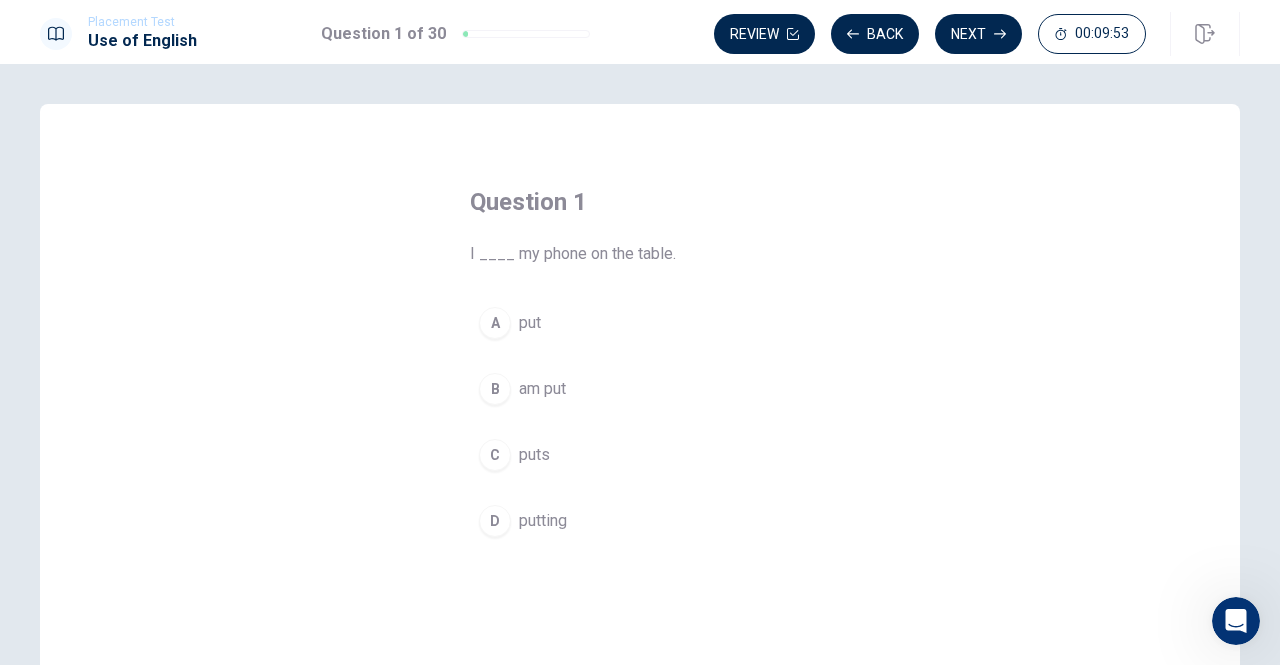 click on "put" at bounding box center [530, 323] 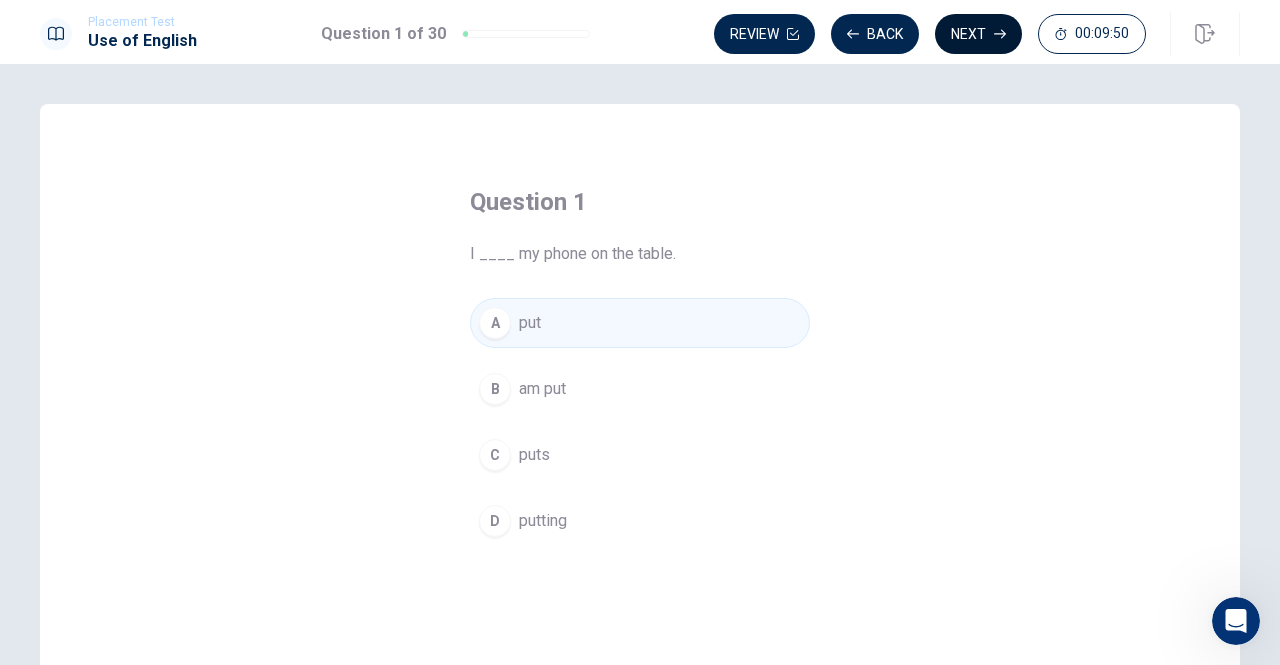 click on "Next" at bounding box center [978, 34] 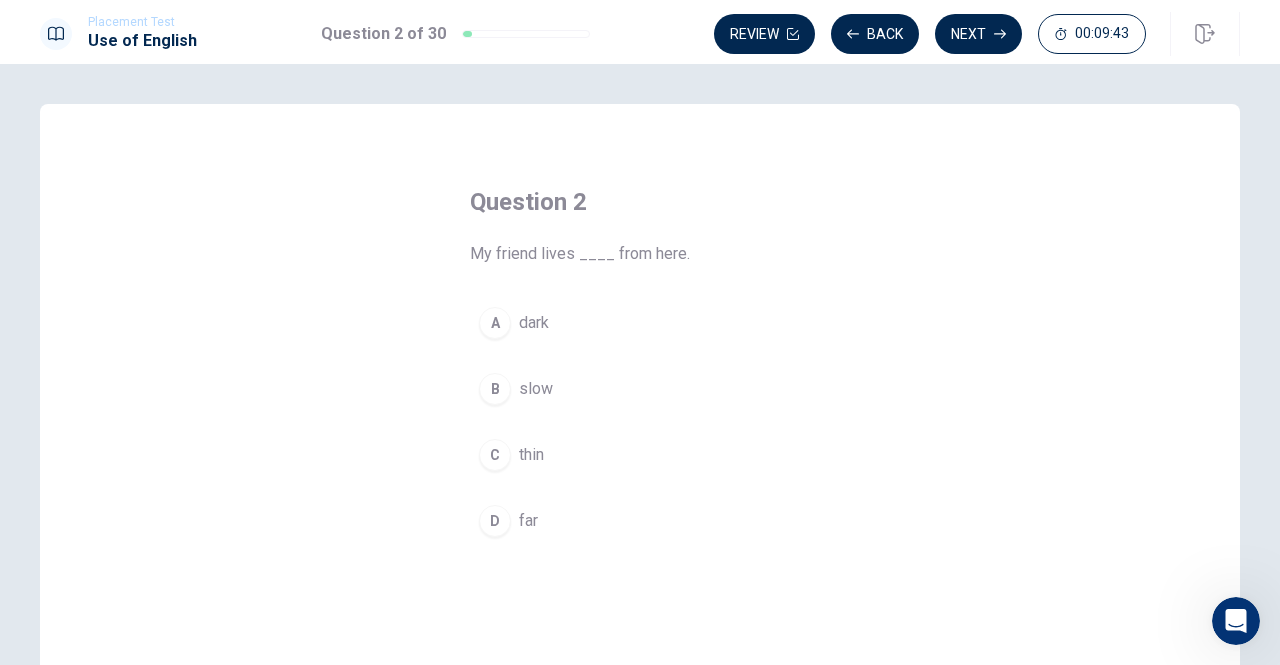 click on "far" at bounding box center [528, 521] 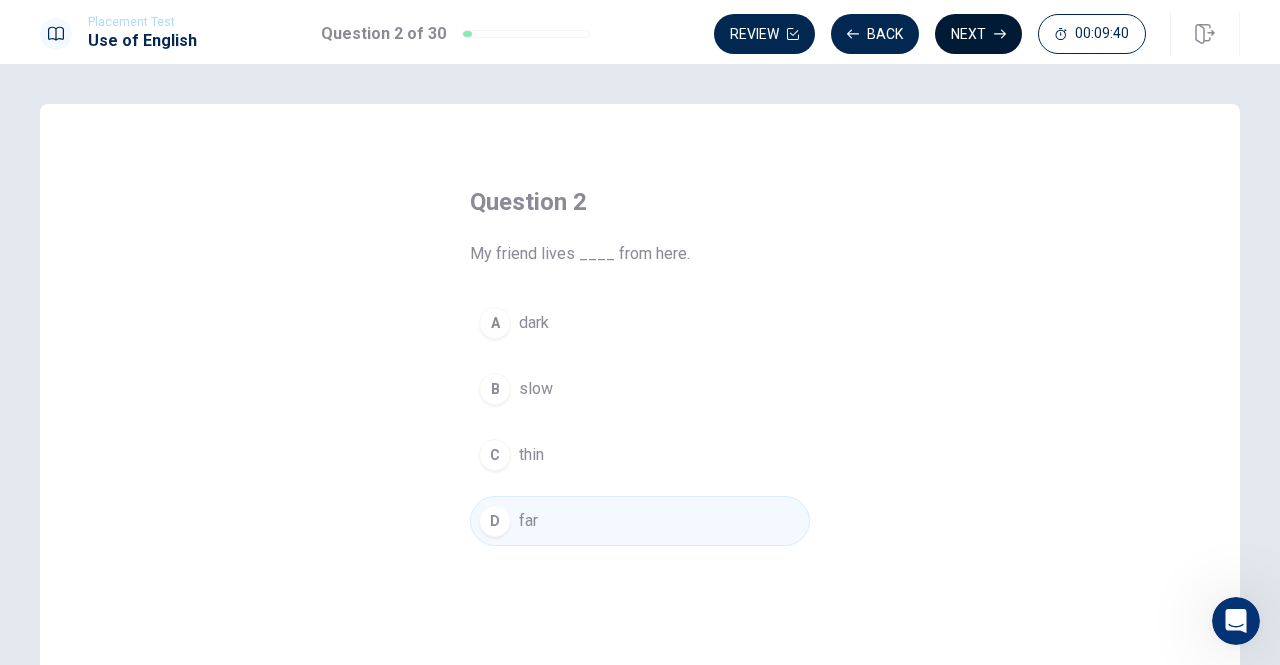 click on "Next" at bounding box center (978, 34) 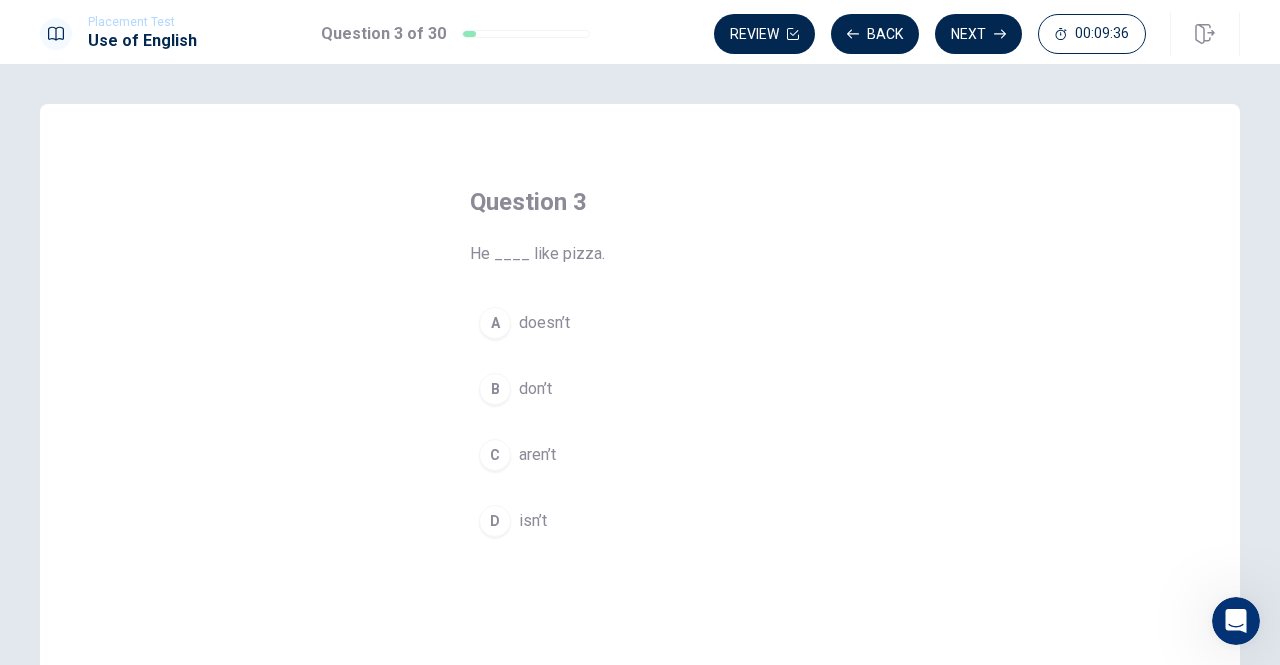 click on "A doesn’t" at bounding box center [640, 323] 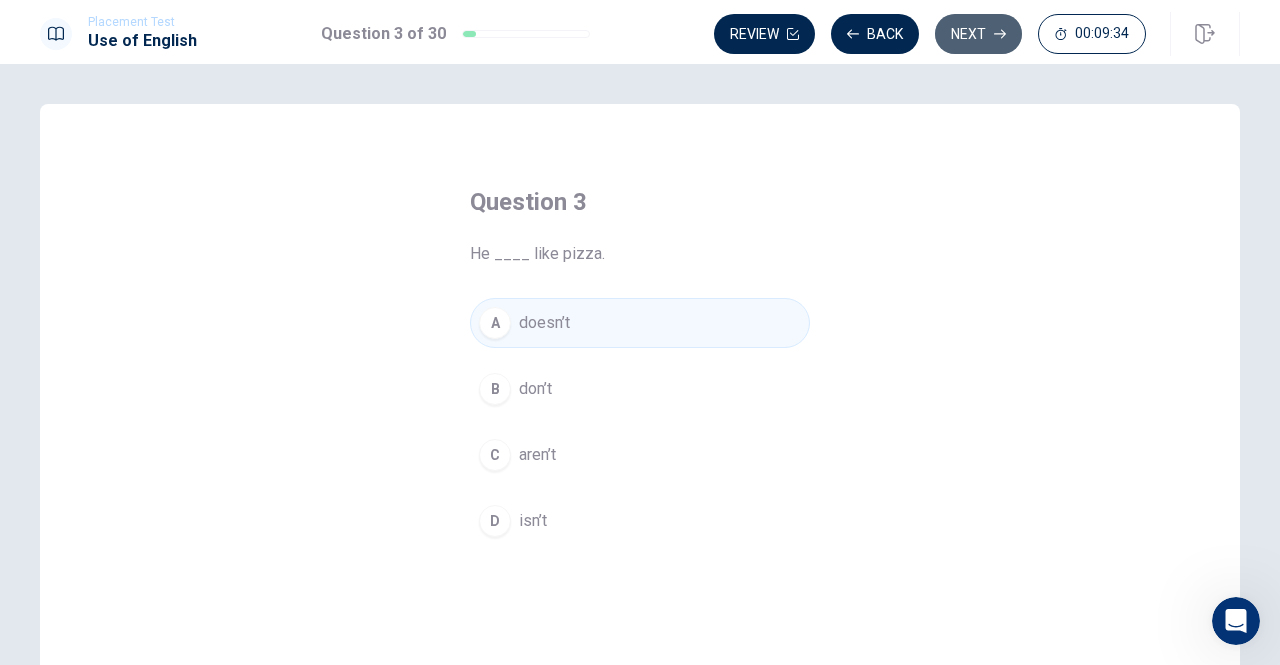 click on "Next" at bounding box center (978, 34) 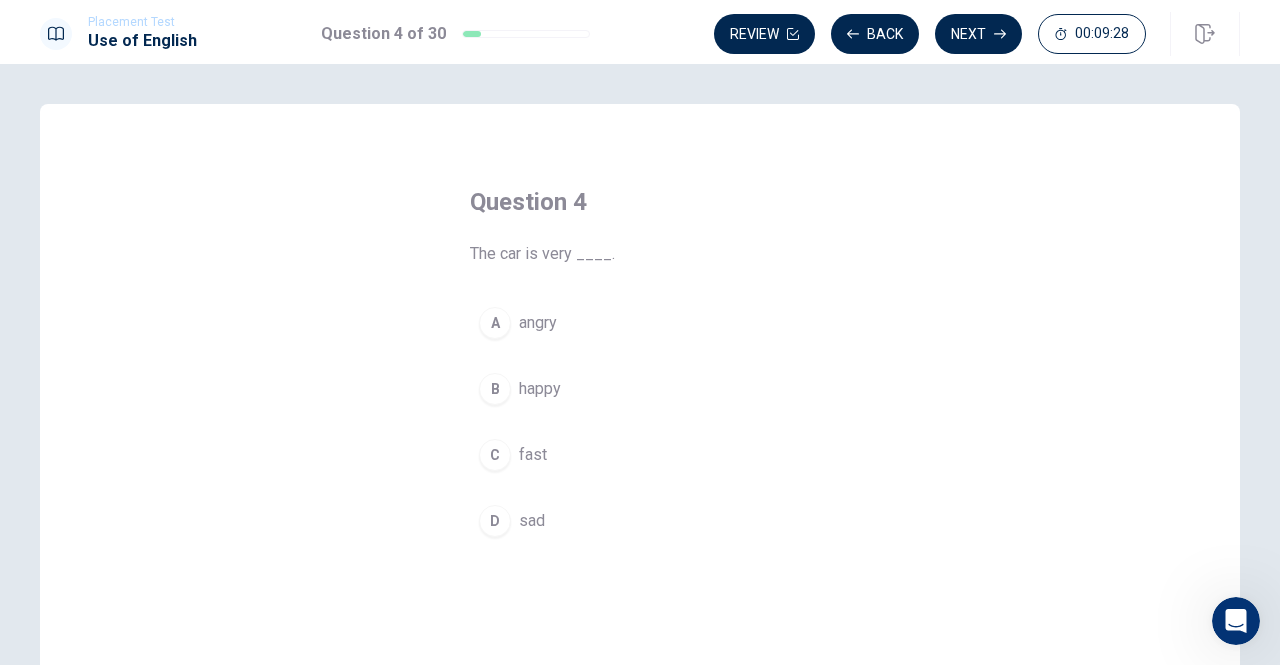 click on "C fast" at bounding box center (640, 455) 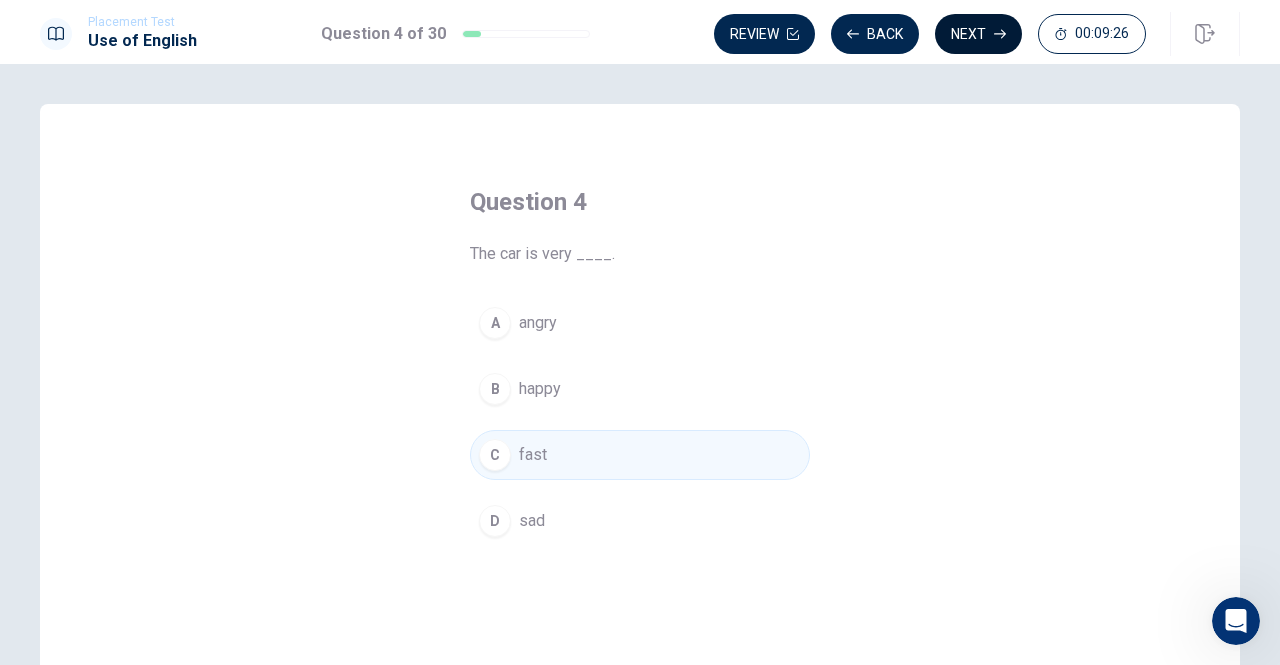 click on "Next" at bounding box center (978, 34) 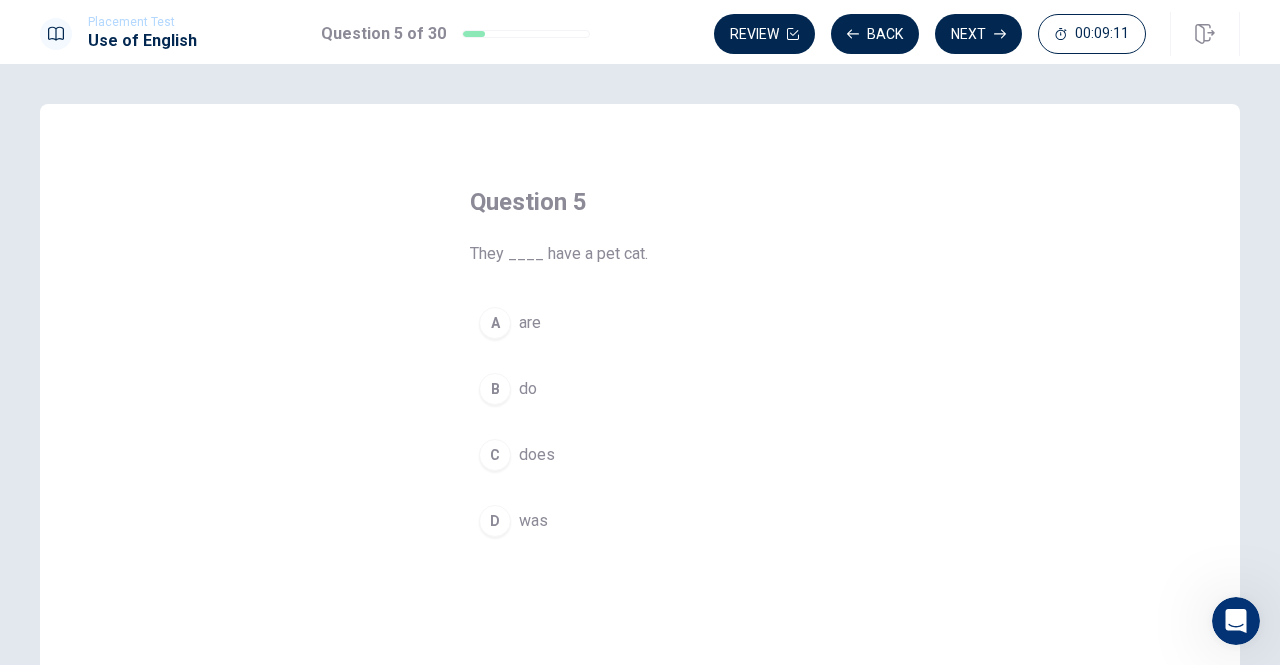 click on "do" at bounding box center [528, 389] 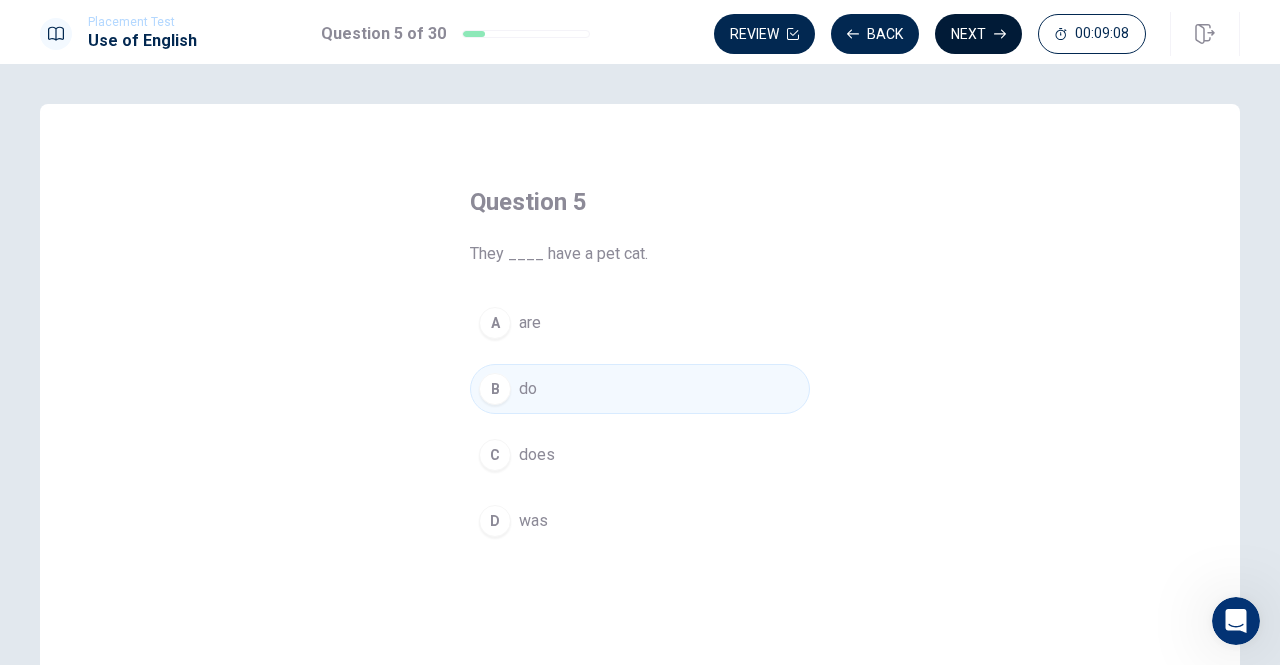 click on "Next" at bounding box center [978, 34] 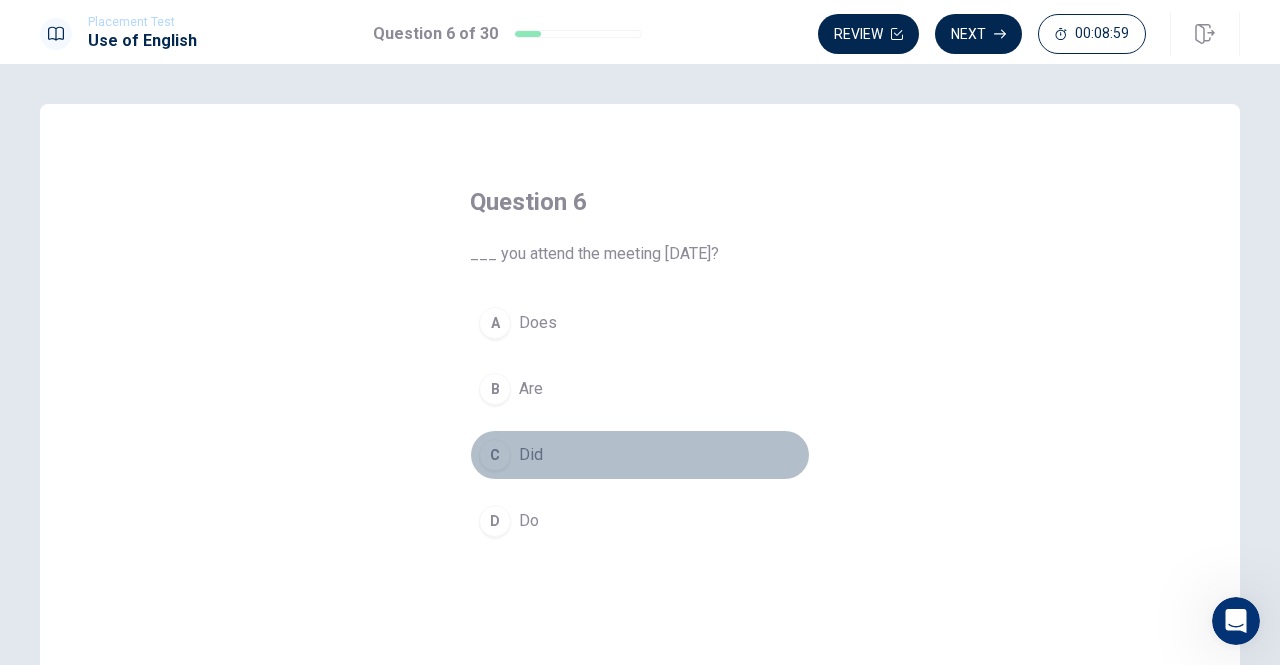 click on "Did" at bounding box center (531, 455) 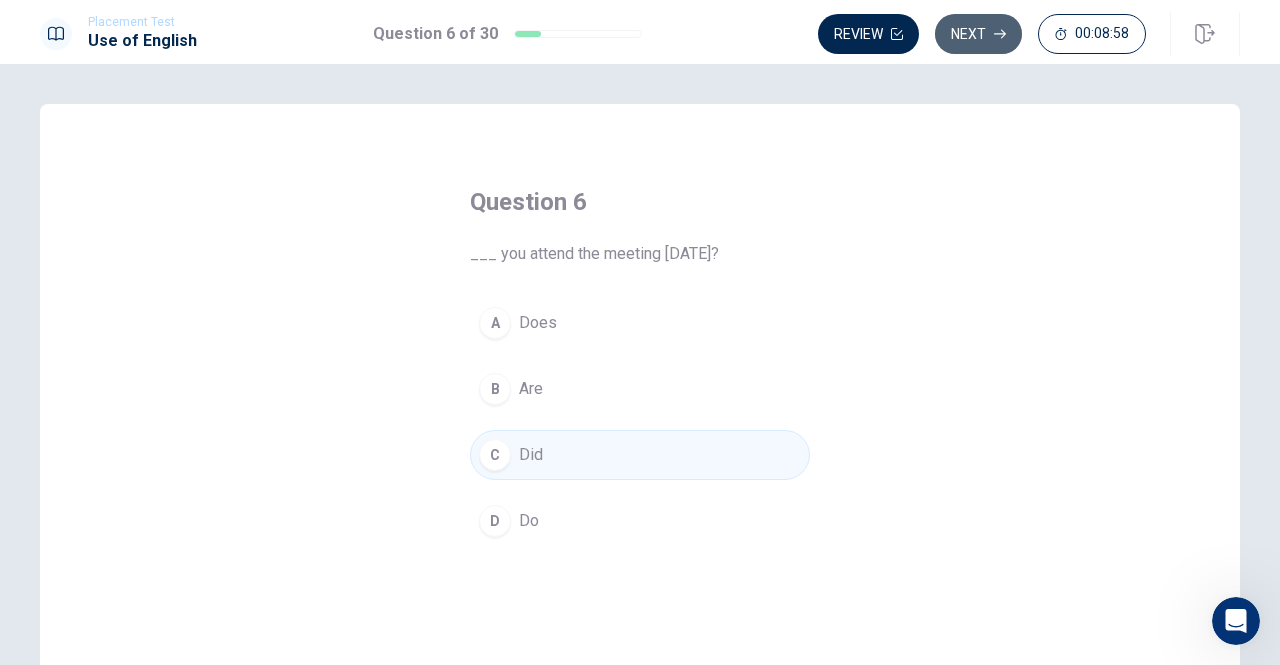 click on "Next" at bounding box center (978, 34) 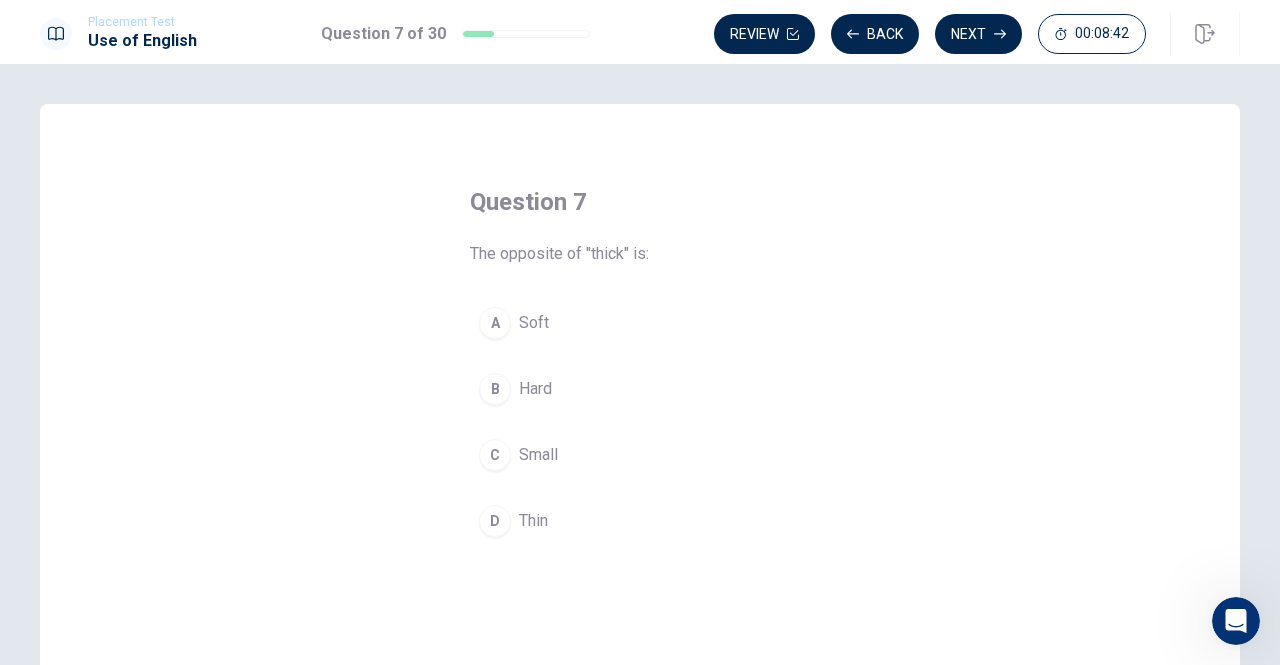 click on "A Soft" at bounding box center [640, 323] 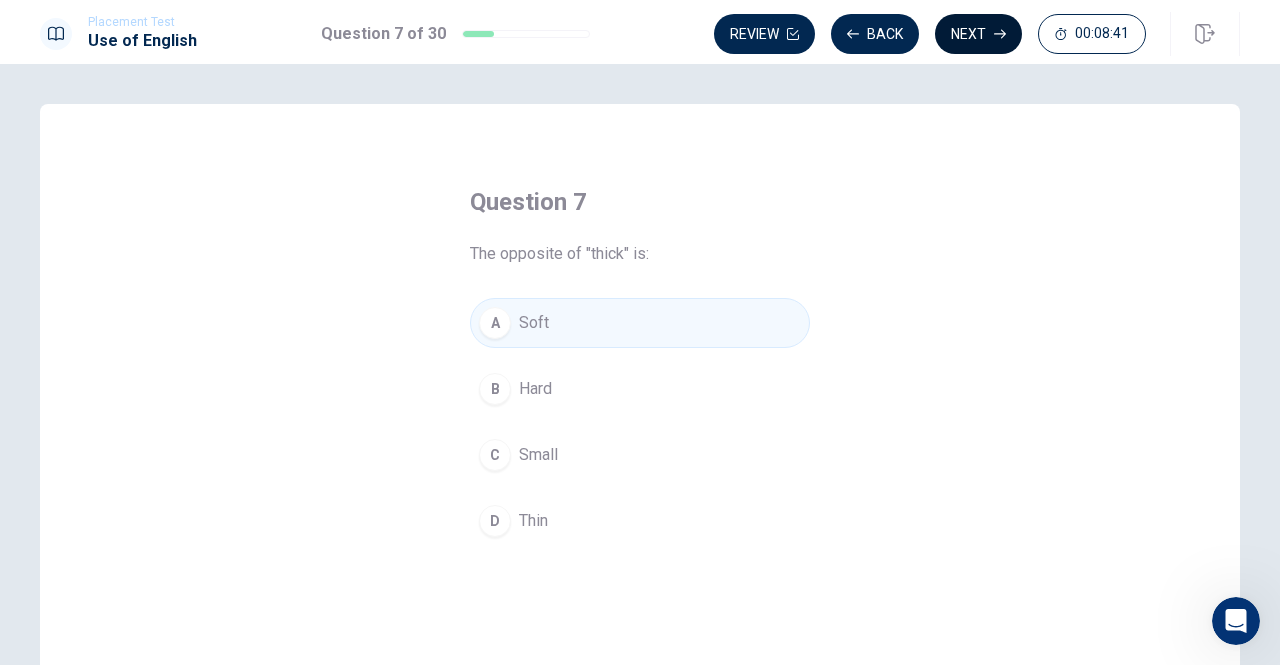 click 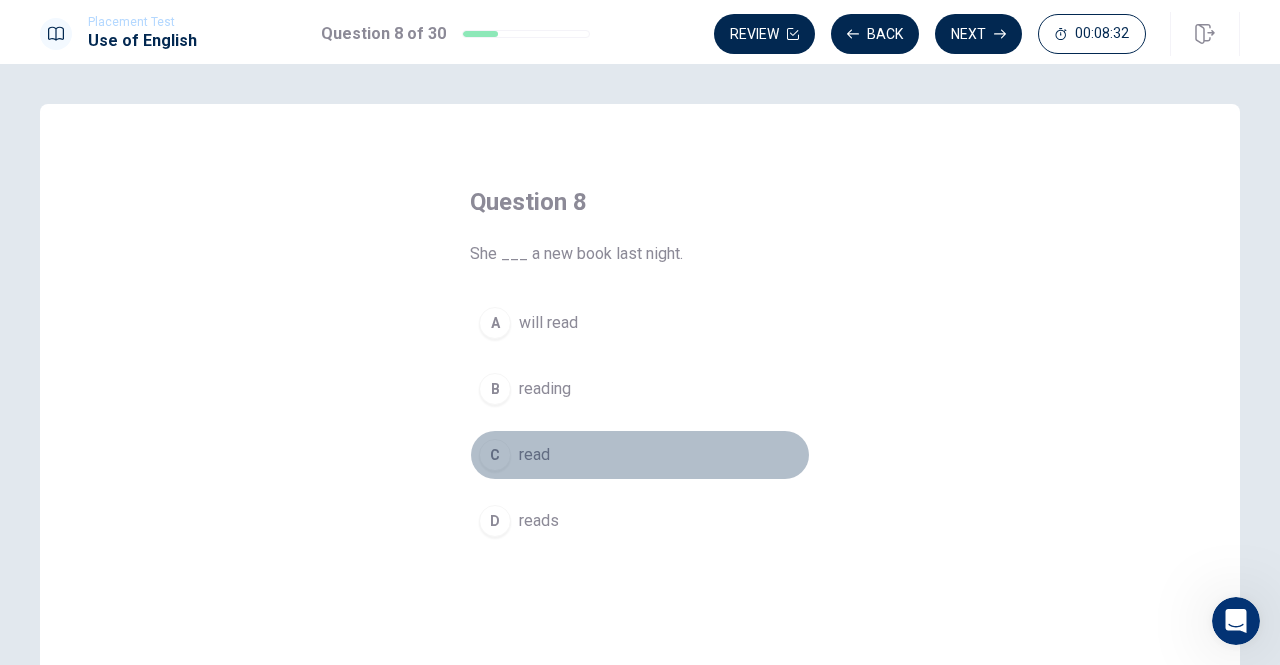 click on "read" at bounding box center [534, 455] 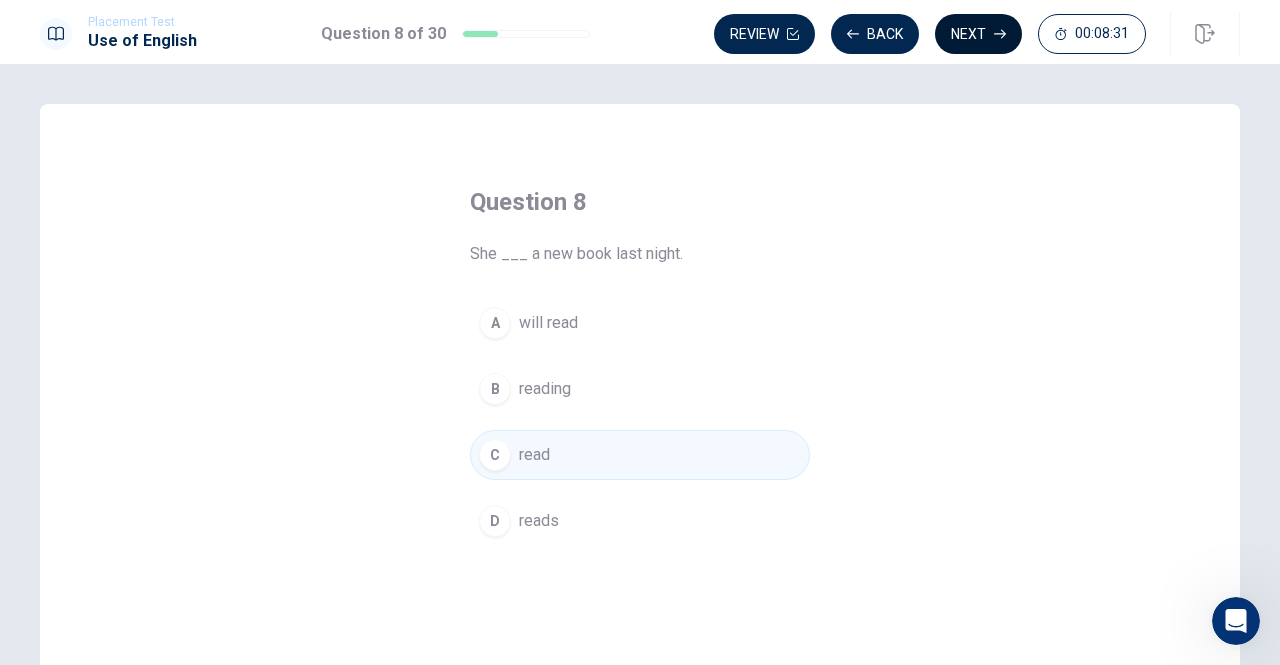 click on "Next" at bounding box center [978, 34] 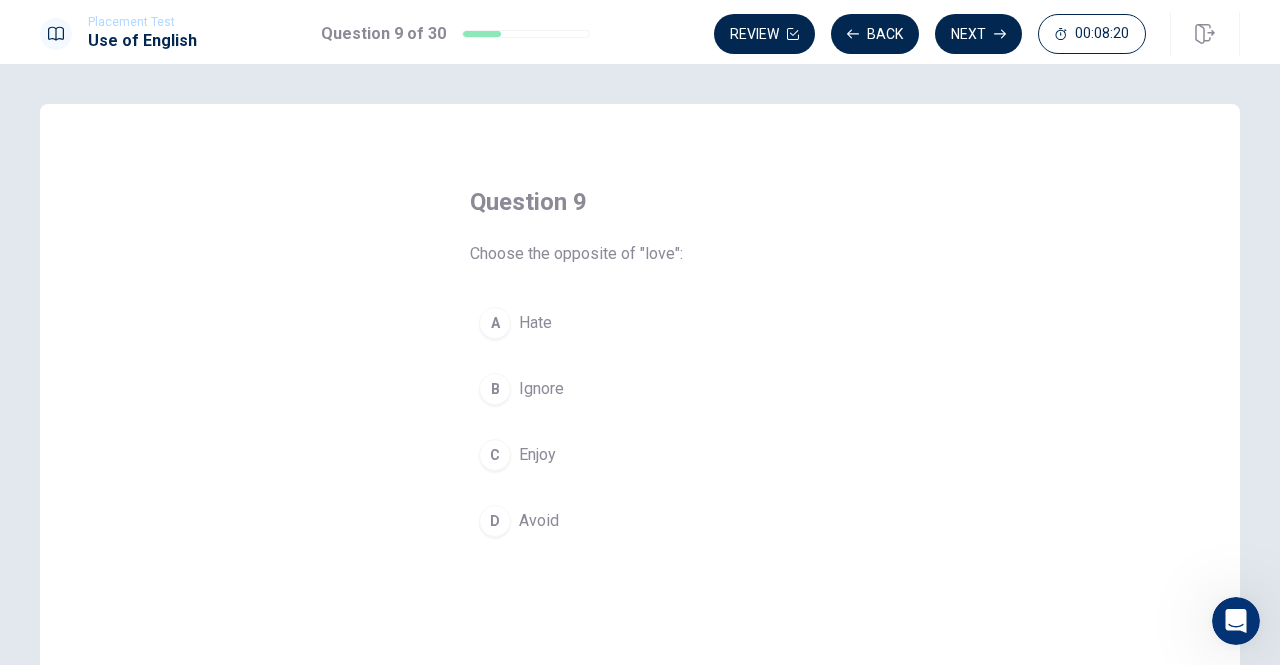 click on "A" at bounding box center [495, 323] 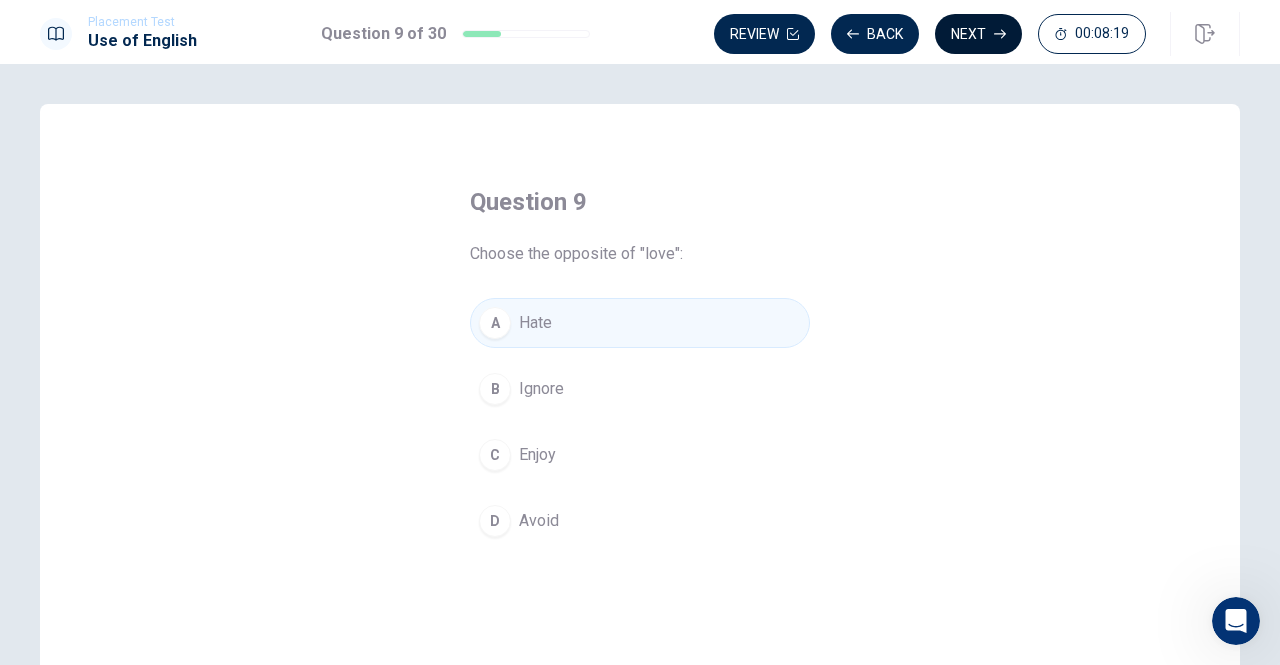 click on "Next" at bounding box center [978, 34] 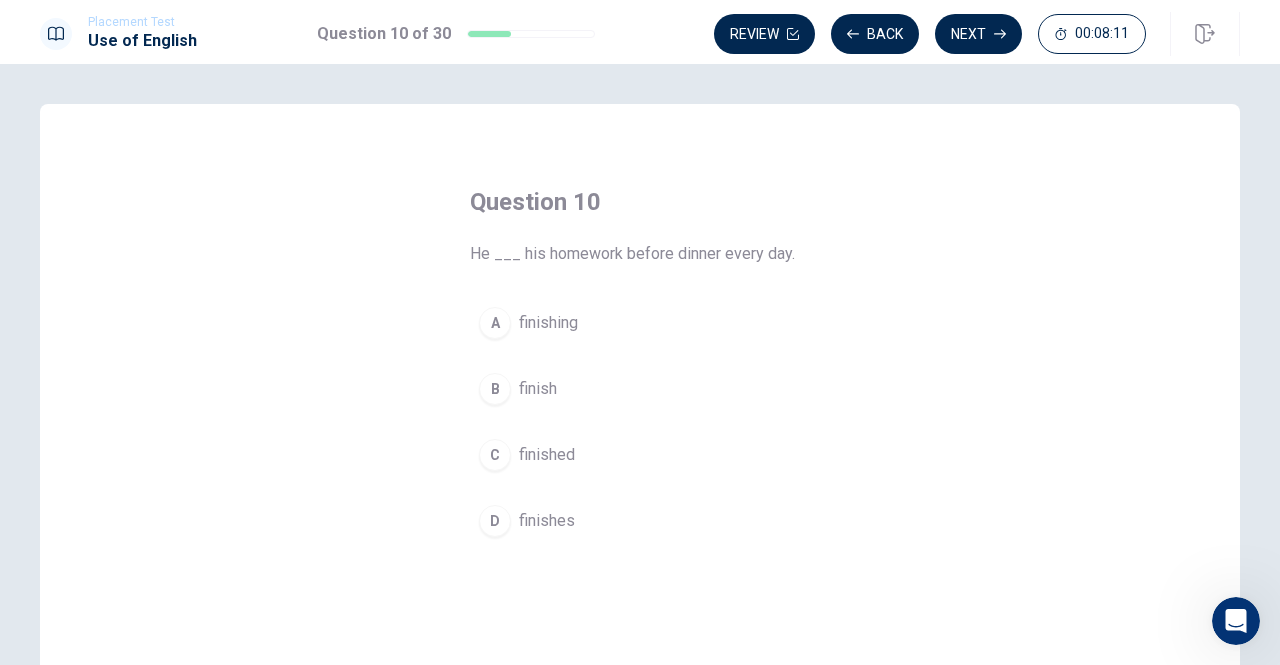 click on "B" at bounding box center (495, 389) 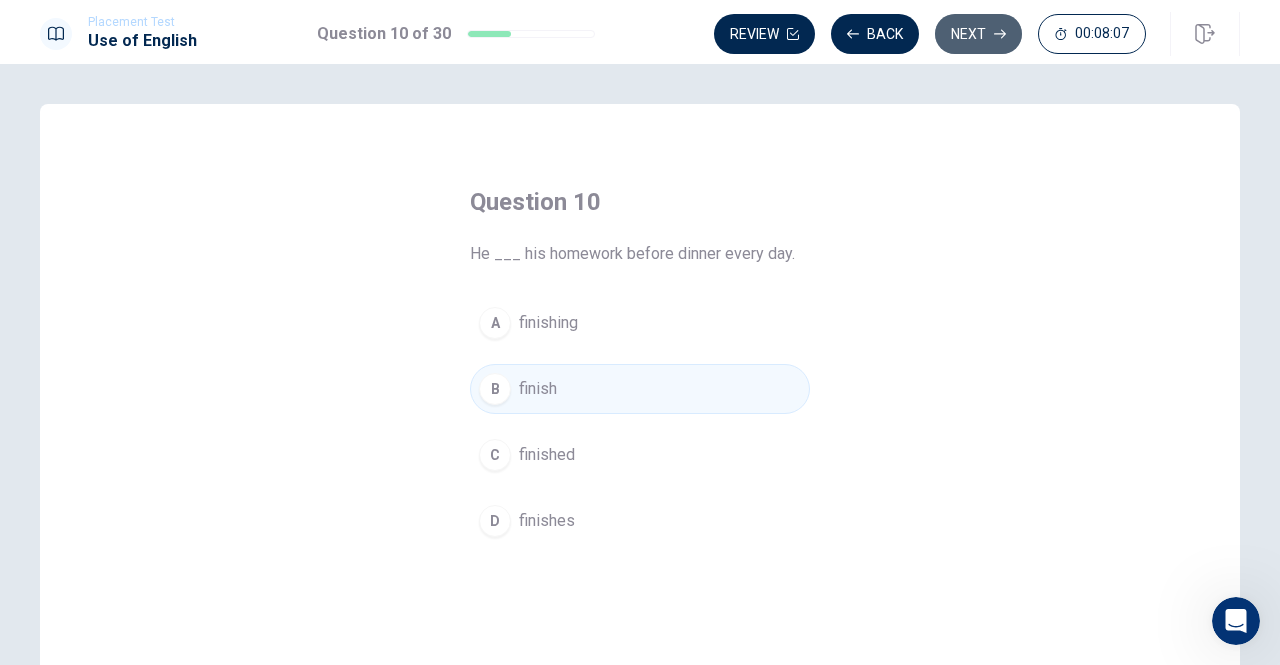 click on "Next" at bounding box center [978, 34] 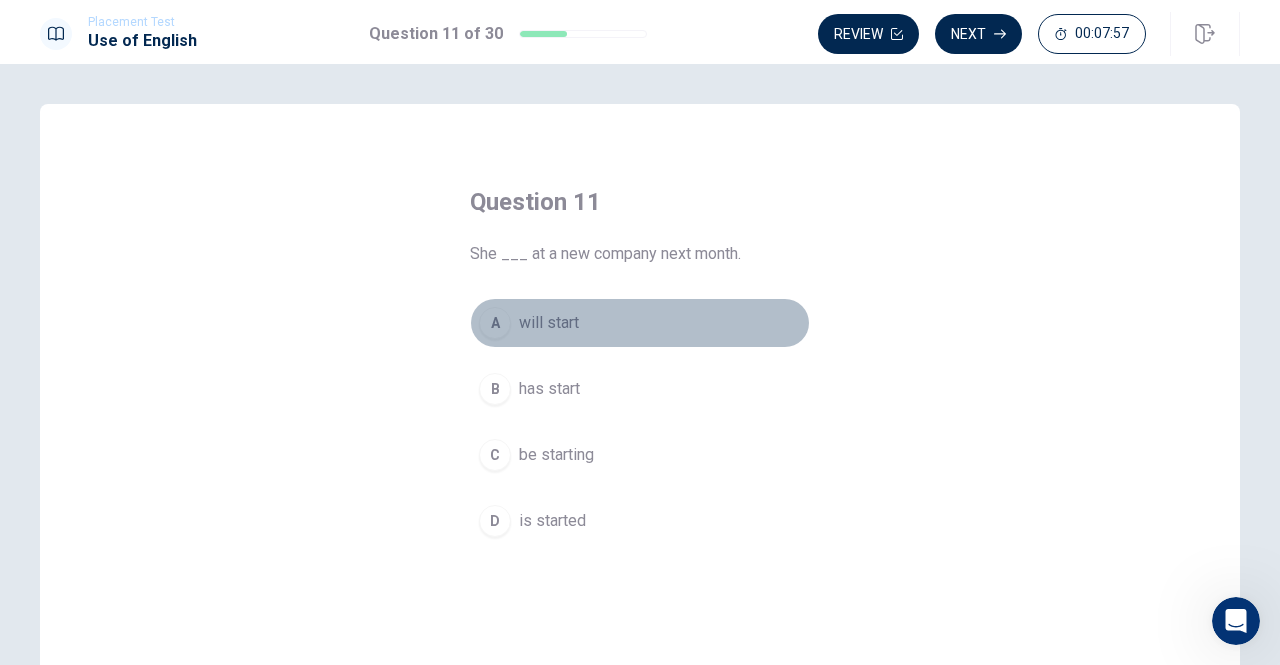 click on "will start" at bounding box center [549, 323] 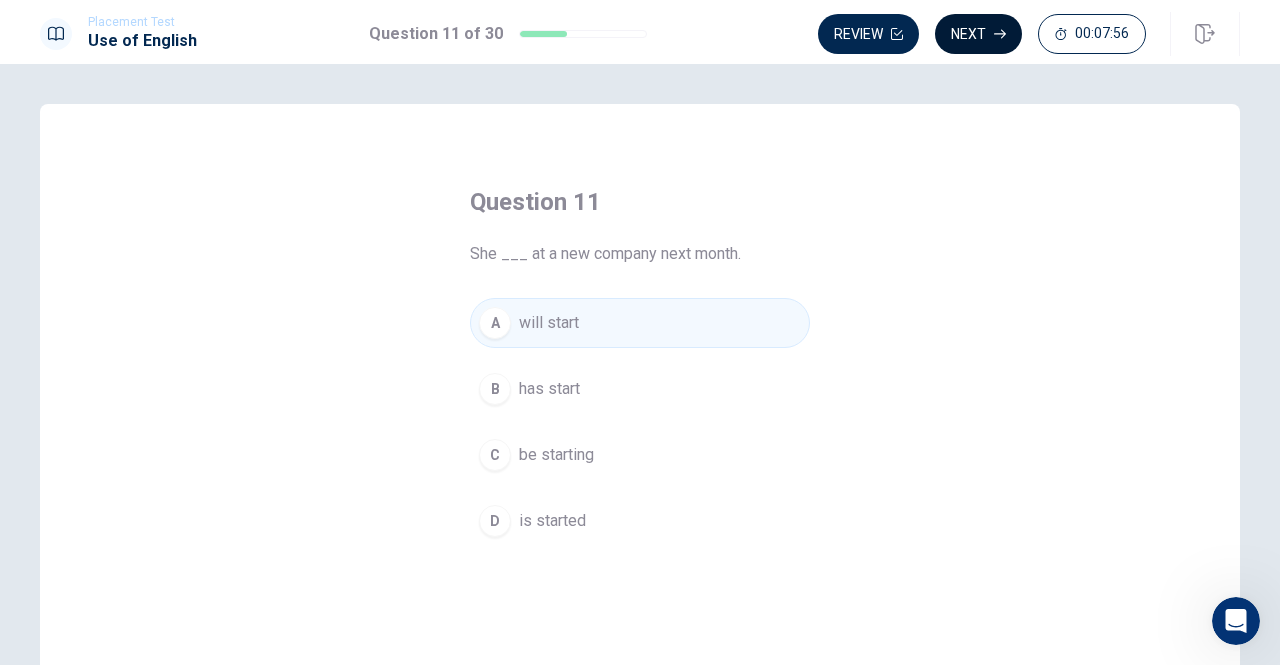 click on "Next" at bounding box center (978, 34) 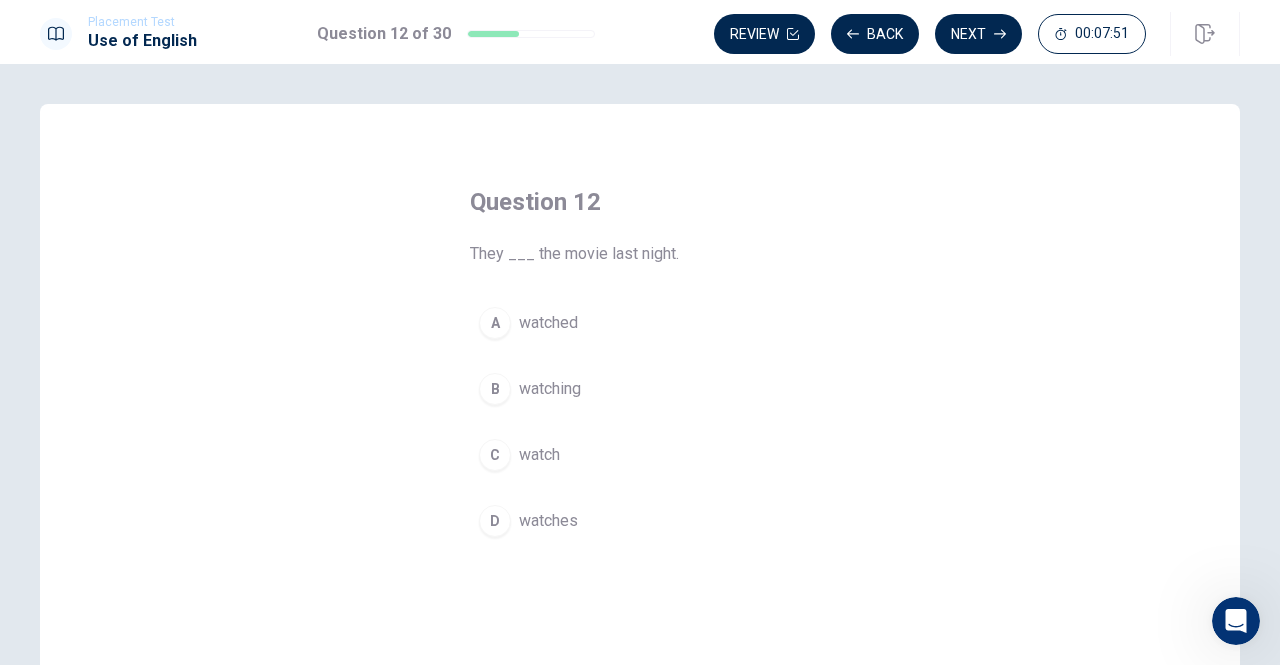 click on "watched" at bounding box center [548, 323] 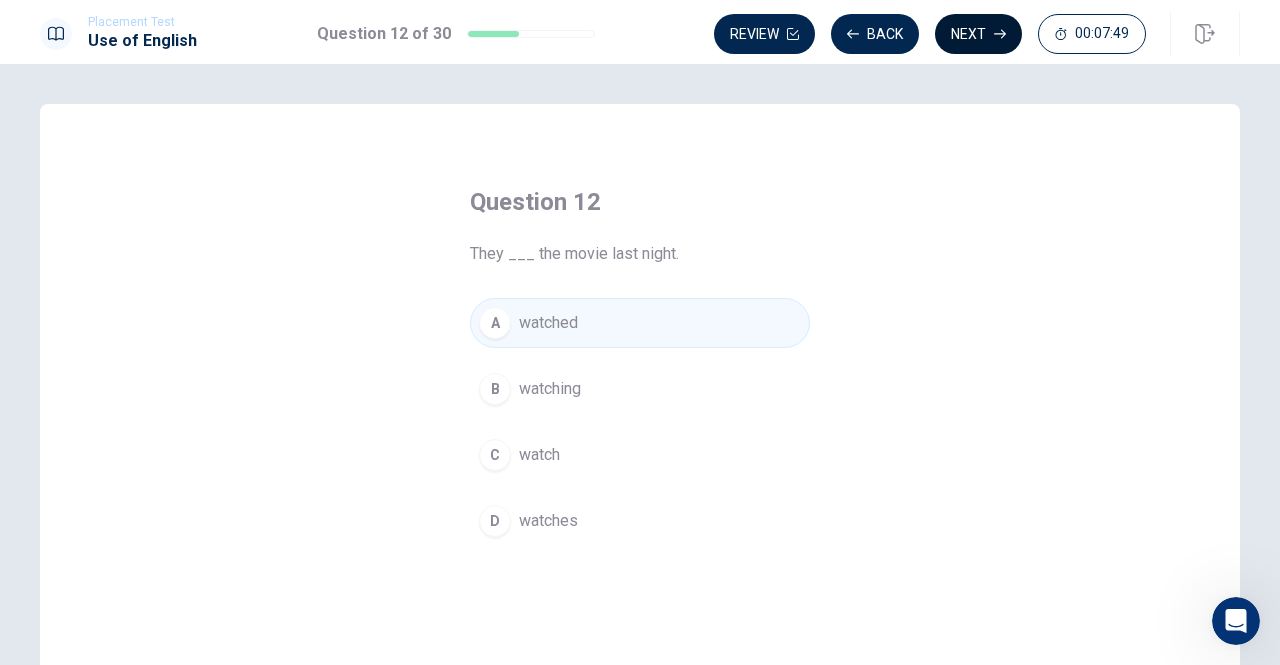 click on "Next" at bounding box center [978, 34] 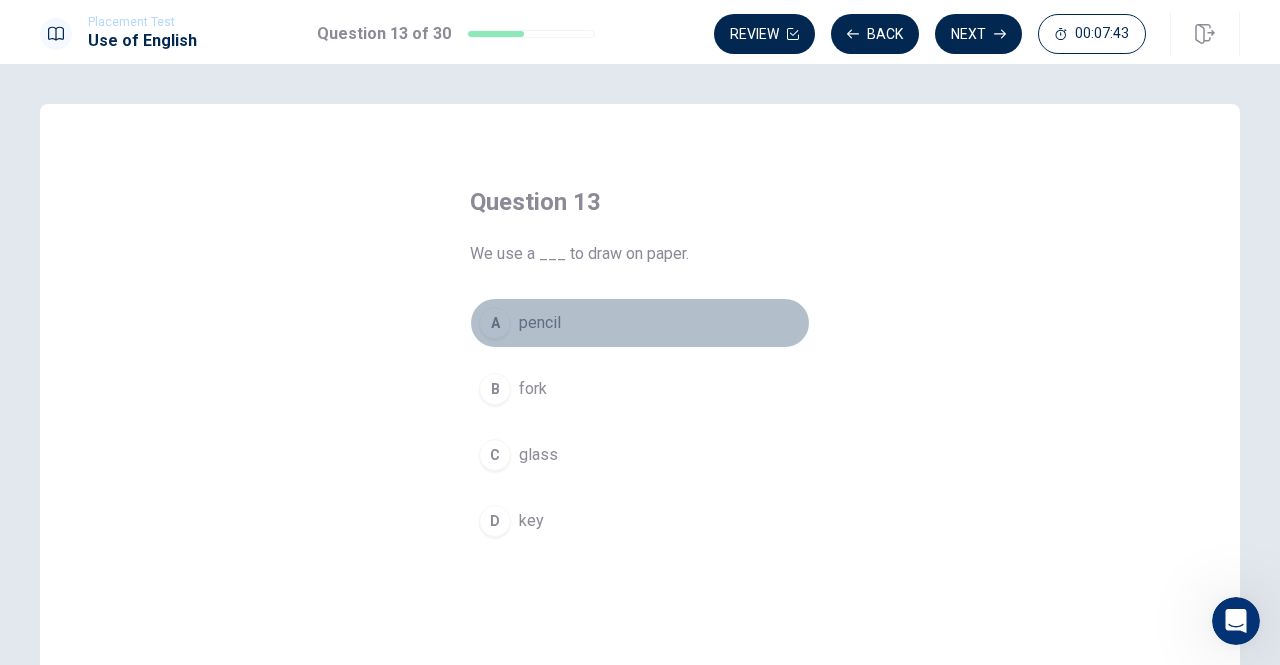 click on "A pencil" at bounding box center (640, 323) 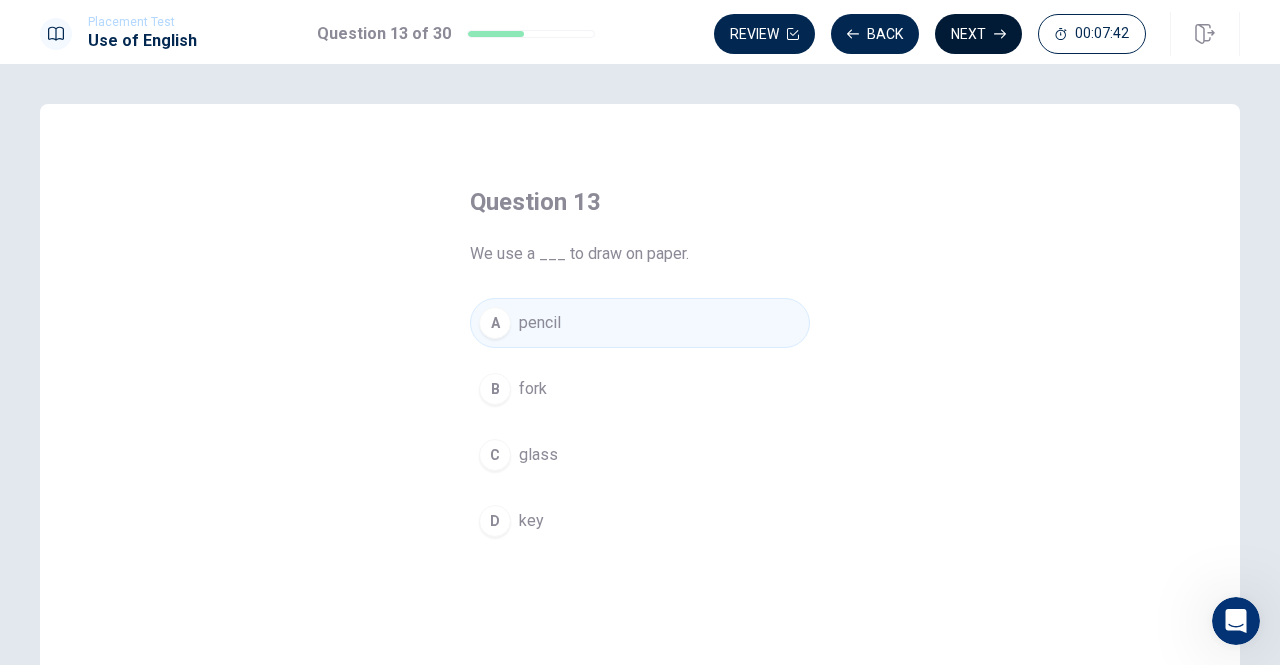 click 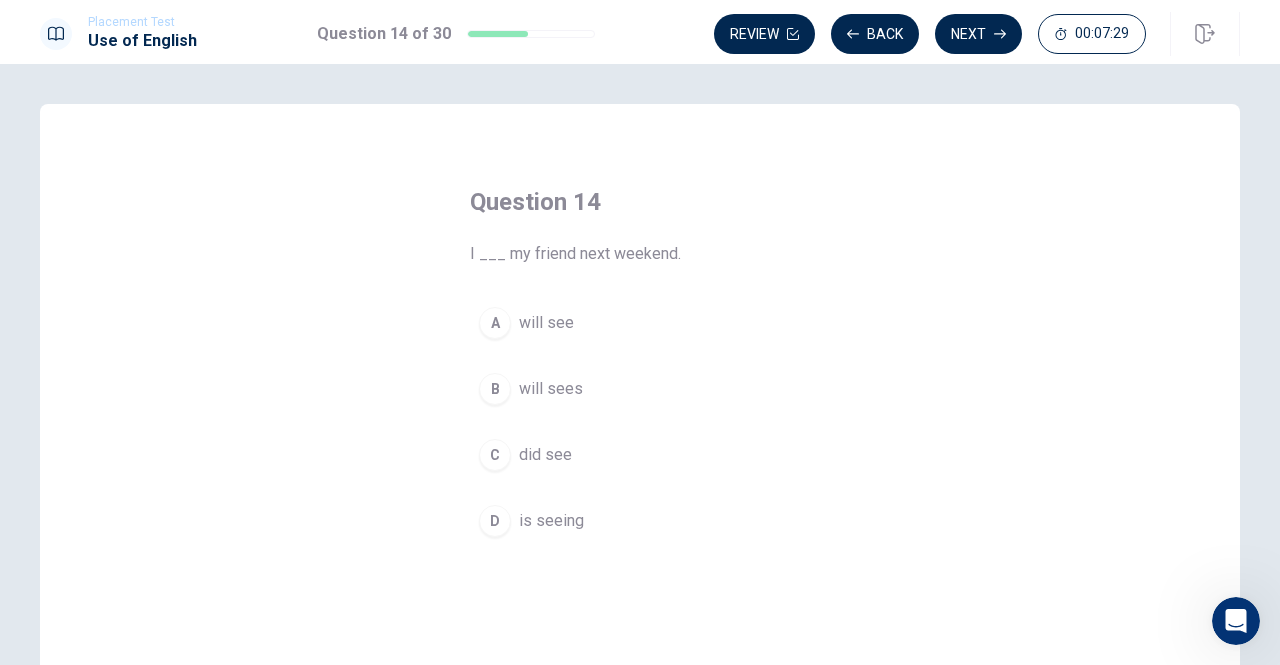 click on "will see" at bounding box center [546, 323] 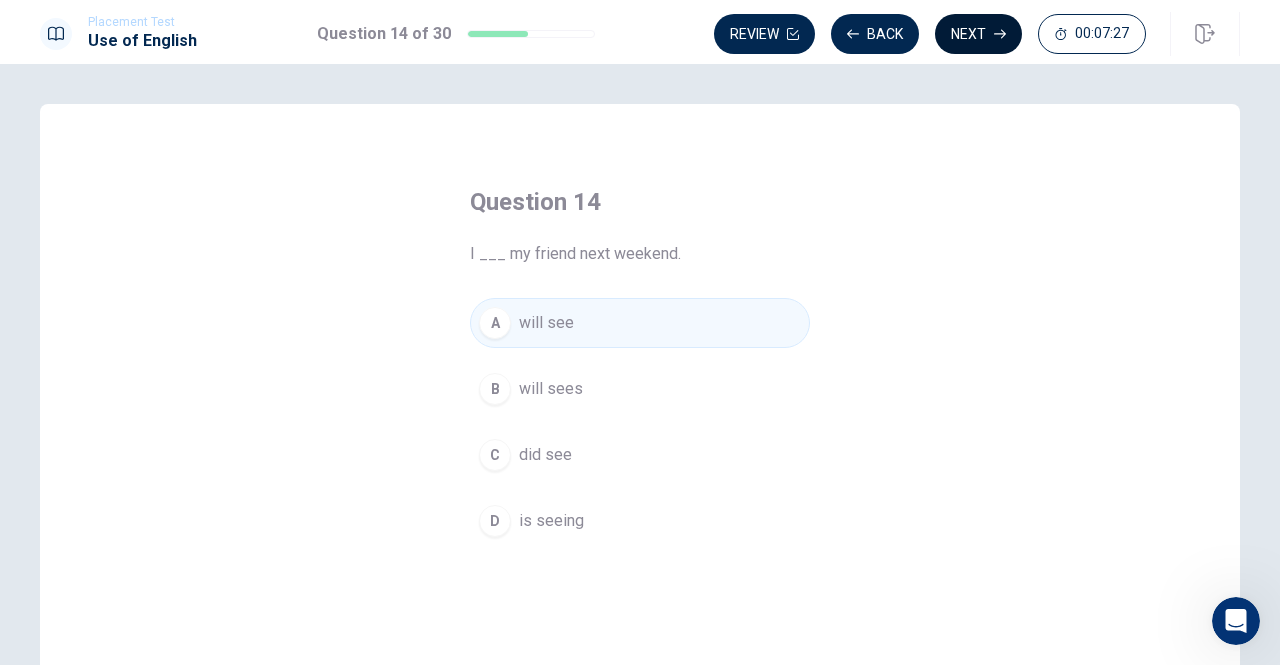 click on "Next" at bounding box center [978, 34] 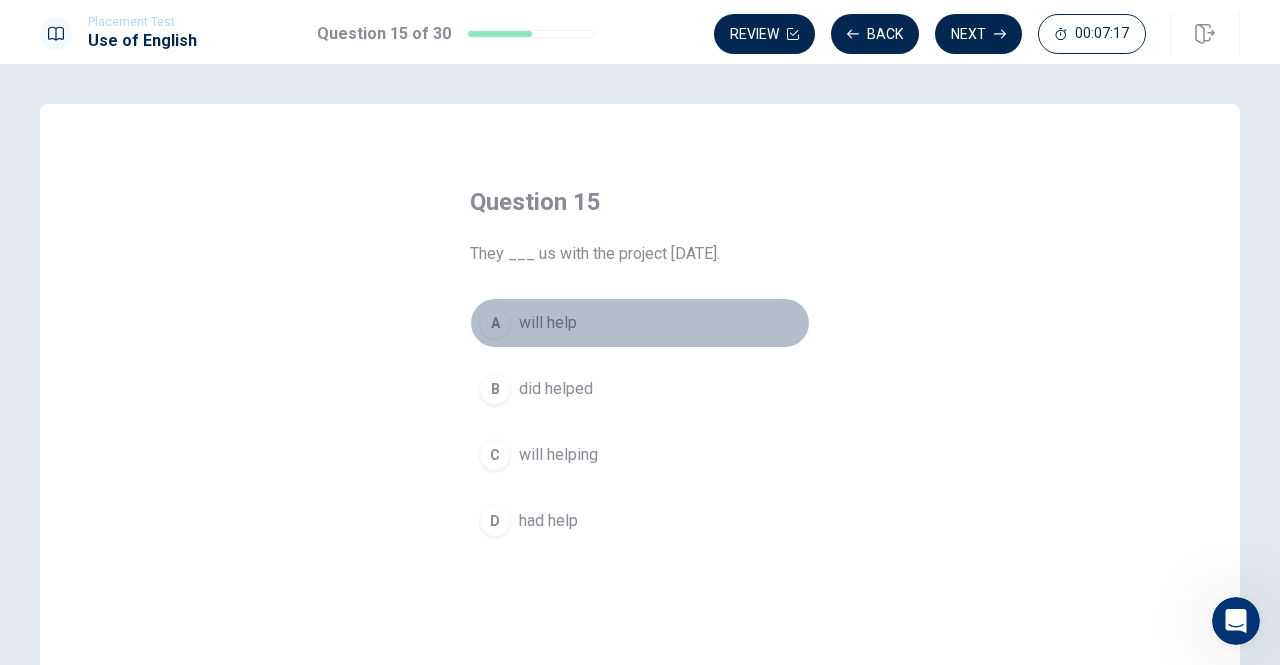 click on "A will help" at bounding box center [640, 323] 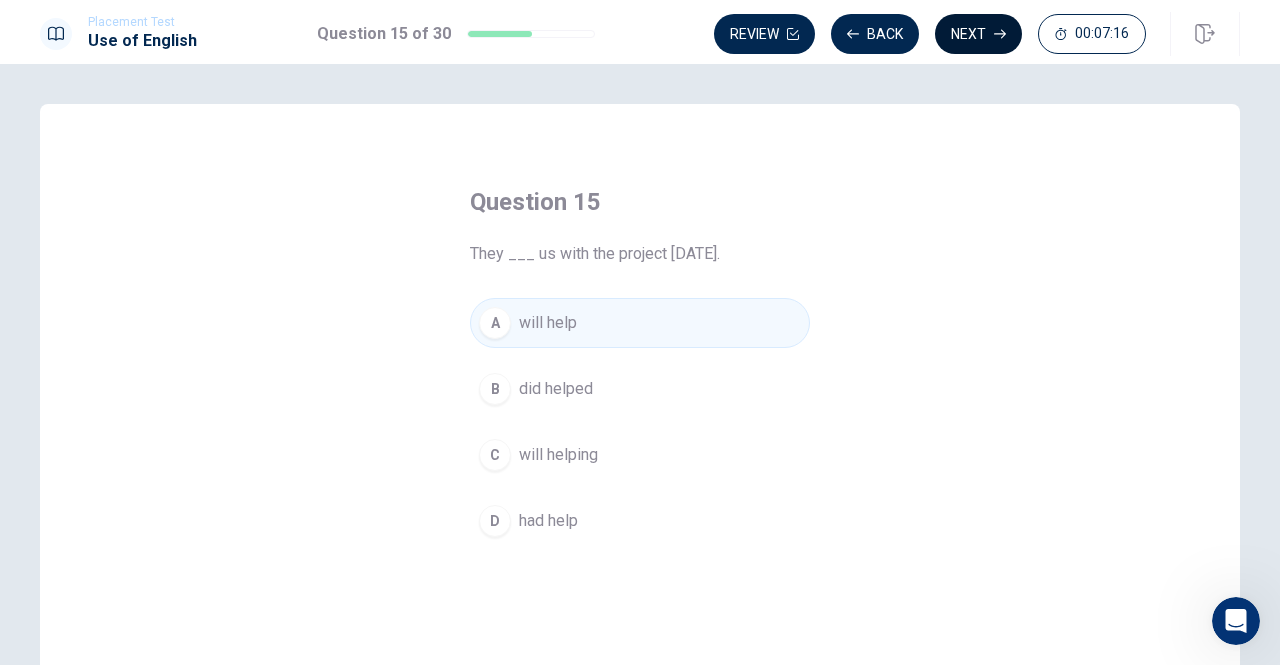 click on "Next" at bounding box center (978, 34) 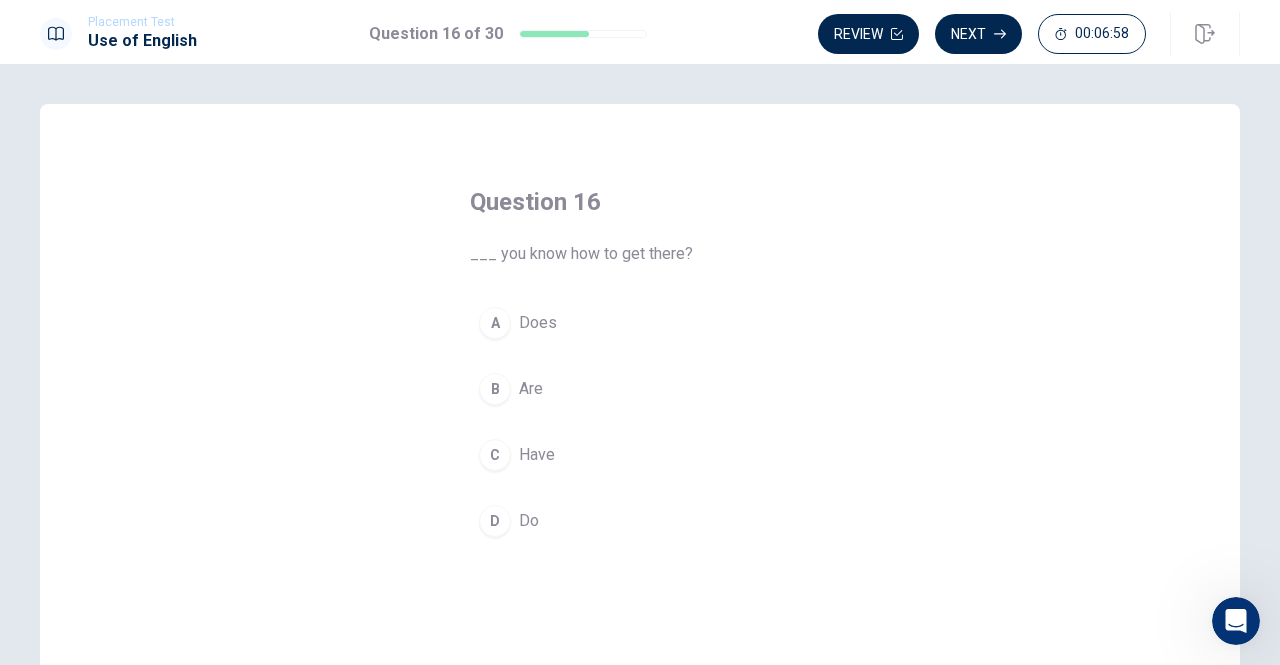 click on "Do" at bounding box center (529, 521) 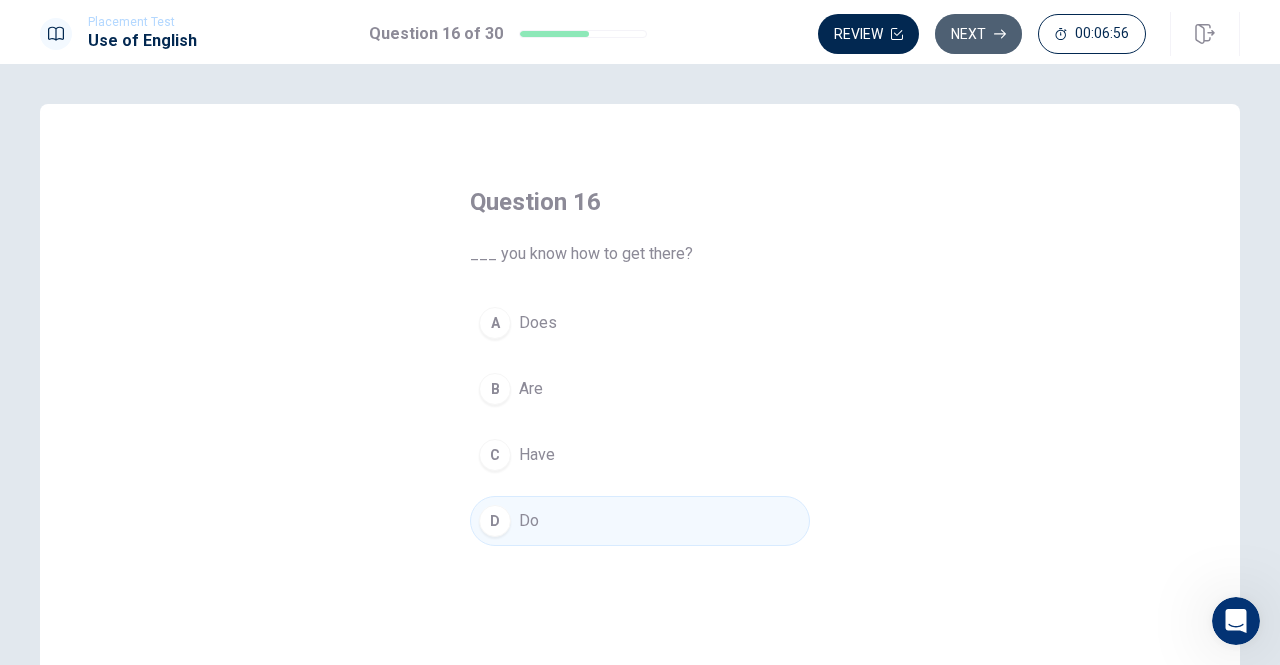 click on "Next" at bounding box center [978, 34] 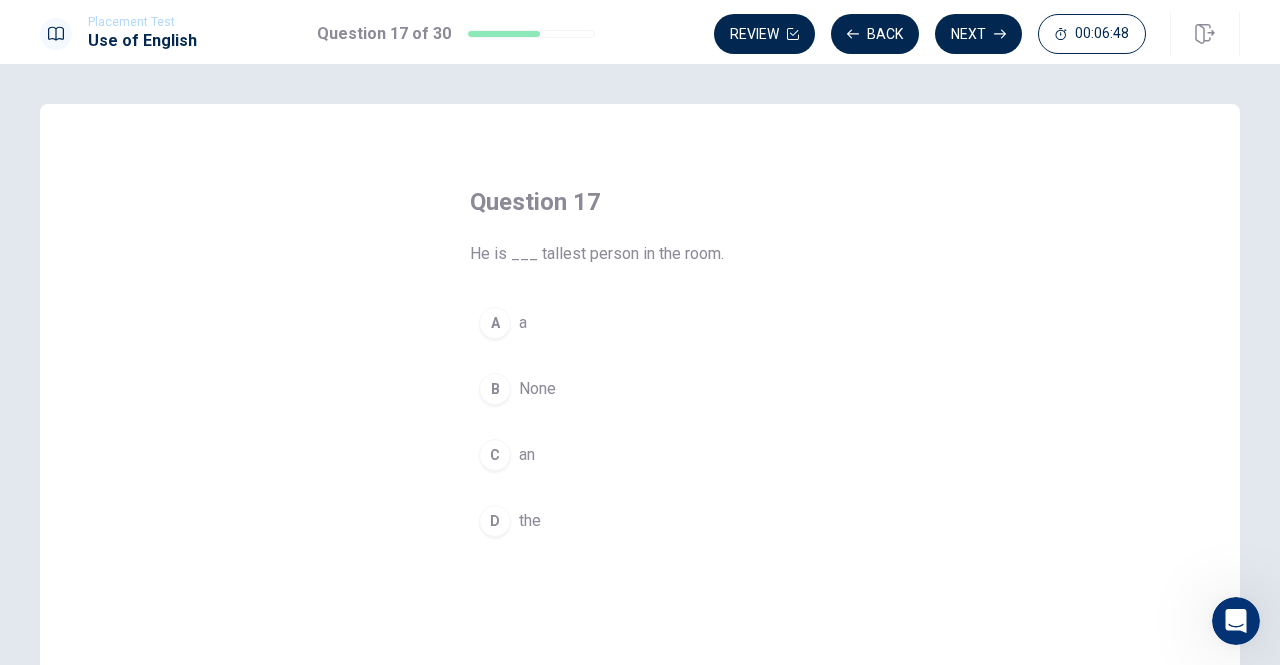 click on "the" at bounding box center [530, 521] 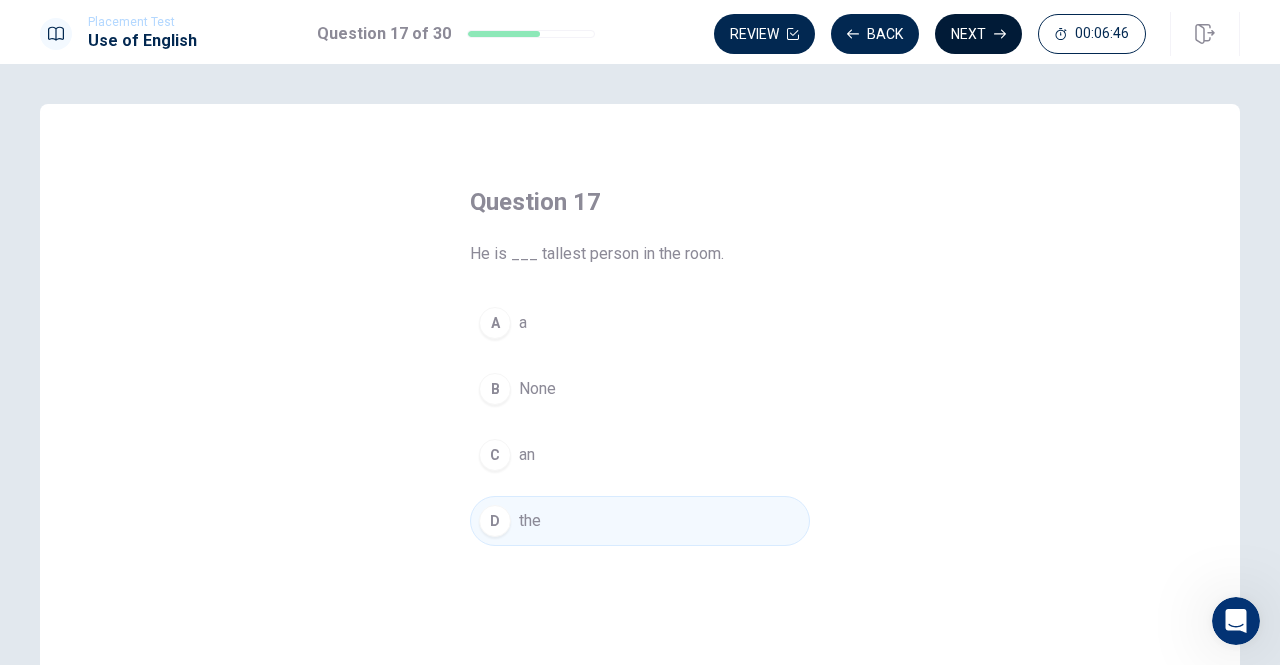 click on "Next" at bounding box center [978, 34] 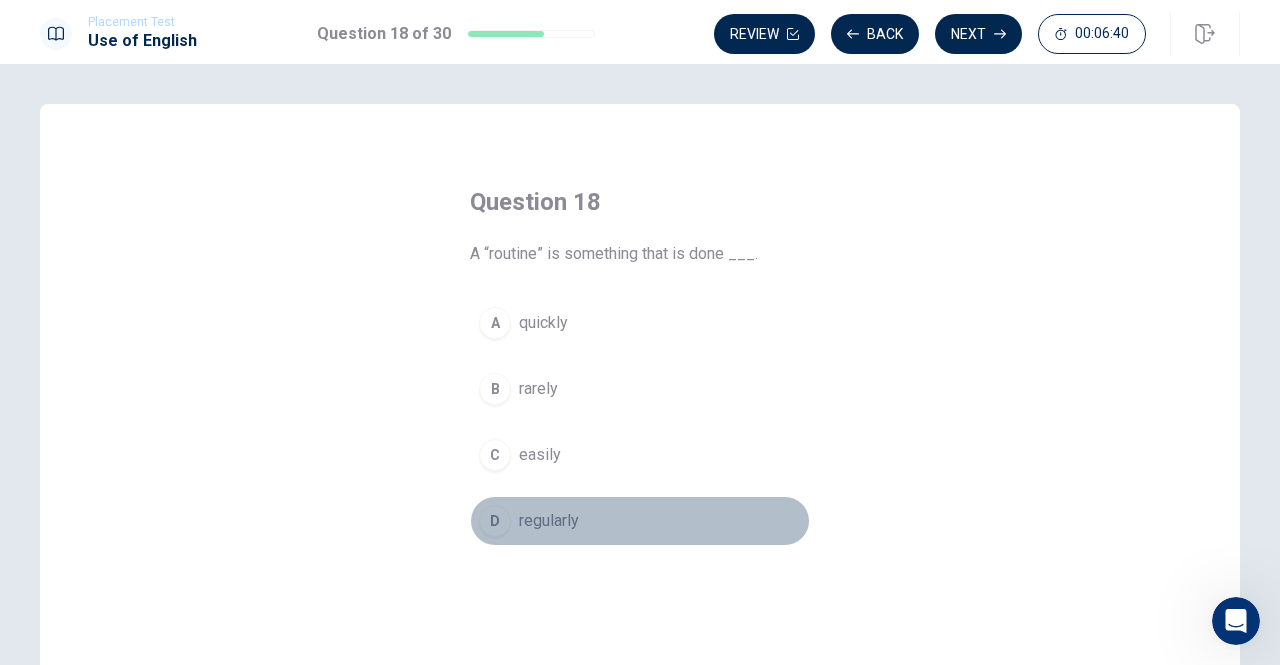 click on "regularly" at bounding box center [549, 521] 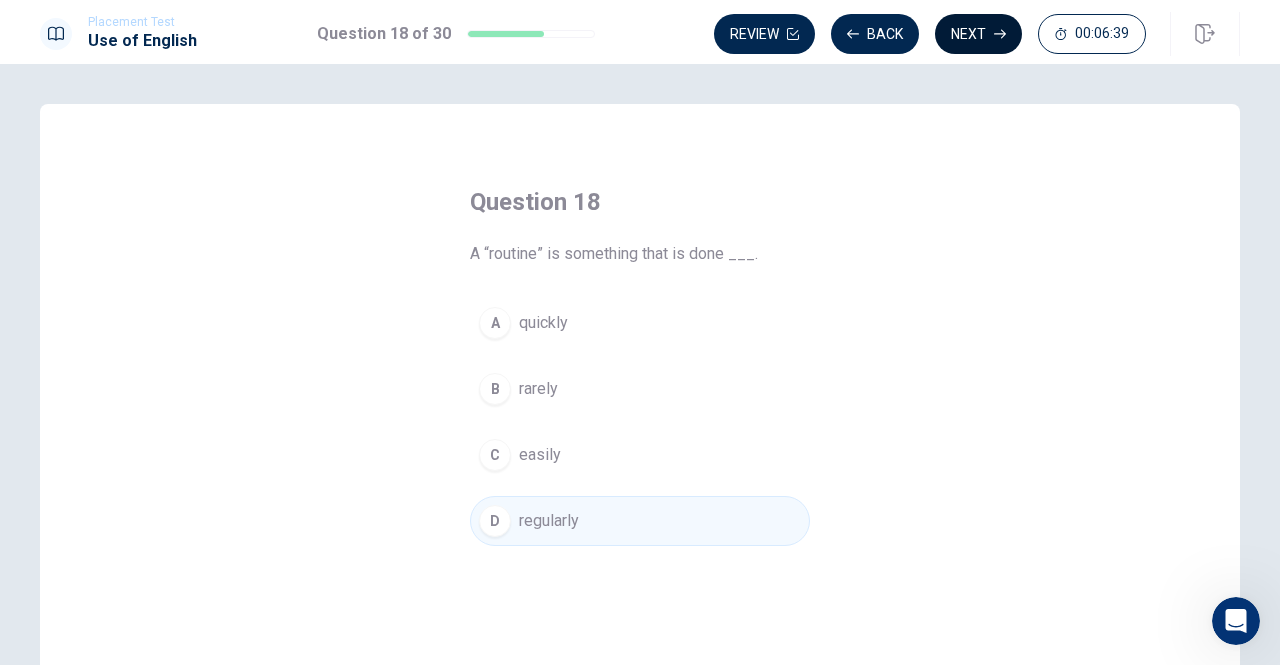 click on "Next" at bounding box center [978, 34] 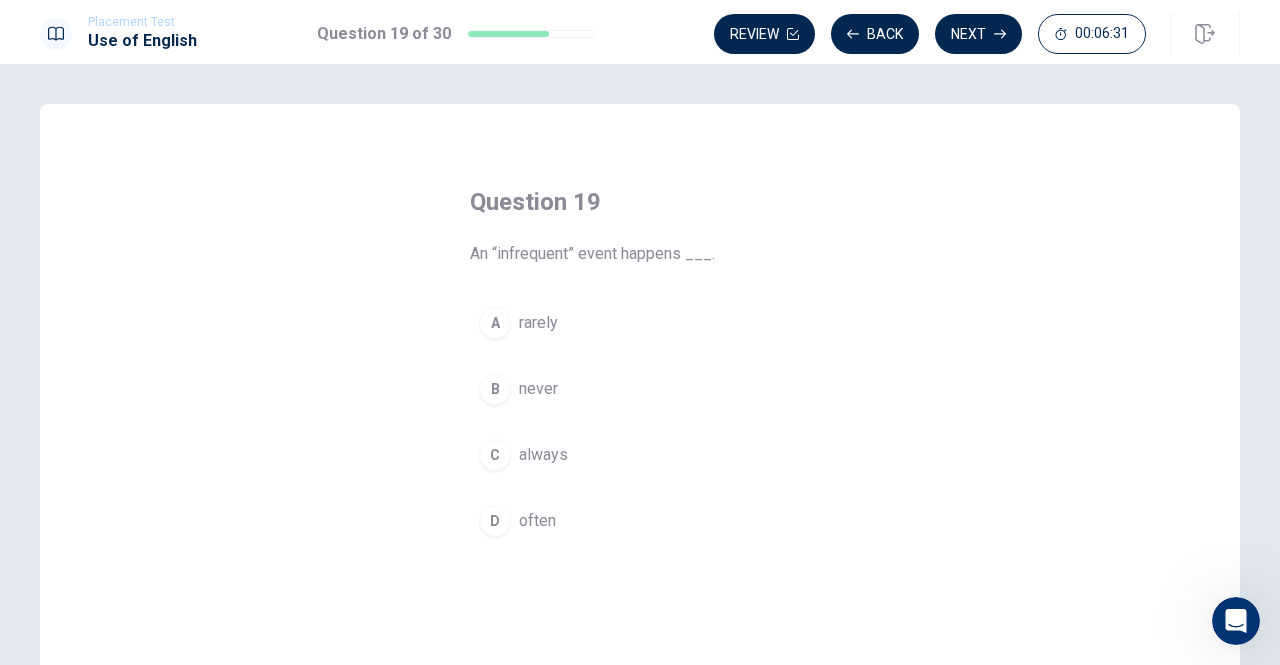 click on "rarely" at bounding box center [538, 323] 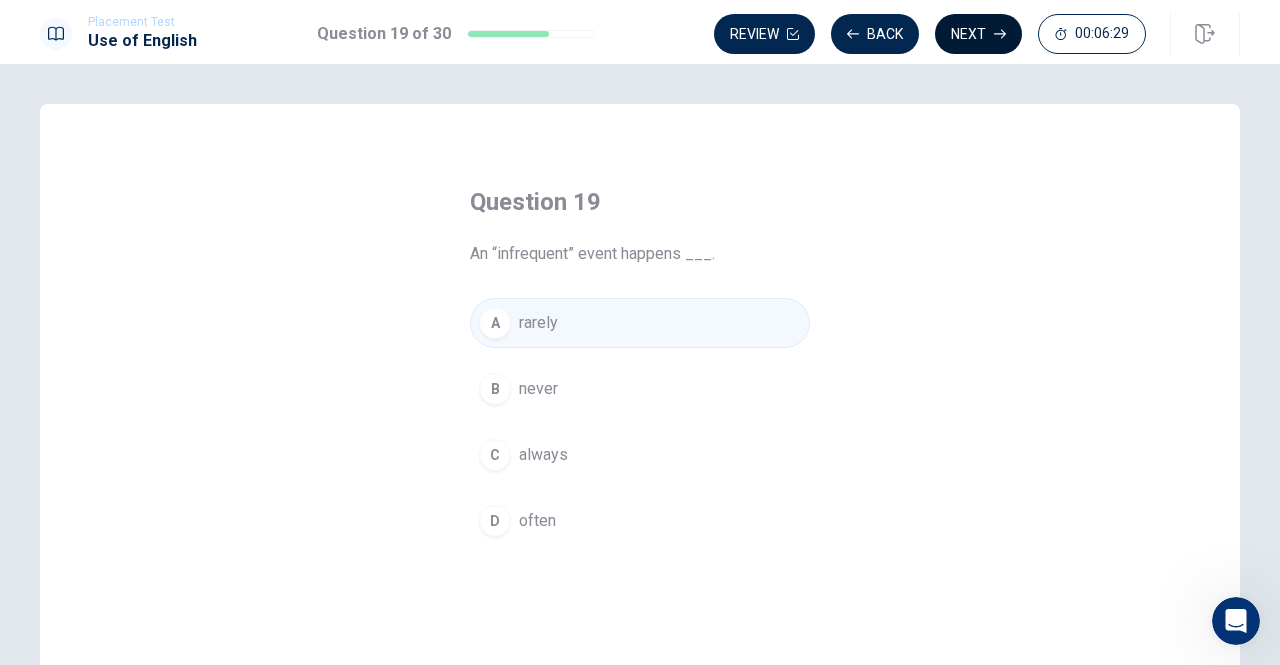 click on "Next" at bounding box center [978, 34] 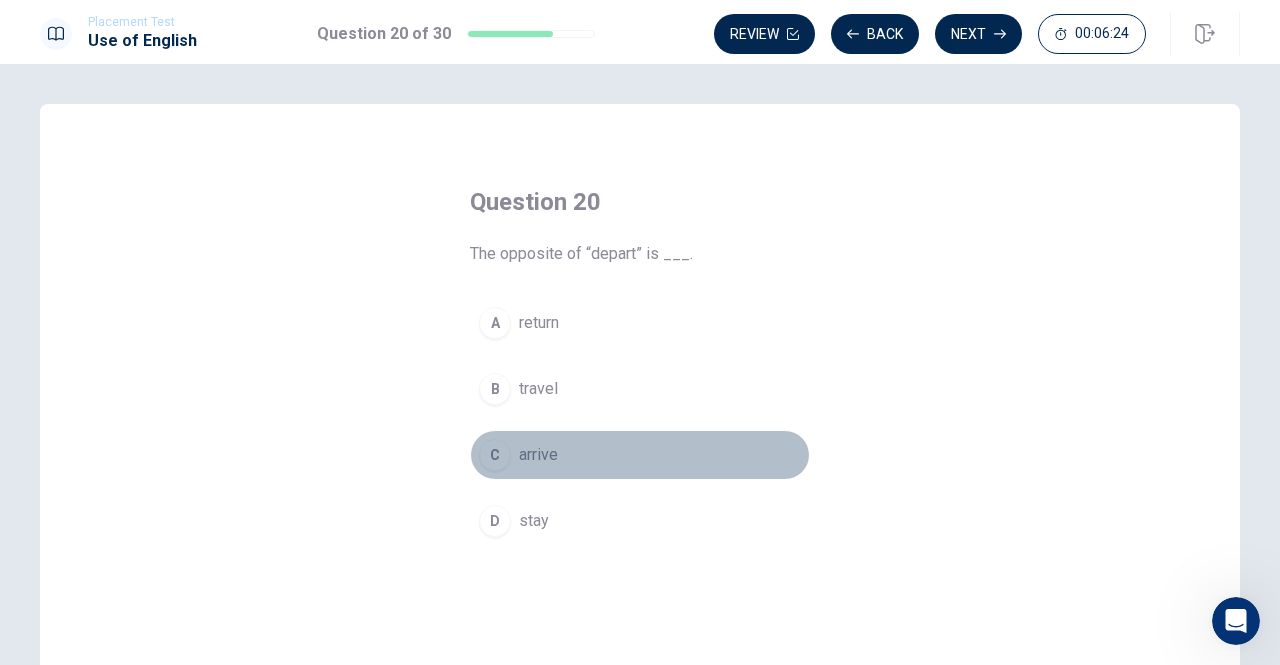 click on "arrive" at bounding box center [538, 455] 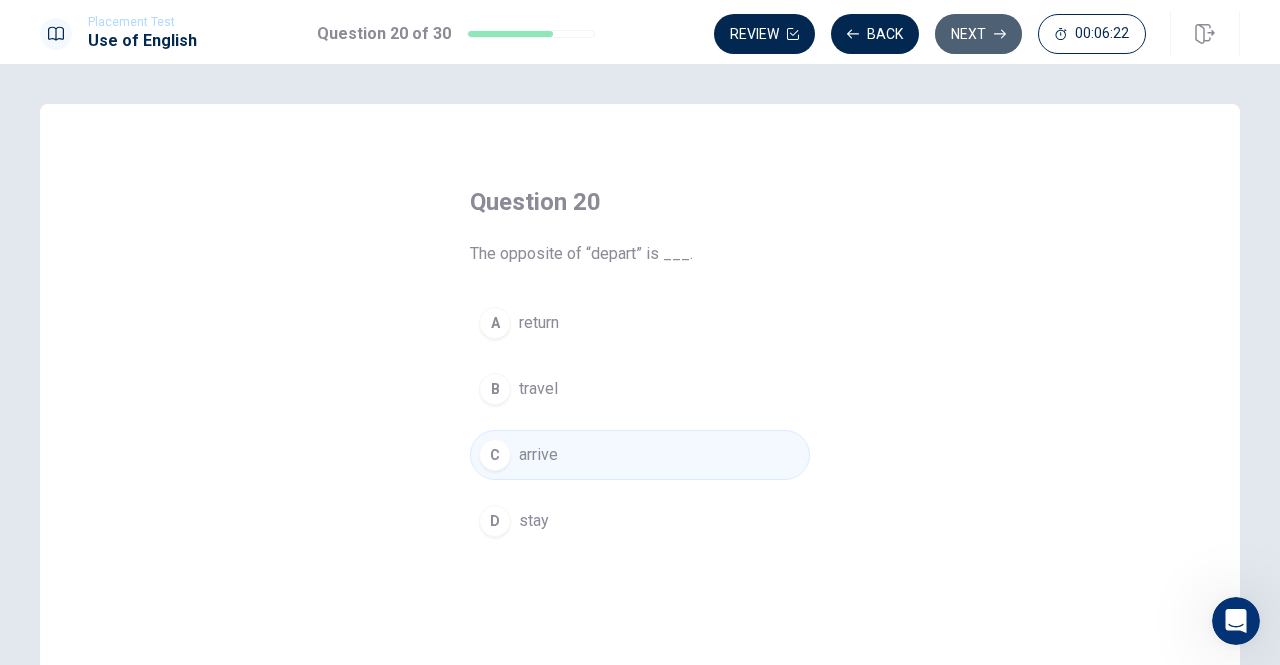 click on "Next" at bounding box center (978, 34) 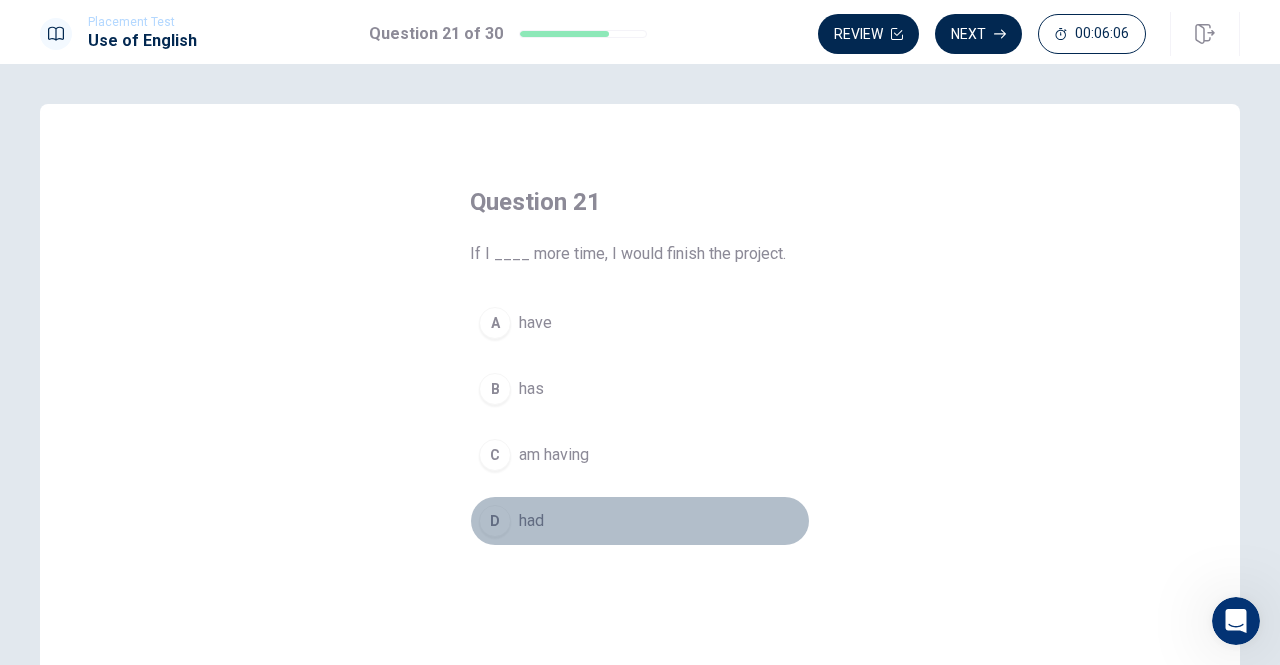 click on "had" at bounding box center [531, 521] 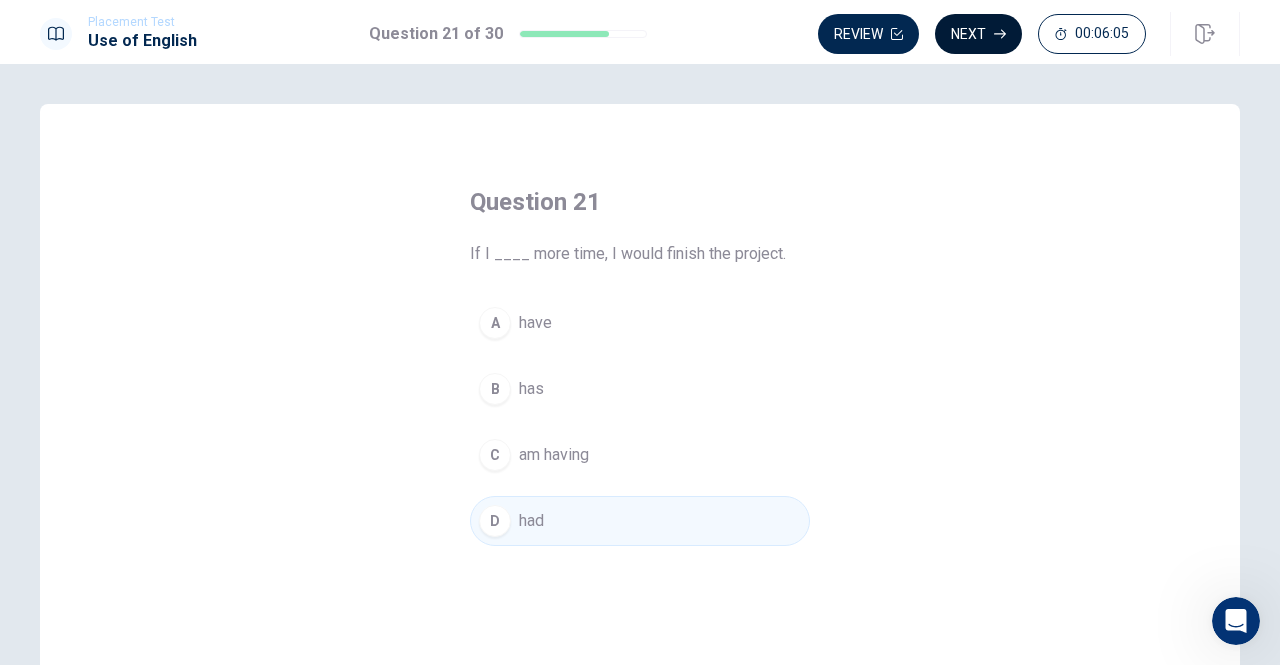 click 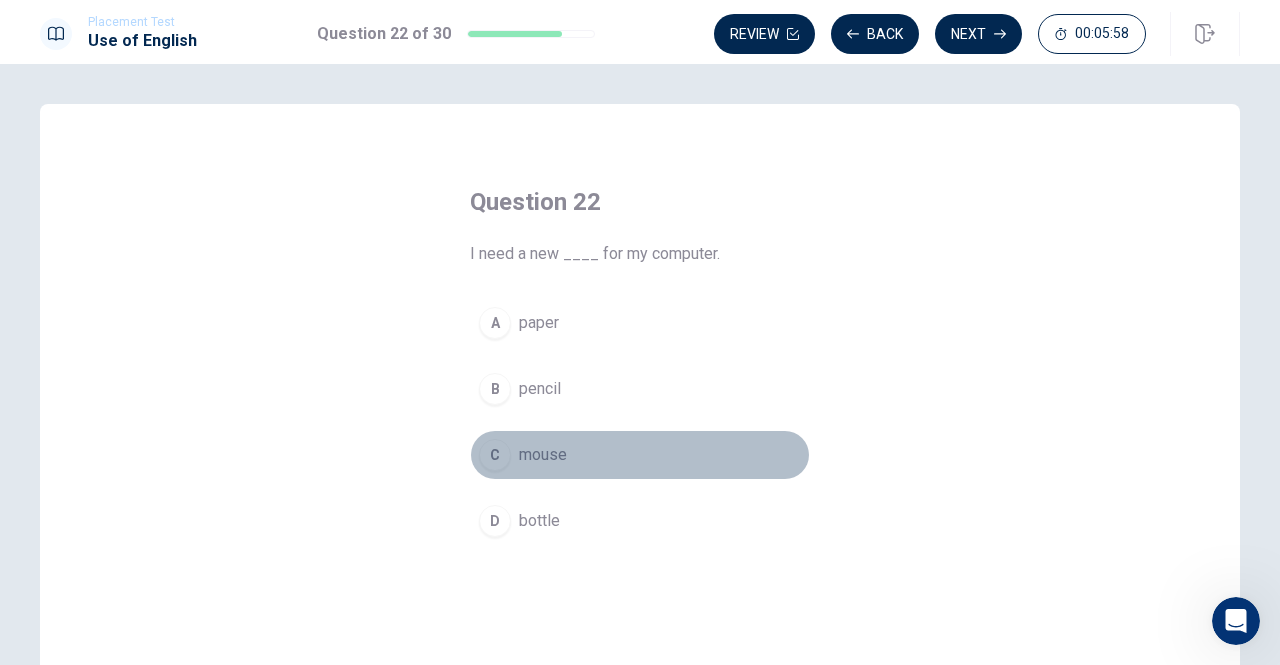 click on "mouse" at bounding box center [543, 455] 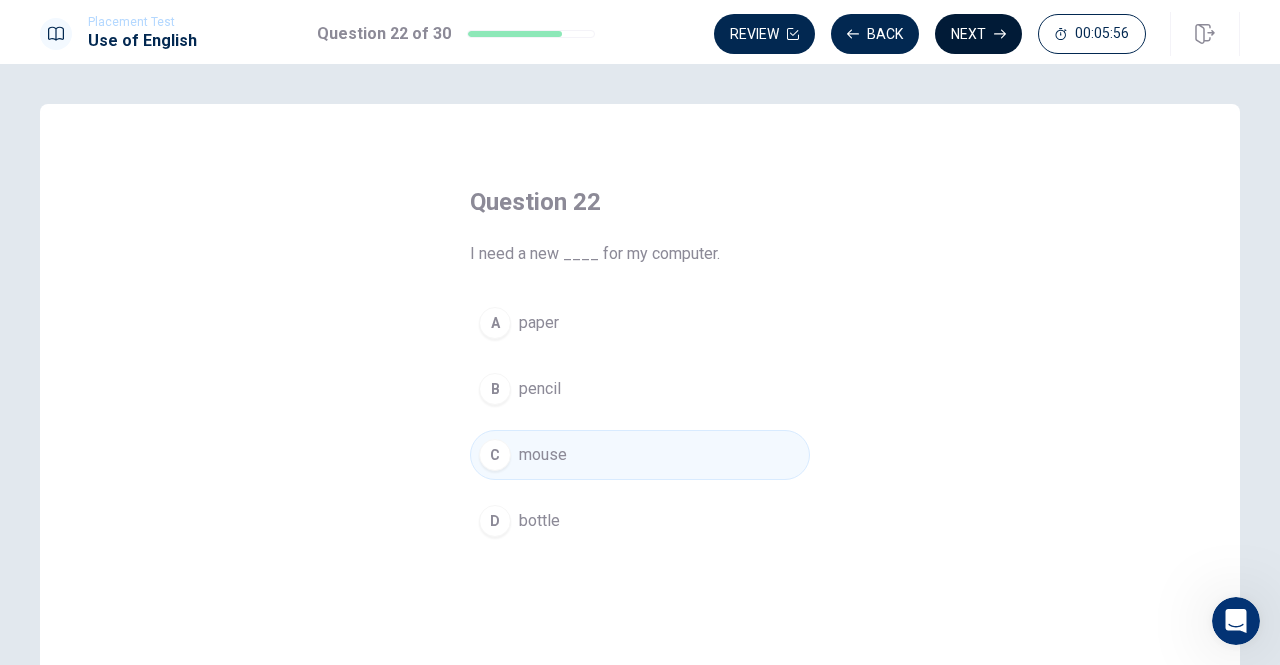 click on "Next" at bounding box center (978, 34) 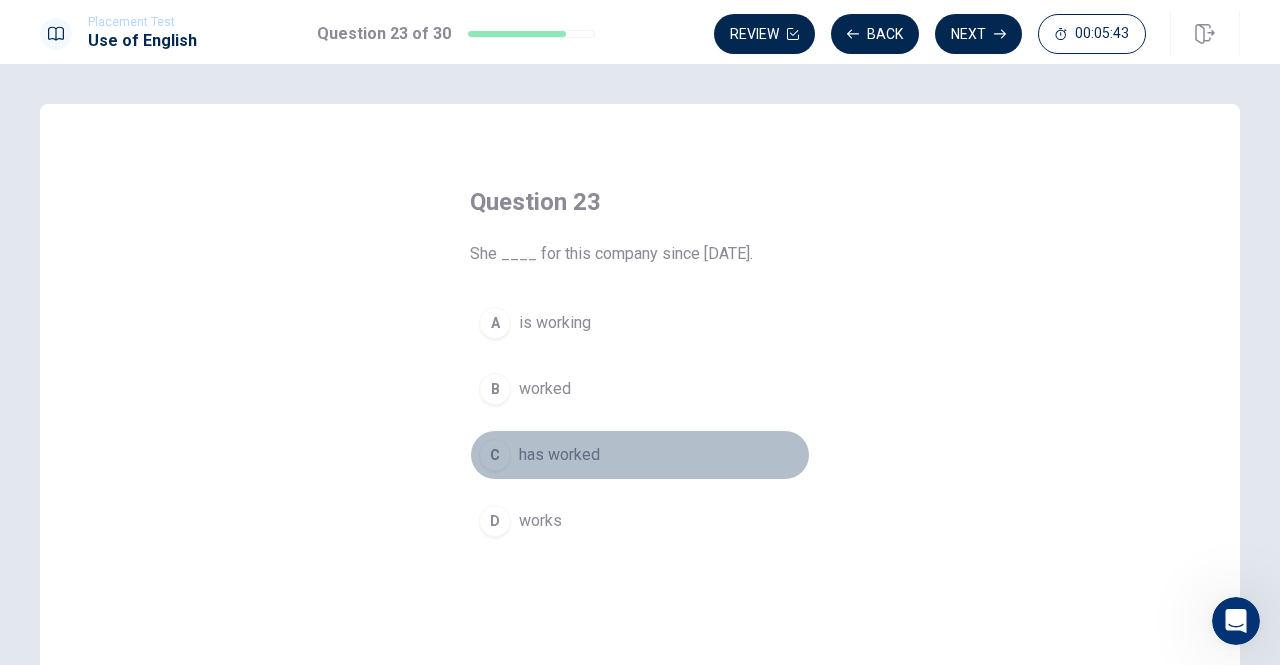 click on "has worked" at bounding box center [559, 455] 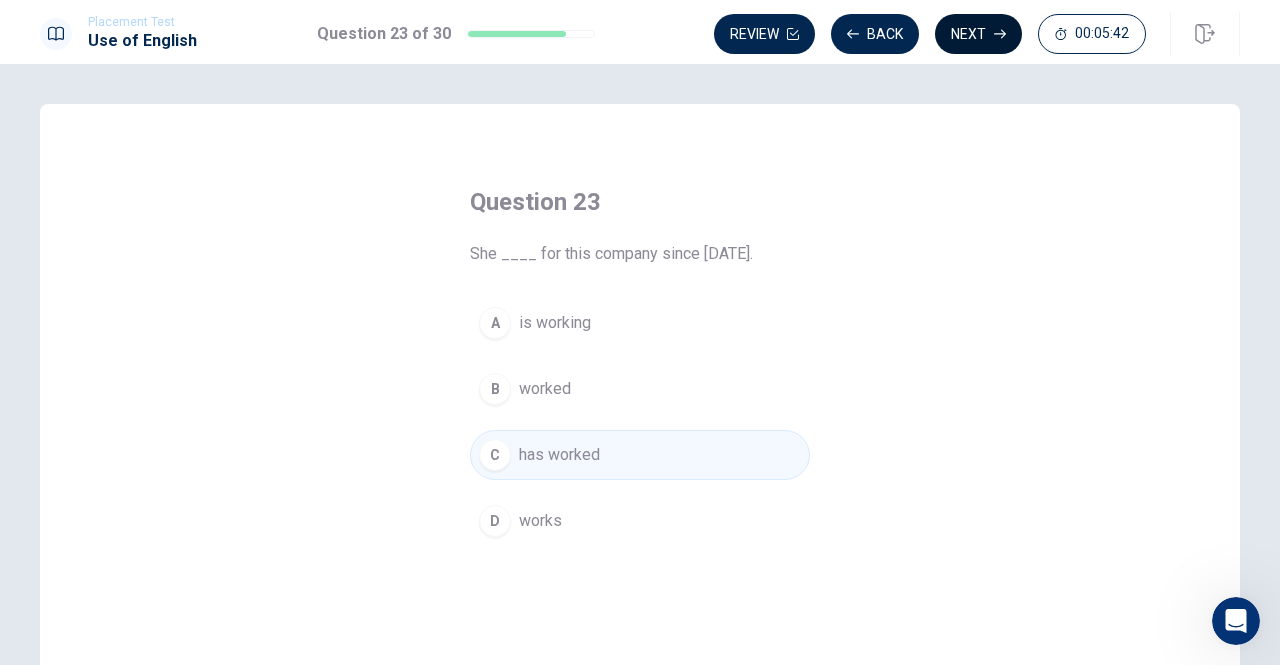 click on "Next" at bounding box center [978, 34] 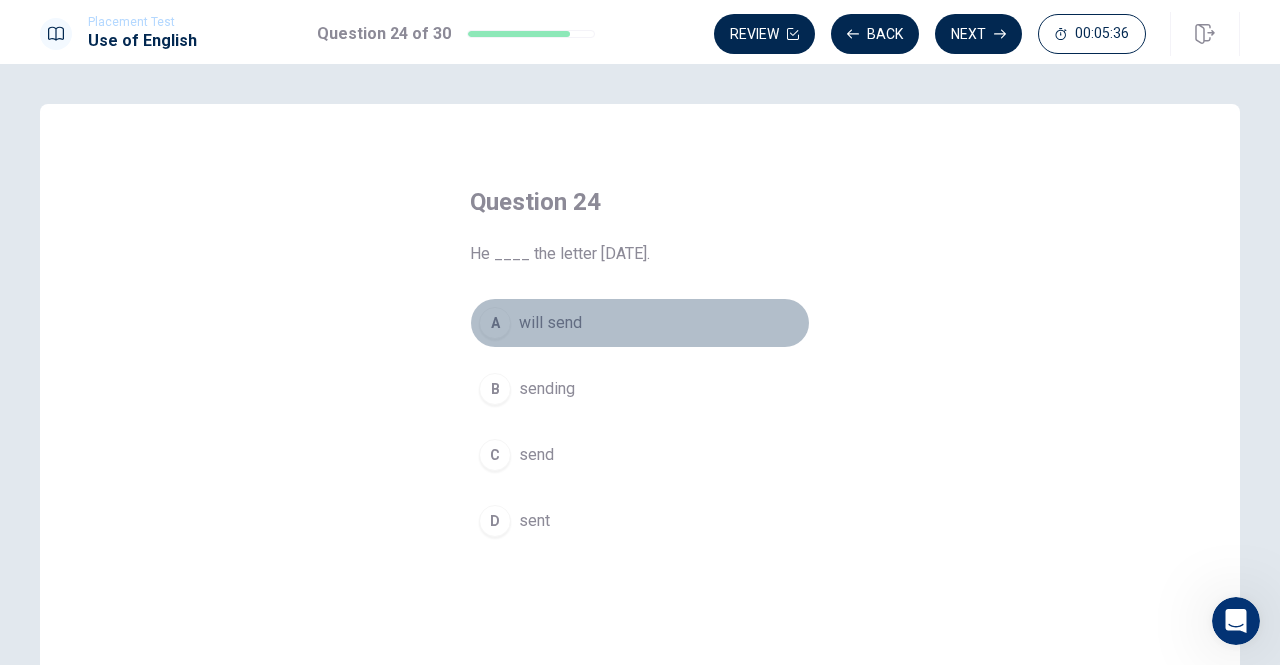 click on "will send" at bounding box center (550, 323) 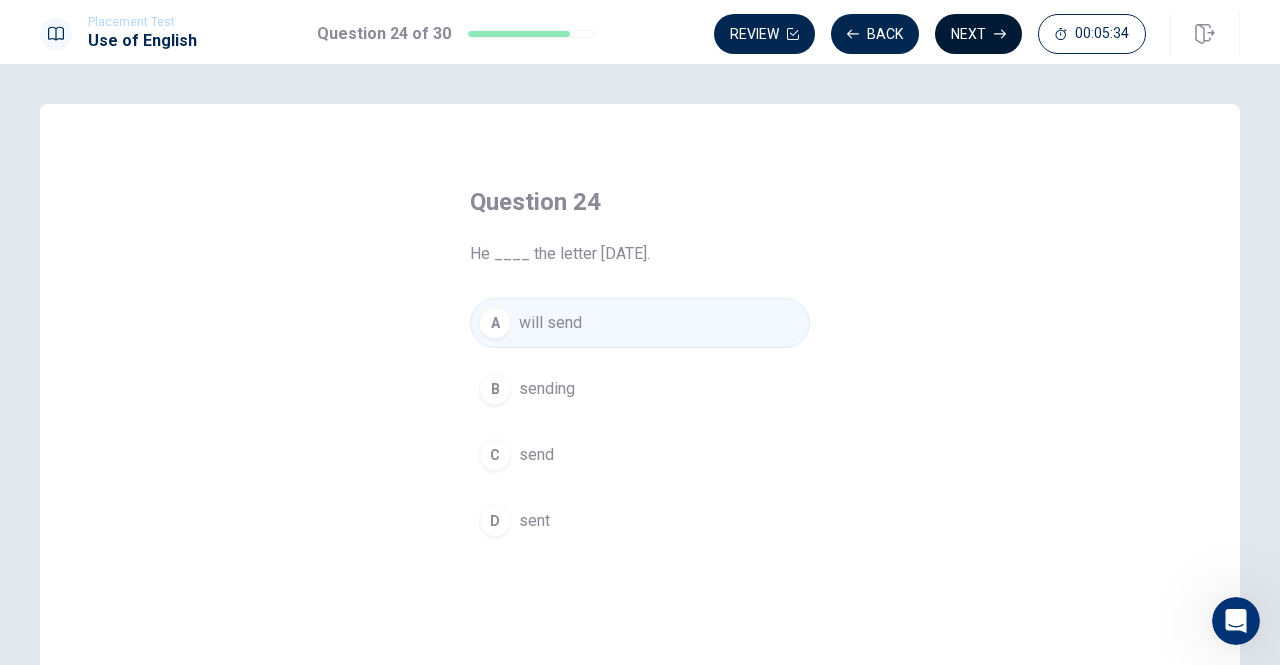 click on "Next" at bounding box center [978, 34] 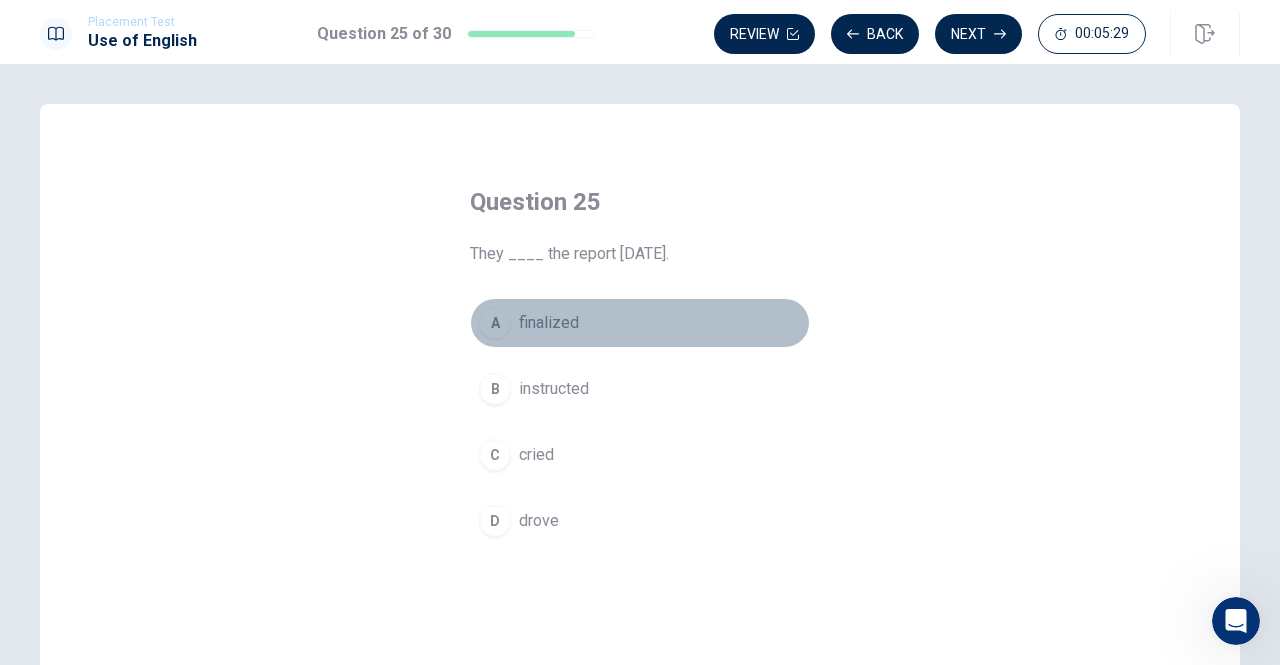 click on "finalized" at bounding box center (549, 323) 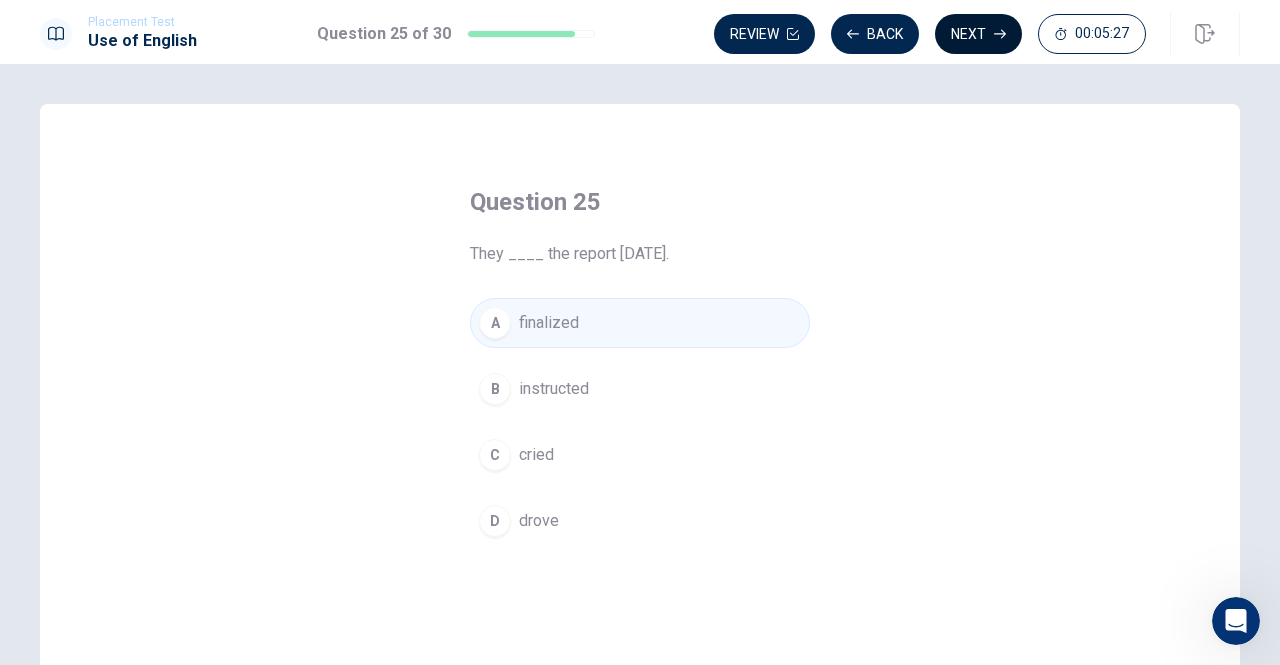 click on "Next" at bounding box center [978, 34] 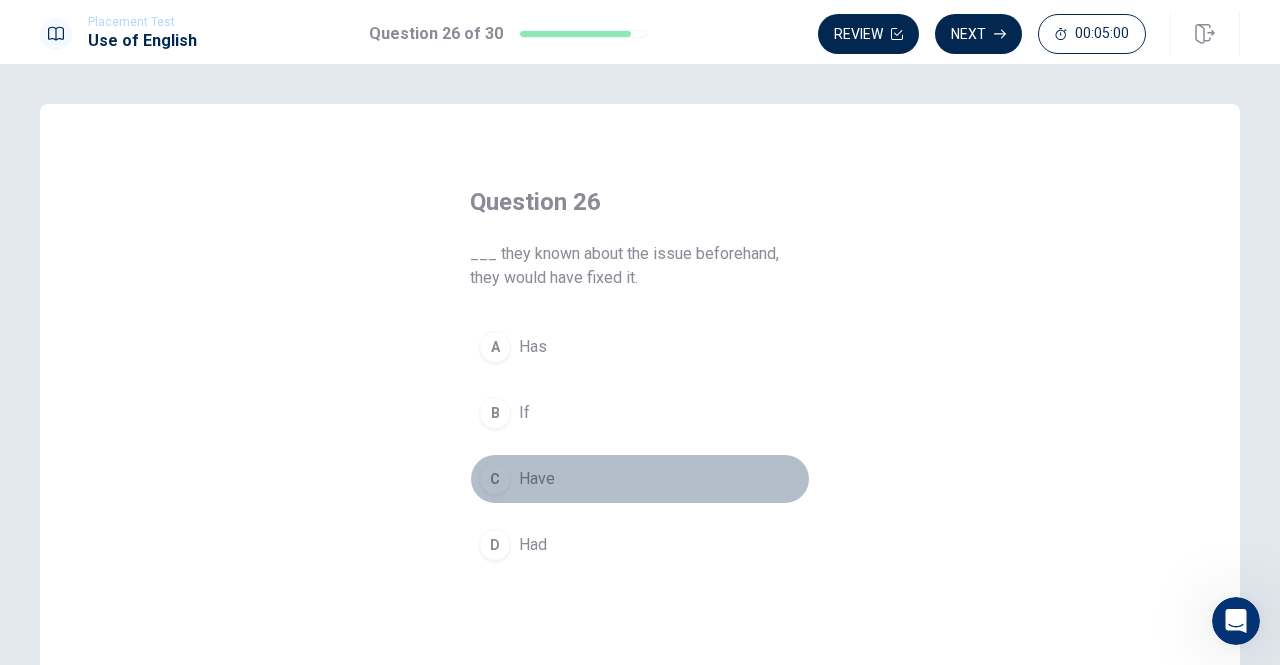click on "Have" at bounding box center [537, 479] 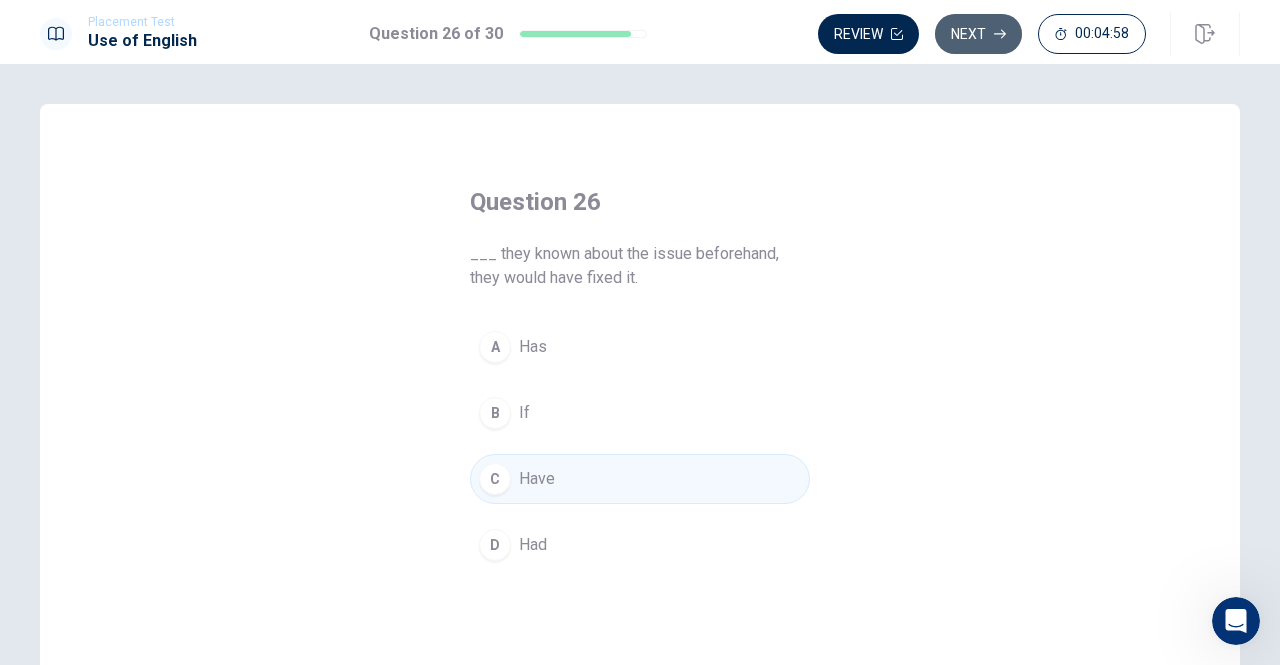click on "Next" at bounding box center (978, 34) 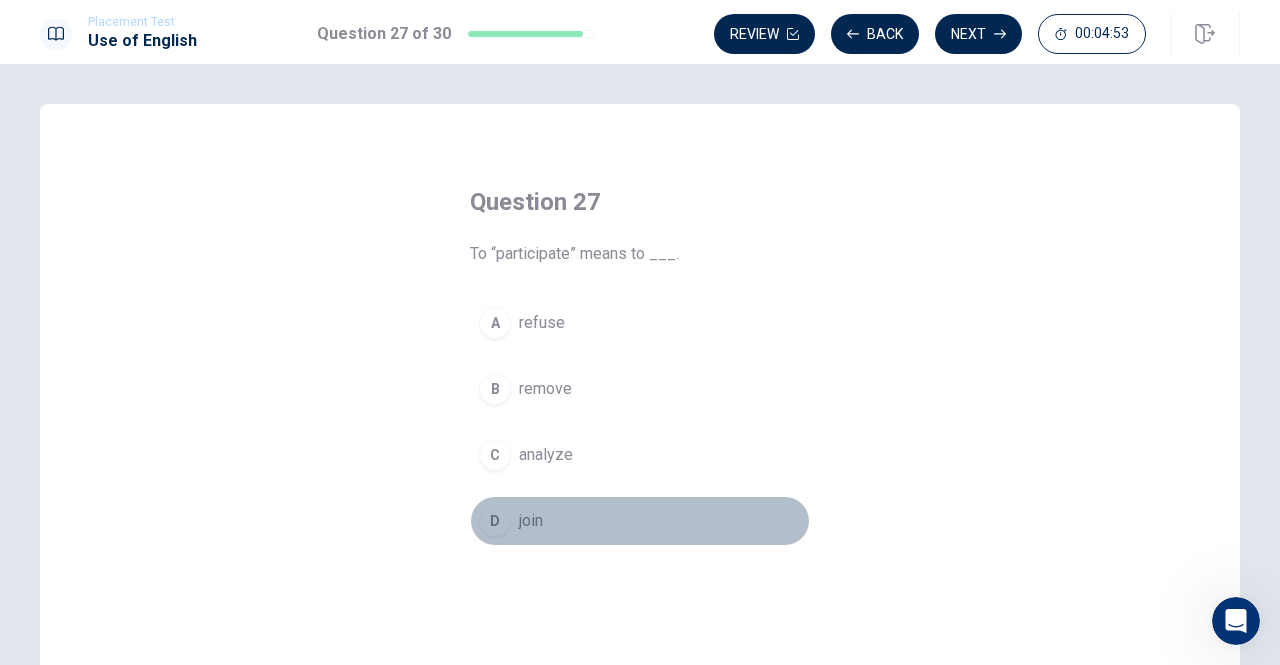 click on "D" at bounding box center (495, 521) 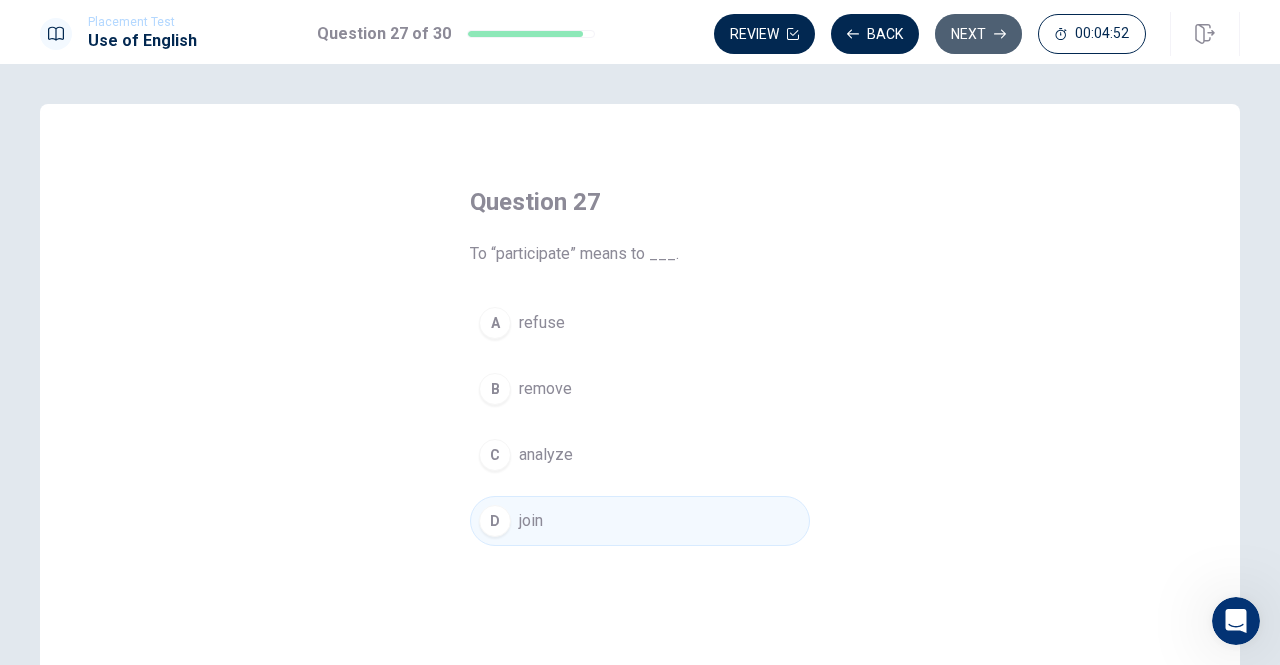 click on "Next" at bounding box center (978, 34) 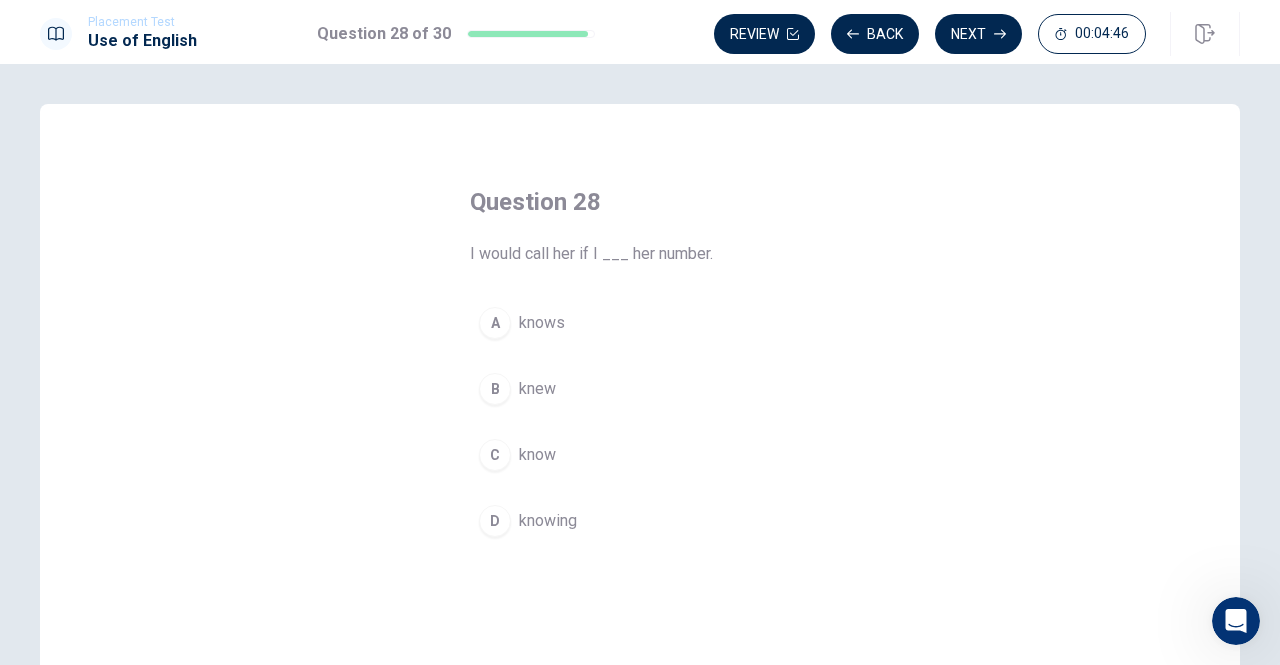 click on "knew" at bounding box center [537, 389] 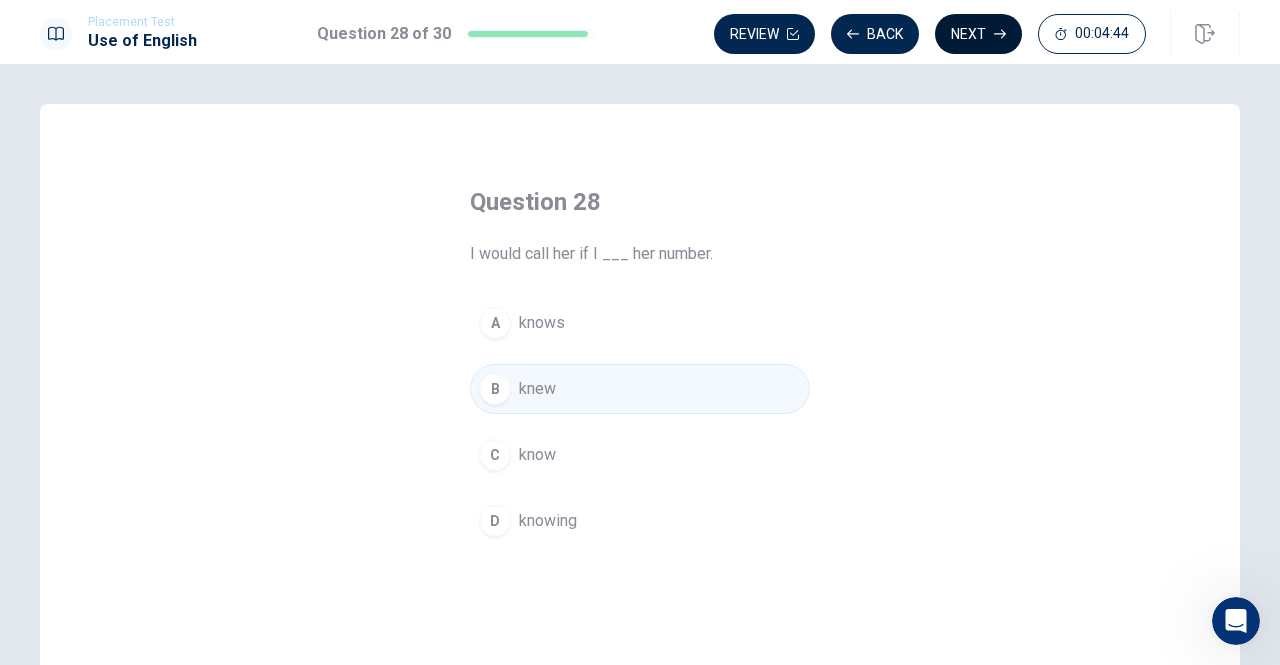 click on "Next" at bounding box center [978, 34] 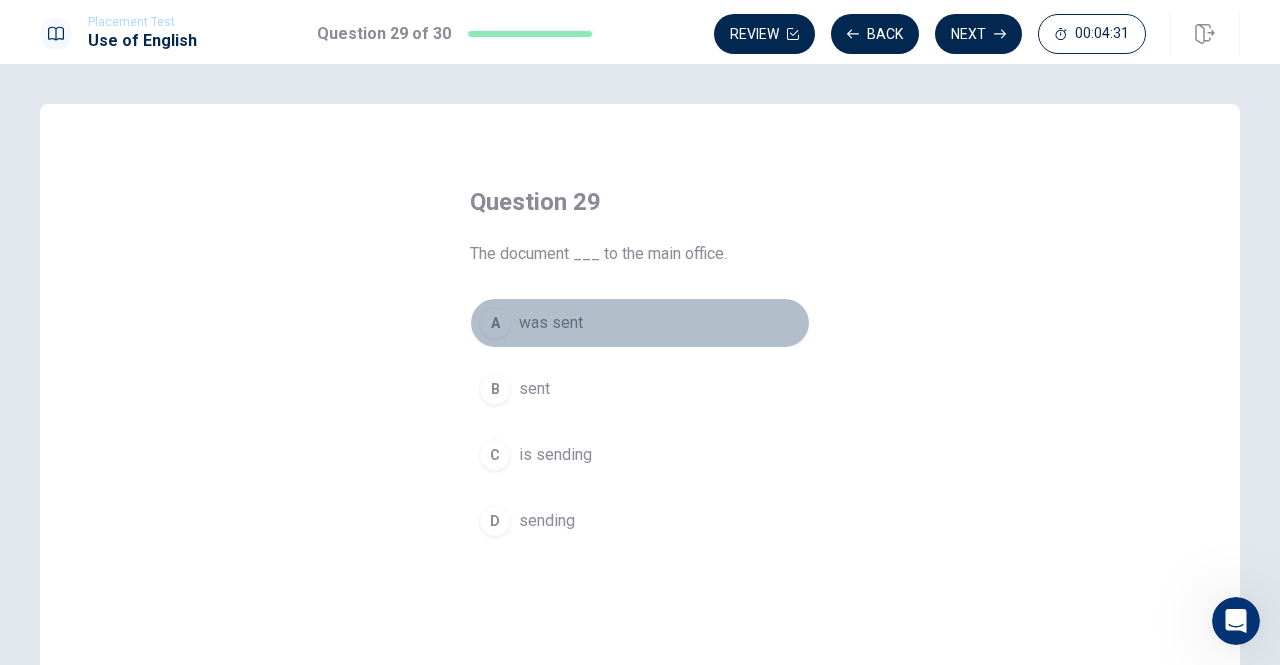 click on "was sent" at bounding box center [551, 323] 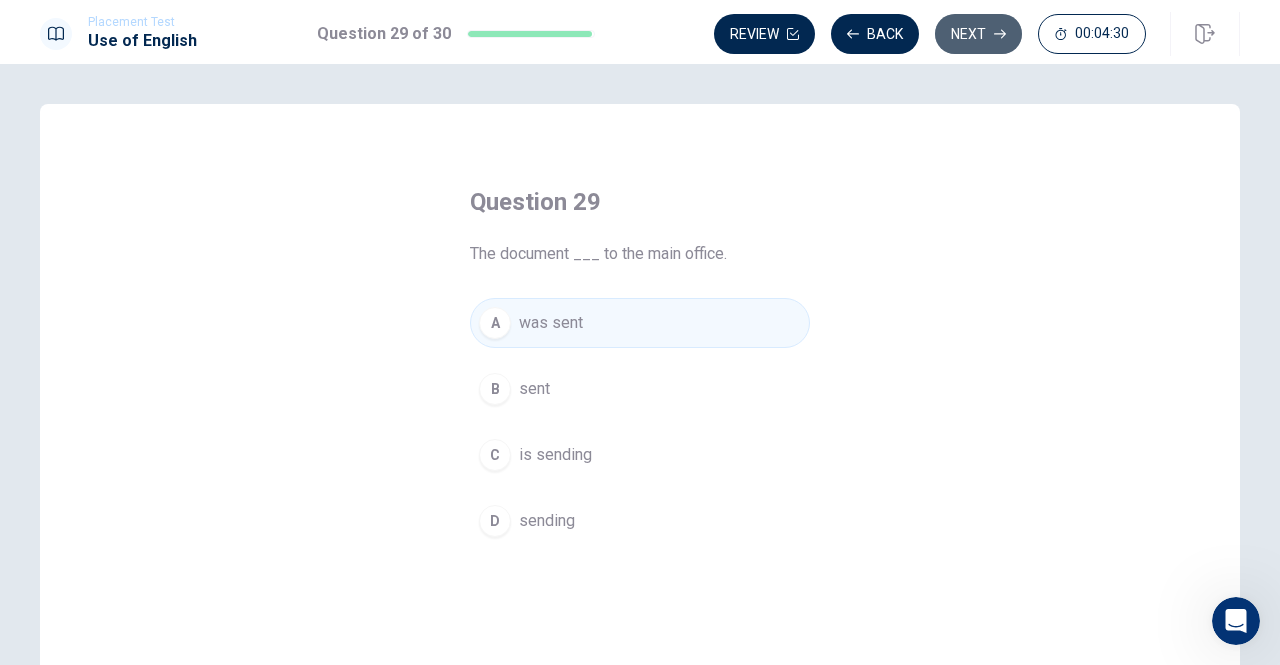 click on "Next" at bounding box center (978, 34) 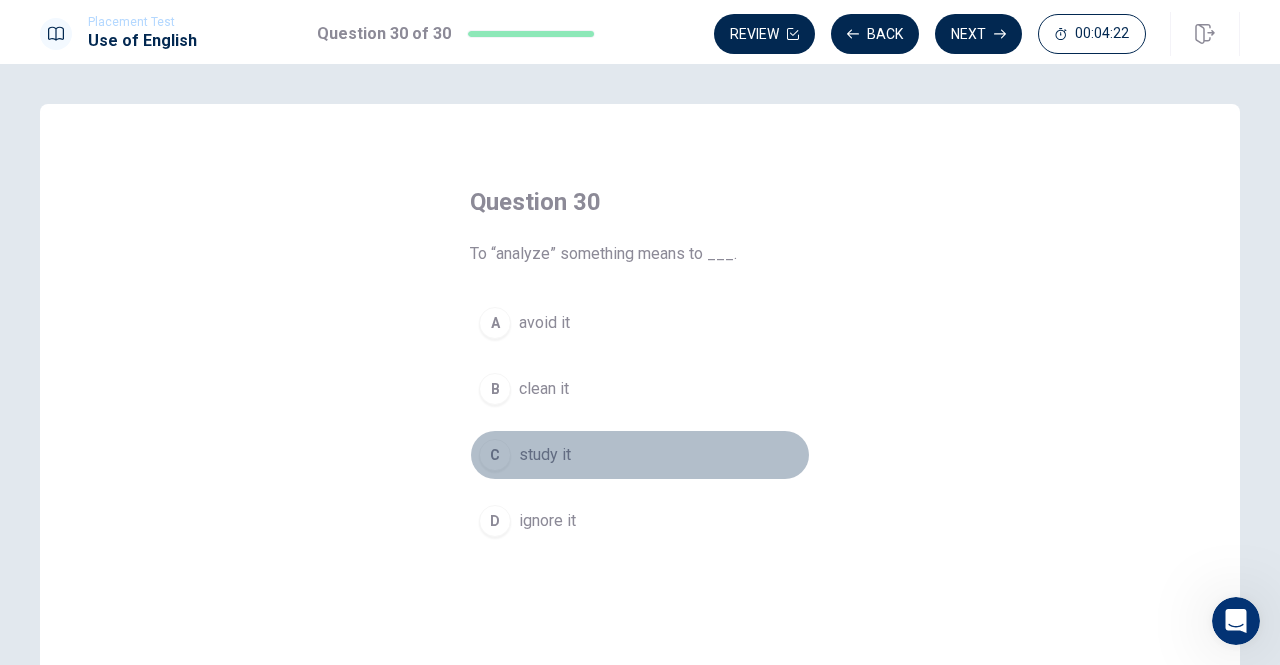 click on "study it" at bounding box center (545, 455) 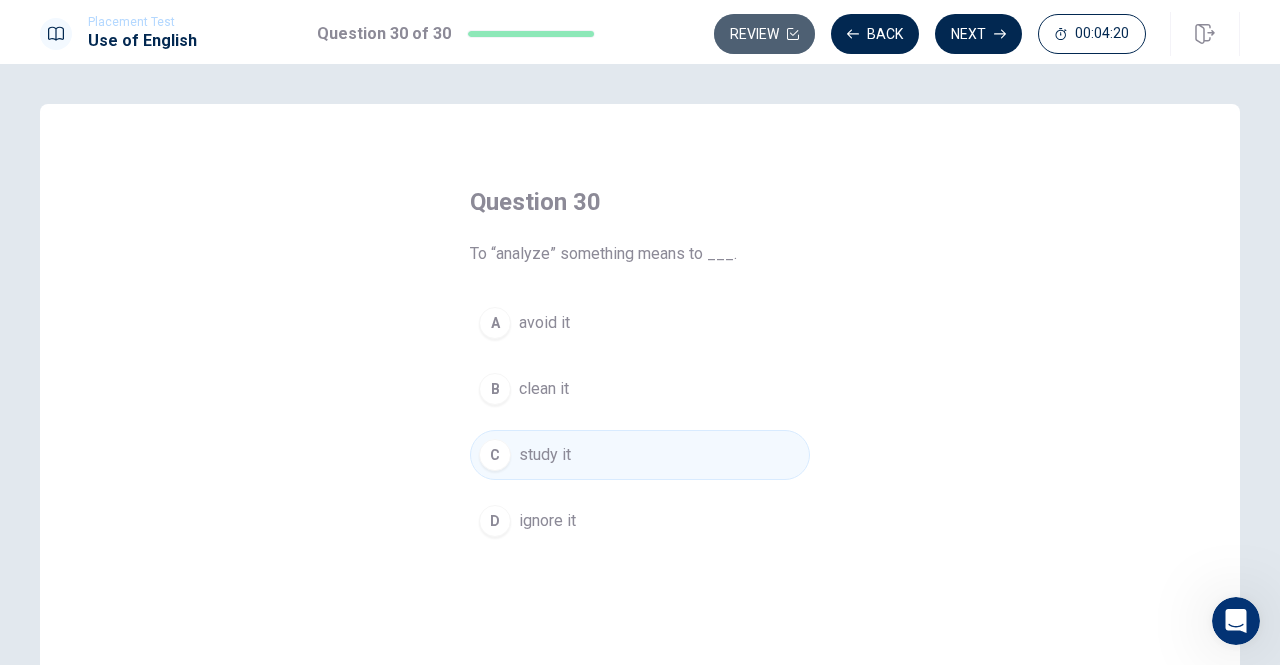 click on "Review" at bounding box center [764, 34] 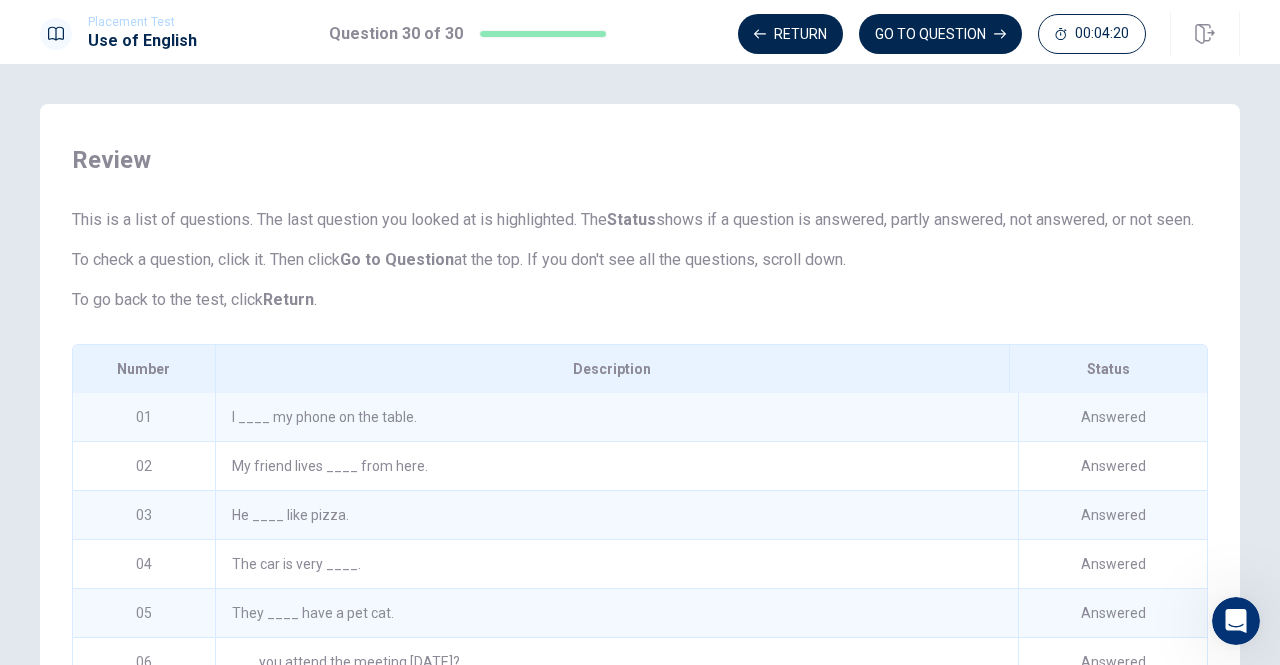 scroll, scrollTop: 261, scrollLeft: 0, axis: vertical 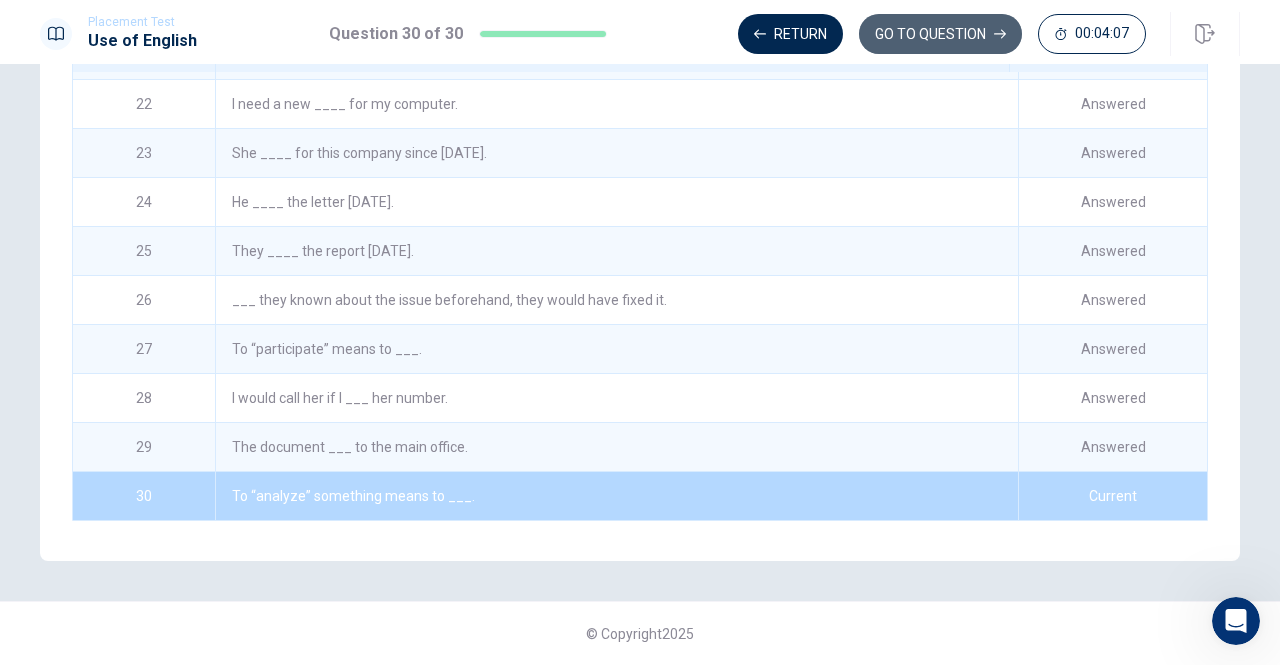 click on "GO TO QUESTION" at bounding box center (940, 34) 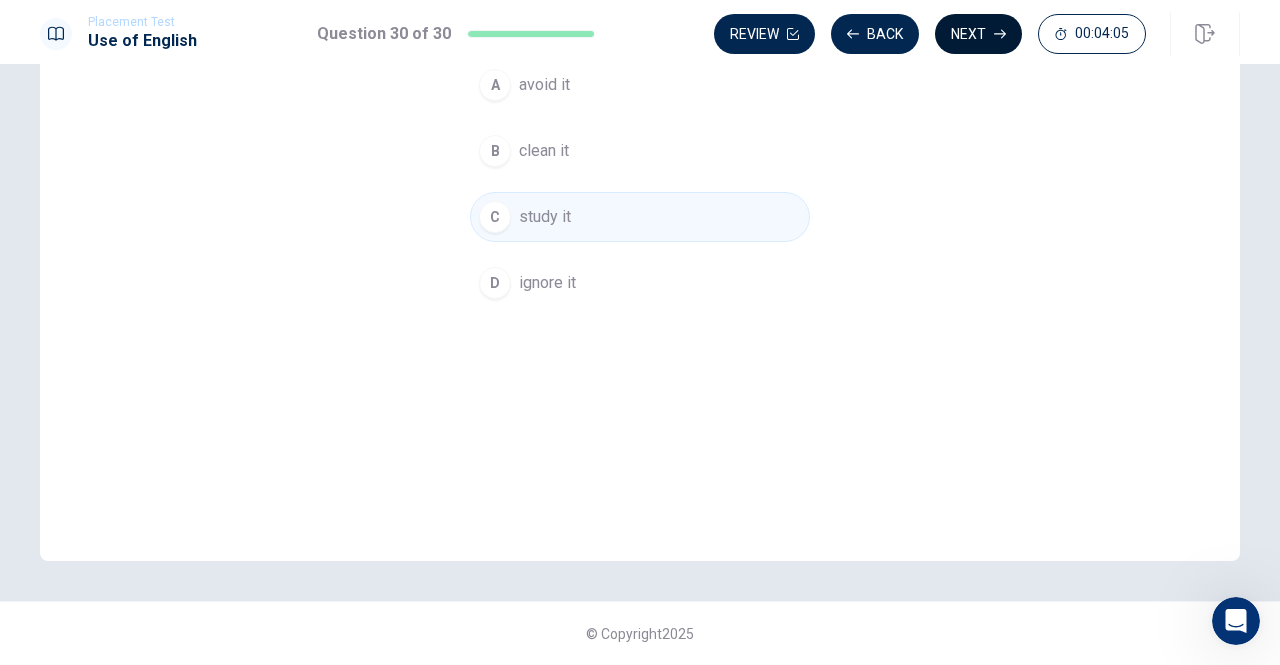 click on "Next" at bounding box center (978, 34) 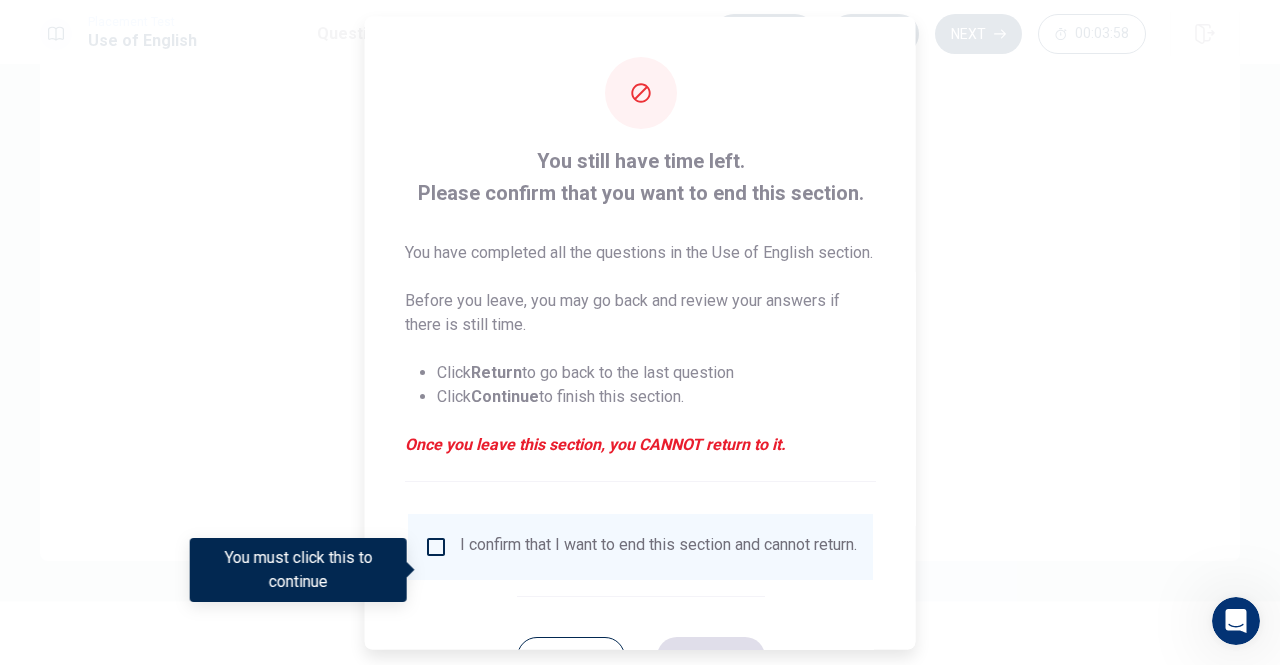 click at bounding box center [640, 332] 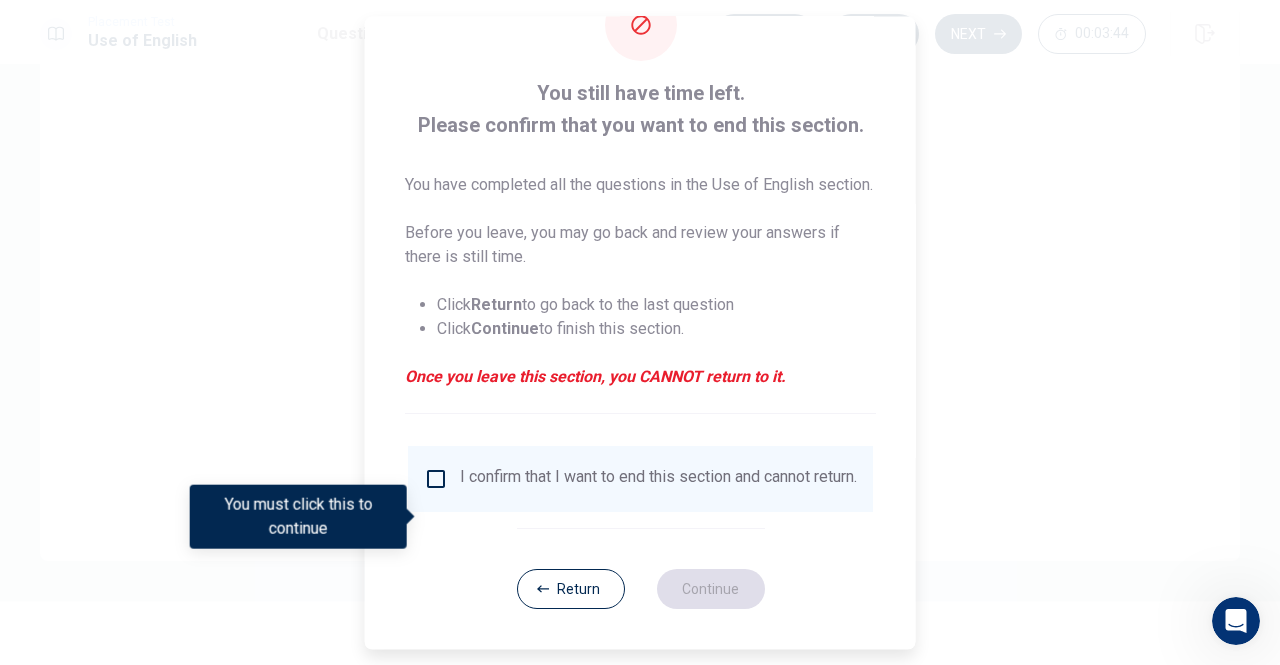 scroll, scrollTop: 104, scrollLeft: 0, axis: vertical 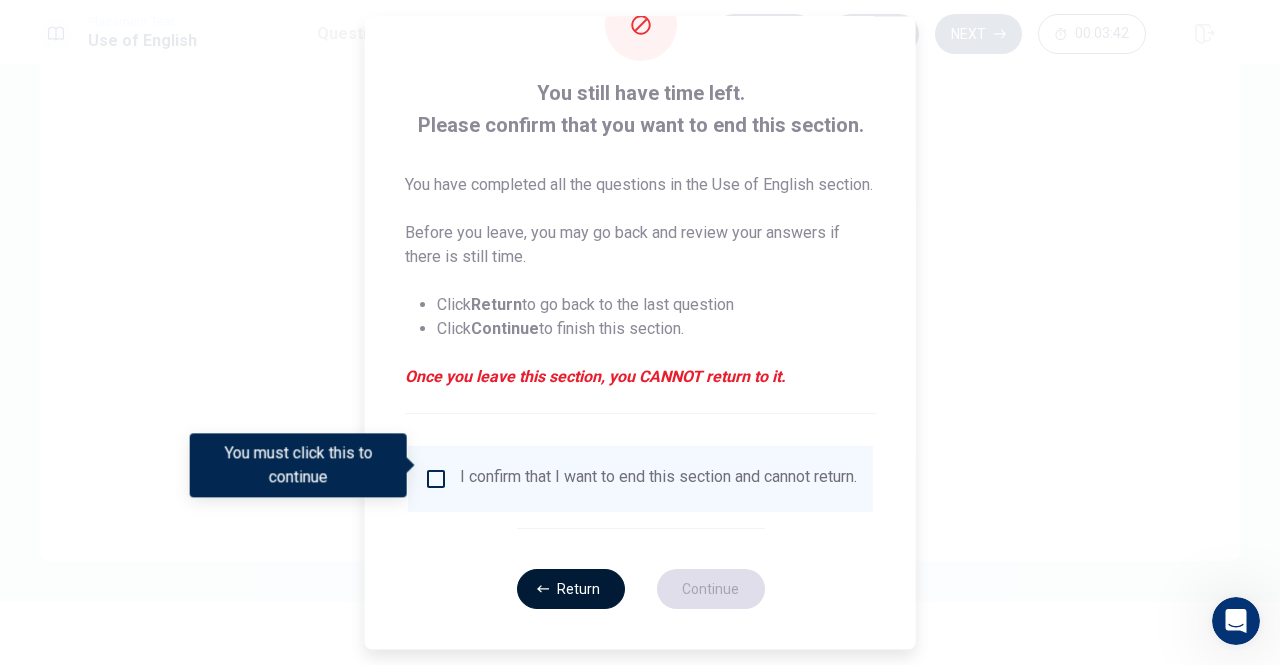 click on "Return" at bounding box center (570, 589) 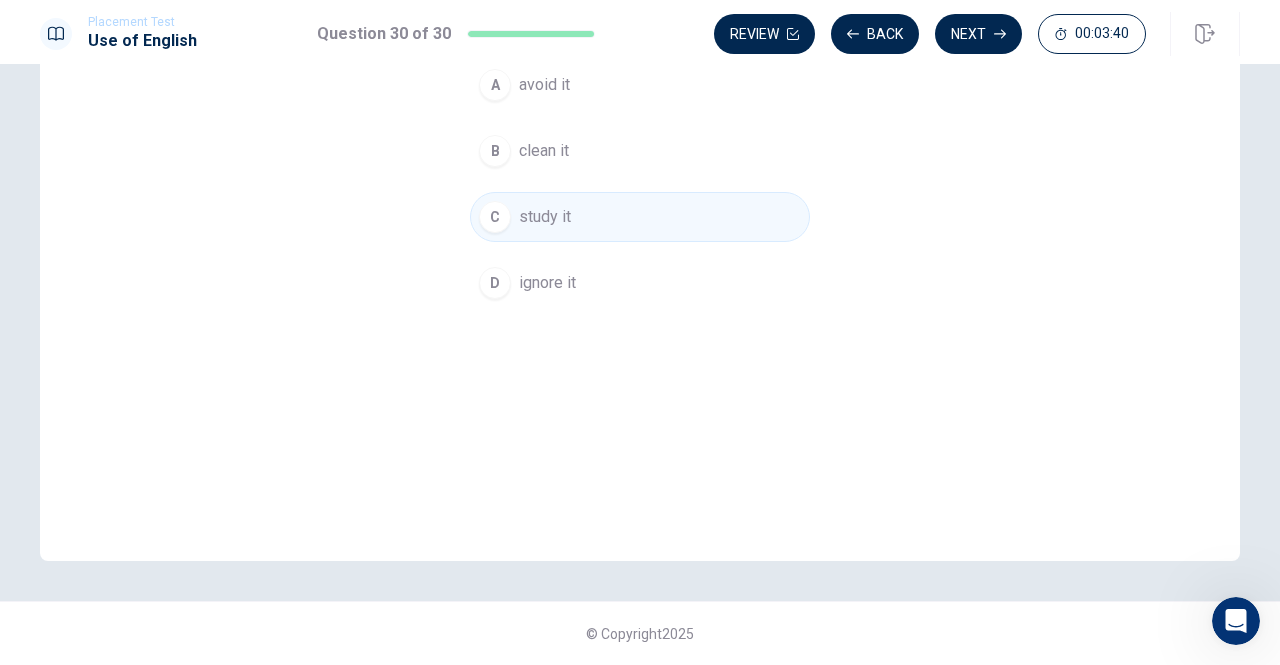 scroll, scrollTop: 0, scrollLeft: 0, axis: both 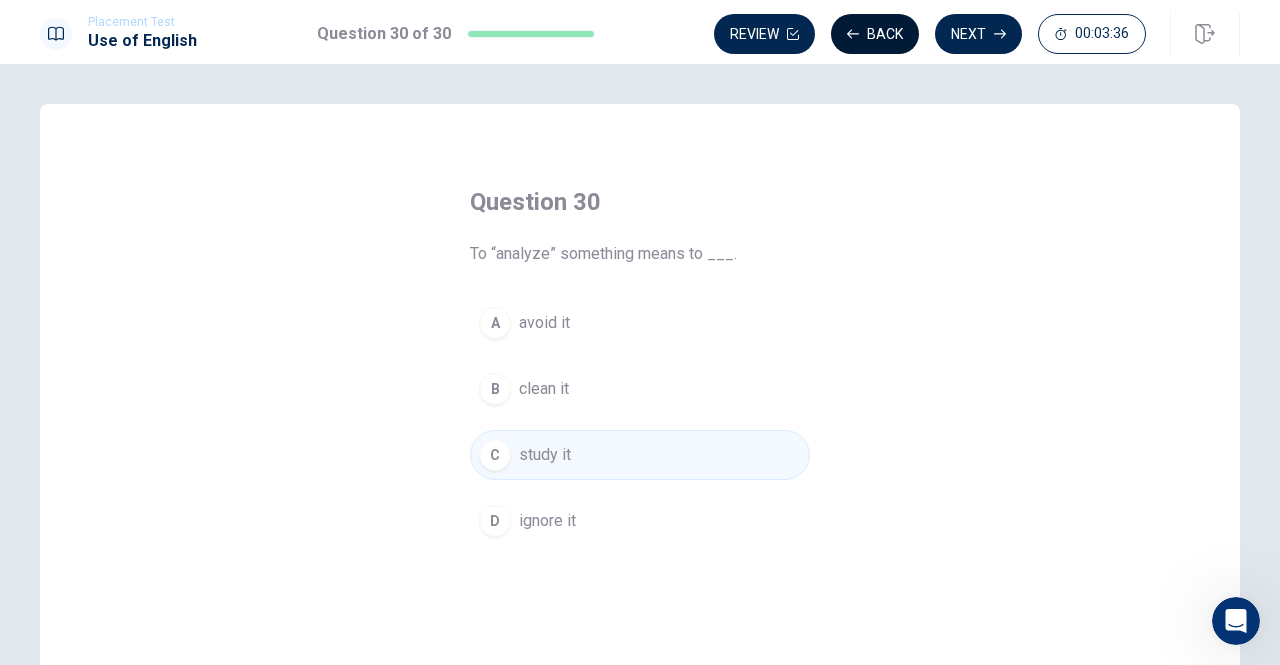 click on "Back" at bounding box center [875, 34] 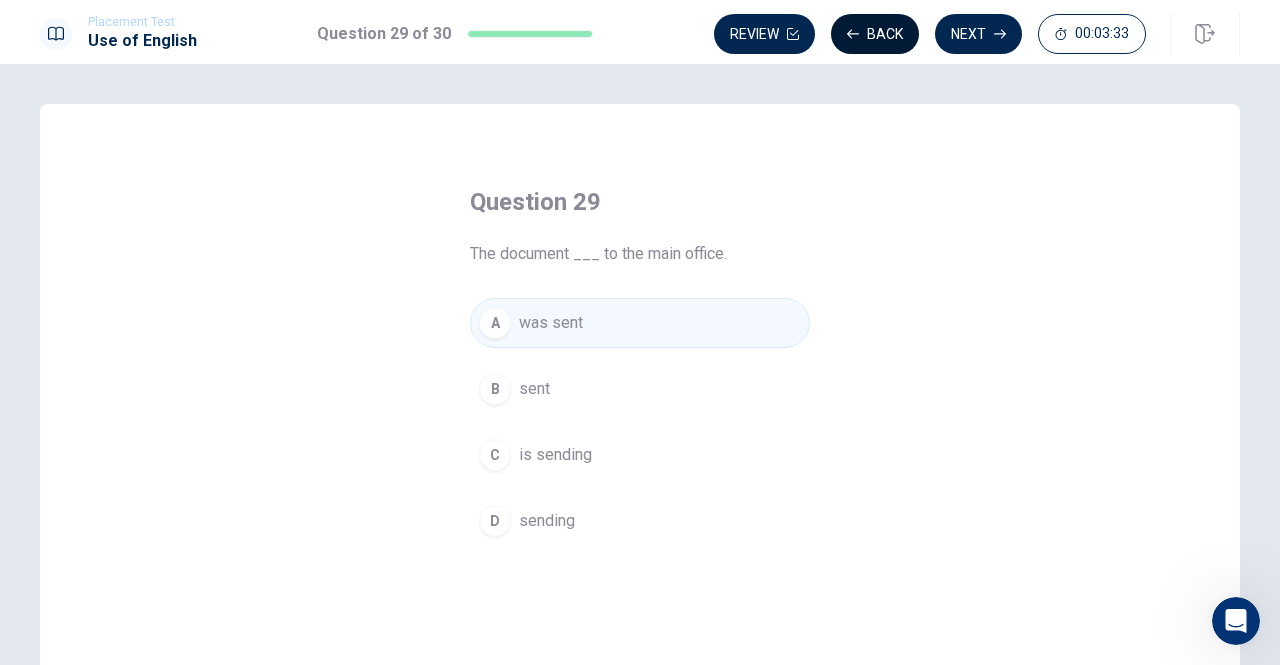 click on "Back" at bounding box center (875, 34) 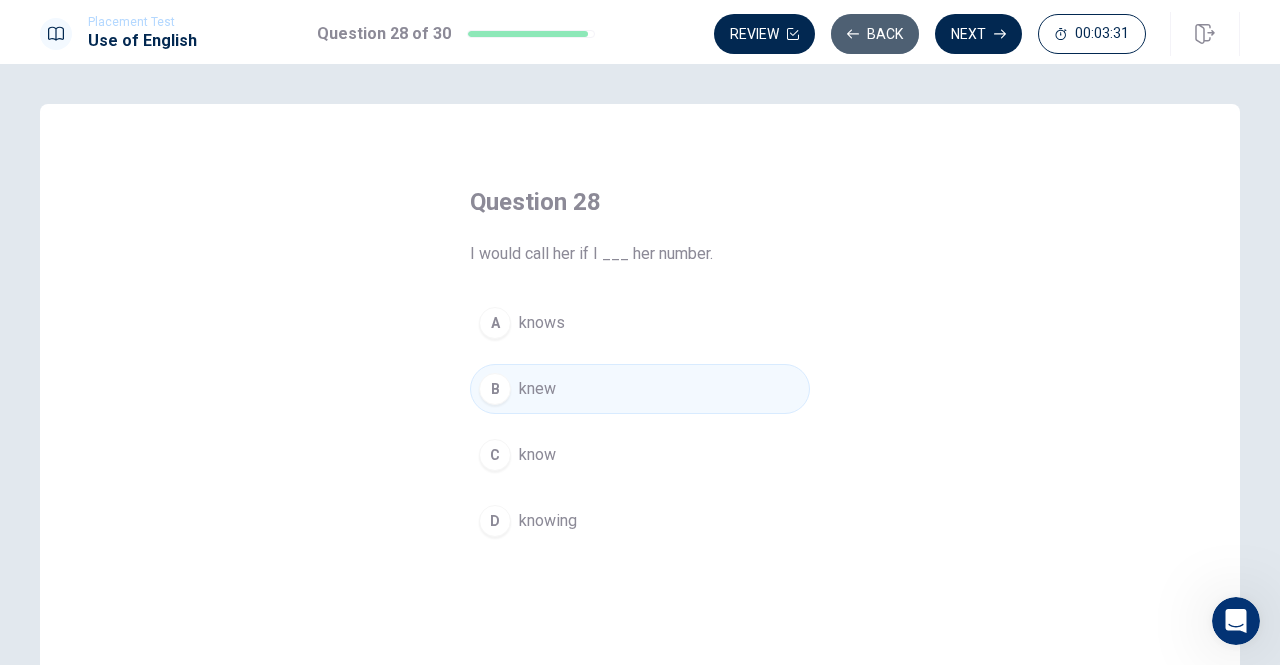 click on "Back" at bounding box center (875, 34) 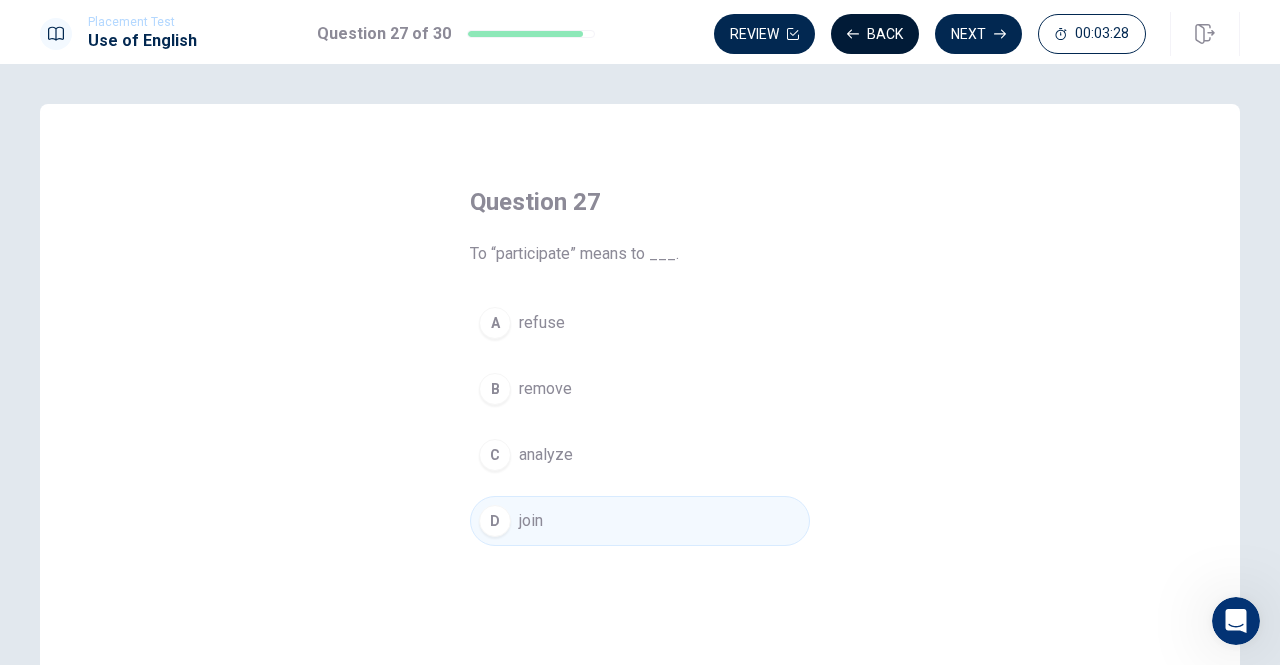 click on "Back" at bounding box center (875, 34) 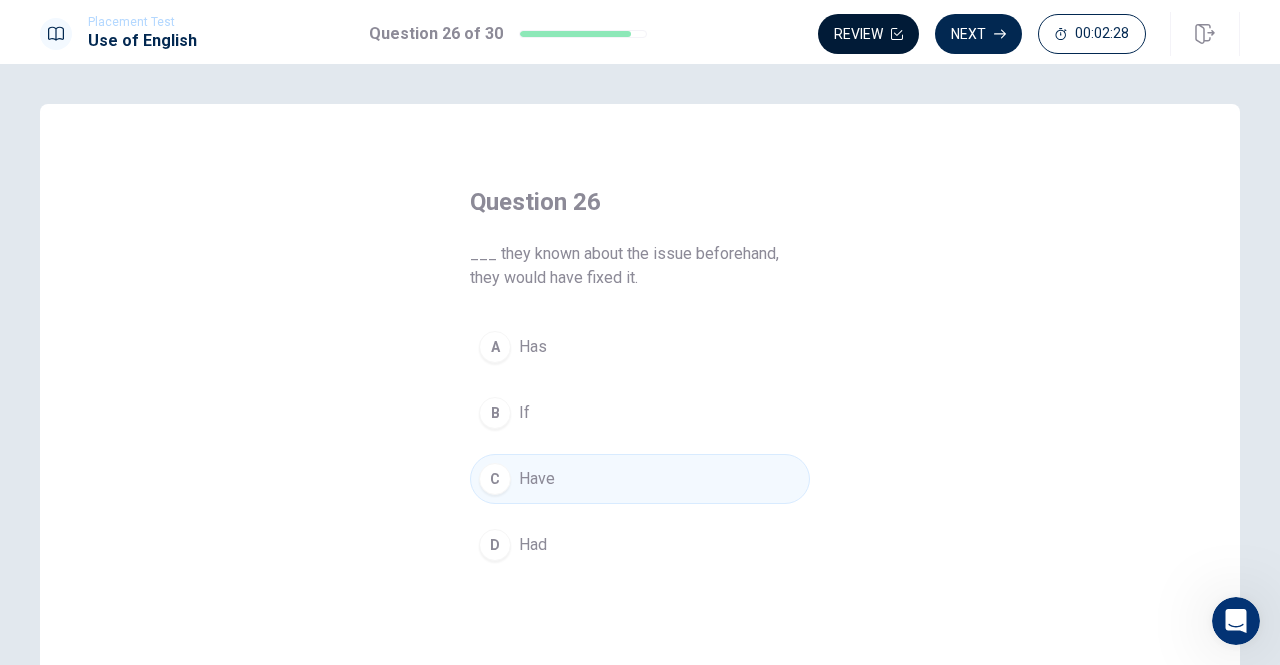 click on "Review" at bounding box center [868, 34] 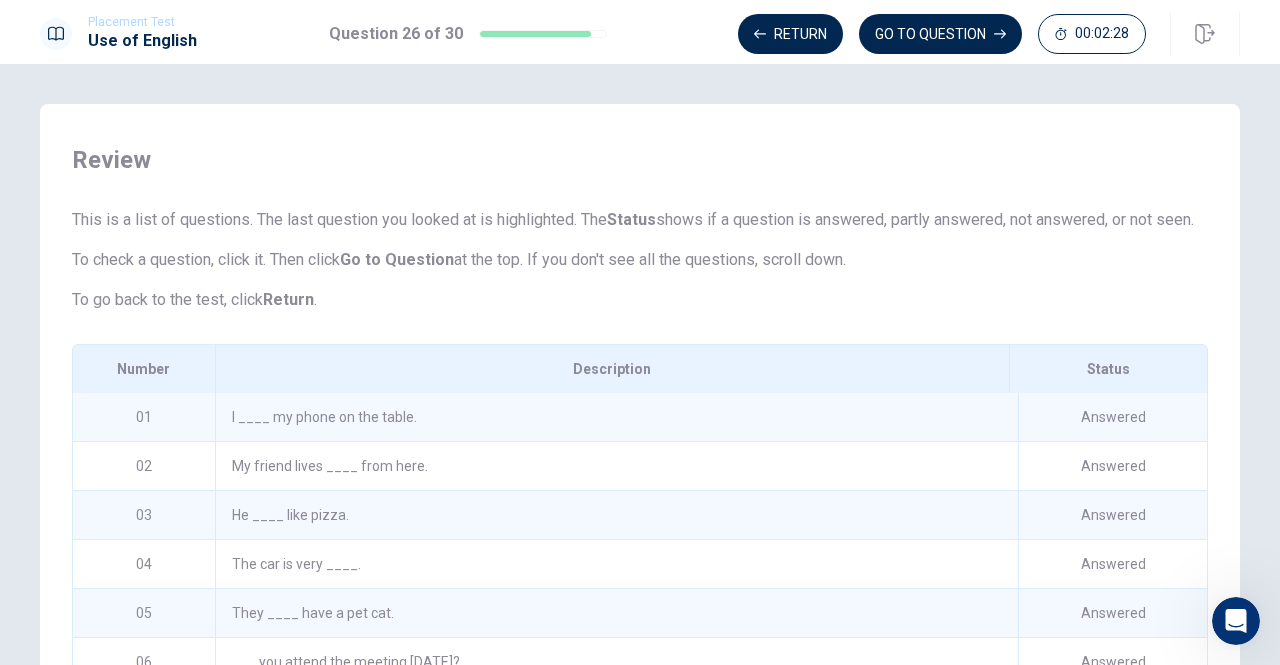 scroll, scrollTop: 325, scrollLeft: 0, axis: vertical 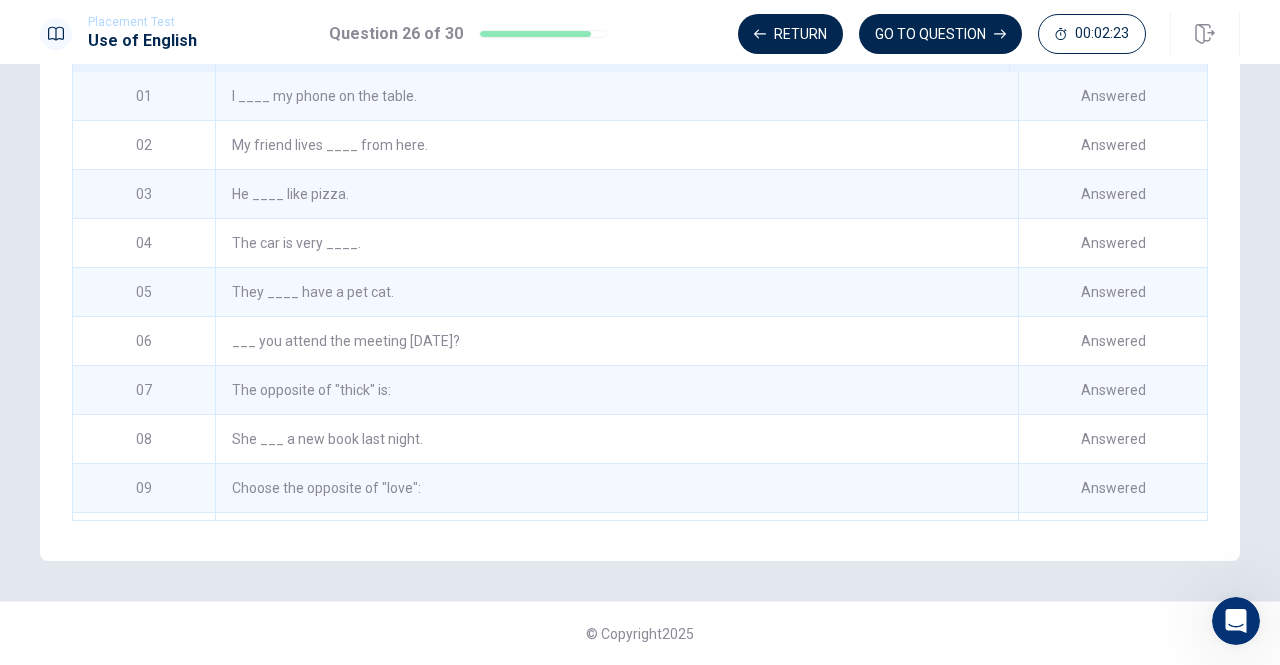 click on "Answered" at bounding box center (1112, 96) 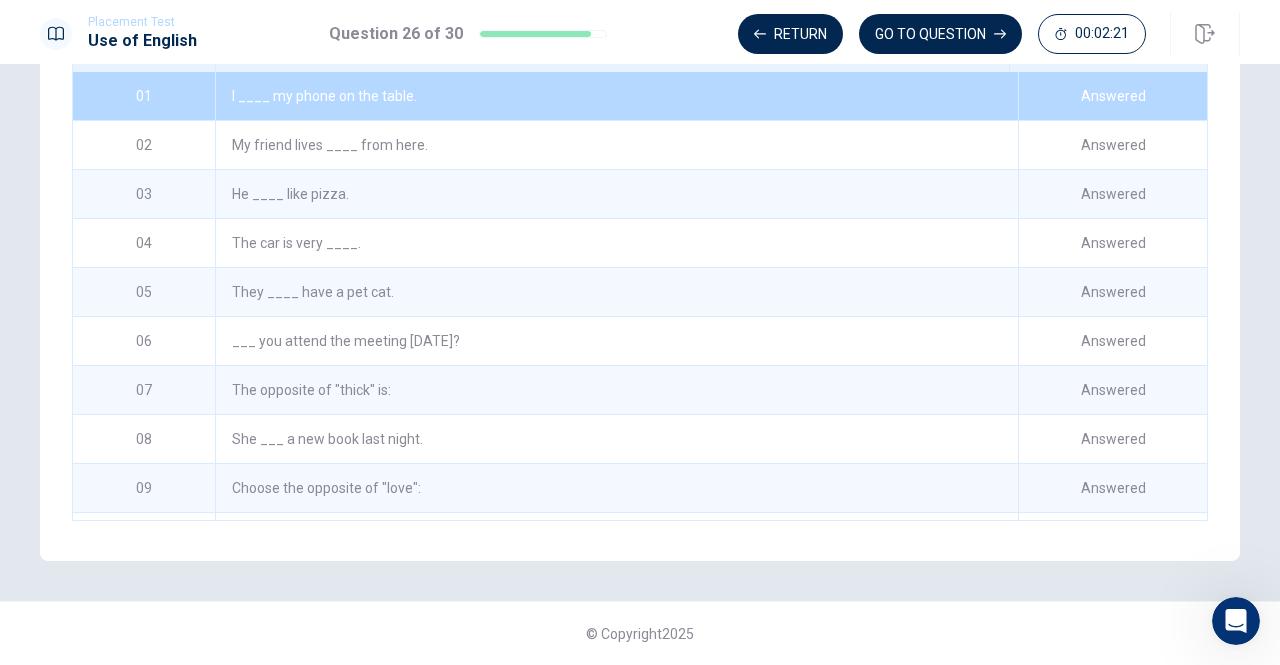 click on "Answered" at bounding box center [1112, 96] 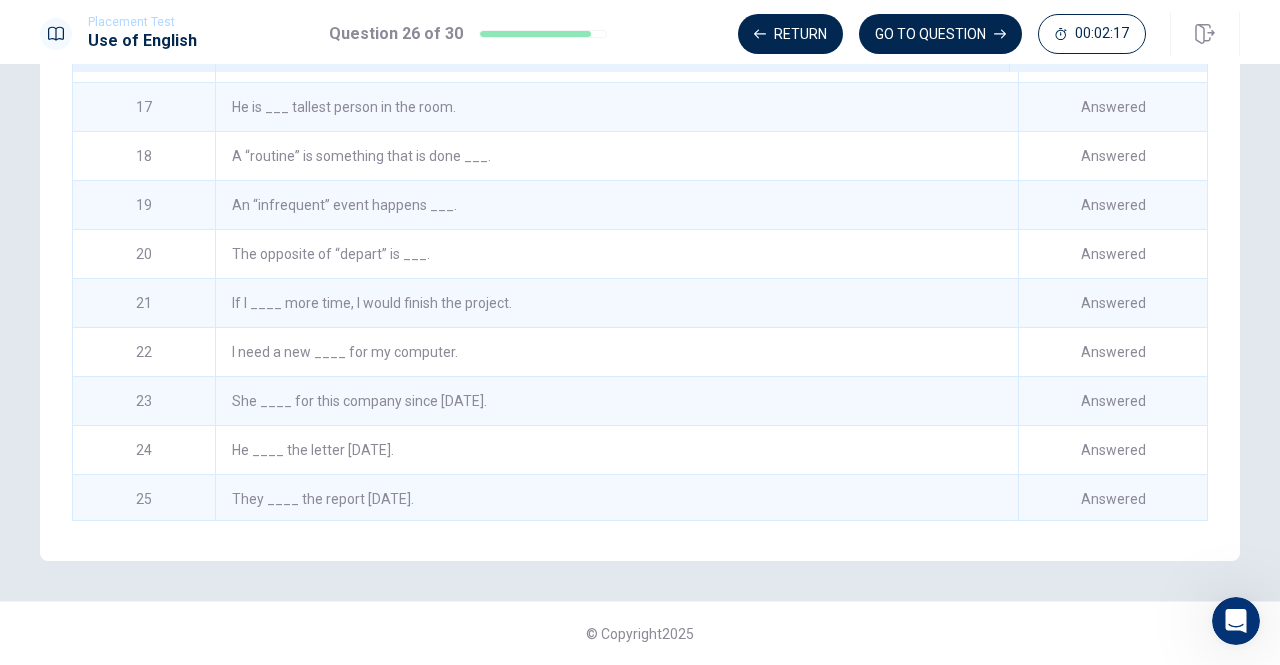scroll, scrollTop: 1021, scrollLeft: 0, axis: vertical 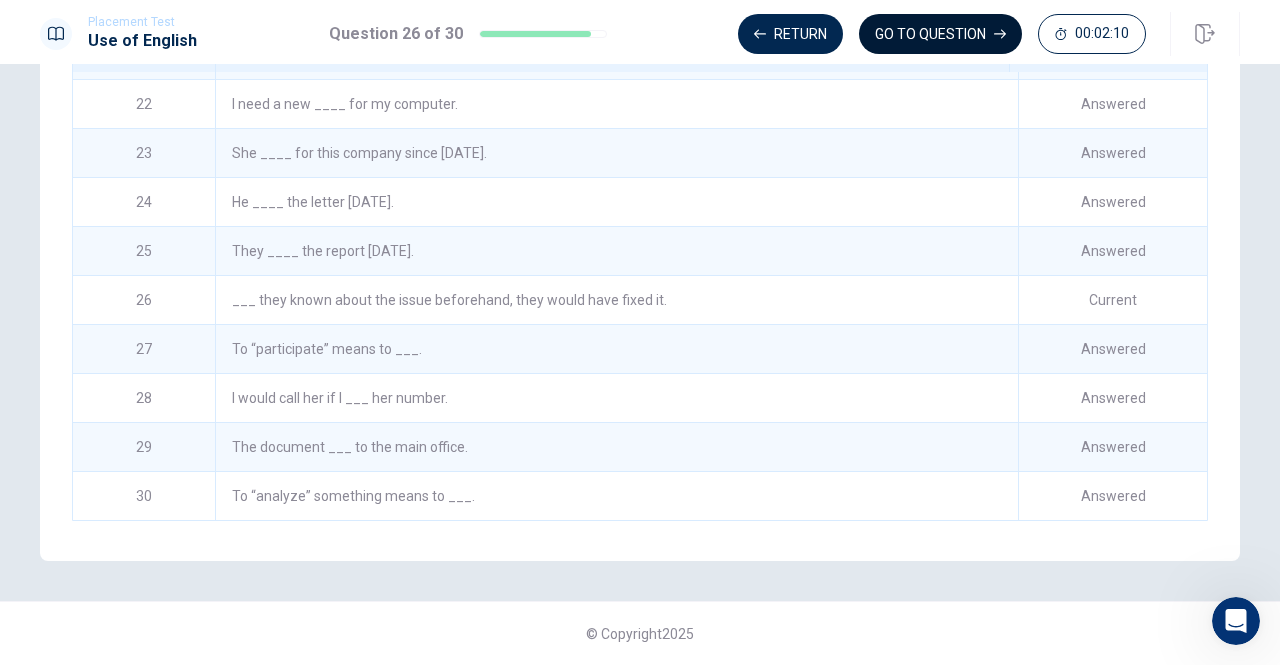 click on "GO TO QUESTION" at bounding box center [940, 34] 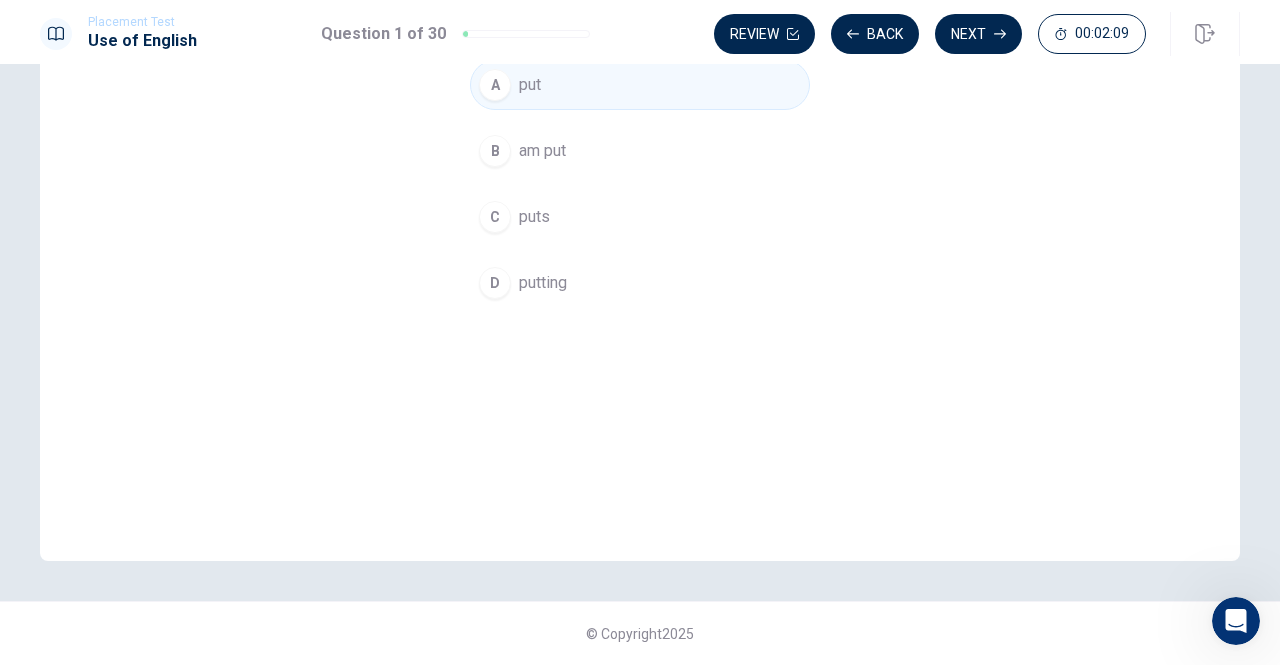 scroll, scrollTop: 238, scrollLeft: 0, axis: vertical 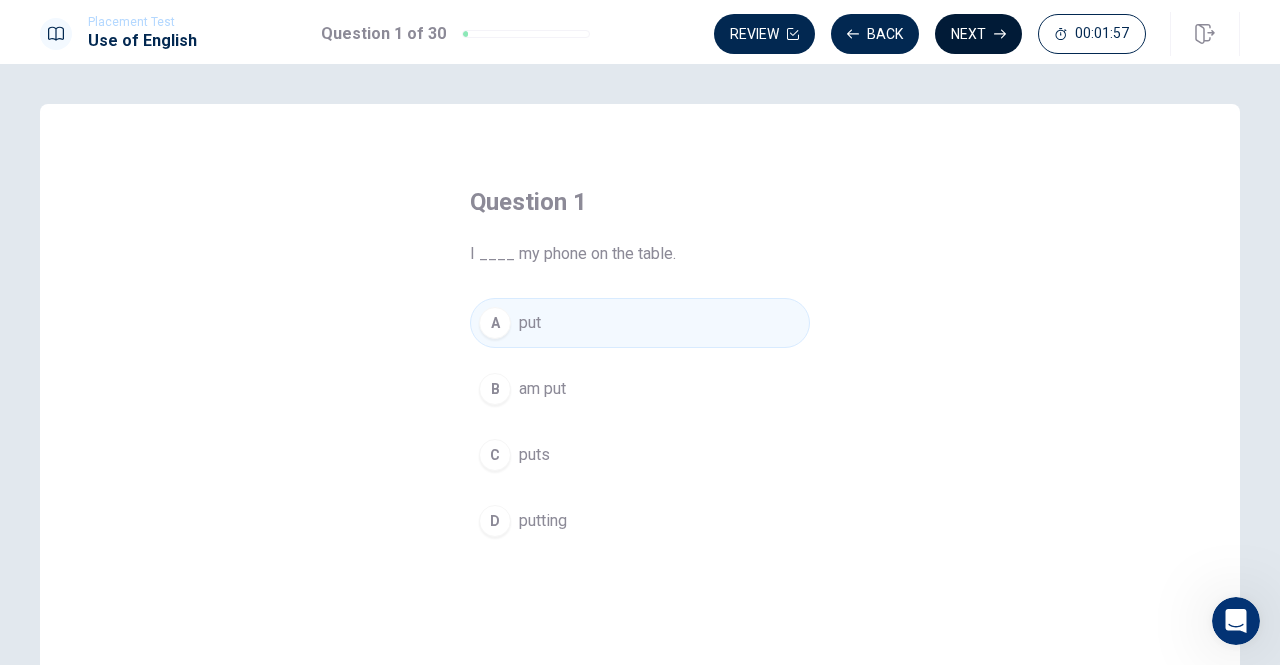 click on "Next" at bounding box center [978, 34] 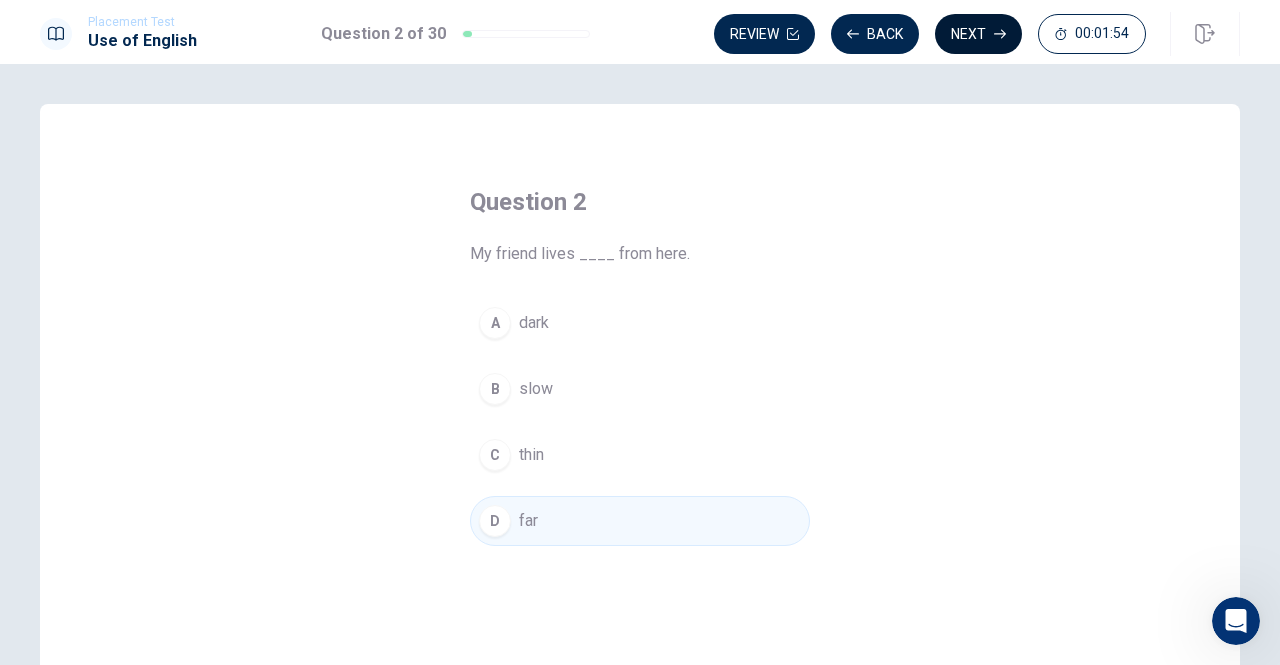 click on "Next" at bounding box center [978, 34] 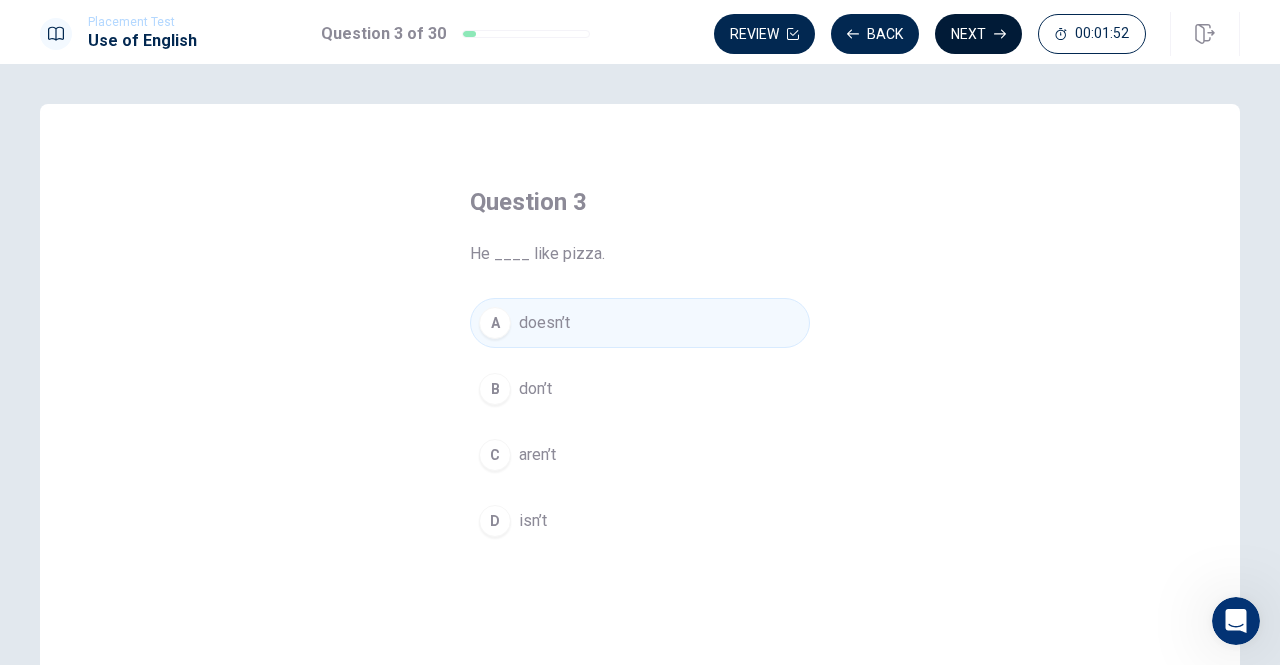 click on "Next" at bounding box center (978, 34) 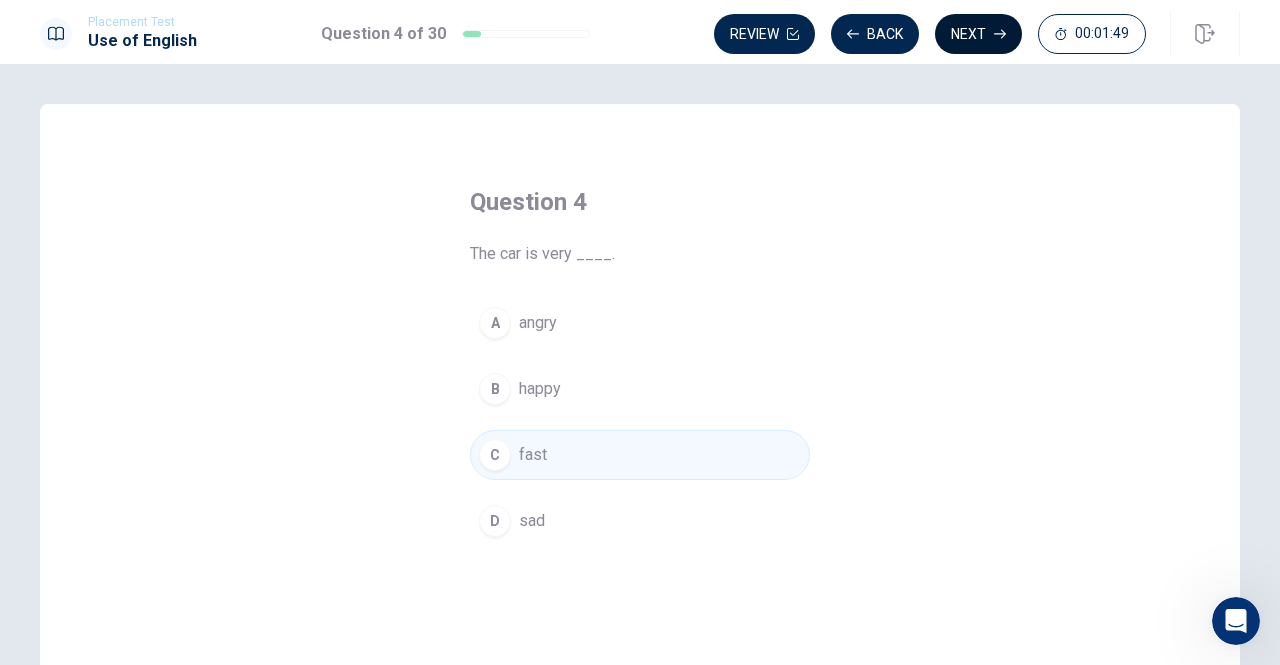 click on "Next" at bounding box center [978, 34] 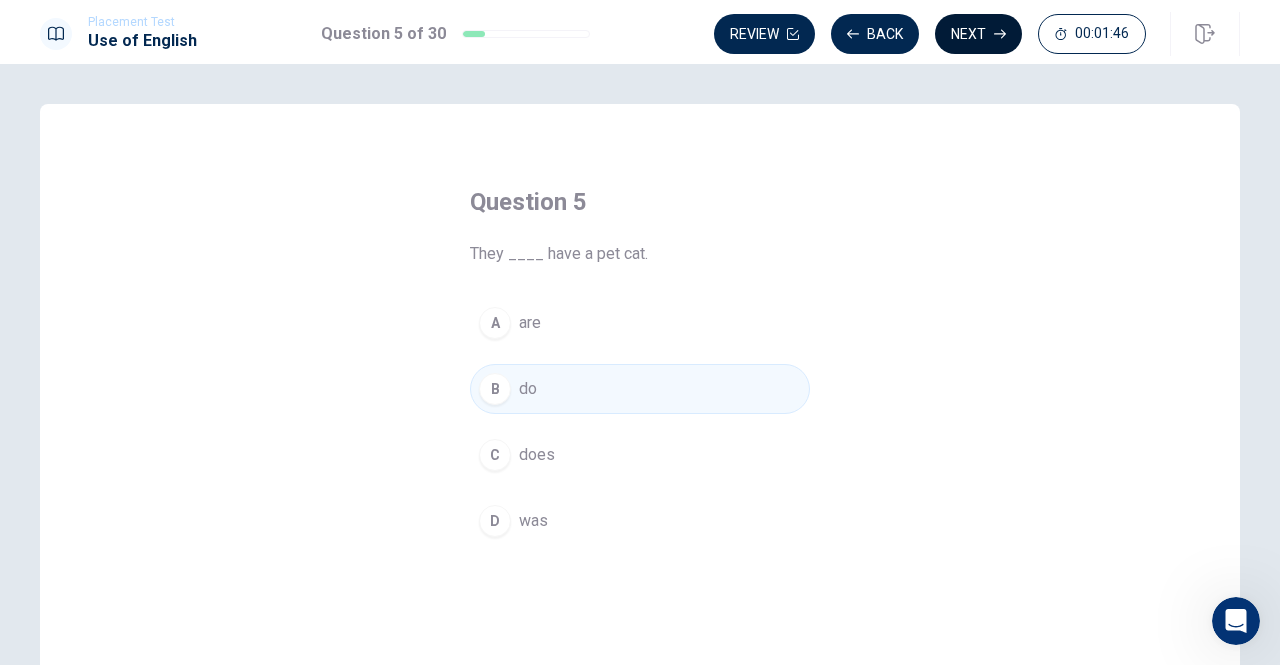 click on "Next" at bounding box center [978, 34] 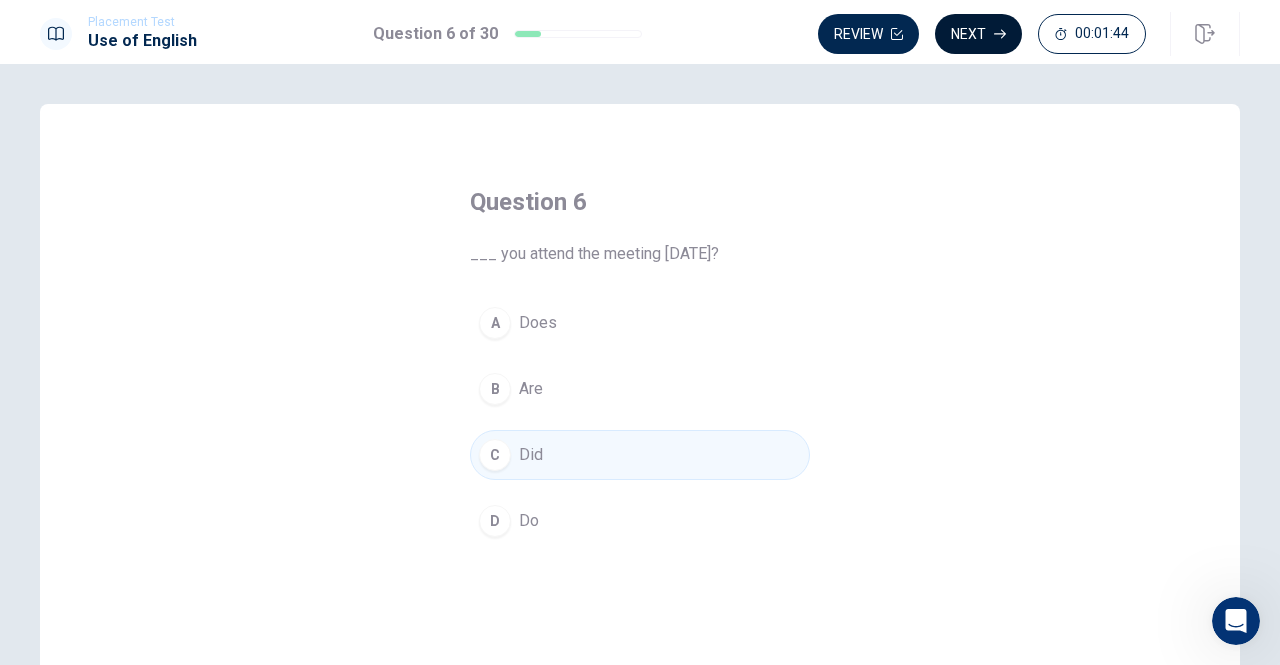 click on "Next" at bounding box center (978, 34) 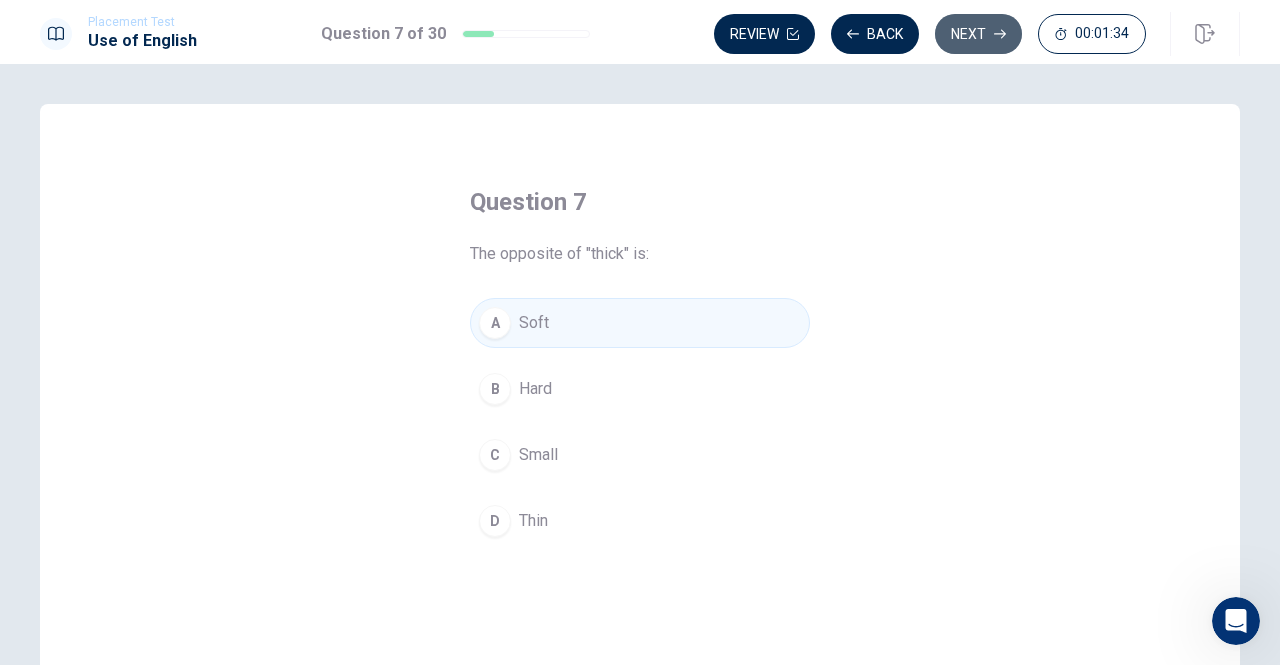 click on "Next" at bounding box center [978, 34] 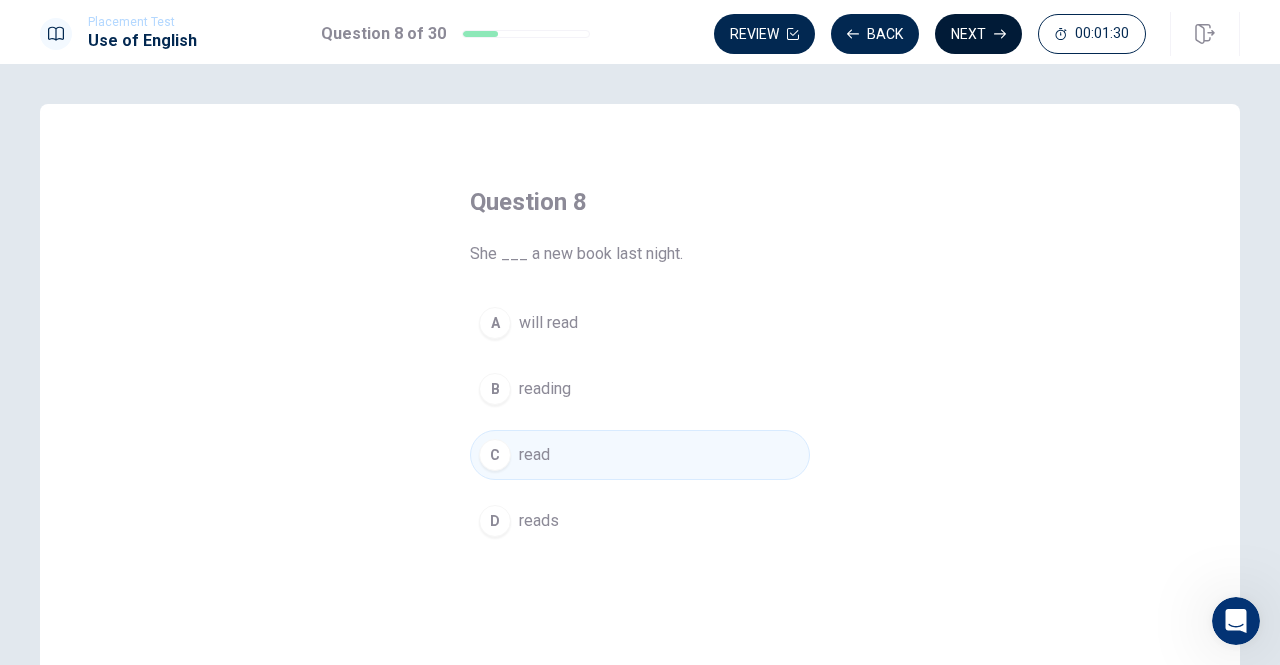 click on "Next" at bounding box center (978, 34) 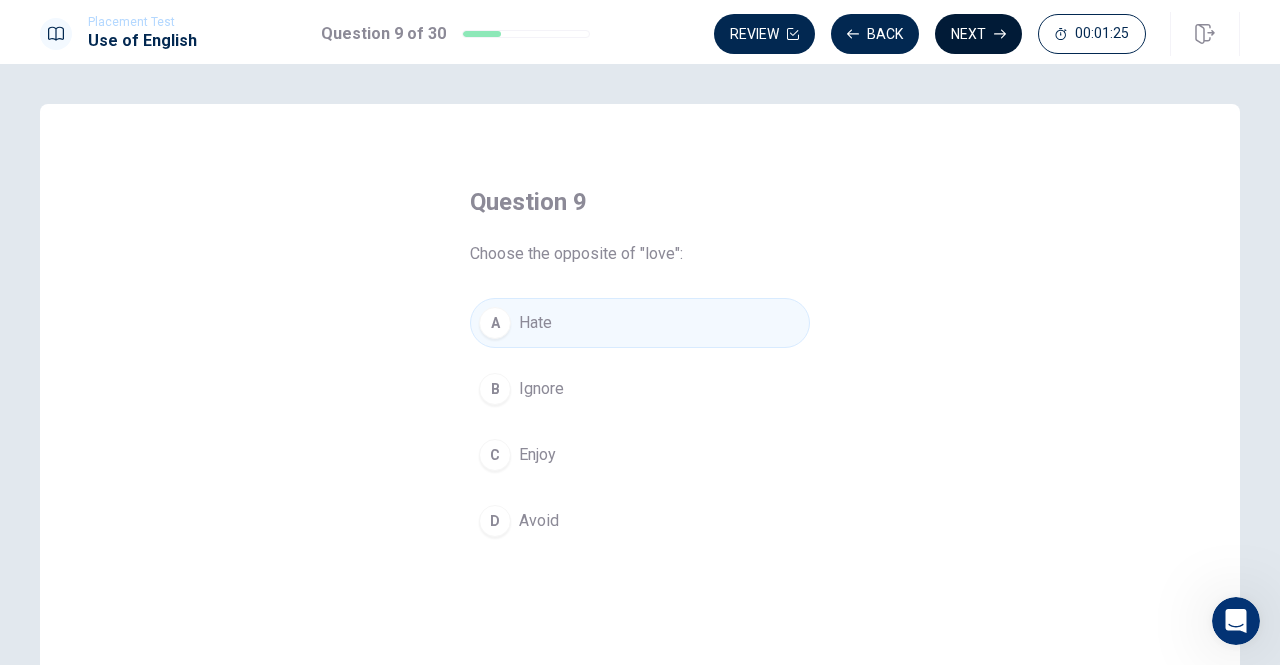 click on "Next" at bounding box center (978, 34) 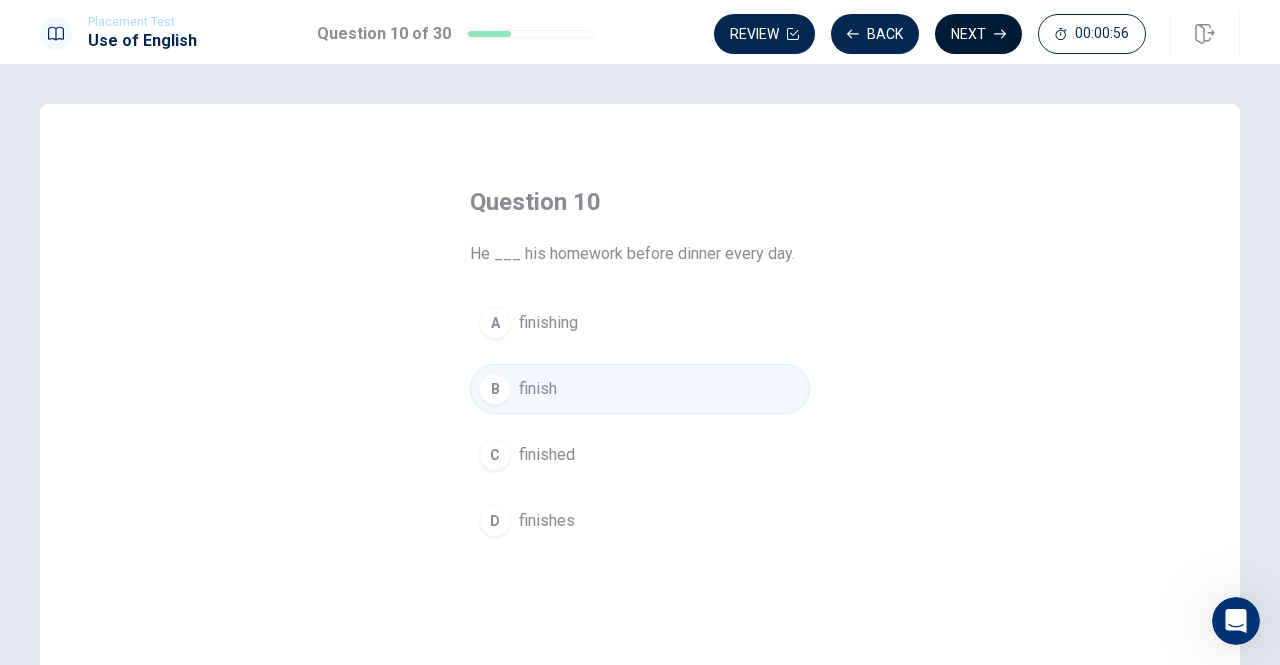 click on "Next" at bounding box center [978, 34] 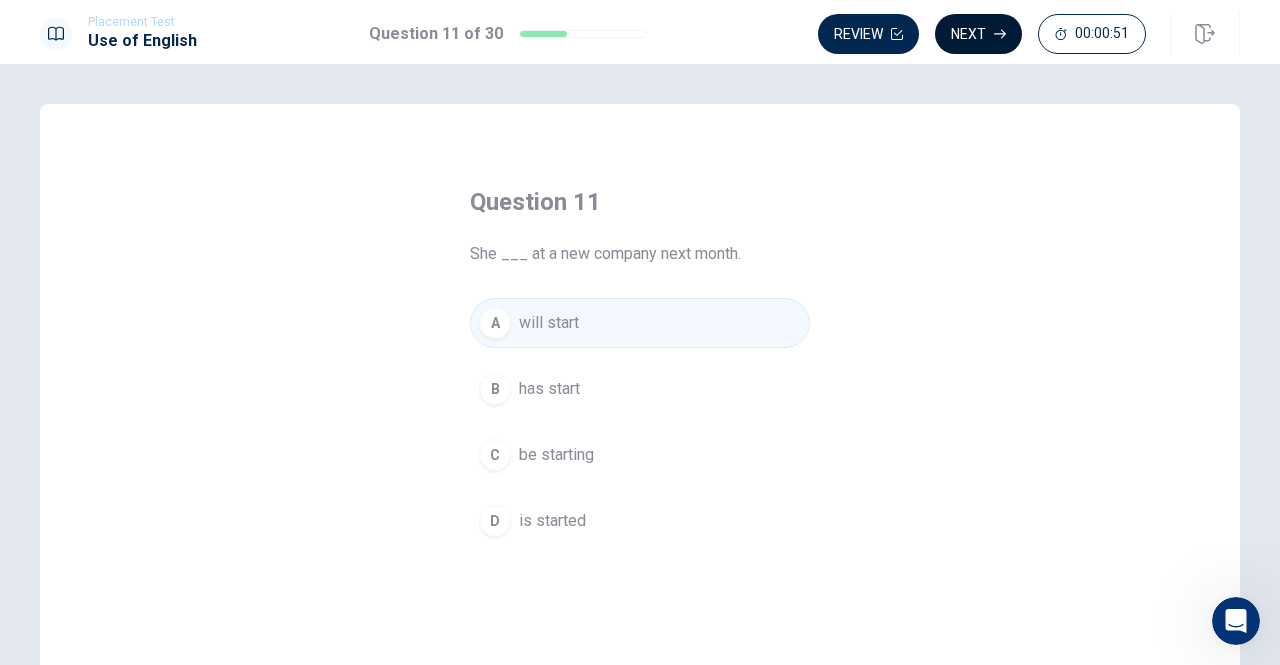 click on "Next" at bounding box center (978, 34) 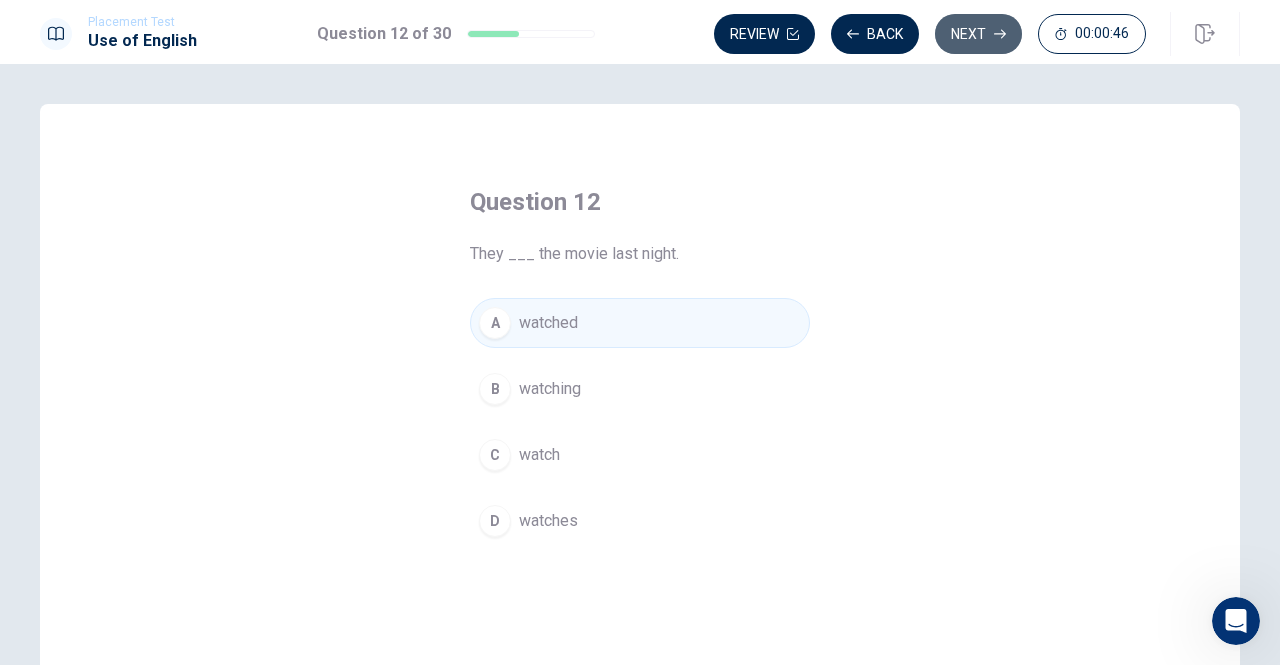 click on "Next" at bounding box center (978, 34) 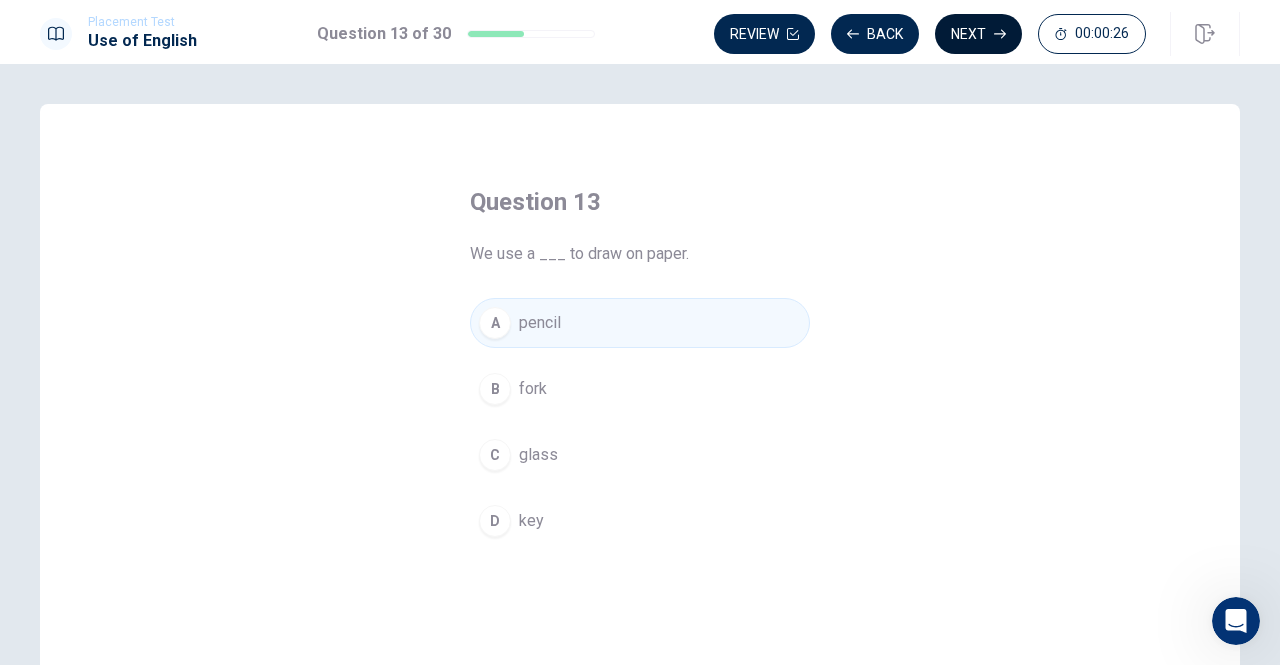 click on "Next" at bounding box center [978, 34] 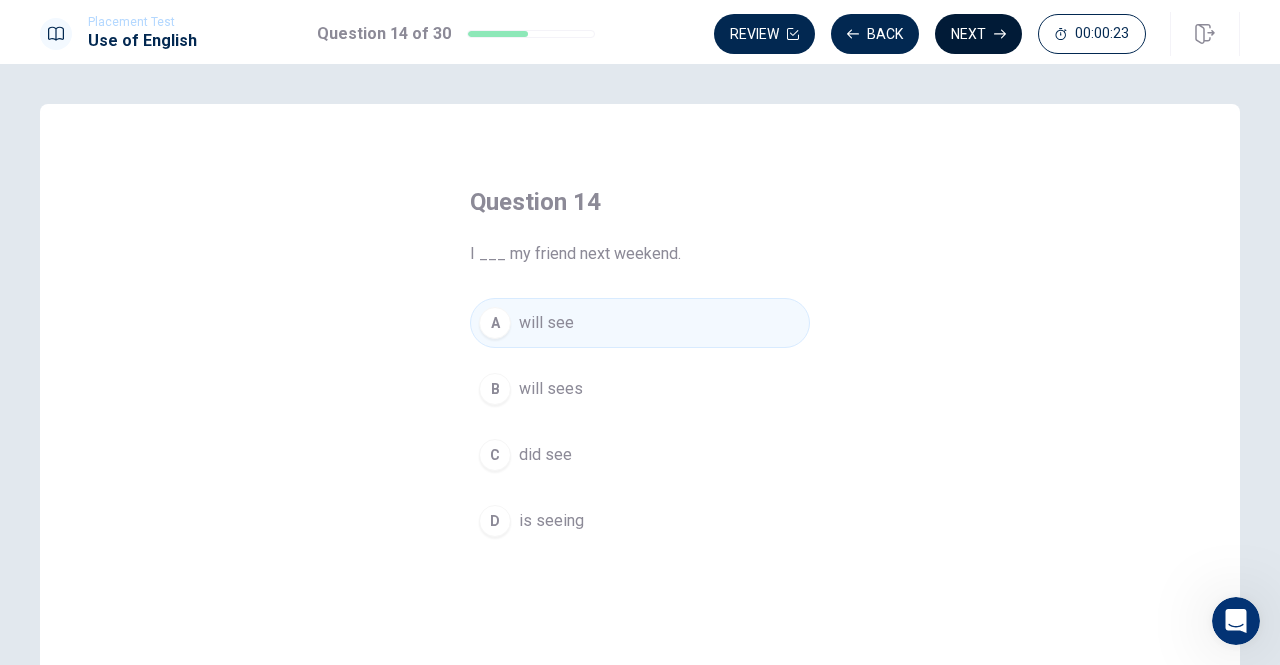 click on "Next" at bounding box center (978, 34) 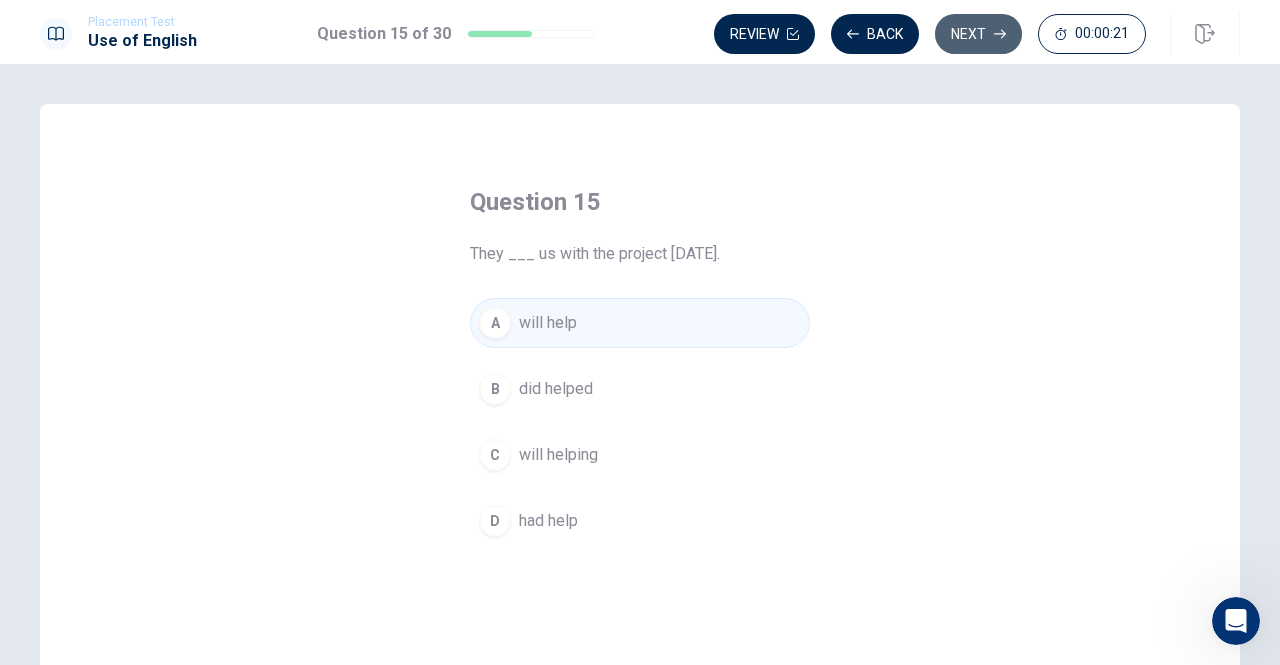 click on "Next" at bounding box center (978, 34) 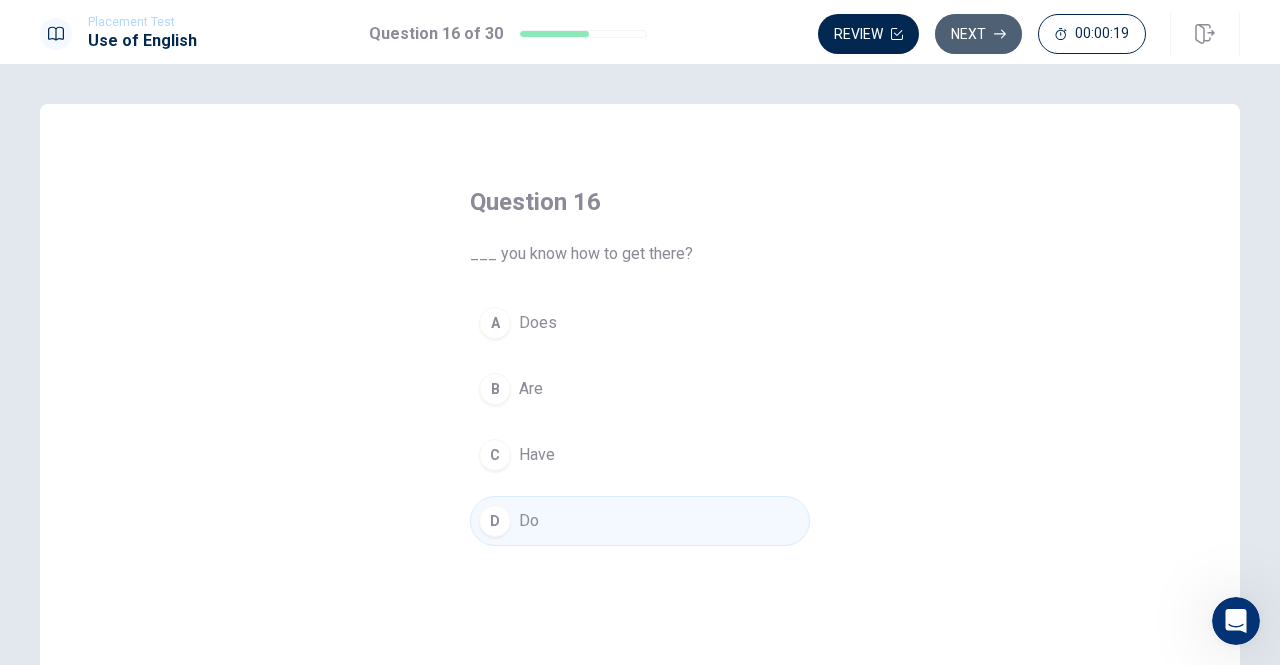click on "Next" at bounding box center (978, 34) 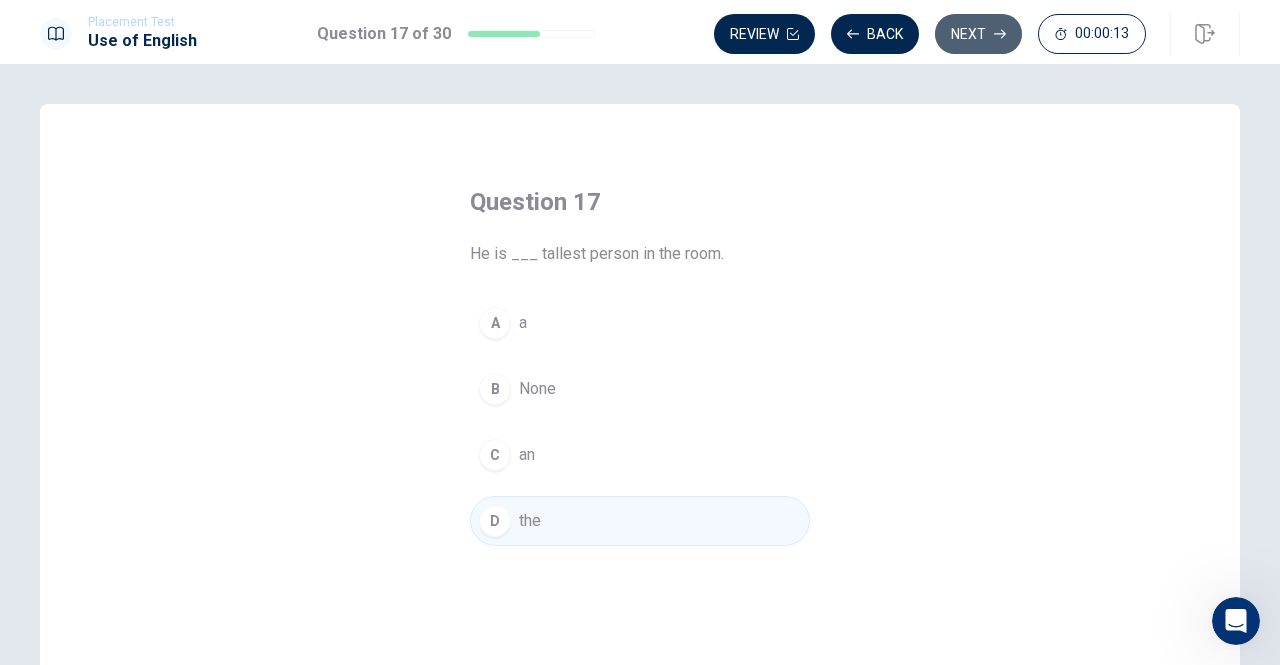 click on "Next" at bounding box center (978, 34) 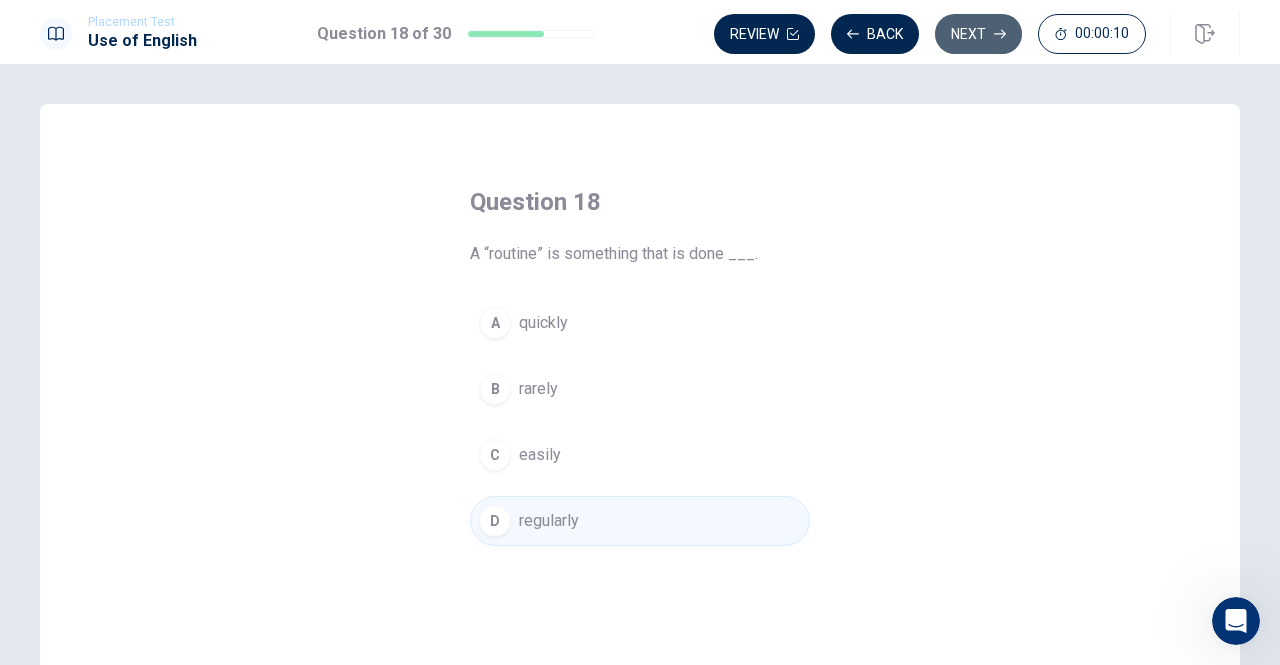 click on "Next" at bounding box center [978, 34] 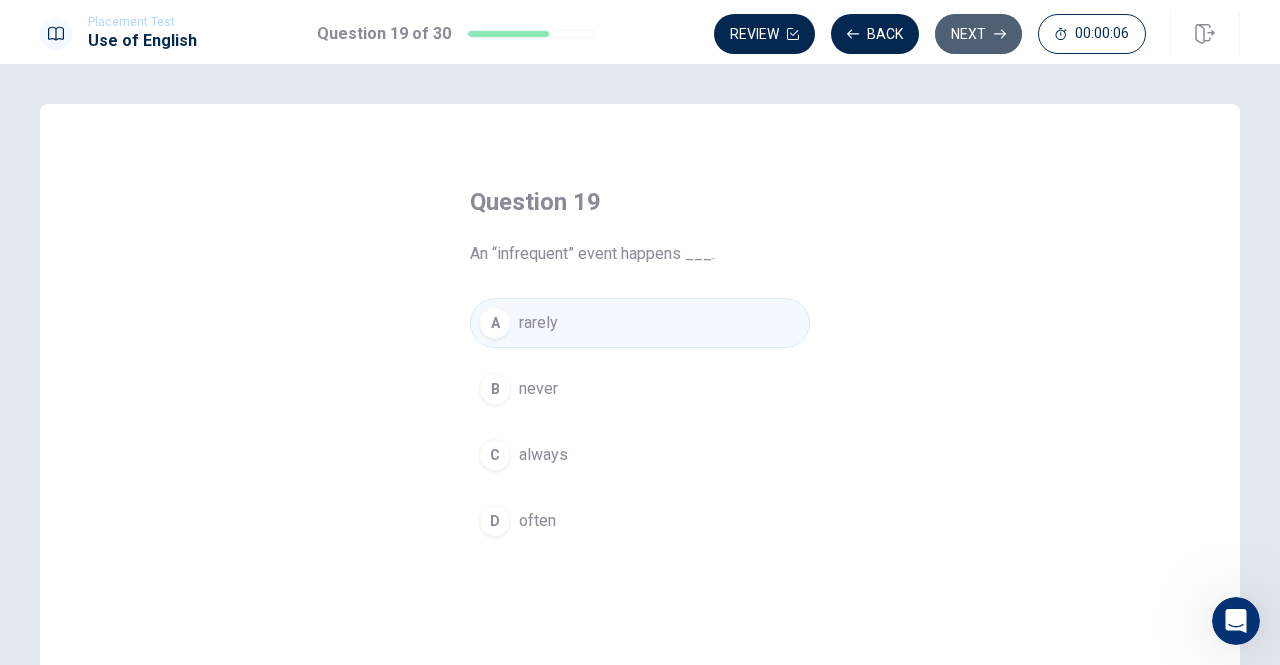 click on "Next" at bounding box center [978, 34] 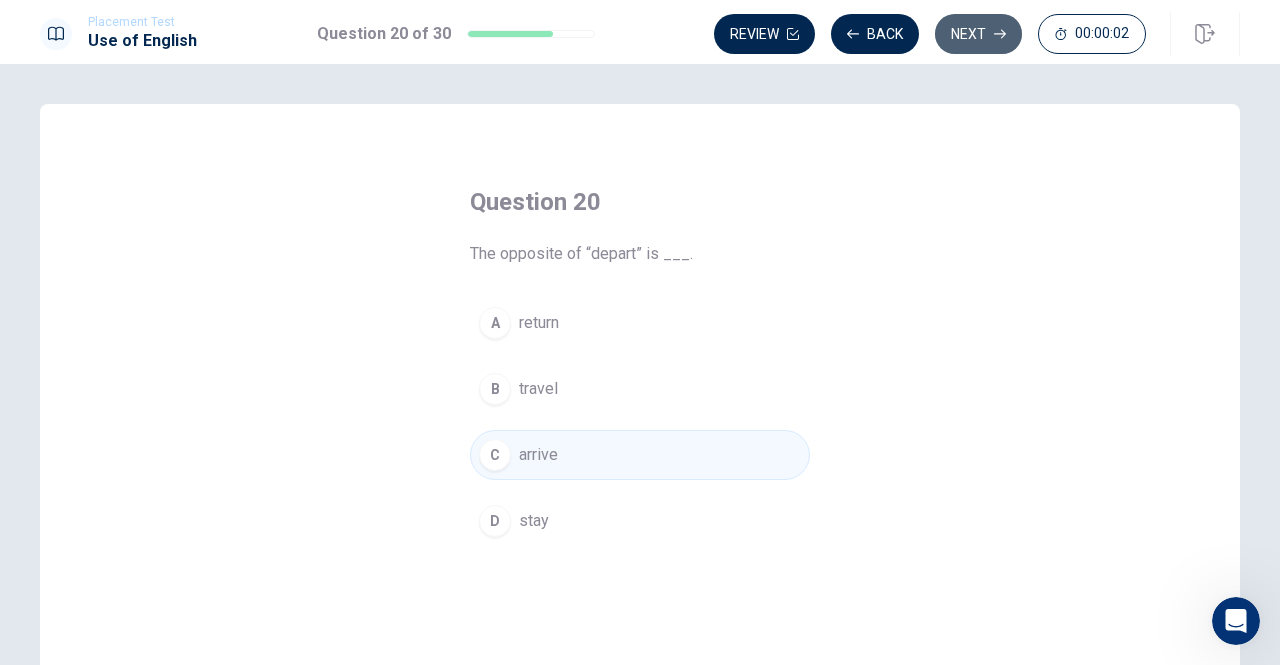 click on "Next" at bounding box center [978, 34] 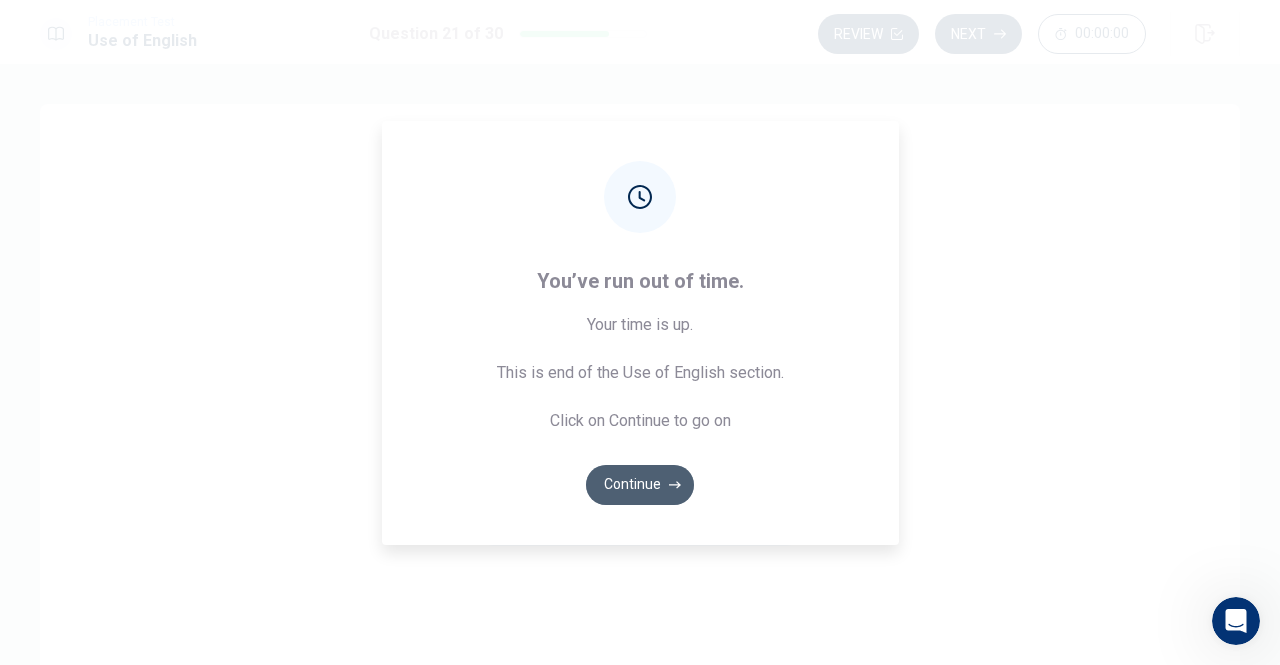 click on "Continue" at bounding box center [640, 485] 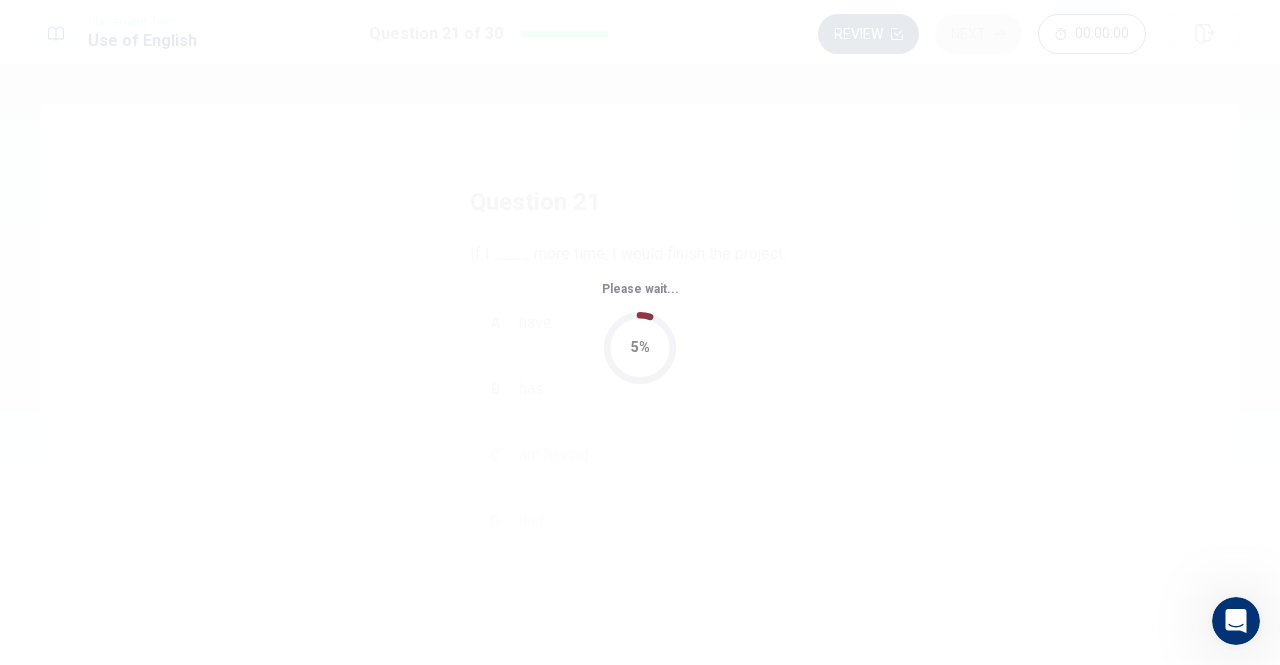 click on "Please wait... 5%" at bounding box center [640, 332] 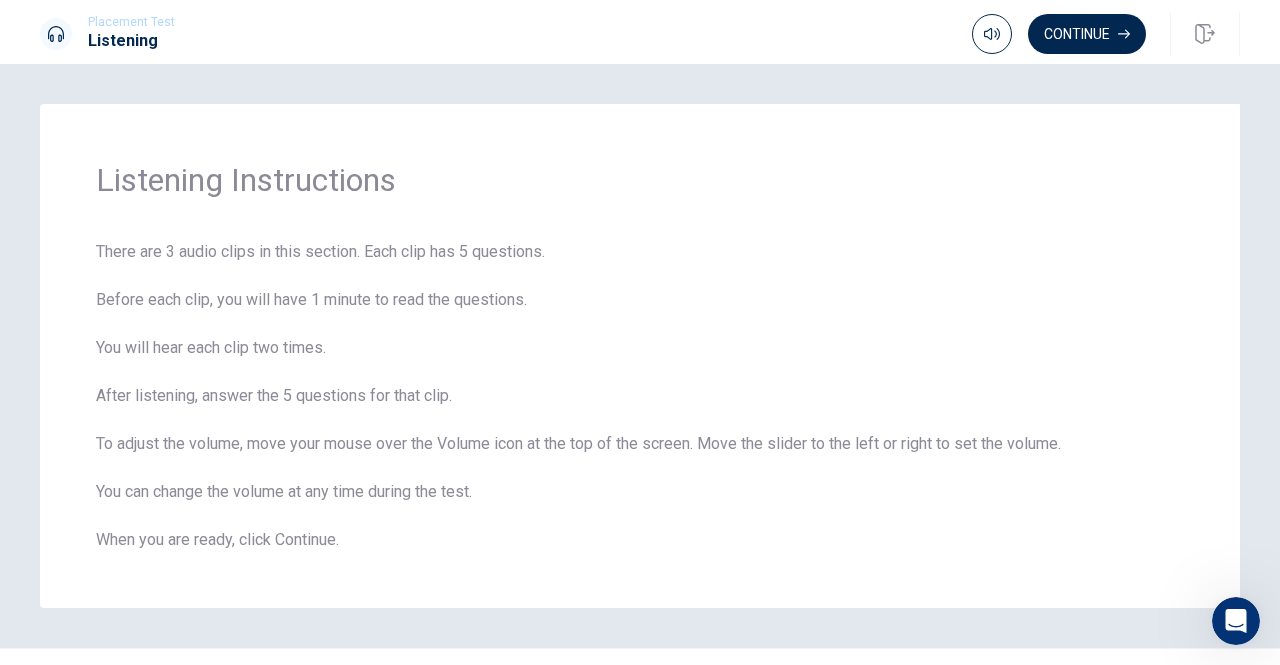 scroll, scrollTop: 46, scrollLeft: 0, axis: vertical 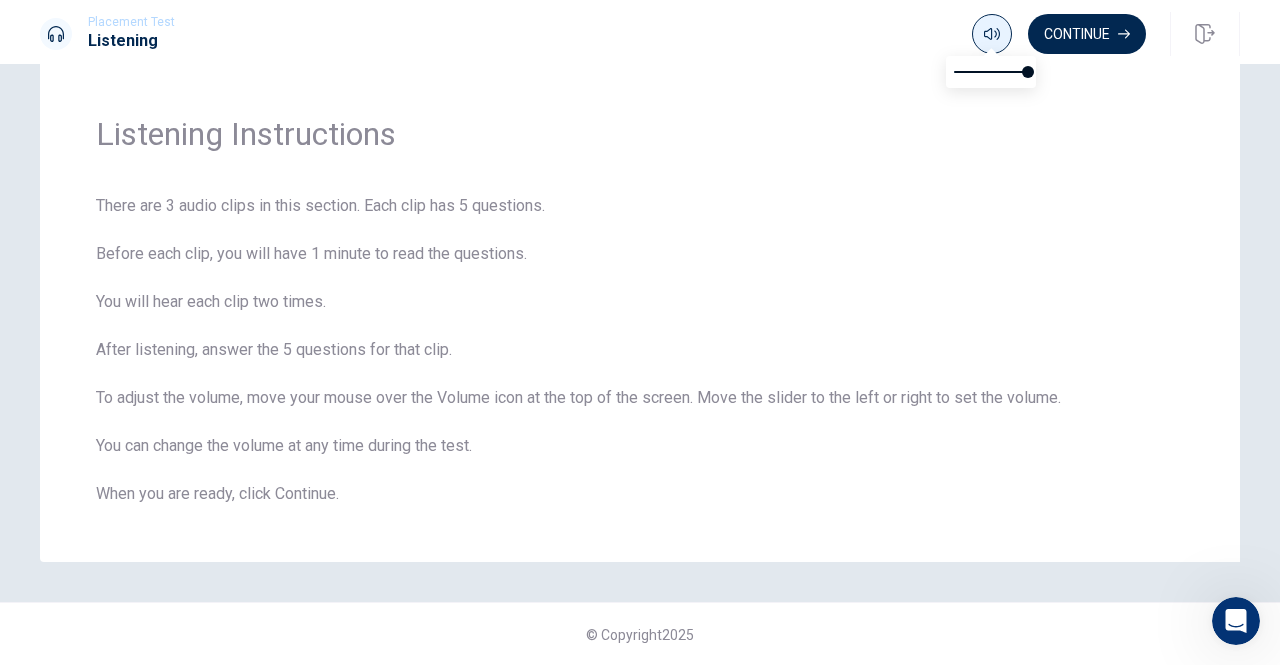 click 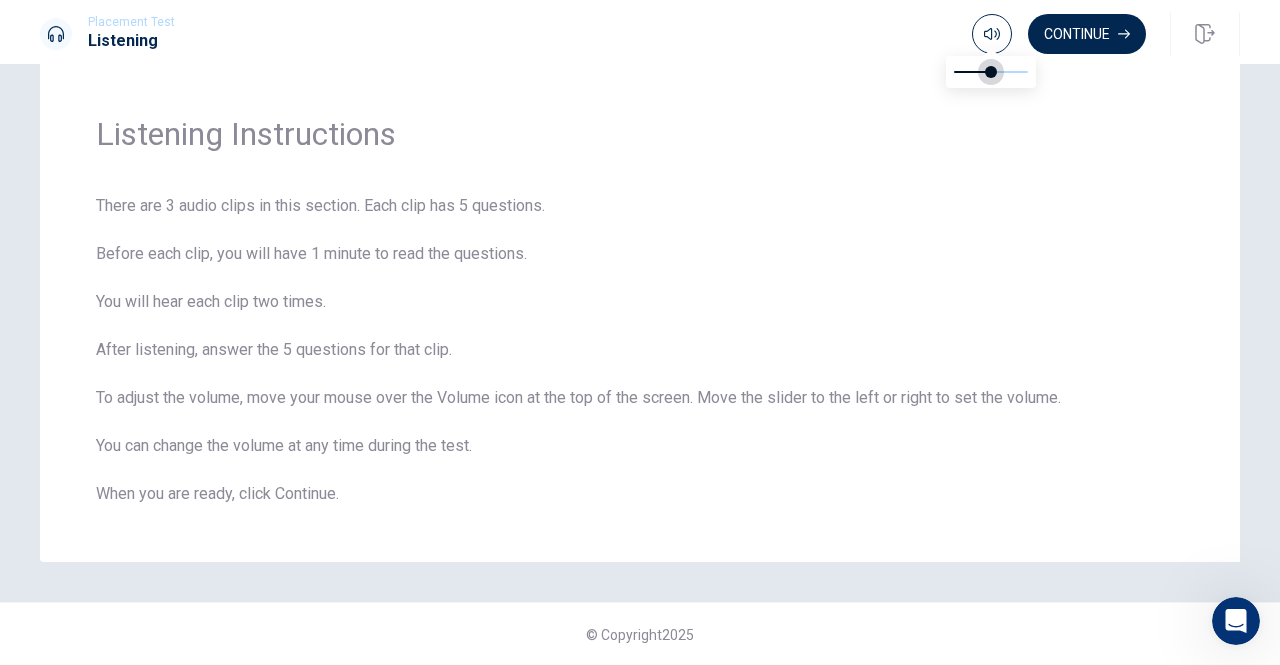 drag, startPoint x: 1033, startPoint y: 69, endPoint x: 978, endPoint y: 89, distance: 58.5235 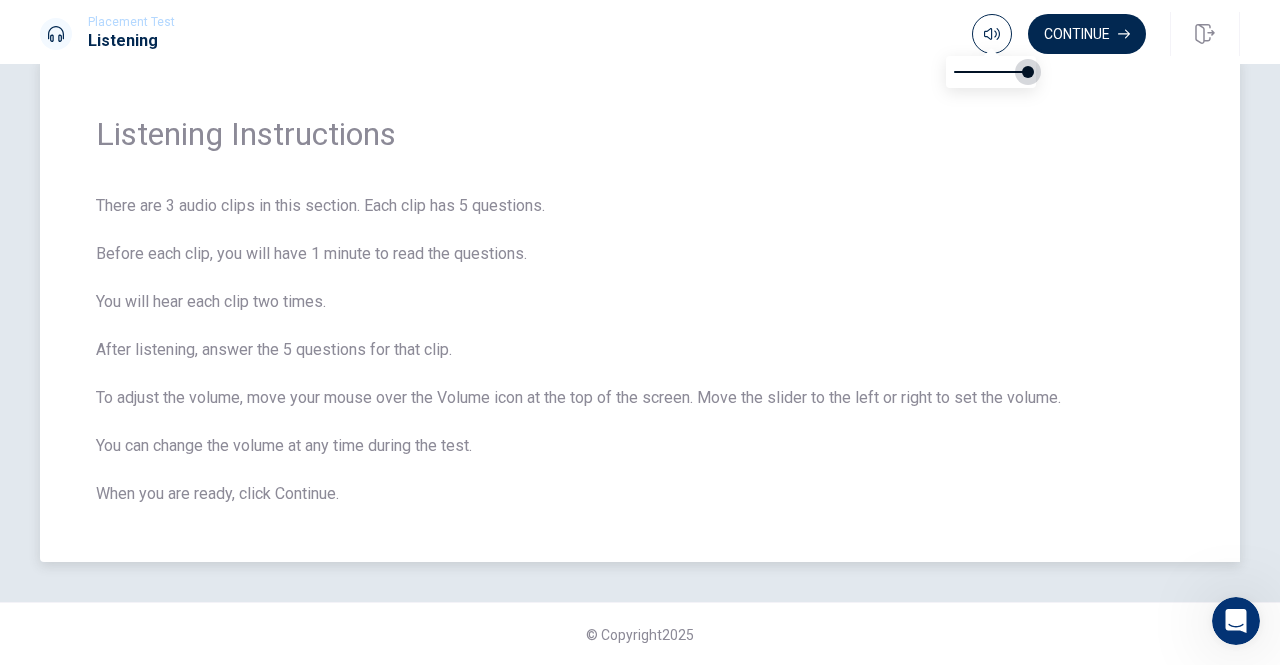 drag, startPoint x: 978, startPoint y: 89, endPoint x: 1046, endPoint y: 81, distance: 68.46897 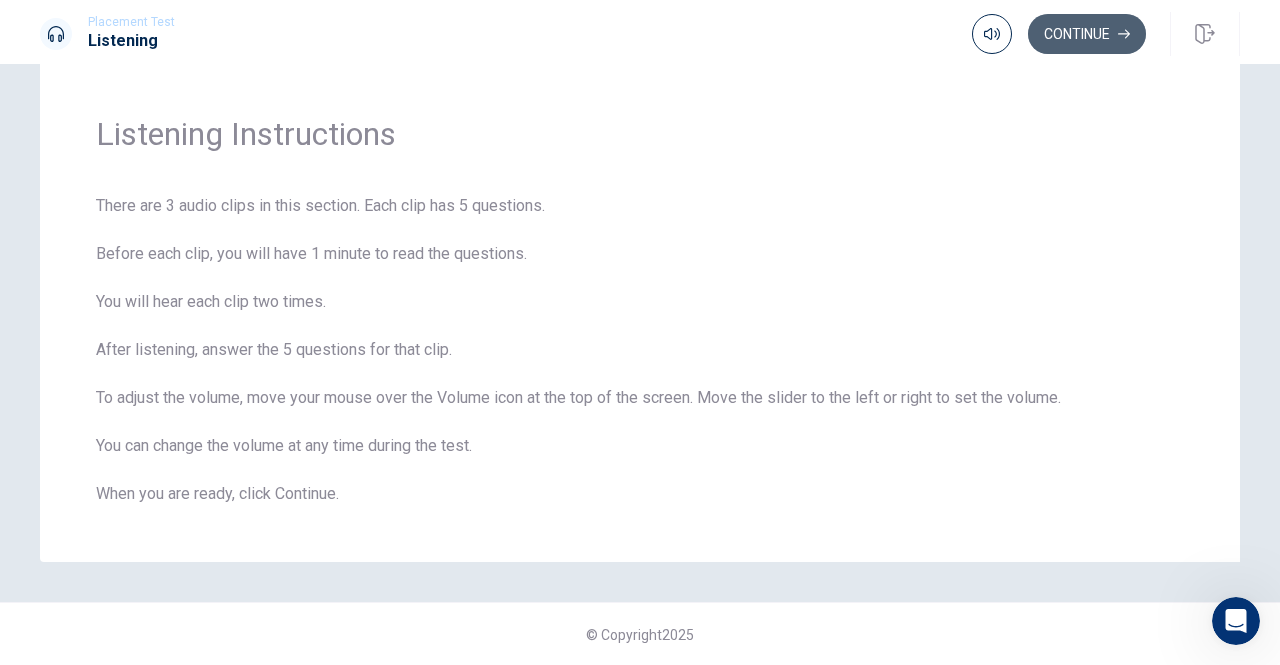 click on "Continue" at bounding box center [1087, 34] 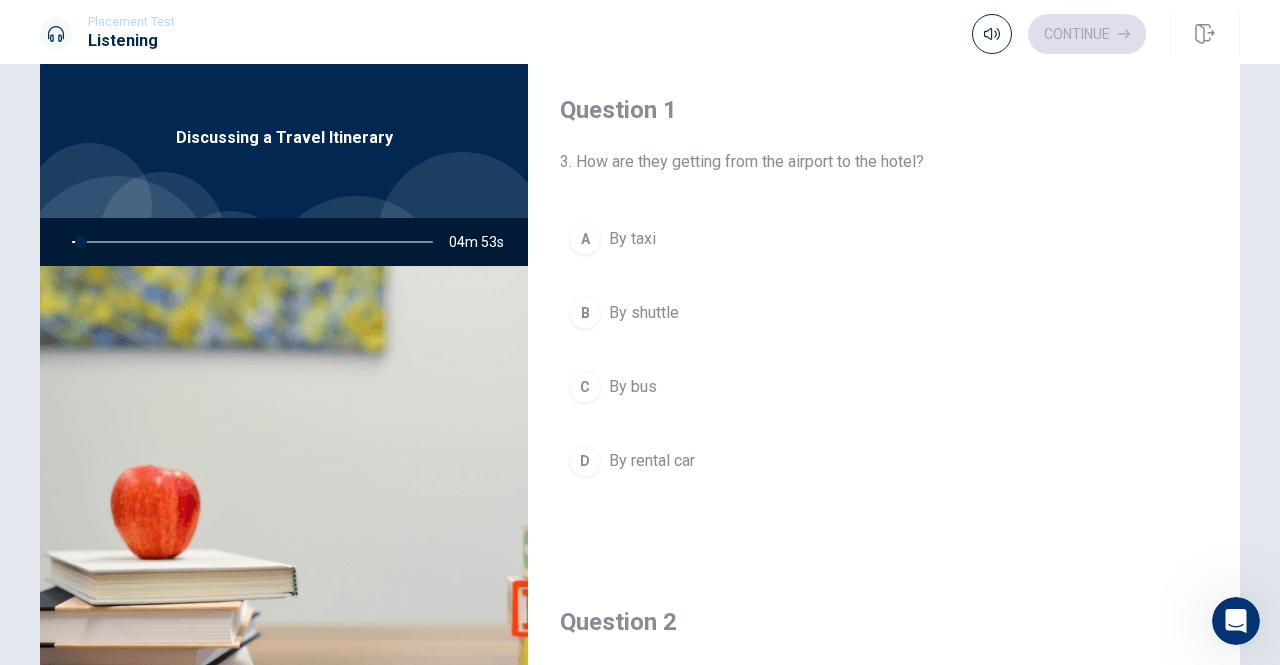 scroll, scrollTop: 24, scrollLeft: 0, axis: vertical 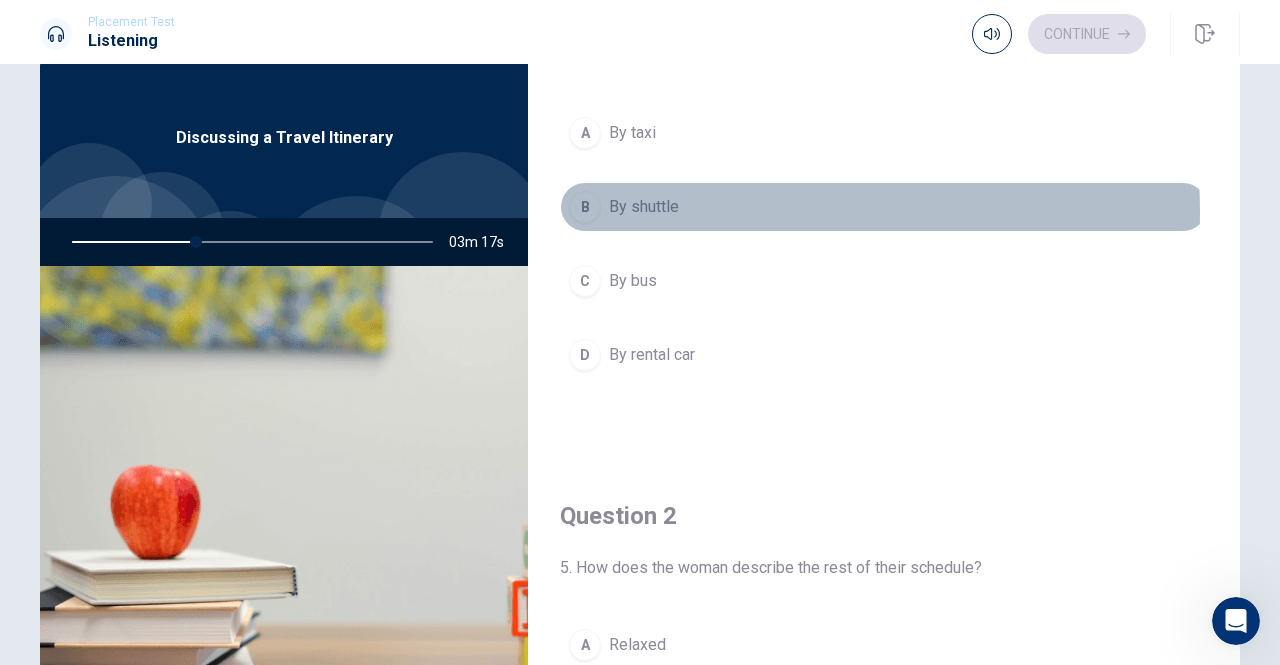click on "B By shuttle" at bounding box center (884, 207) 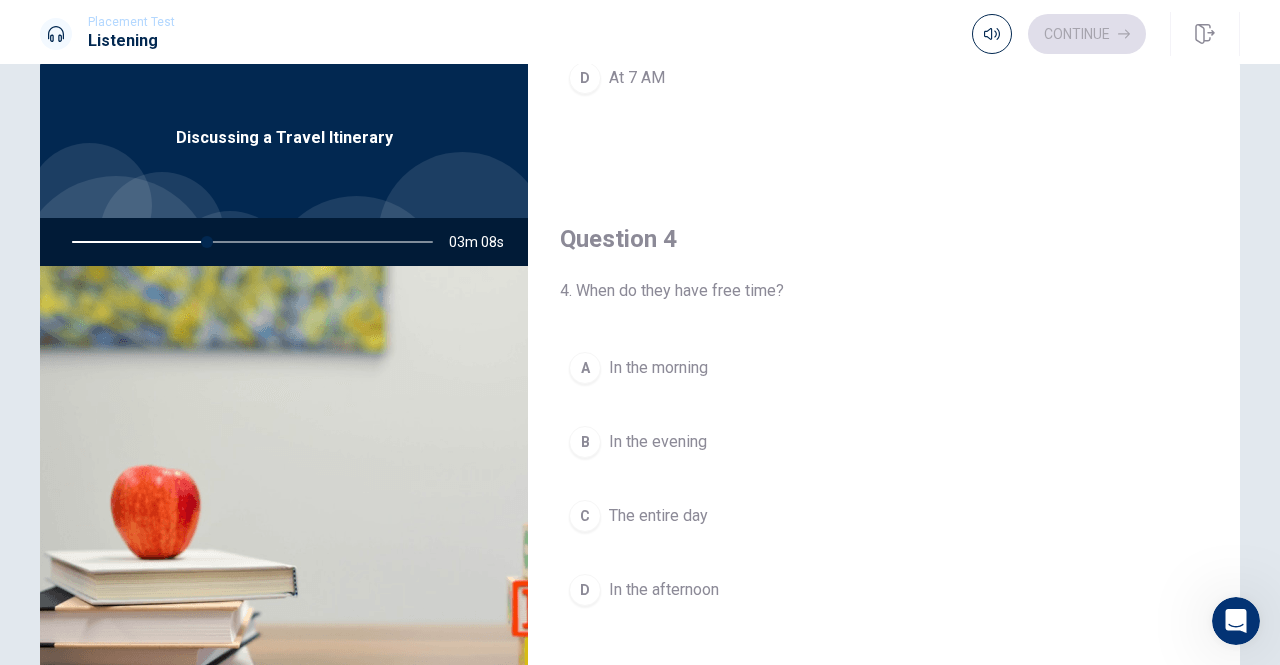 scroll, scrollTop: 1416, scrollLeft: 0, axis: vertical 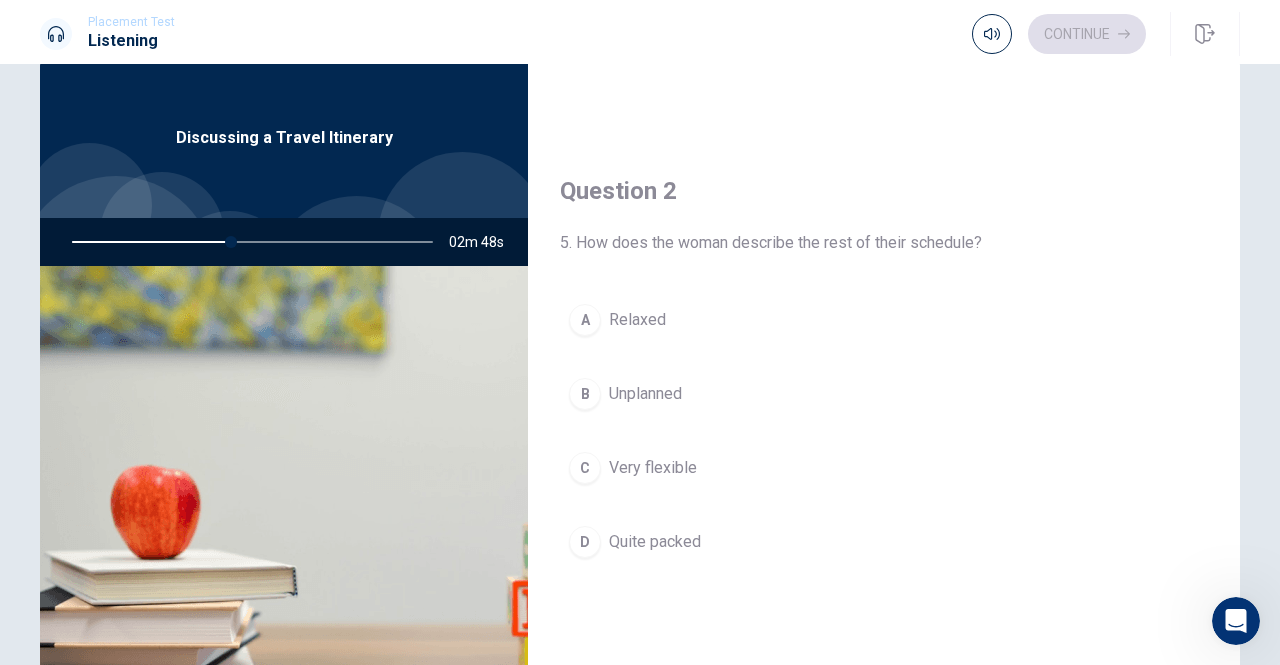 click on "D Quite packed" at bounding box center [884, 542] 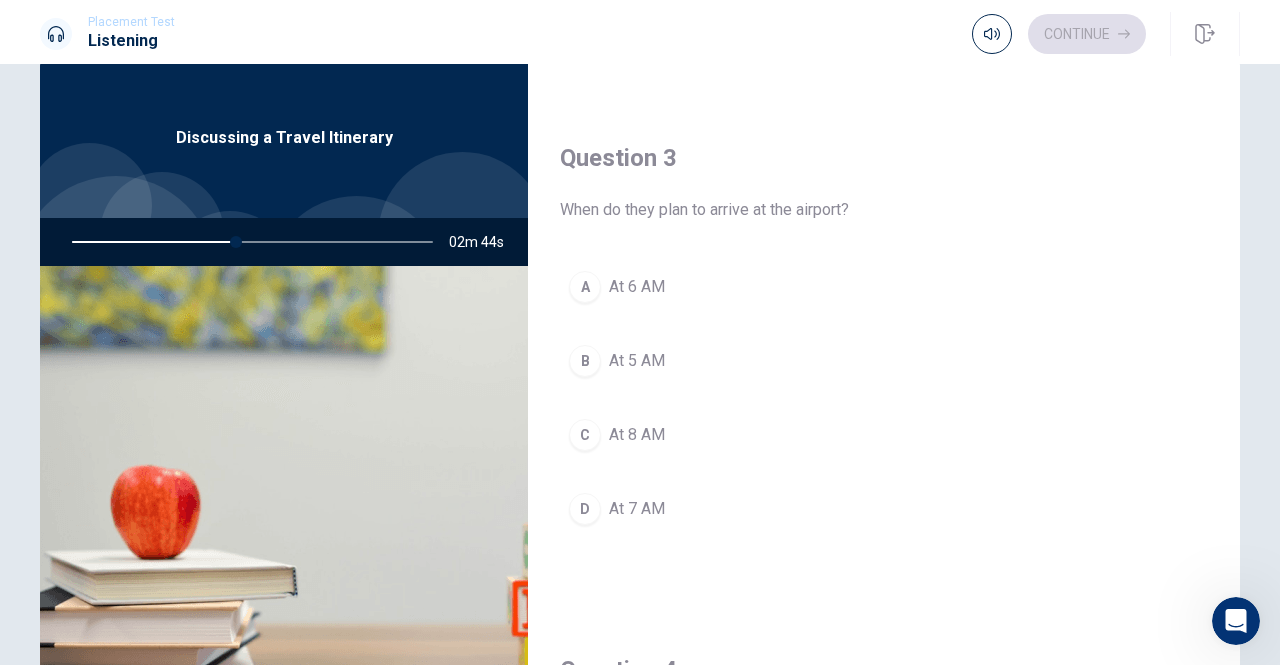 scroll, scrollTop: 990, scrollLeft: 0, axis: vertical 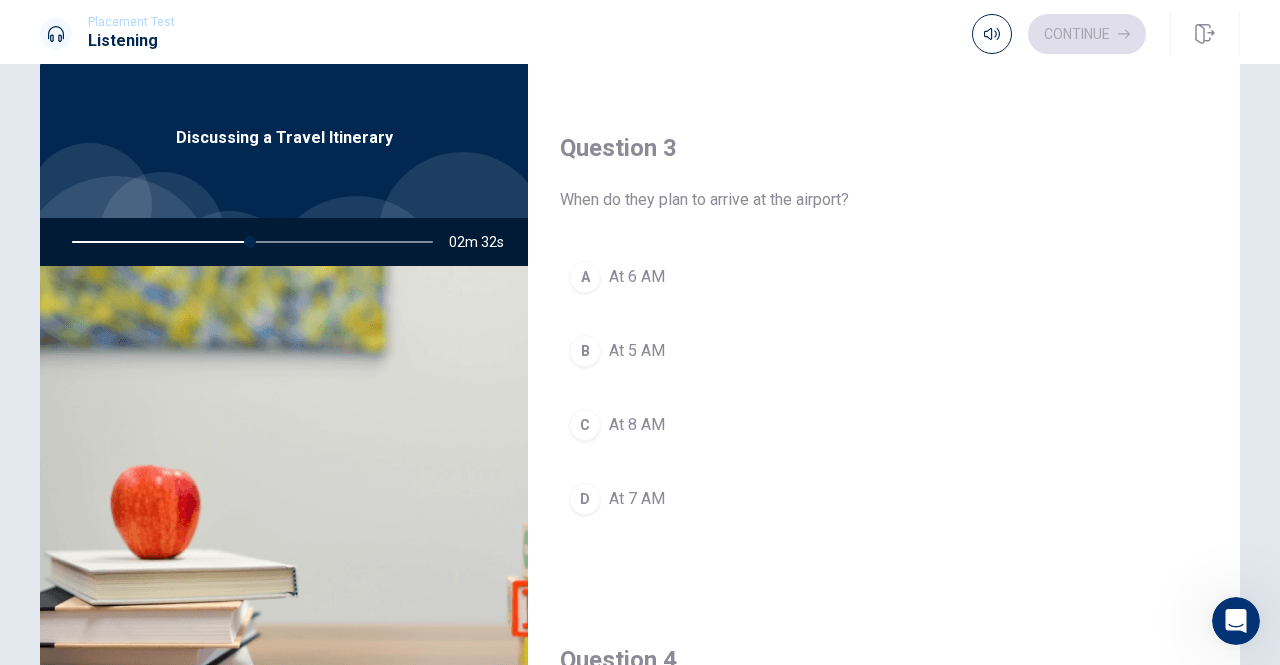 click on "A At 6 AM" at bounding box center [884, 277] 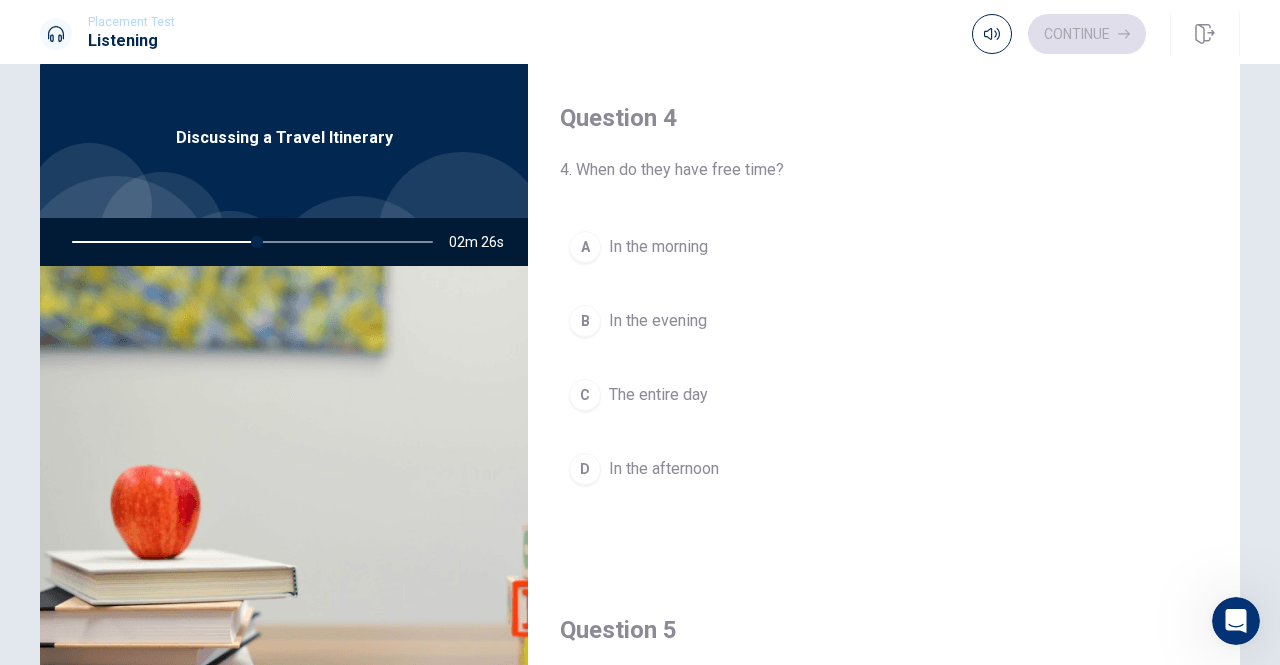 scroll, scrollTop: 1538, scrollLeft: 0, axis: vertical 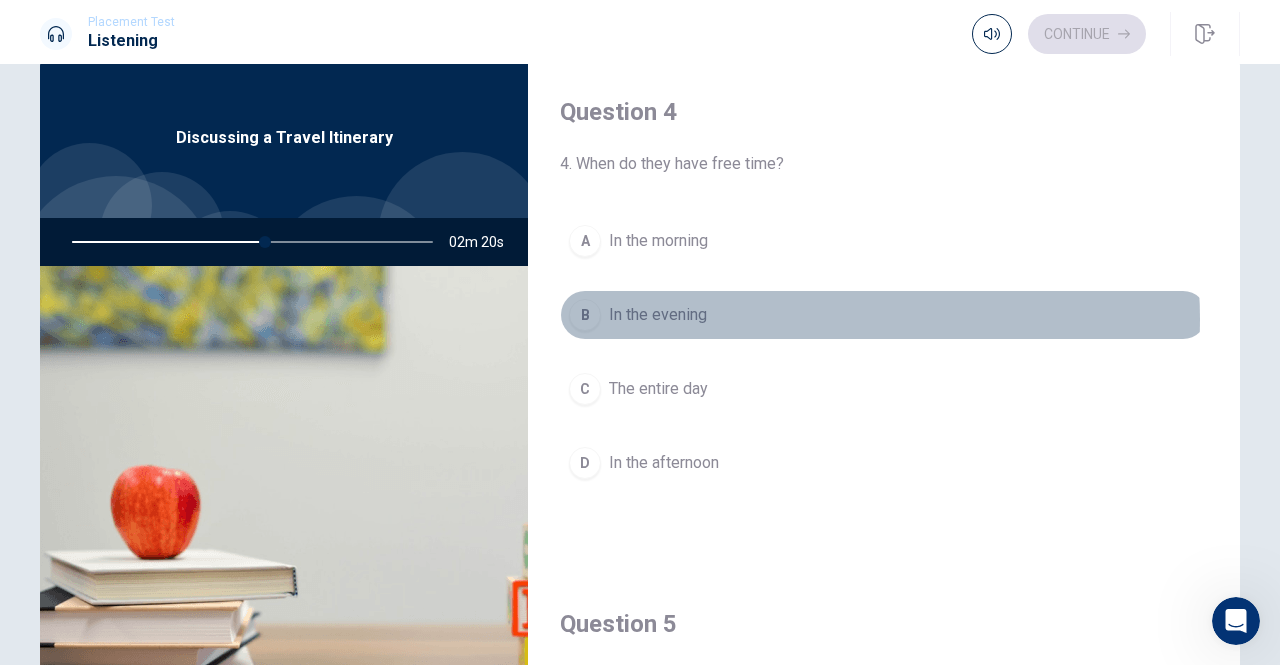 click on "B In the evening" at bounding box center [884, 315] 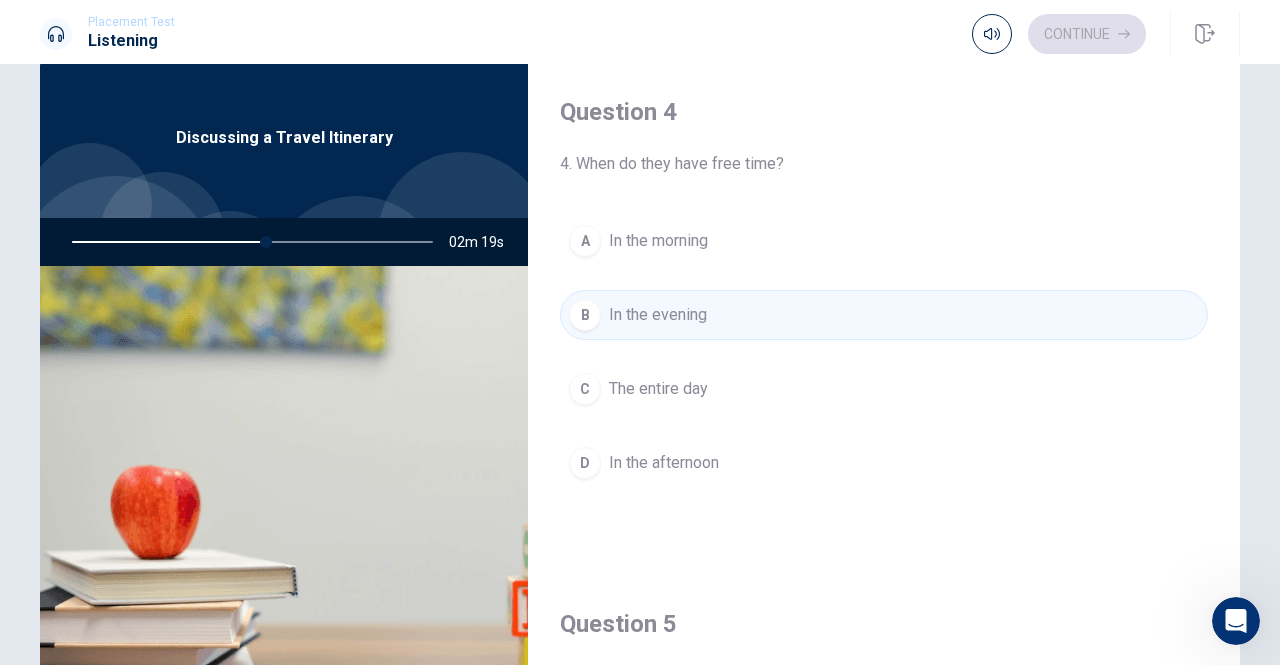 click on "D In the afternoon" at bounding box center (884, 463) 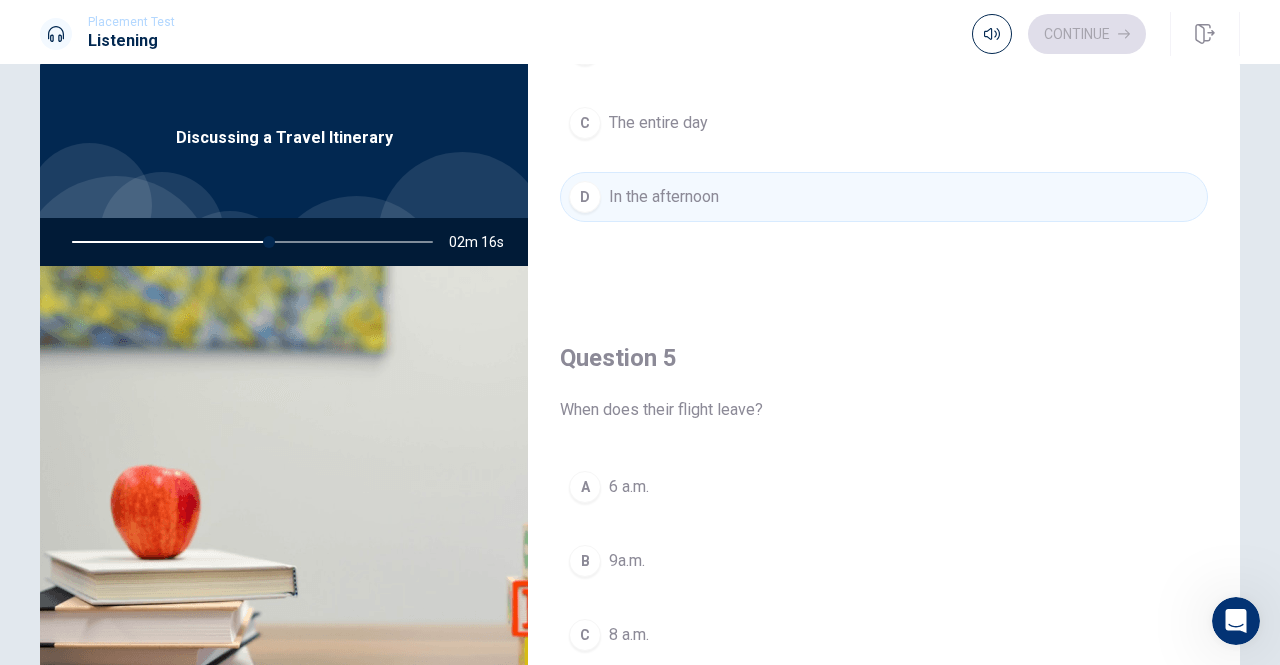 scroll, scrollTop: 1851, scrollLeft: 0, axis: vertical 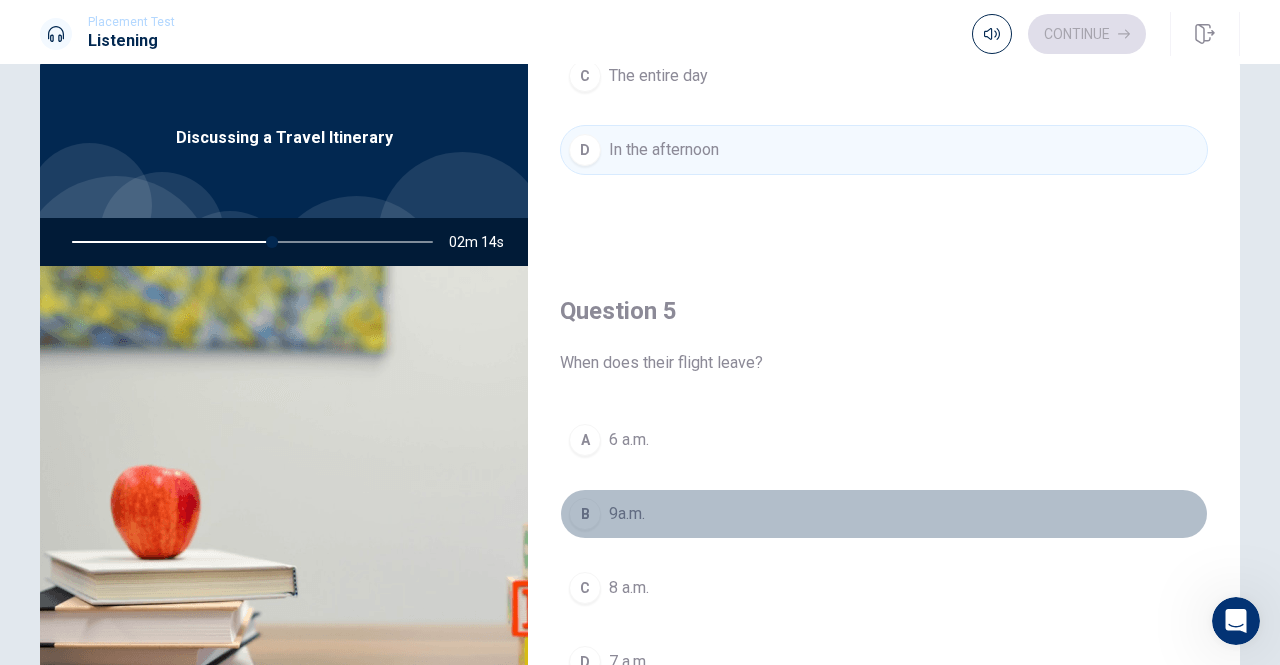 click on "B 9a.m." at bounding box center (884, 514) 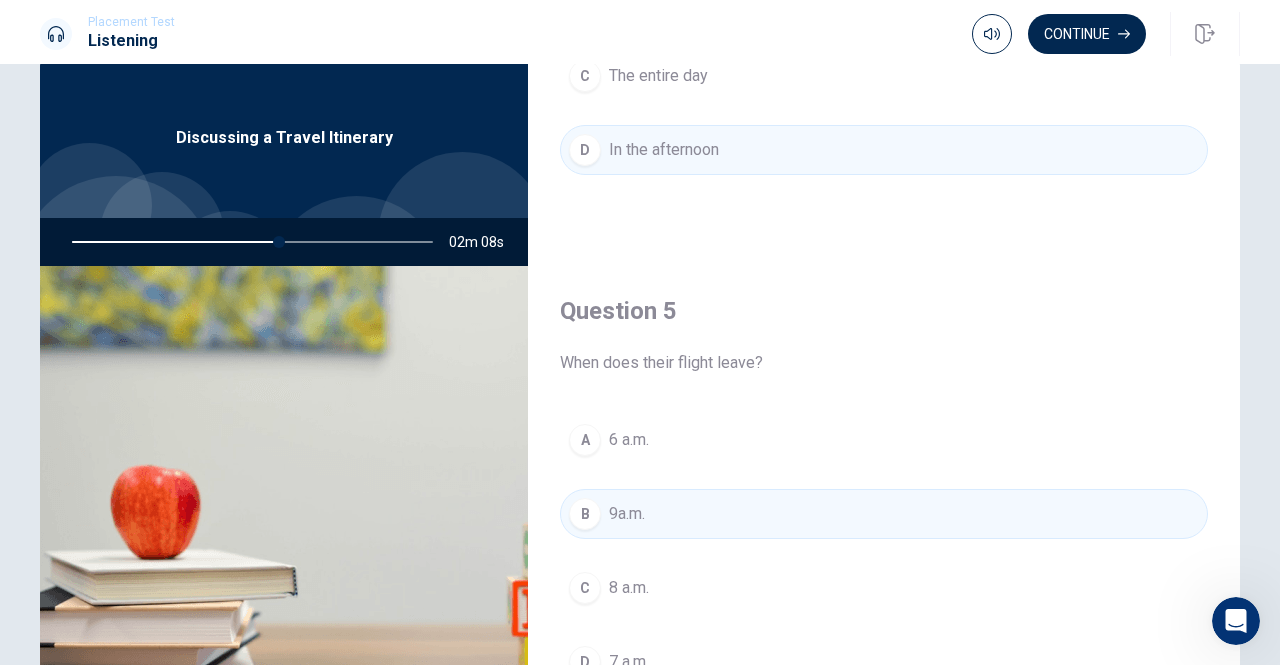drag, startPoint x: 272, startPoint y: 241, endPoint x: 240, endPoint y: 243, distance: 32.06244 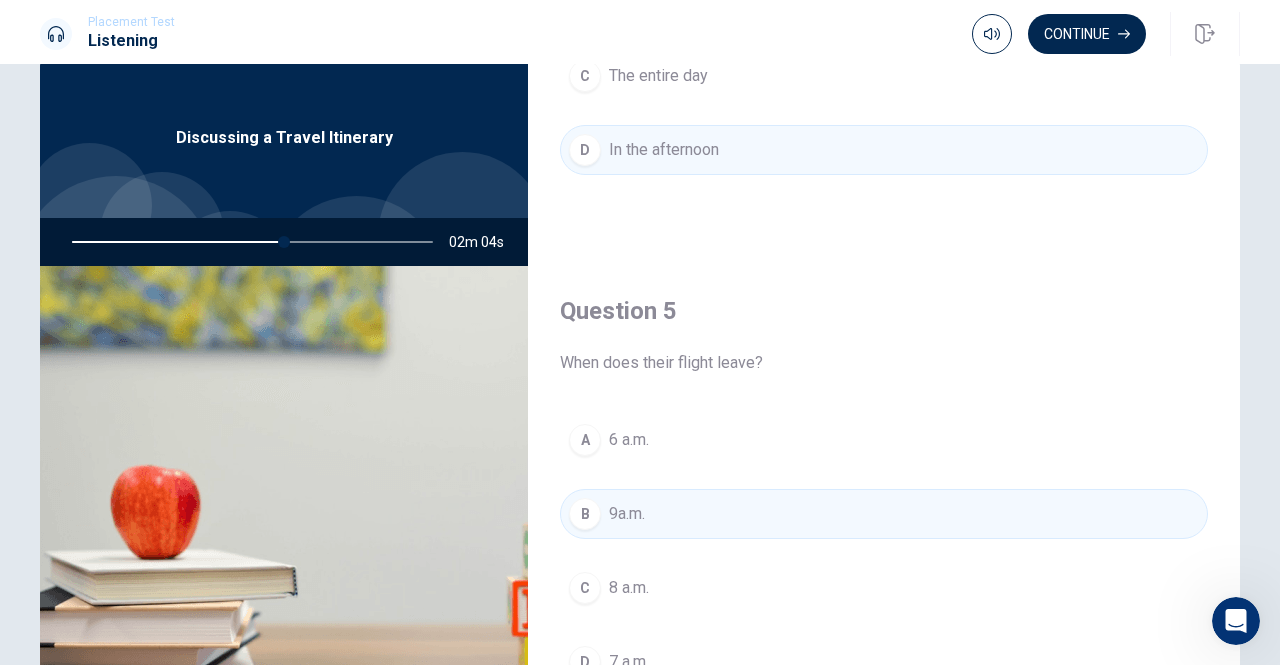 scroll, scrollTop: 0, scrollLeft: 0, axis: both 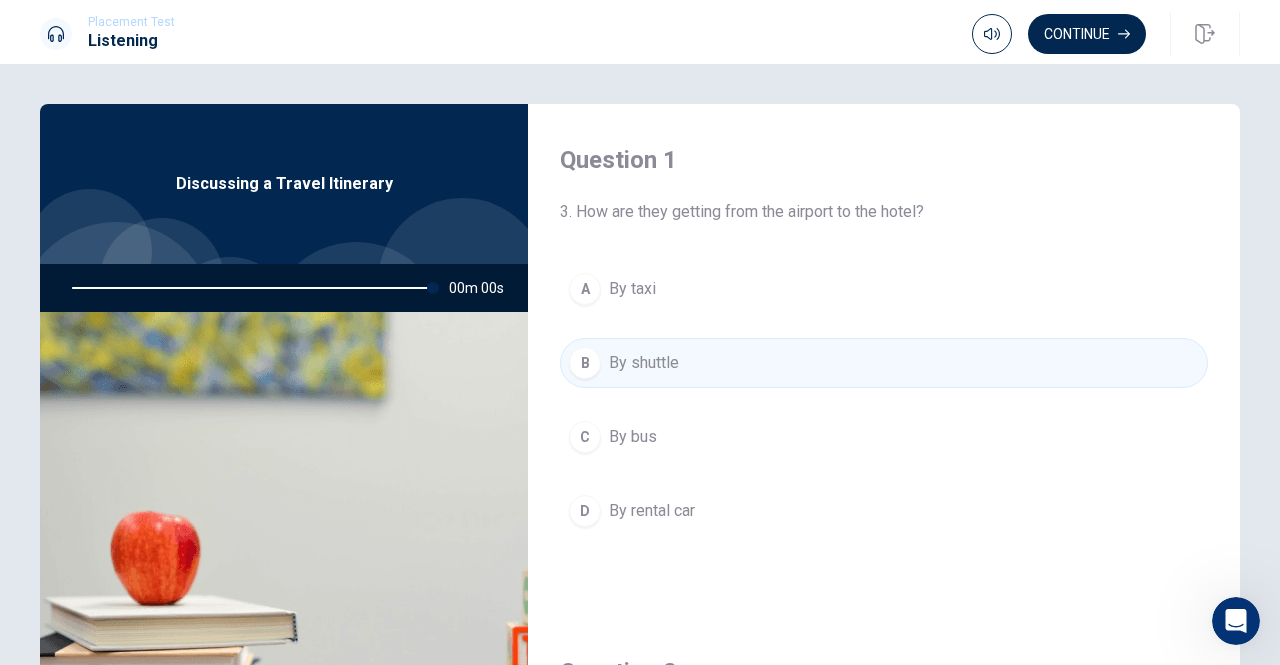 type on "0" 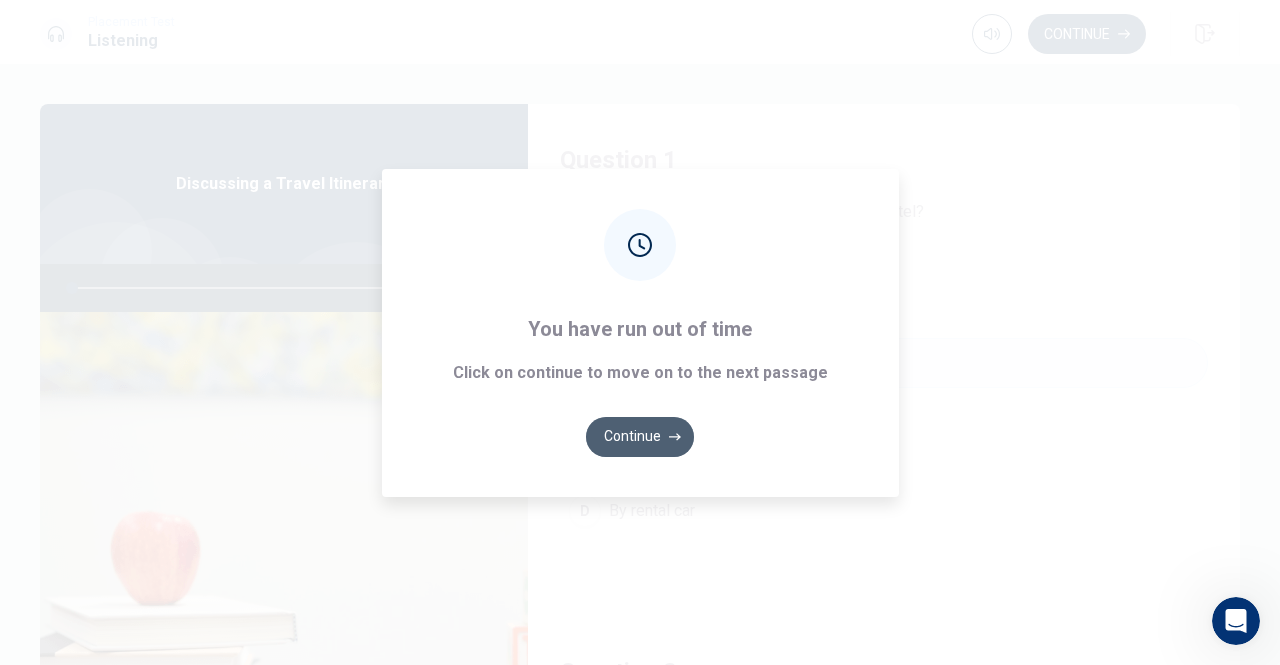 click on "Continue" at bounding box center (640, 437) 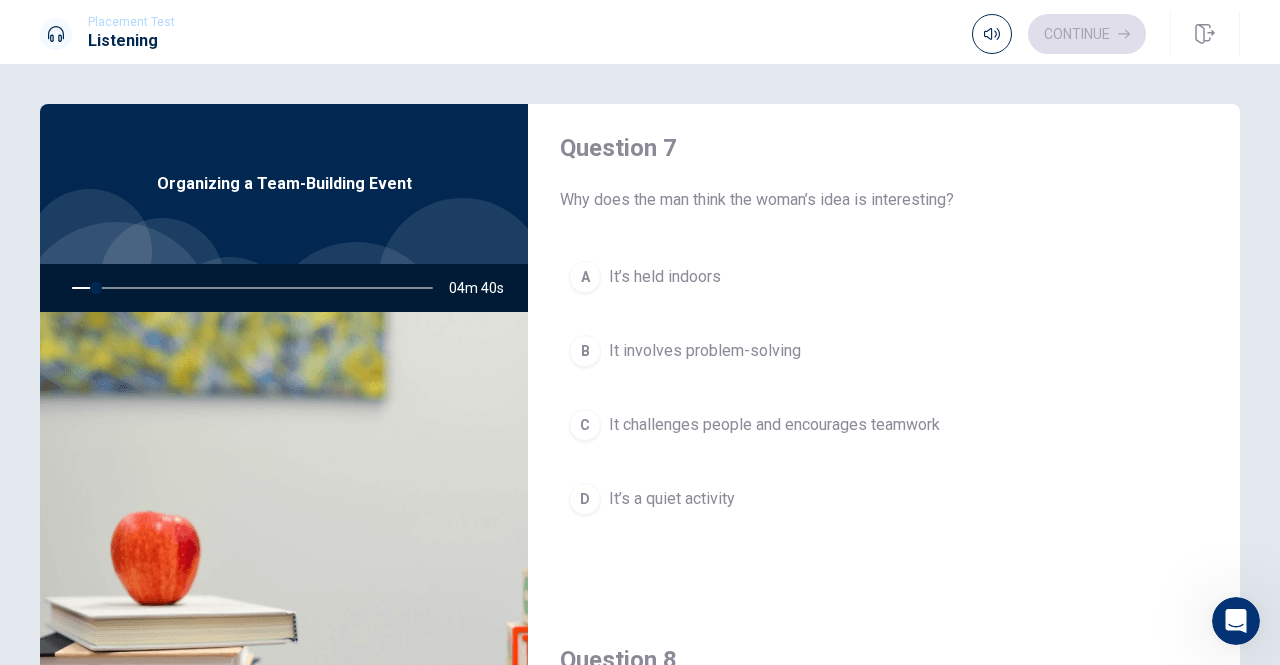 scroll, scrollTop: 530, scrollLeft: 0, axis: vertical 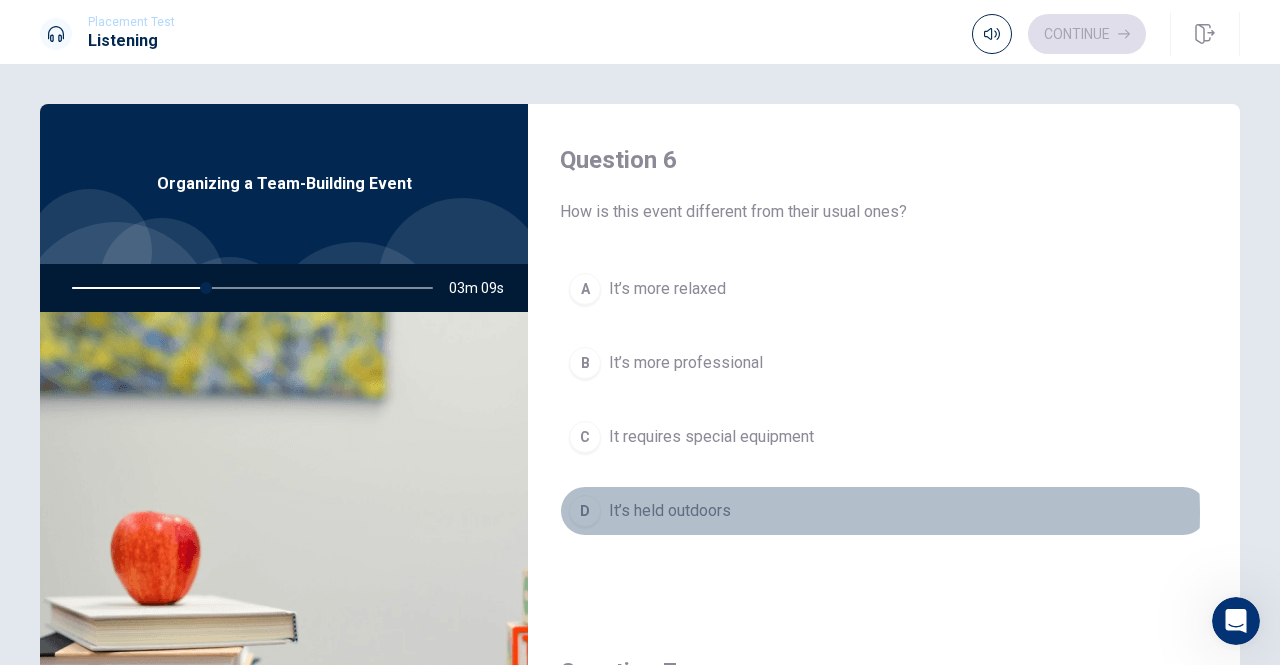 click on "D It’s held outdoors" at bounding box center [884, 511] 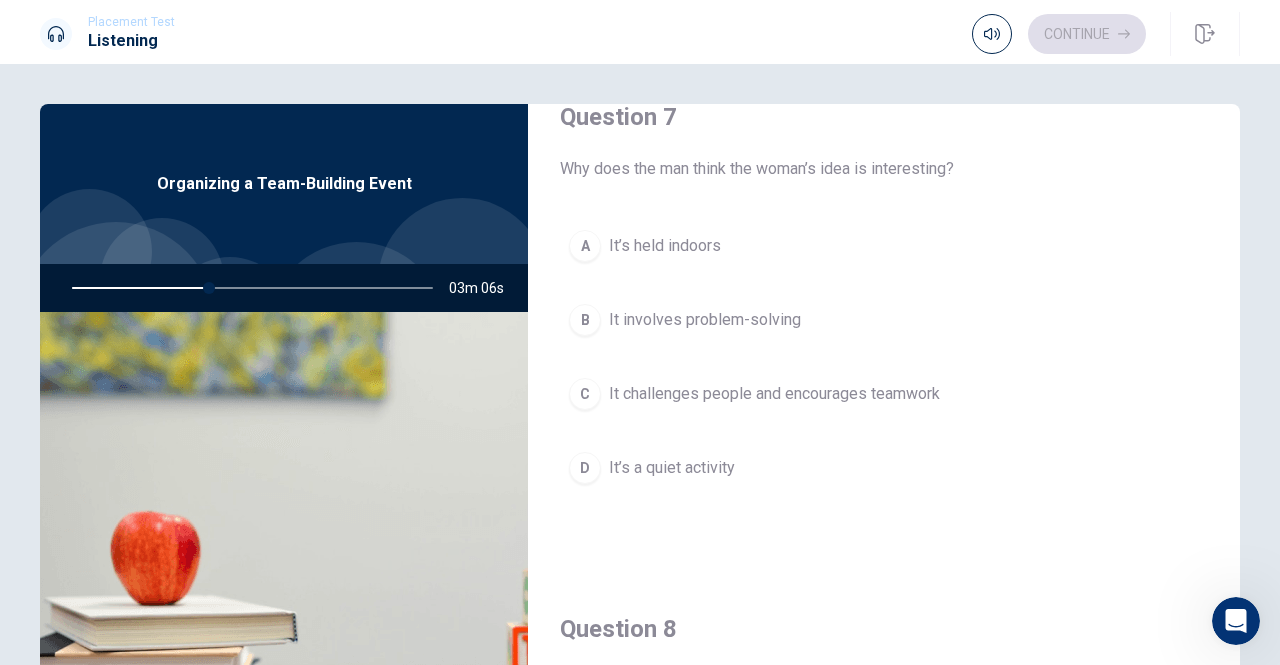 scroll, scrollTop: 558, scrollLeft: 0, axis: vertical 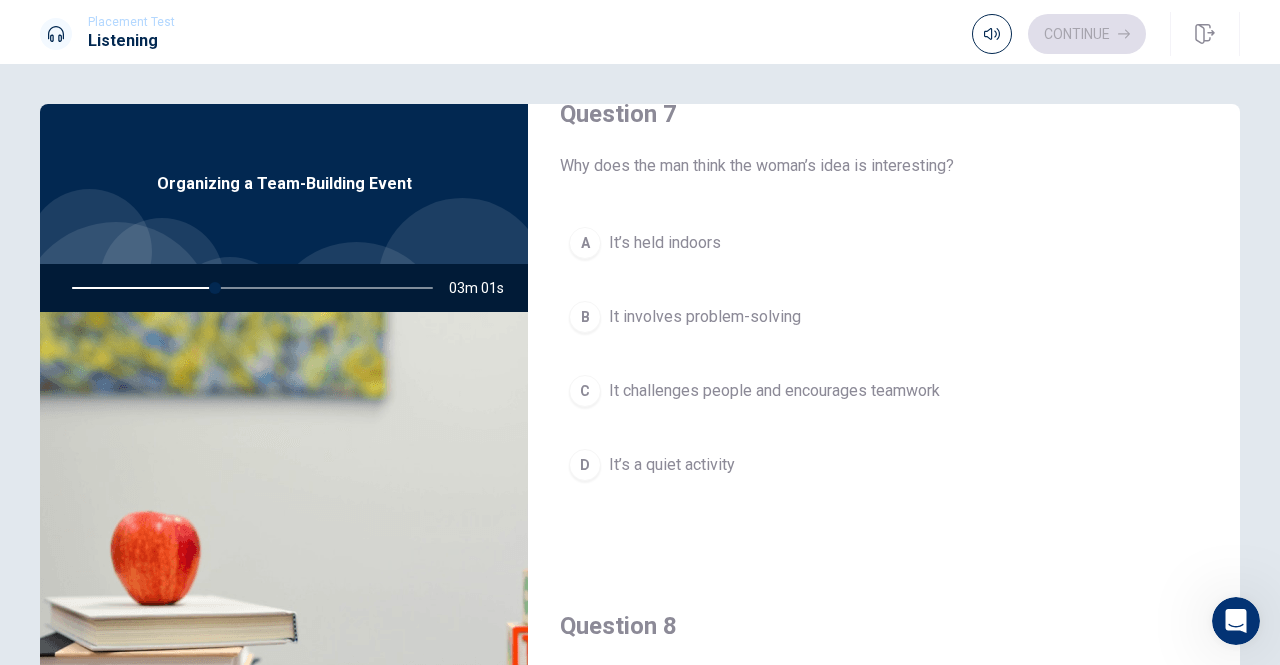 drag, startPoint x: 1235, startPoint y: 351, endPoint x: 1245, endPoint y: 421, distance: 70.71068 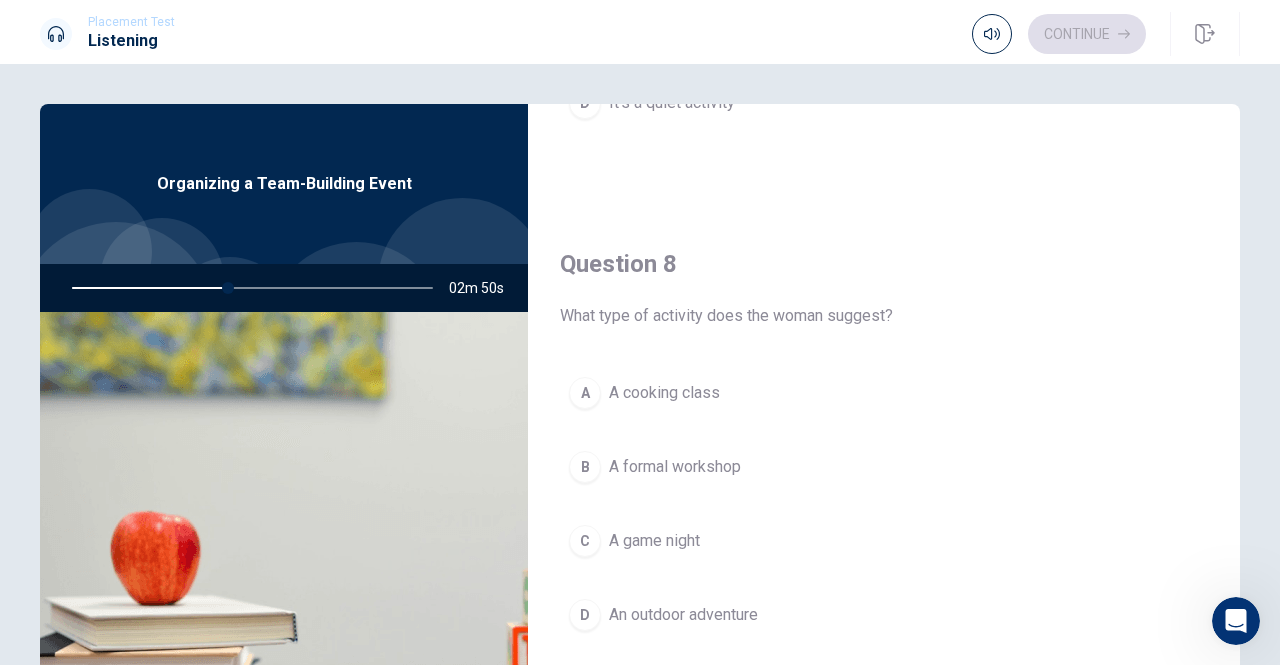 scroll, scrollTop: 930, scrollLeft: 0, axis: vertical 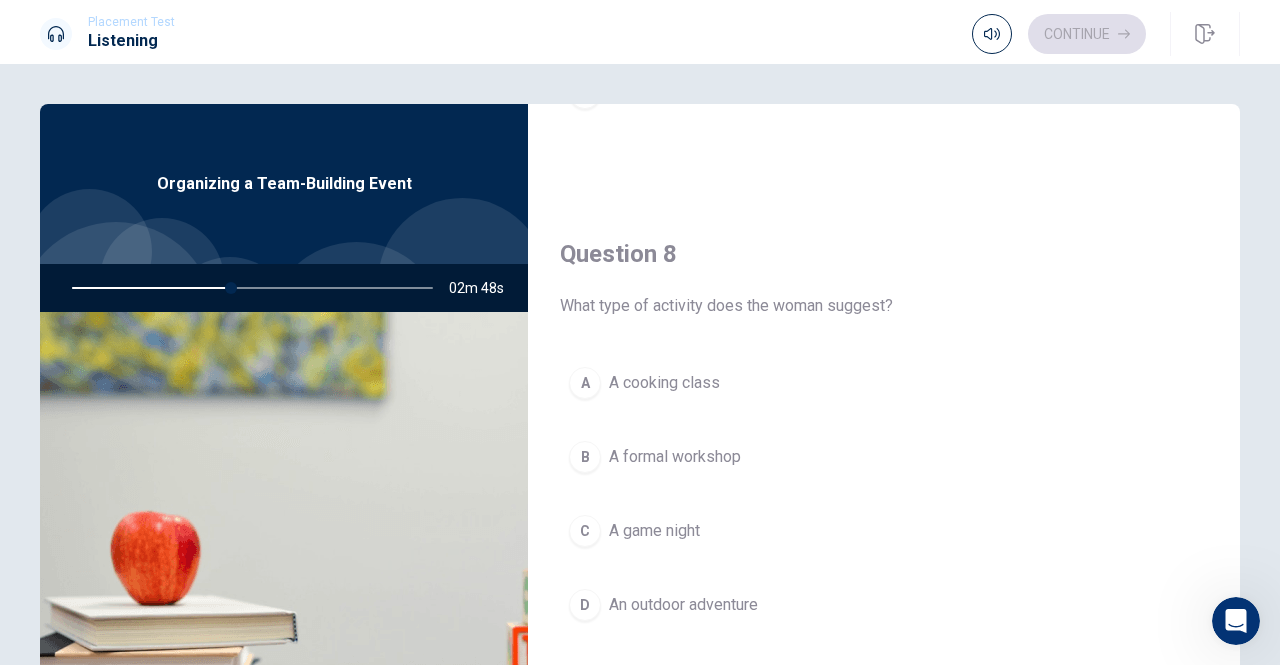 click on "D An outdoor adventure" at bounding box center [884, 605] 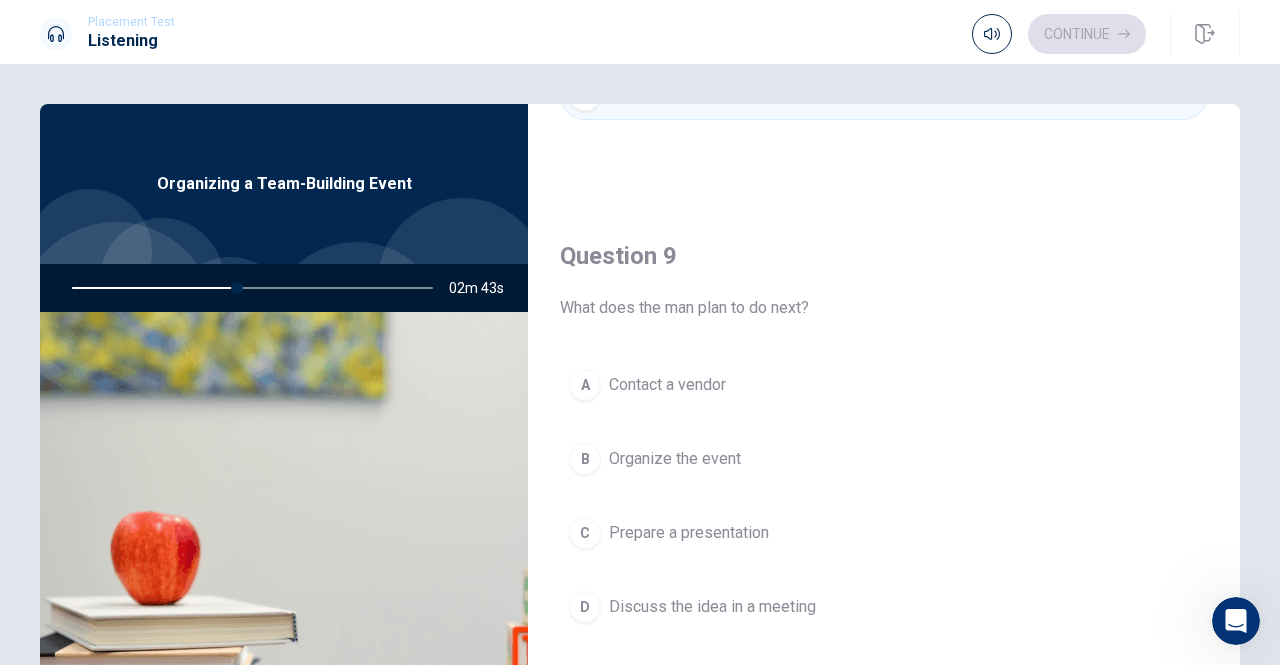 scroll, scrollTop: 1448, scrollLeft: 0, axis: vertical 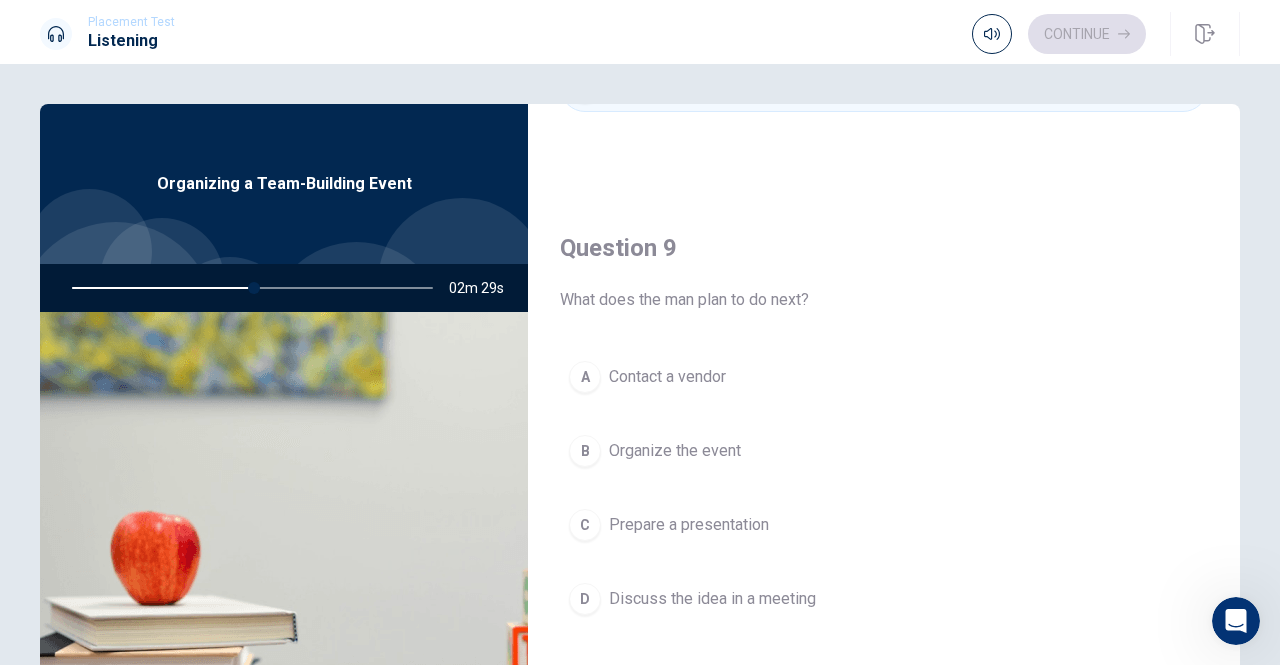 click on "Organize the event" at bounding box center (675, 451) 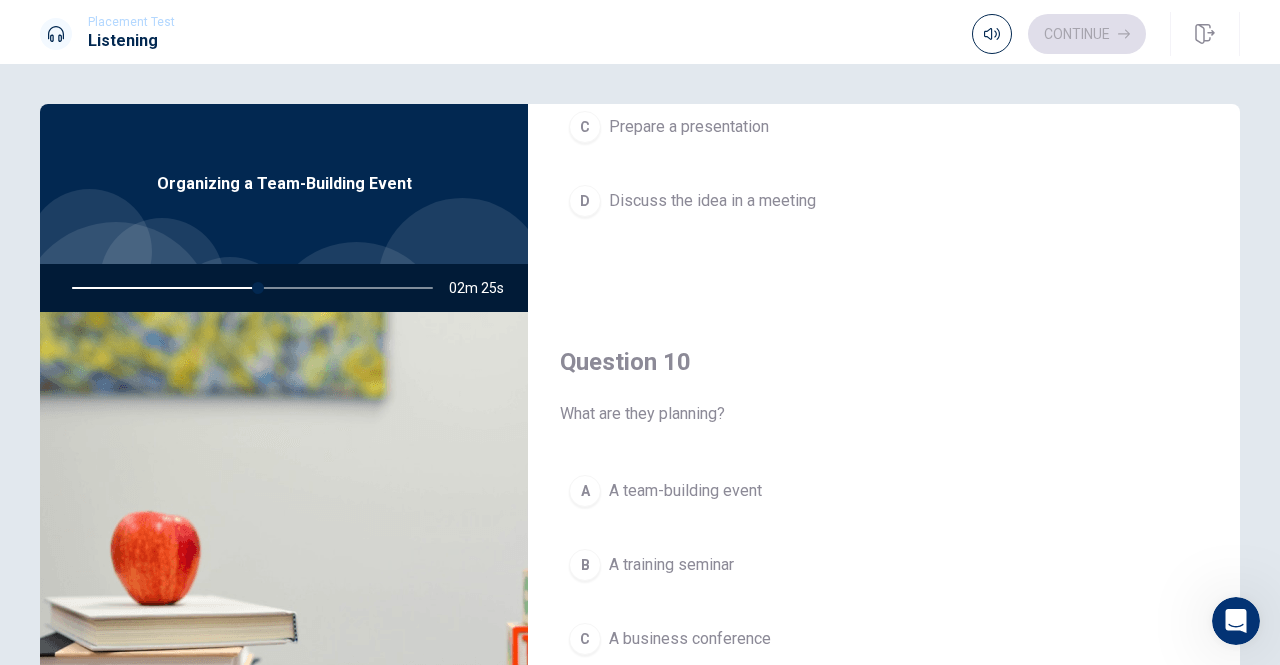 scroll, scrollTop: 1851, scrollLeft: 0, axis: vertical 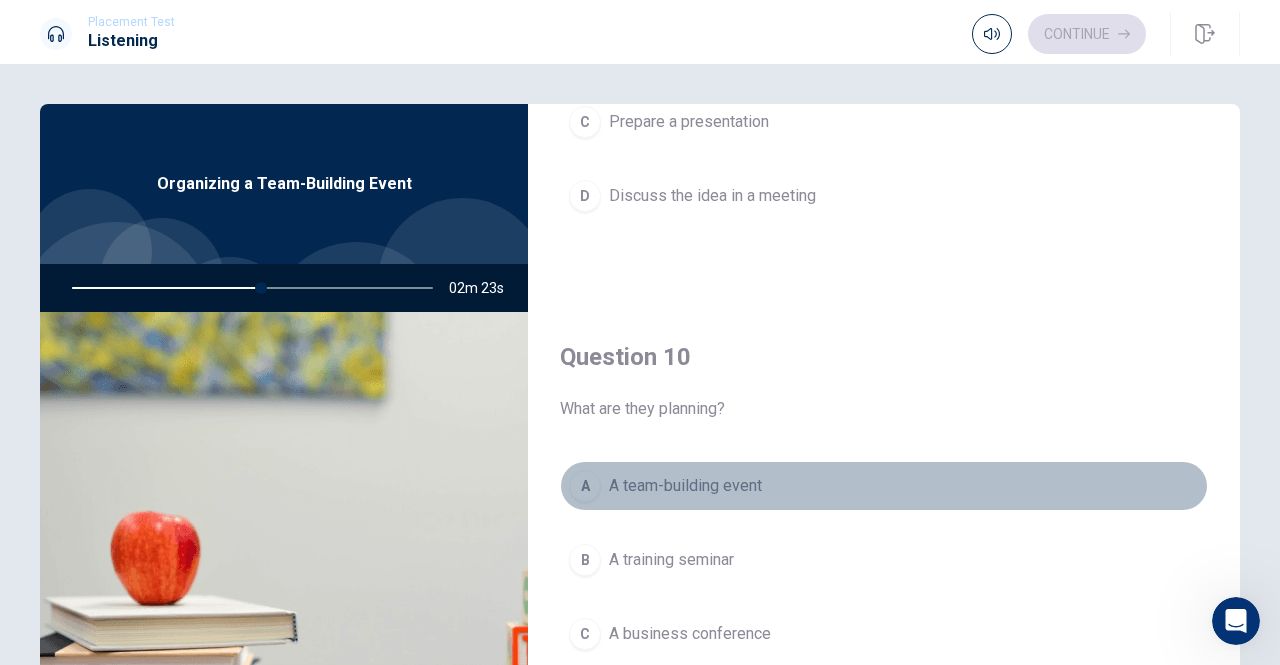 click on "A A team-building event" at bounding box center (884, 486) 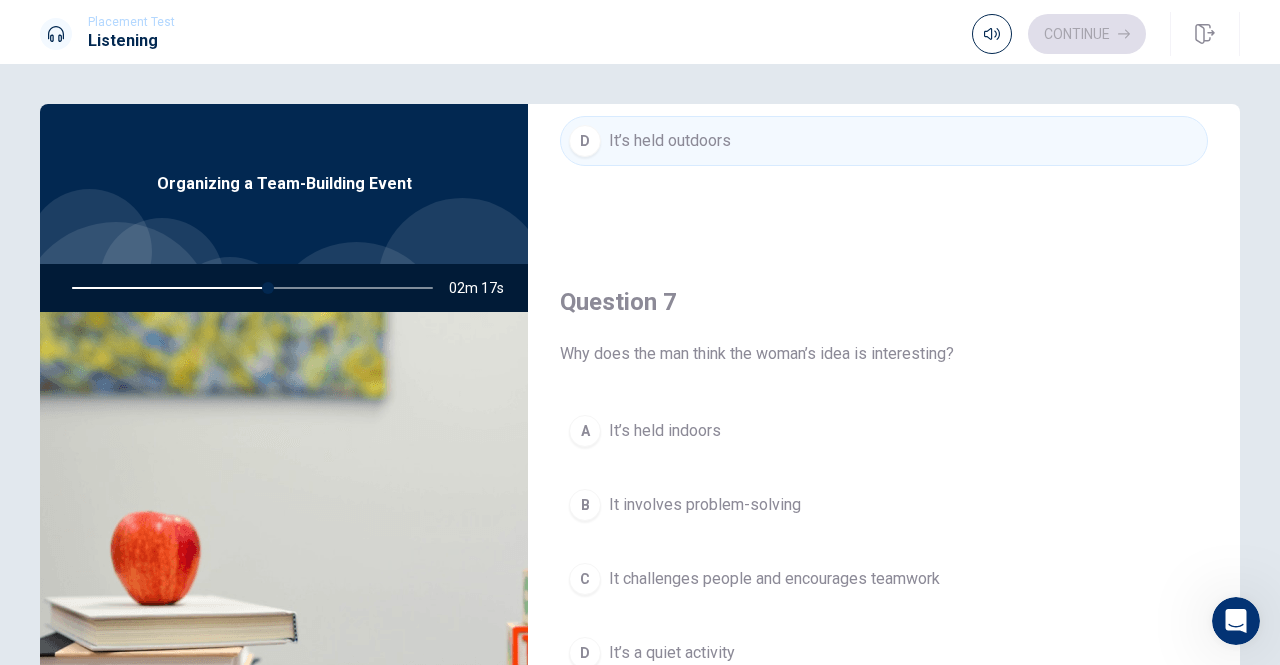 scroll, scrollTop: 318, scrollLeft: 0, axis: vertical 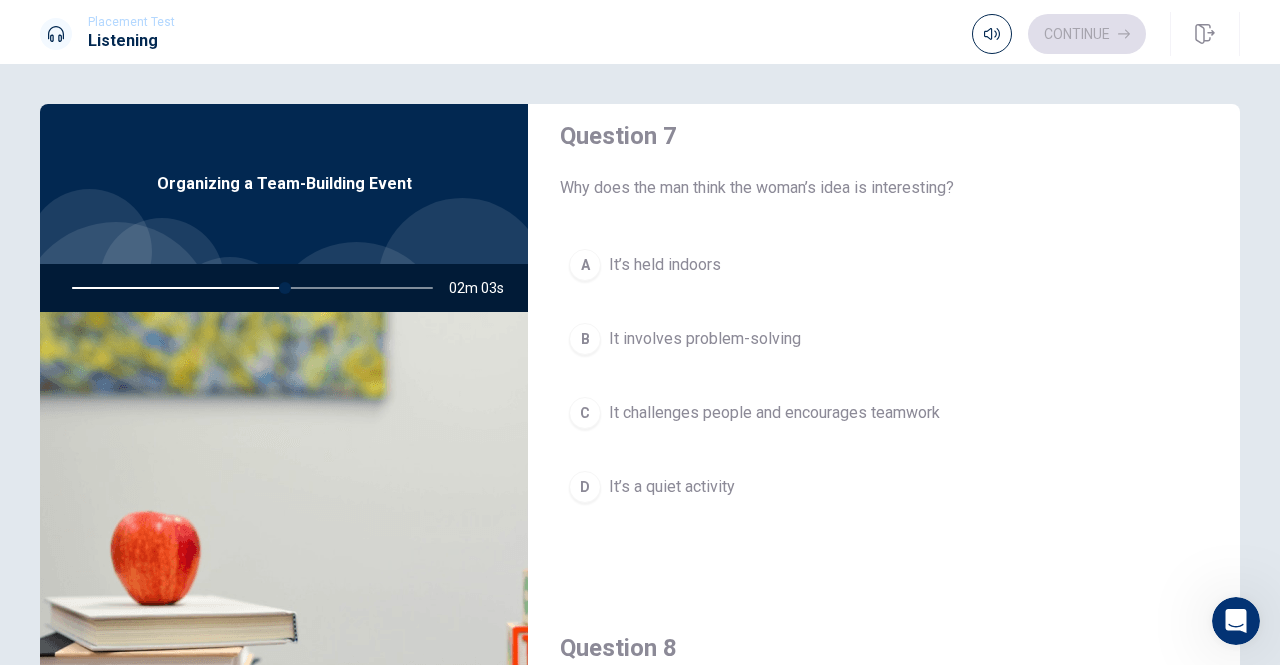 click on "D It’s a quiet activity" at bounding box center (884, 487) 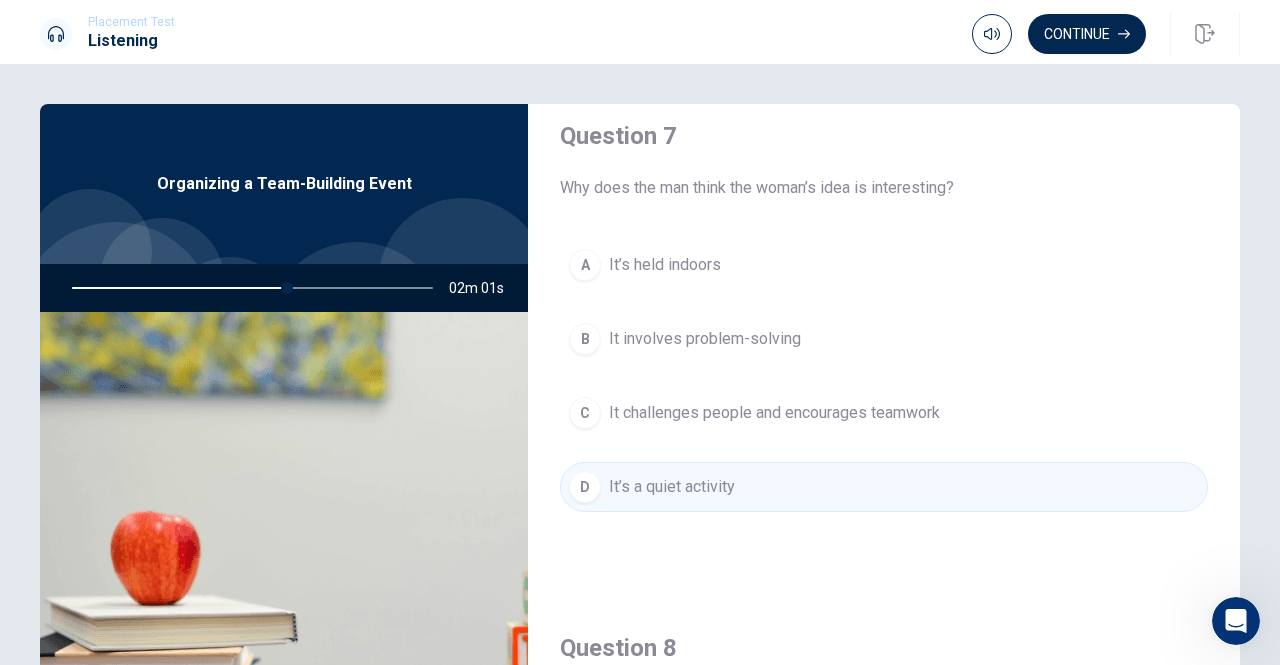 scroll, scrollTop: 0, scrollLeft: 0, axis: both 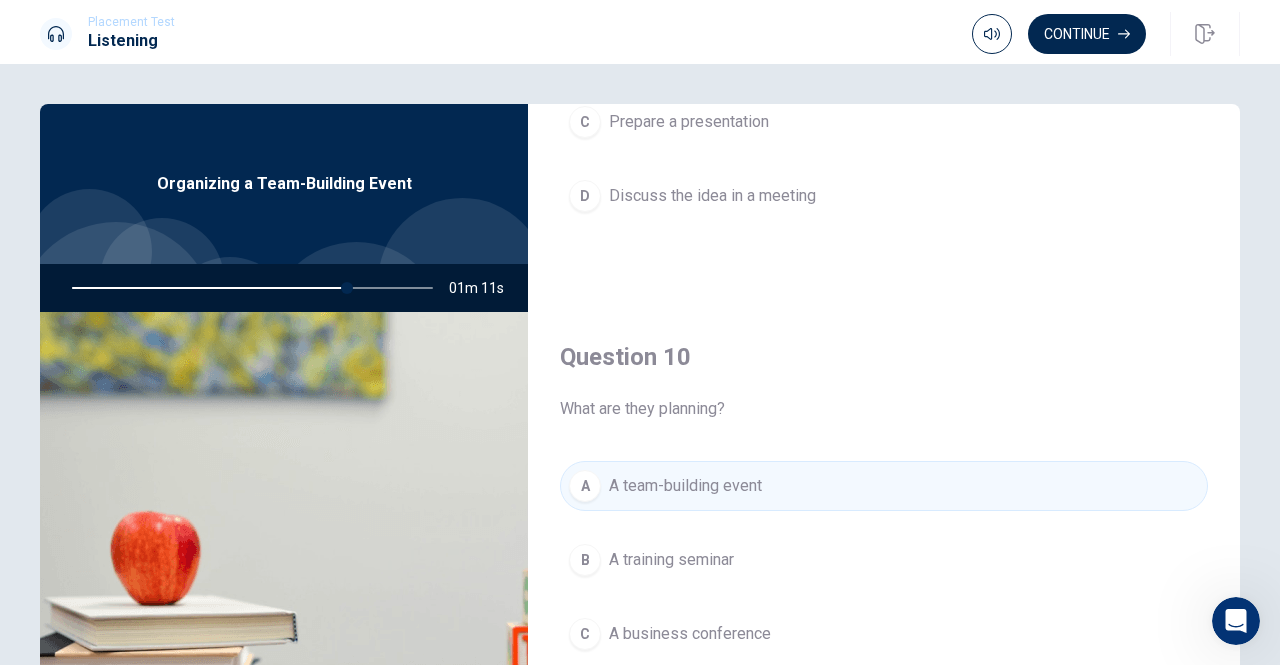 drag, startPoint x: 1230, startPoint y: 118, endPoint x: 39, endPoint y: 41, distance: 1193.4865 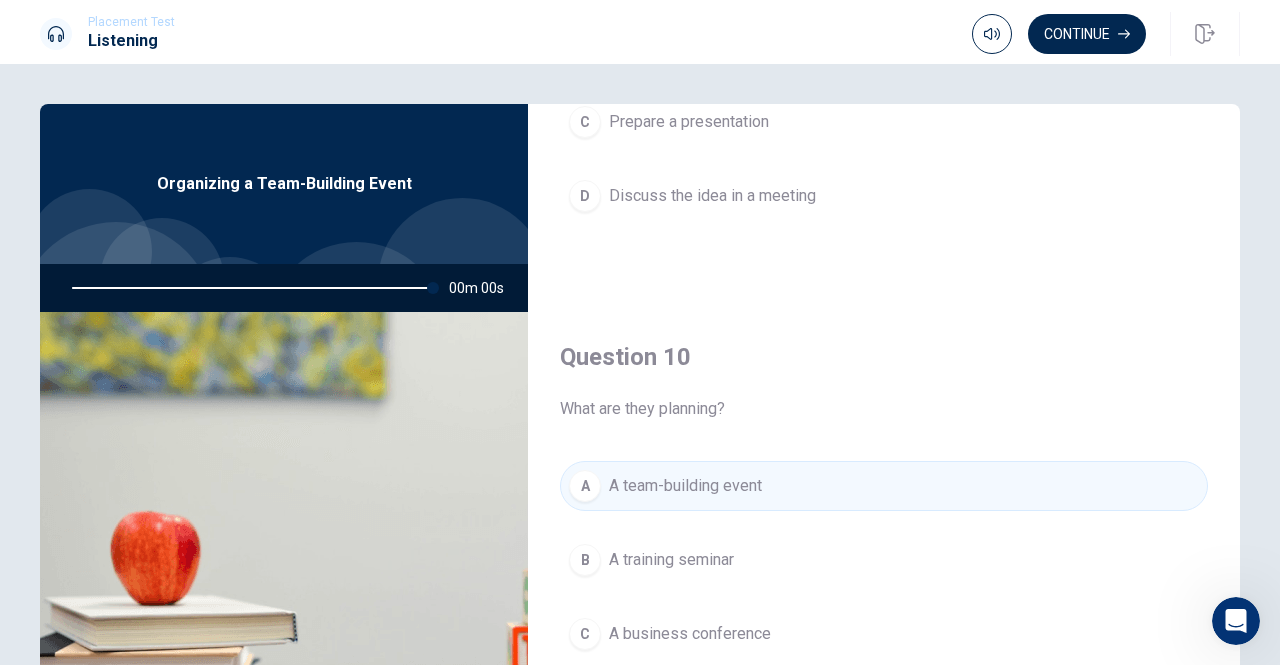type on "0" 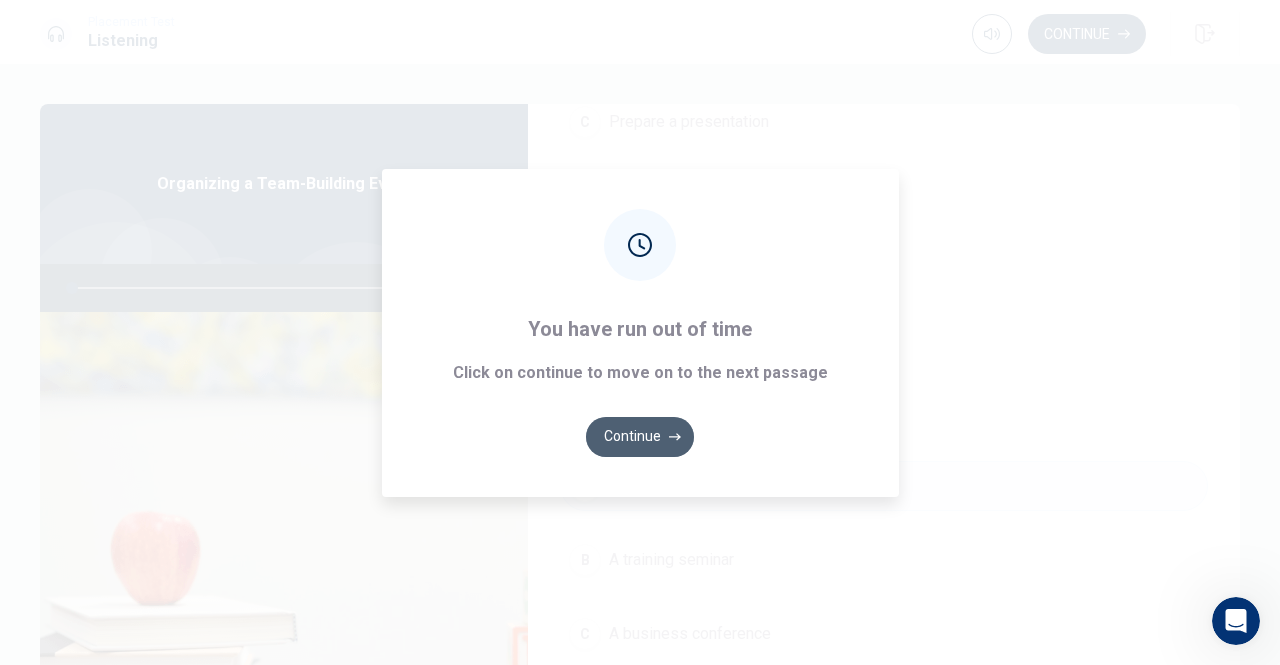 click on "Continue" at bounding box center (640, 437) 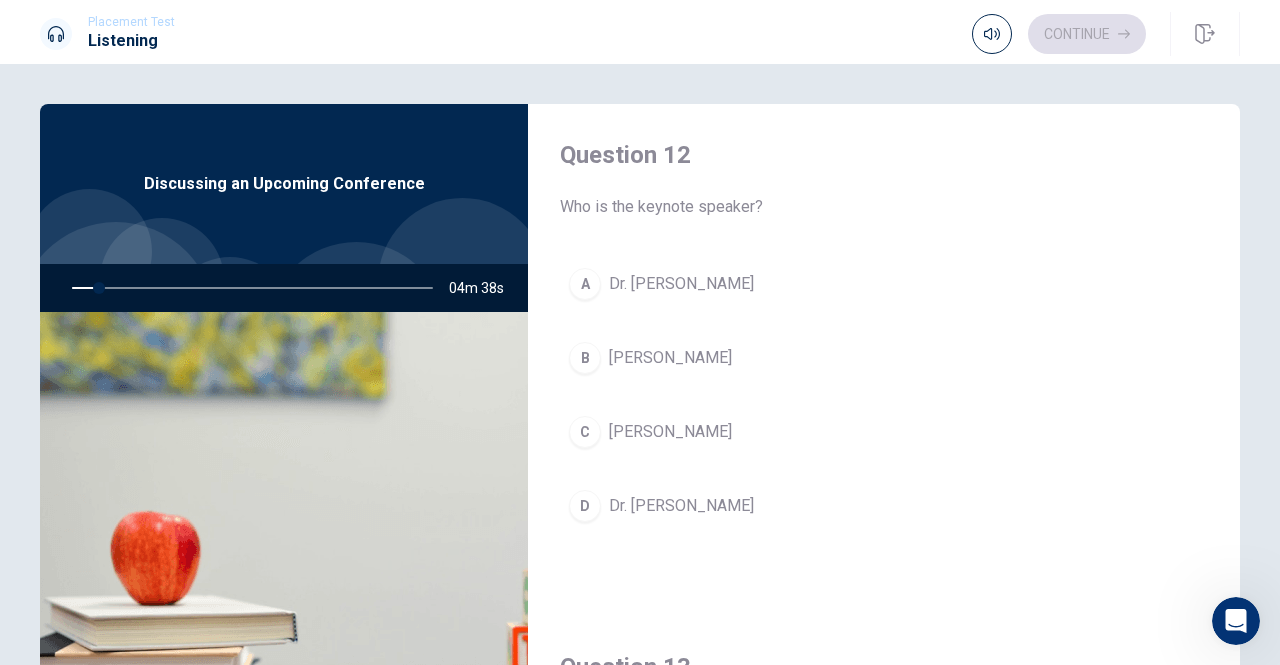 scroll, scrollTop: 522, scrollLeft: 0, axis: vertical 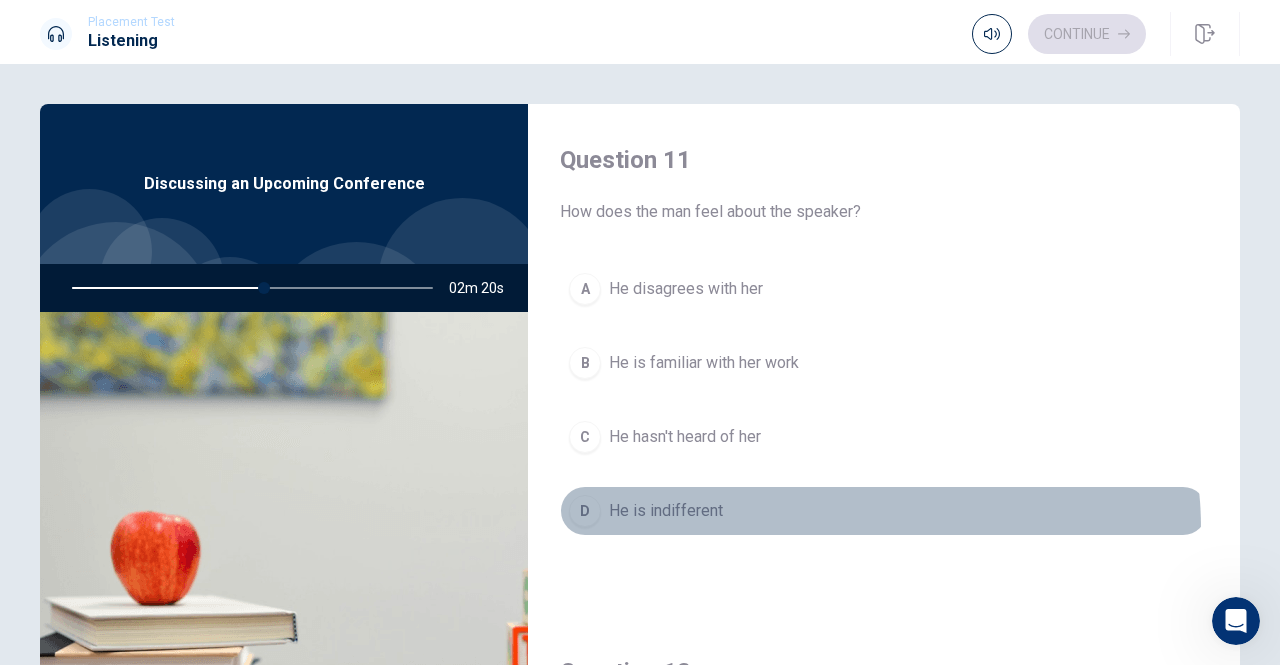 click on "D He is indifferent" at bounding box center [884, 511] 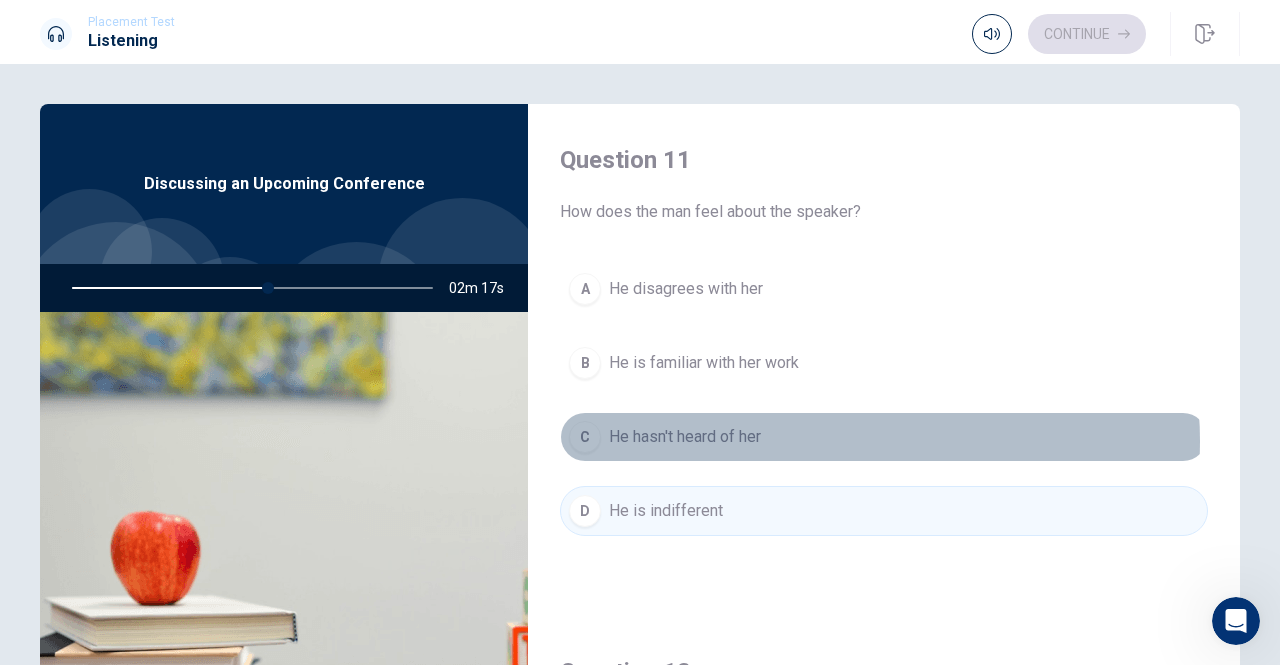 click on "C He hasn't heard of her" at bounding box center (884, 437) 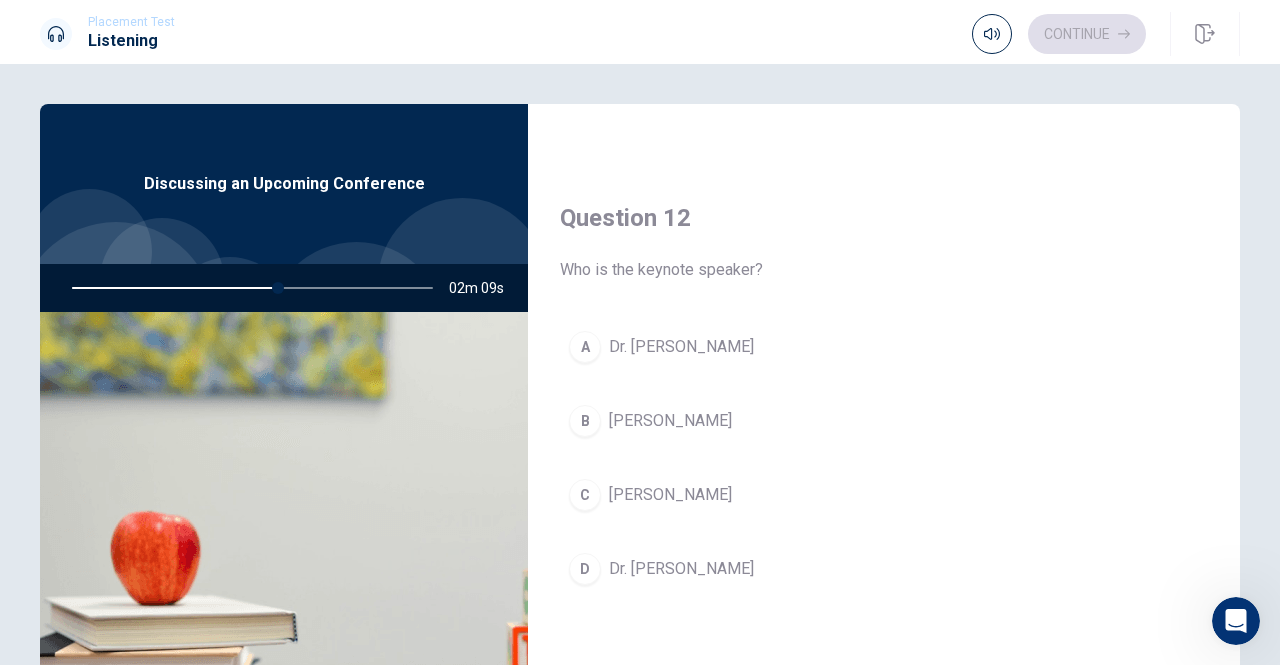 scroll, scrollTop: 459, scrollLeft: 0, axis: vertical 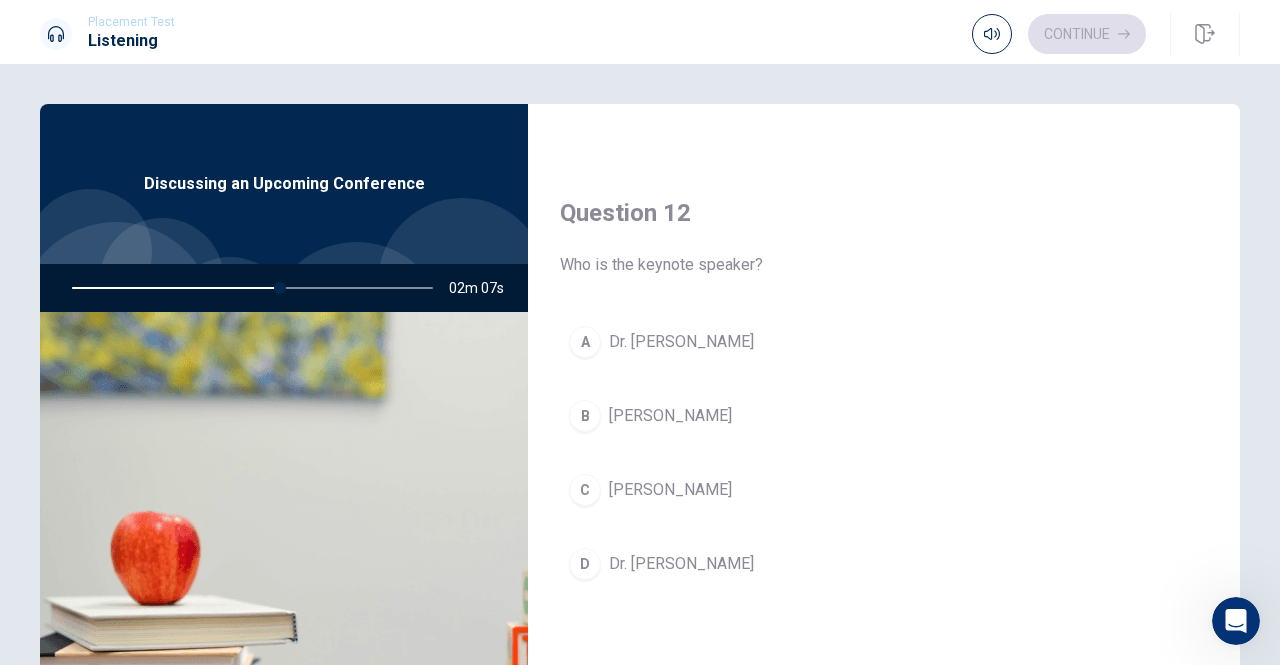click on "B [PERSON_NAME]" at bounding box center [884, 416] 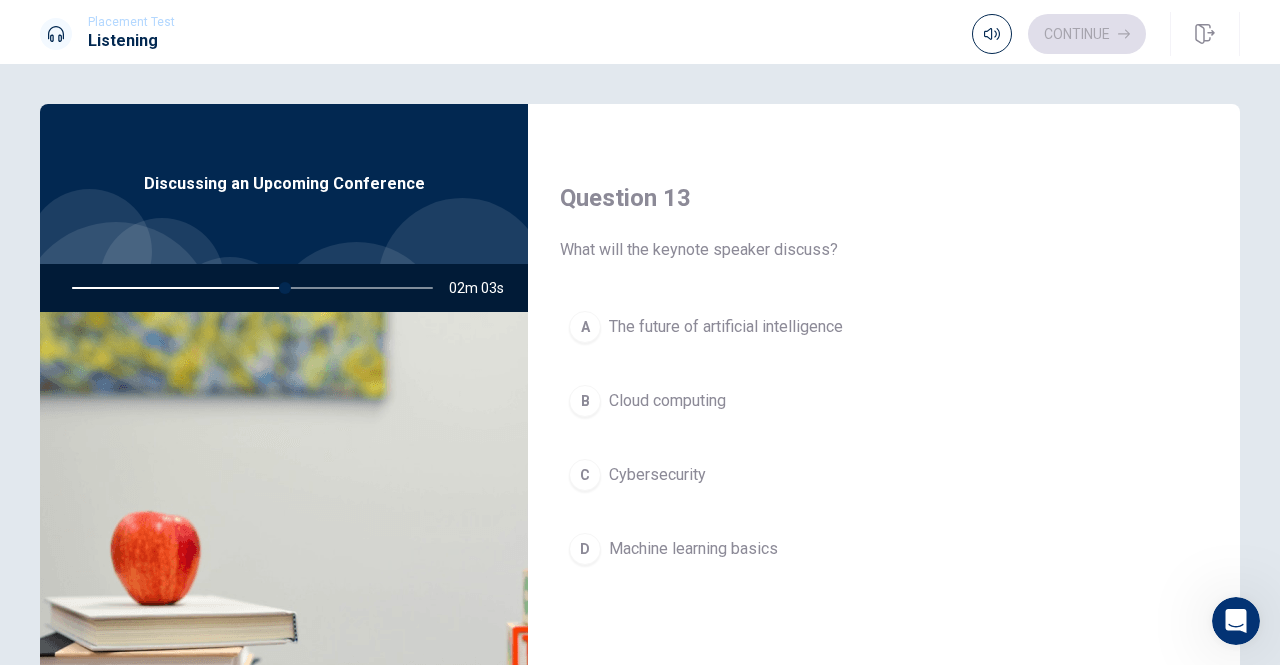 scroll, scrollTop: 1014, scrollLeft: 0, axis: vertical 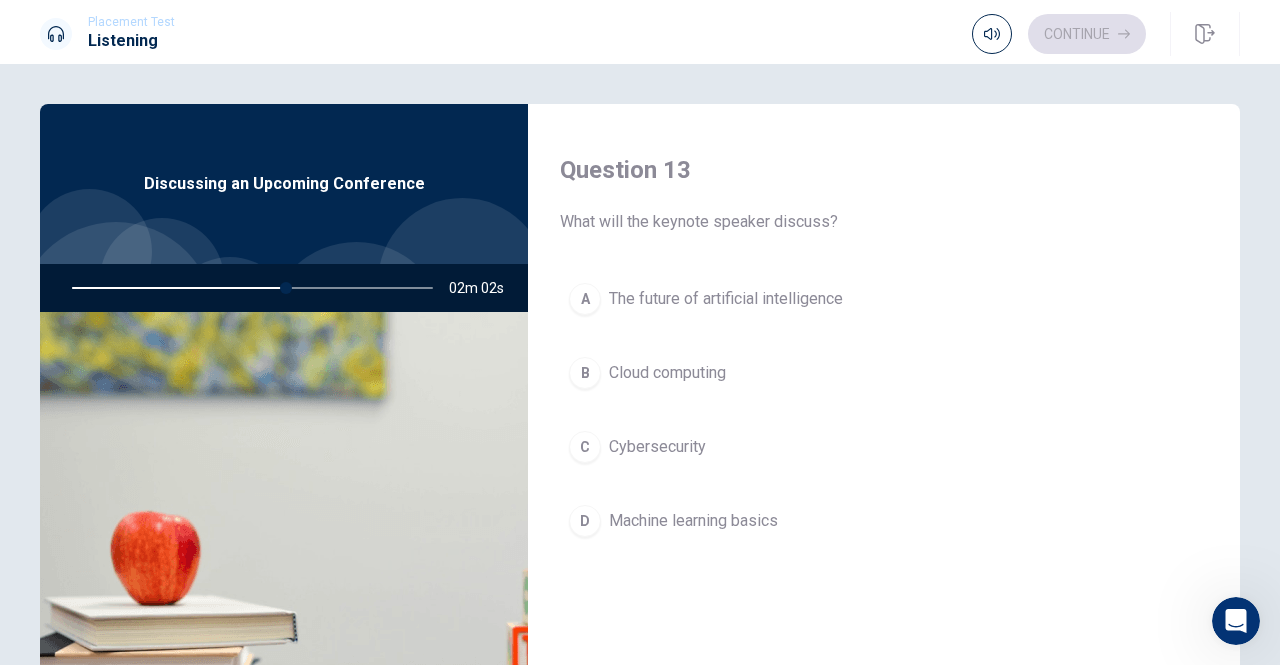 click on "A The future of artificial intelligence" at bounding box center (884, 299) 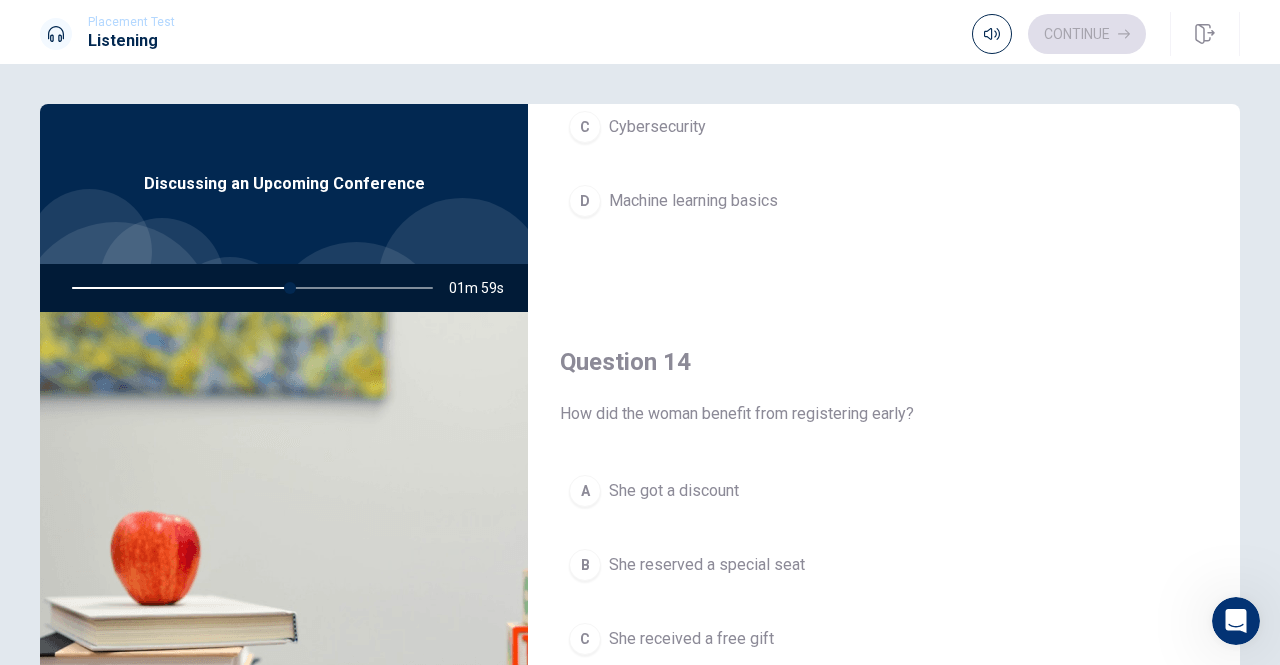 scroll, scrollTop: 1304, scrollLeft: 0, axis: vertical 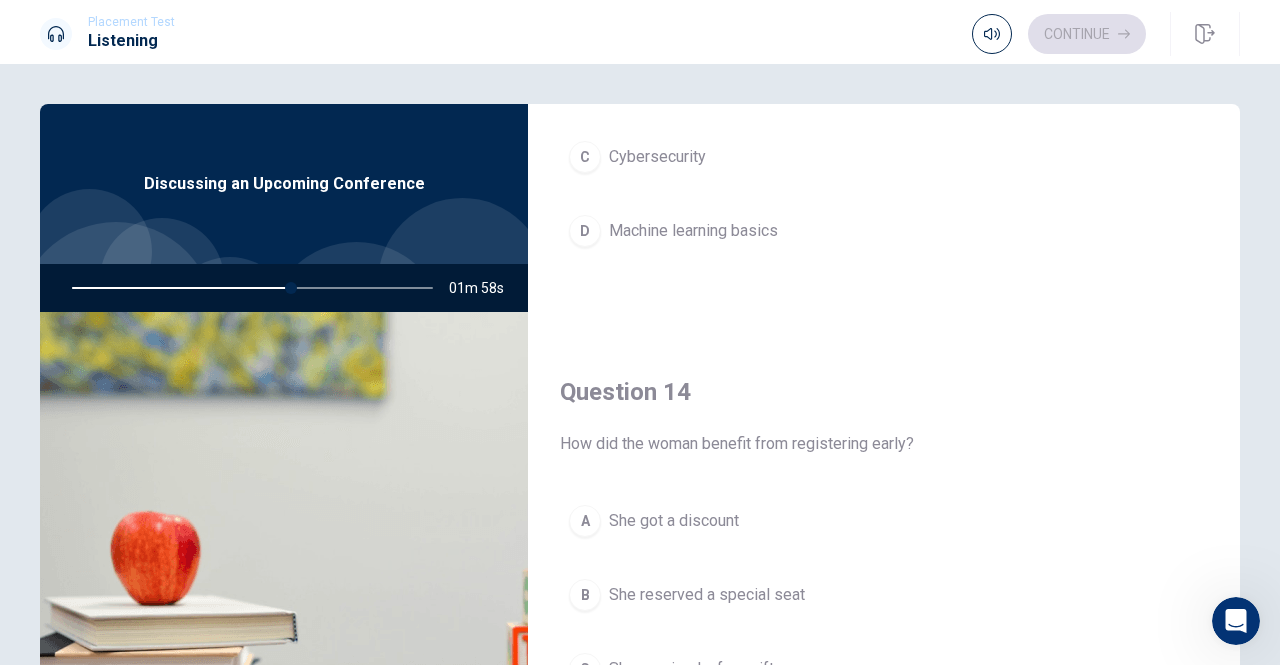 drag, startPoint x: 1239, startPoint y: 527, endPoint x: 1238, endPoint y: 561, distance: 34.0147 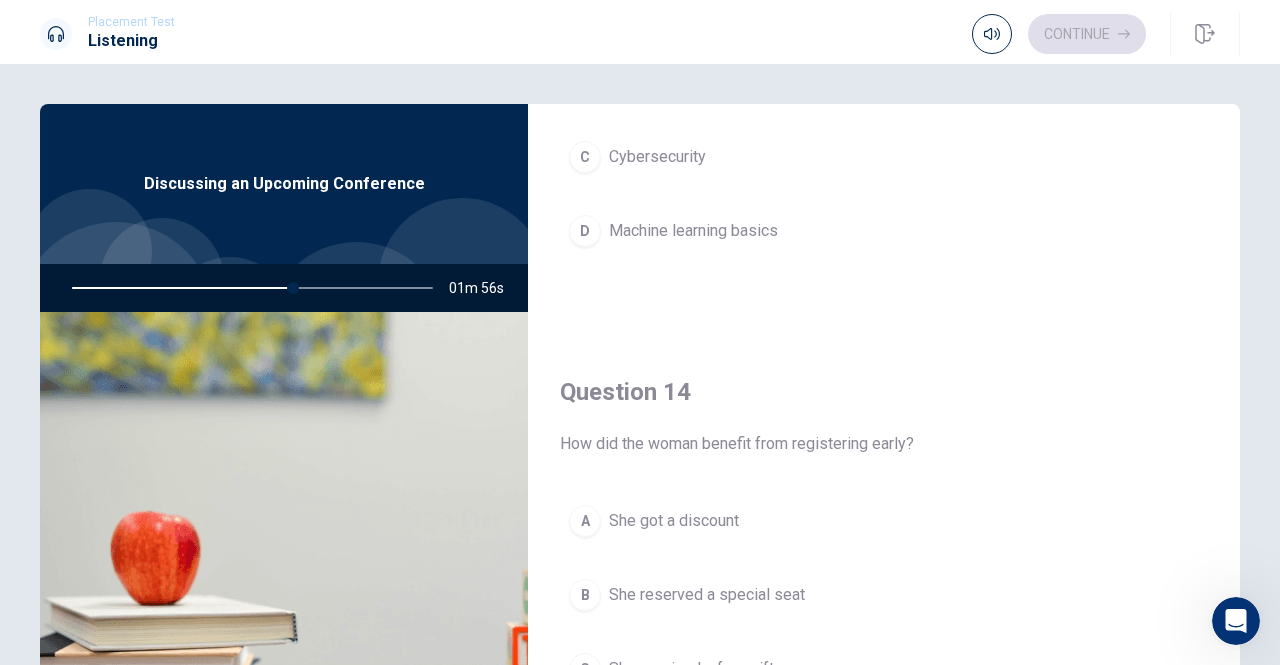 drag, startPoint x: 1238, startPoint y: 561, endPoint x: 1230, endPoint y: 495, distance: 66.48308 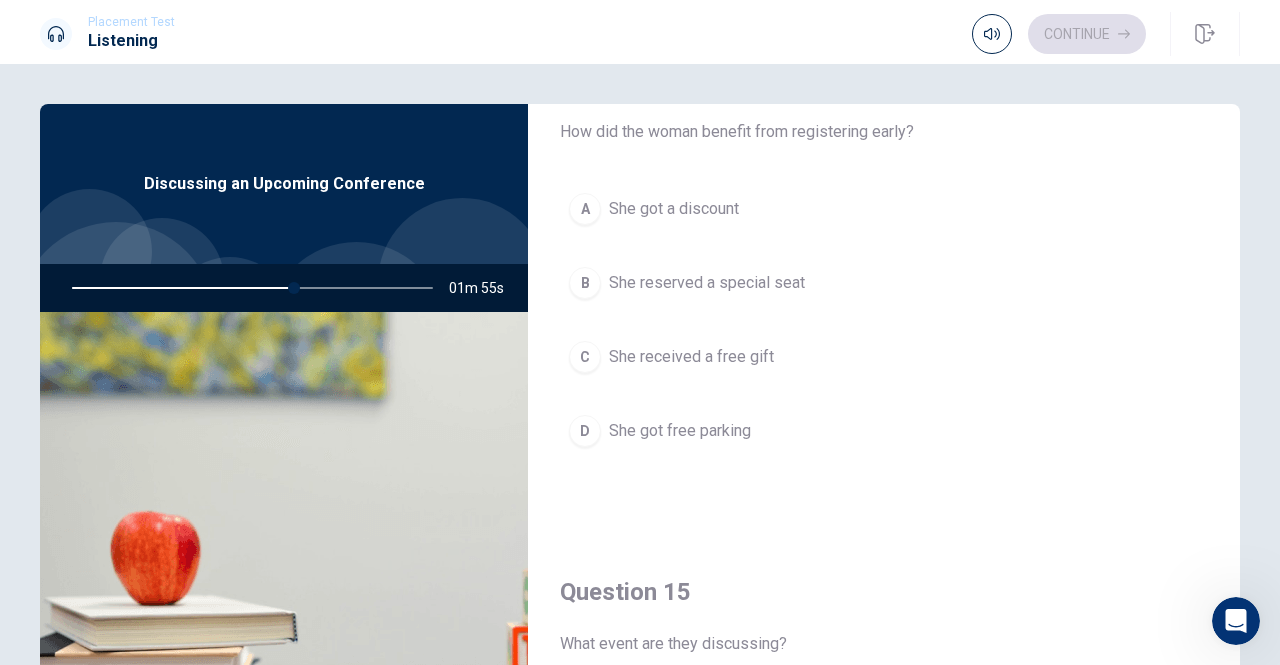 scroll, scrollTop: 1624, scrollLeft: 0, axis: vertical 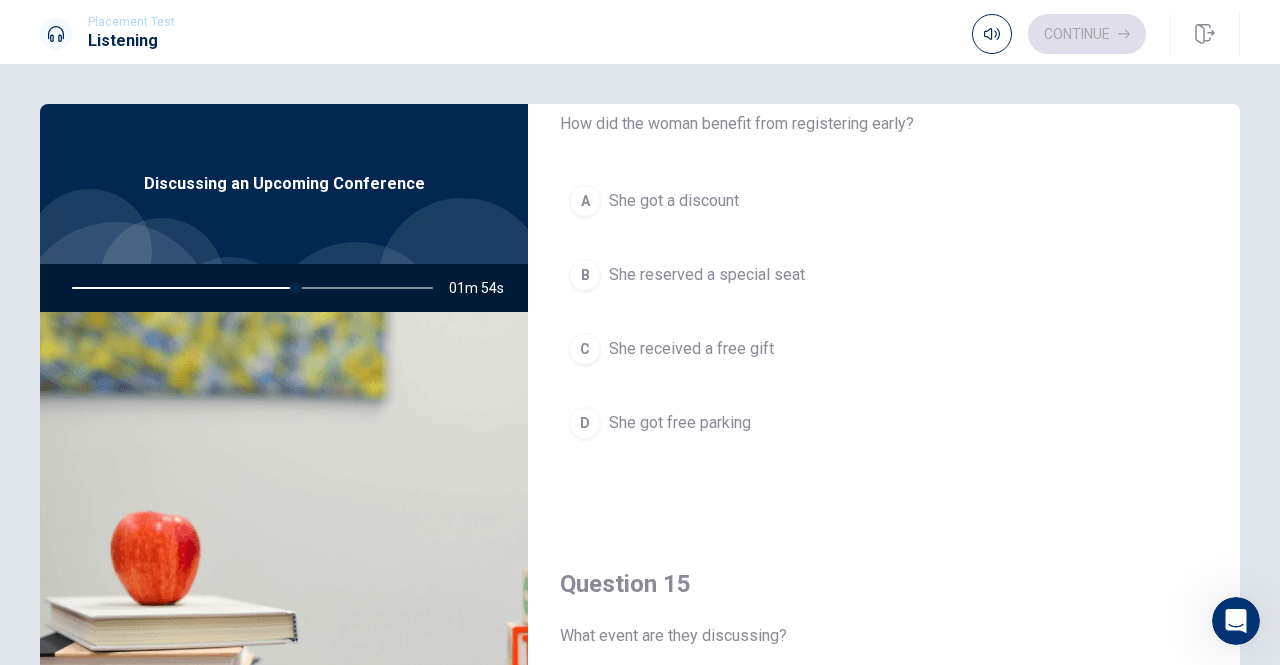 click on "A She got a discount" at bounding box center (884, 201) 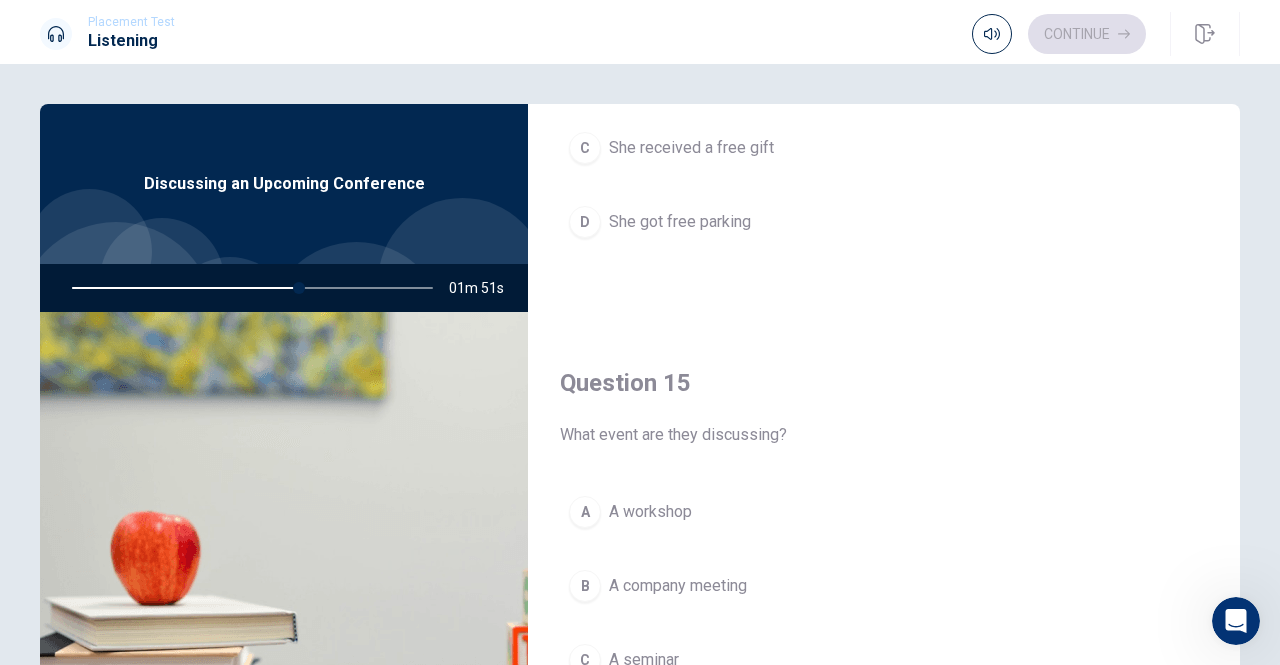 scroll, scrollTop: 1851, scrollLeft: 0, axis: vertical 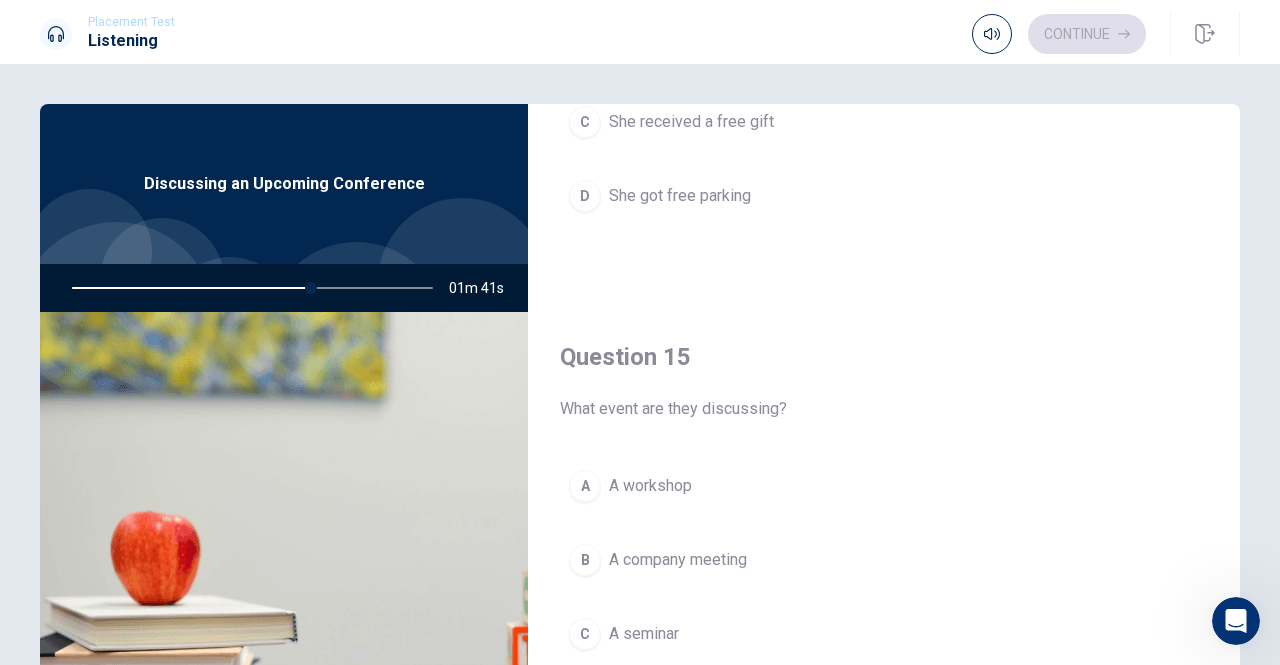 type on "67" 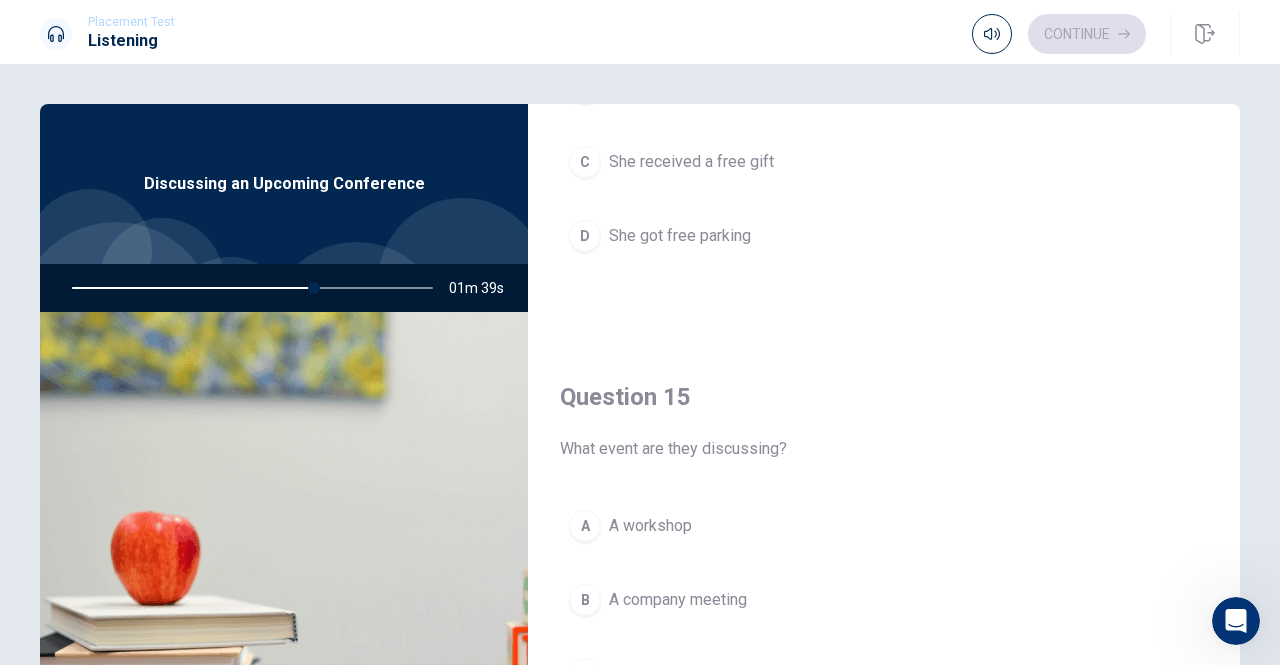 scroll, scrollTop: 1851, scrollLeft: 0, axis: vertical 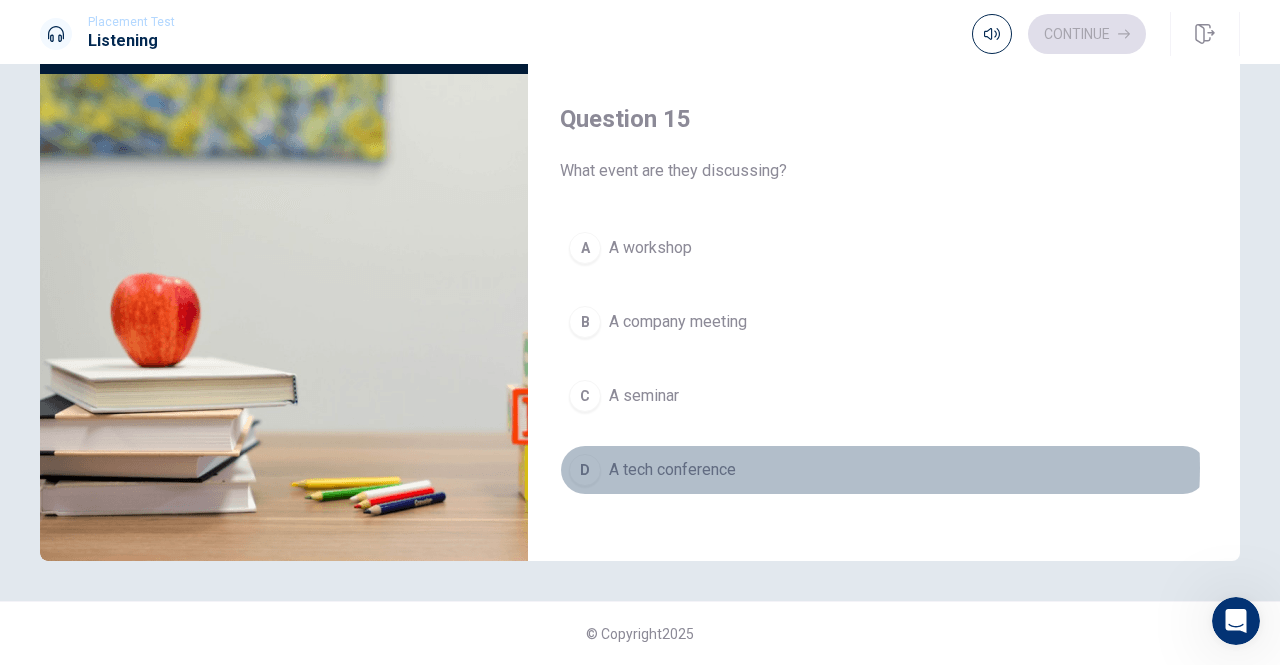 click on "D A tech conference" at bounding box center [884, 470] 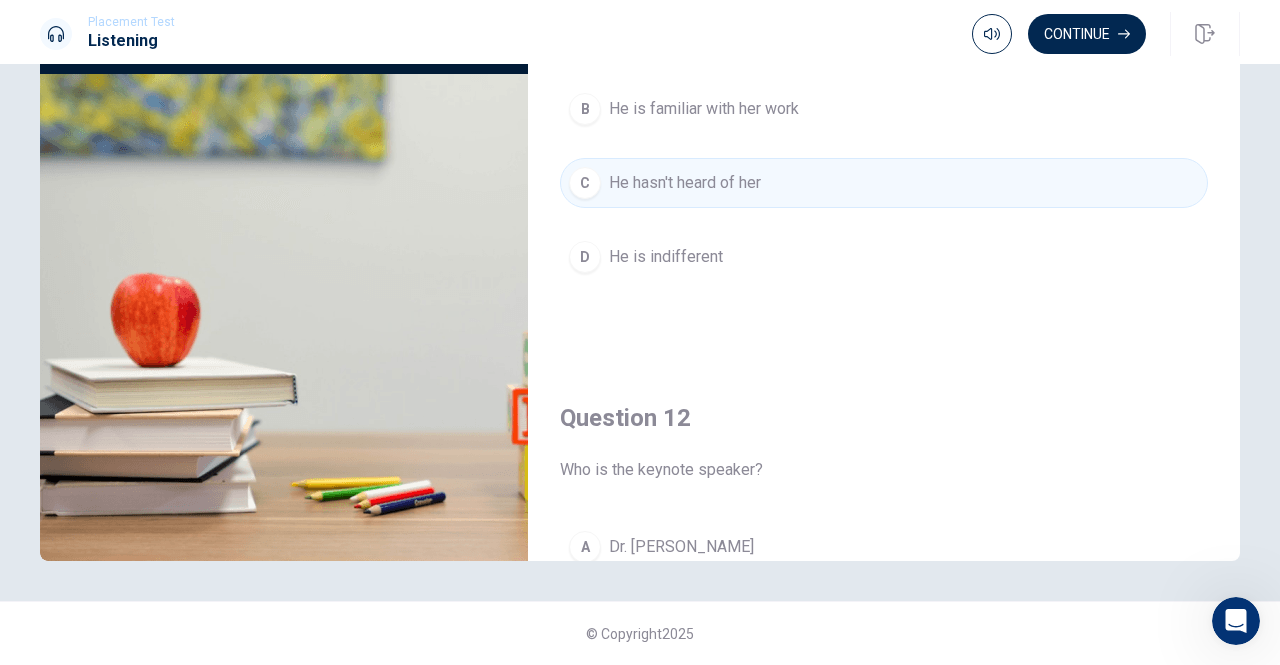 scroll, scrollTop: 0, scrollLeft: 0, axis: both 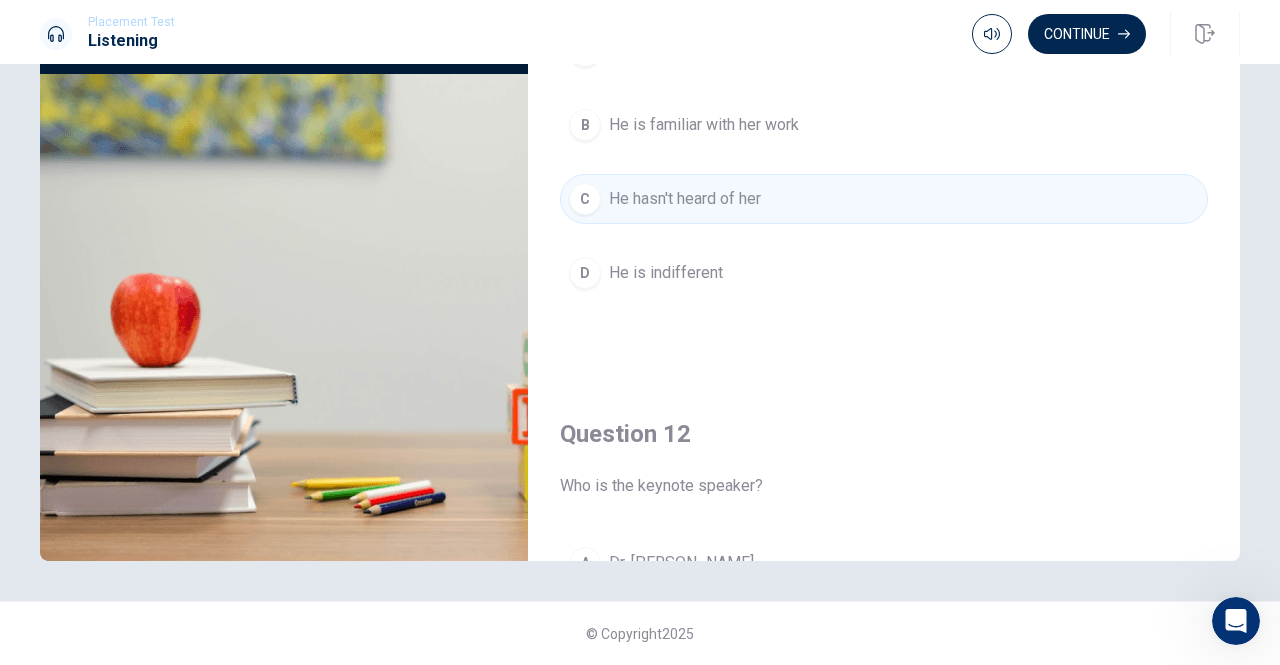 type on "75" 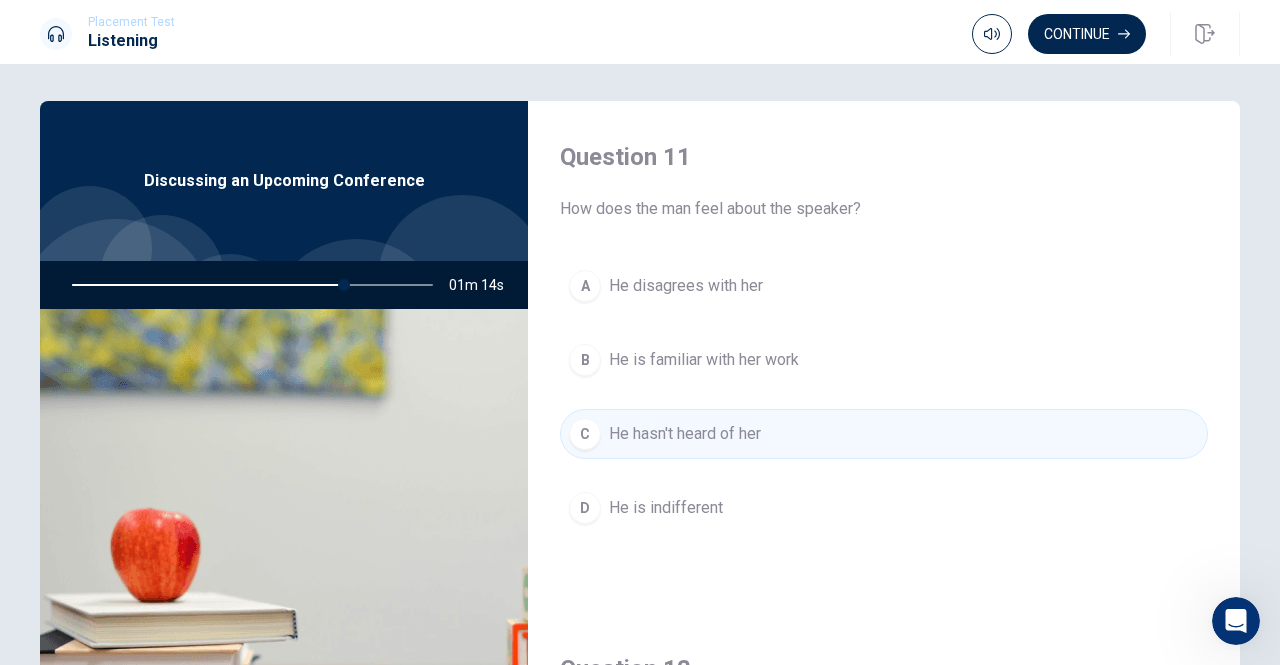 scroll, scrollTop: 0, scrollLeft: 0, axis: both 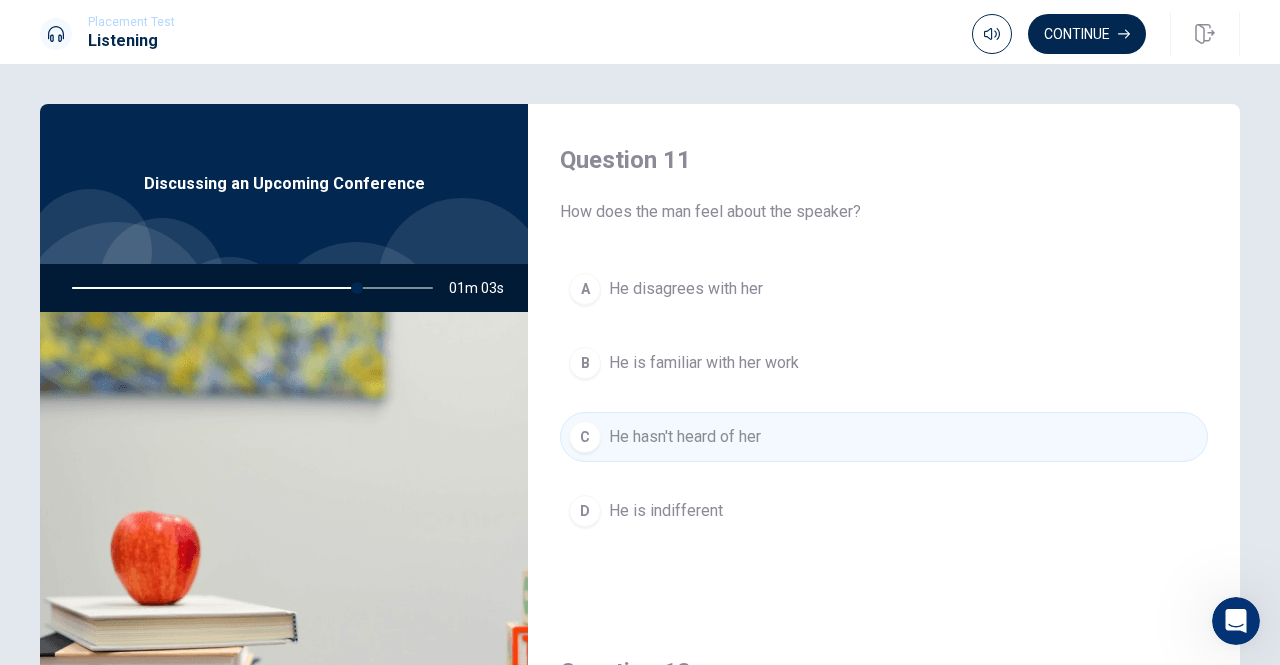 click on "D He is indifferent" at bounding box center (884, 511) 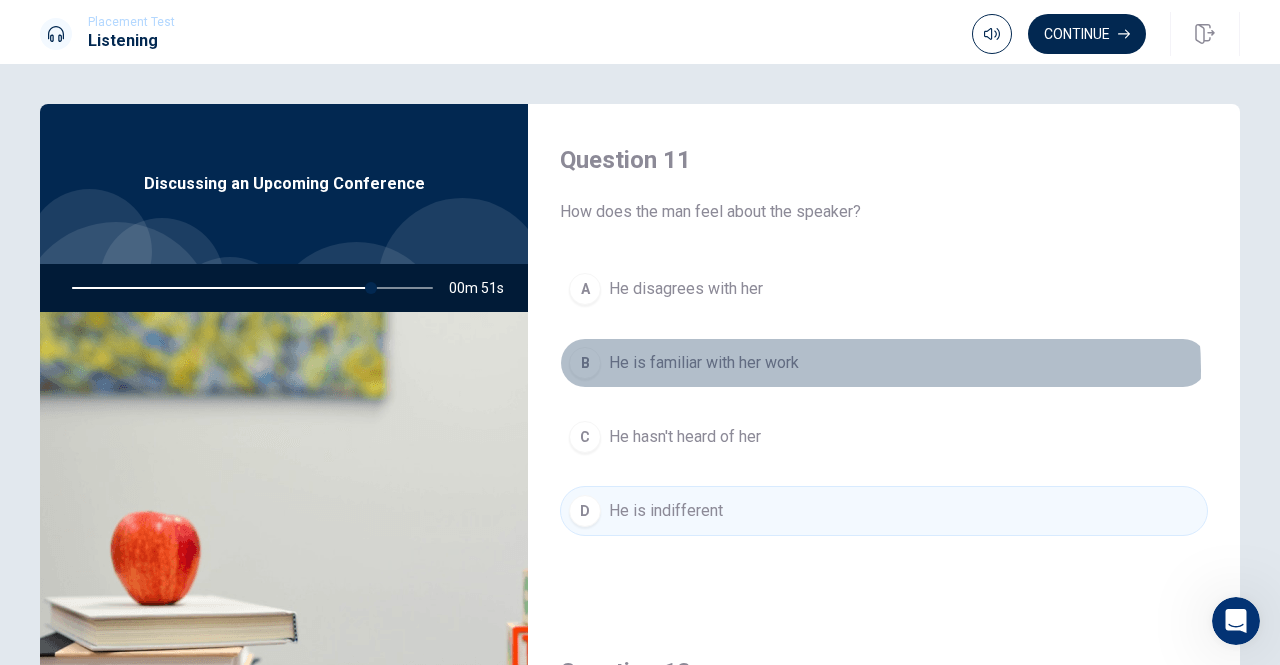 click on "B He is familiar with her work" at bounding box center (884, 363) 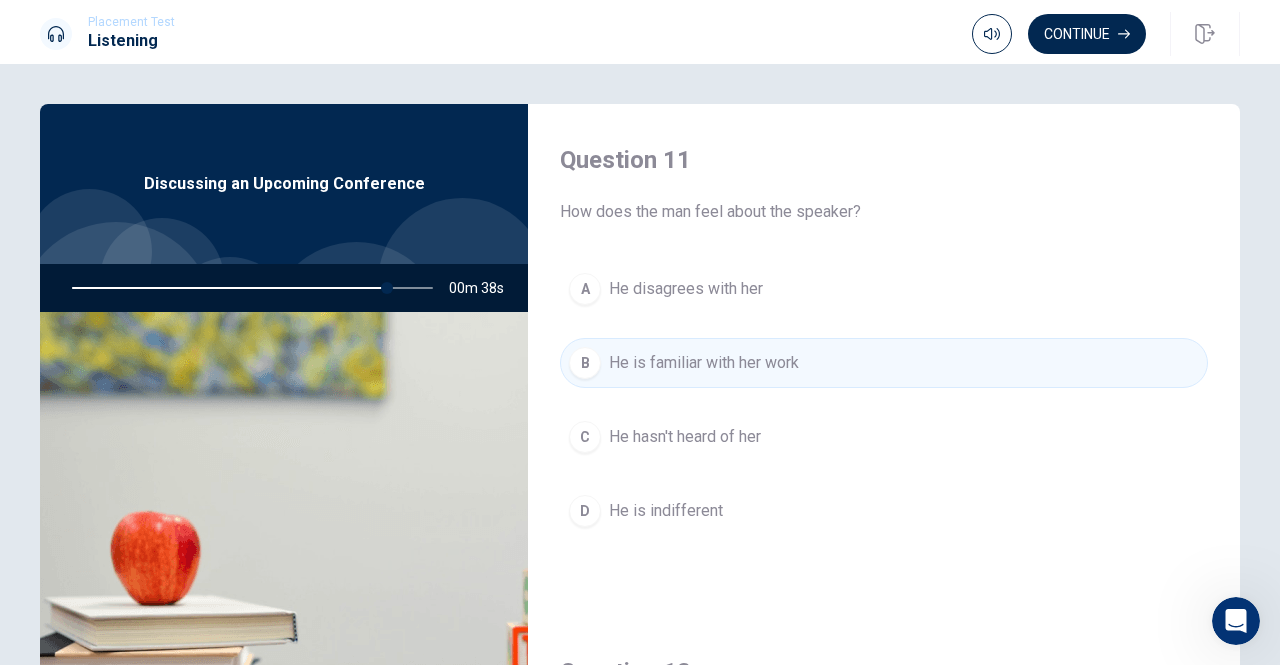 type on "88" 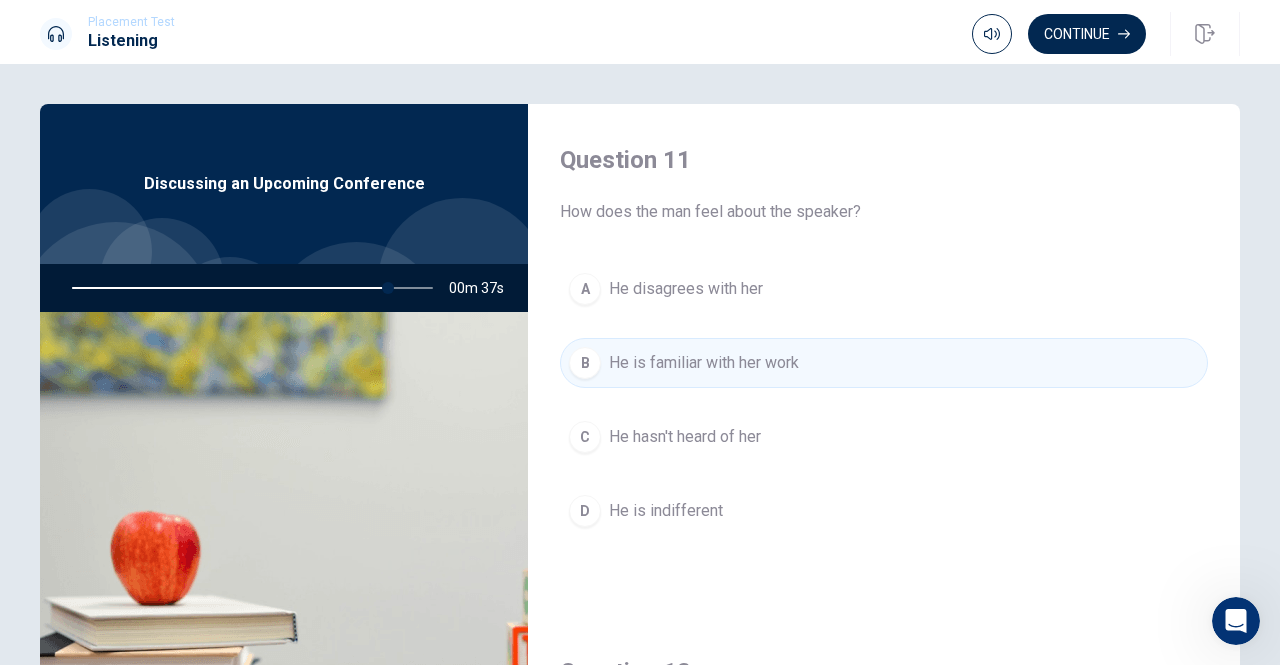 type 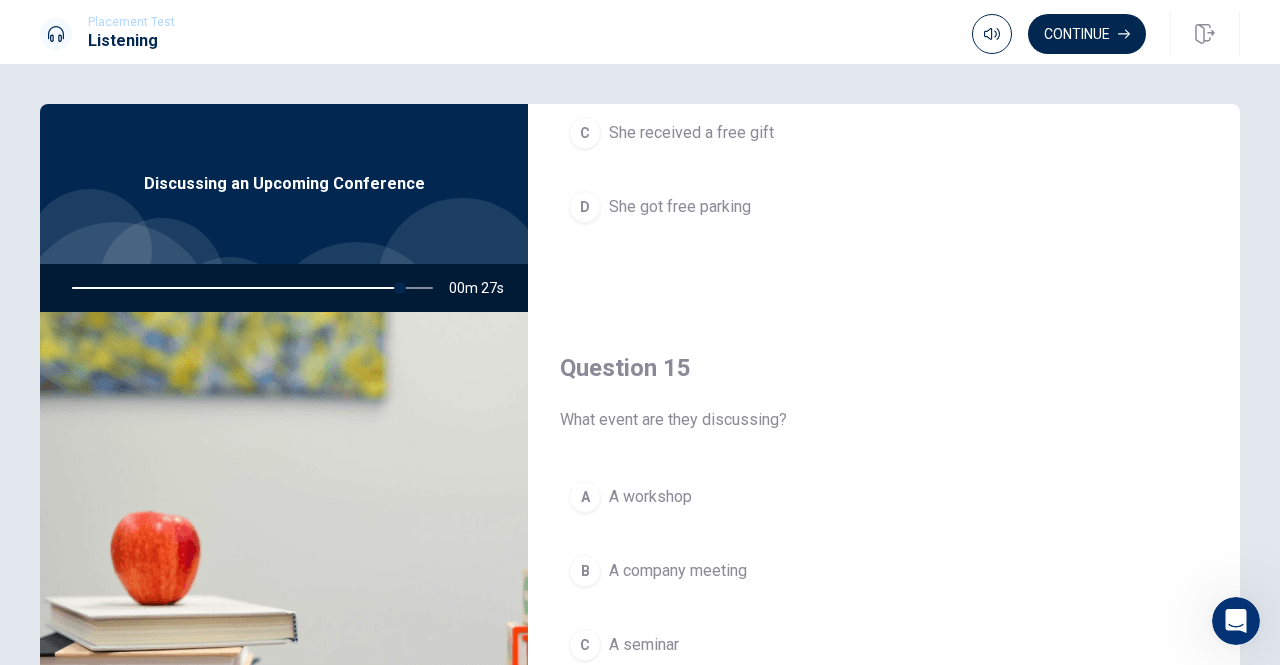 scroll, scrollTop: 1851, scrollLeft: 0, axis: vertical 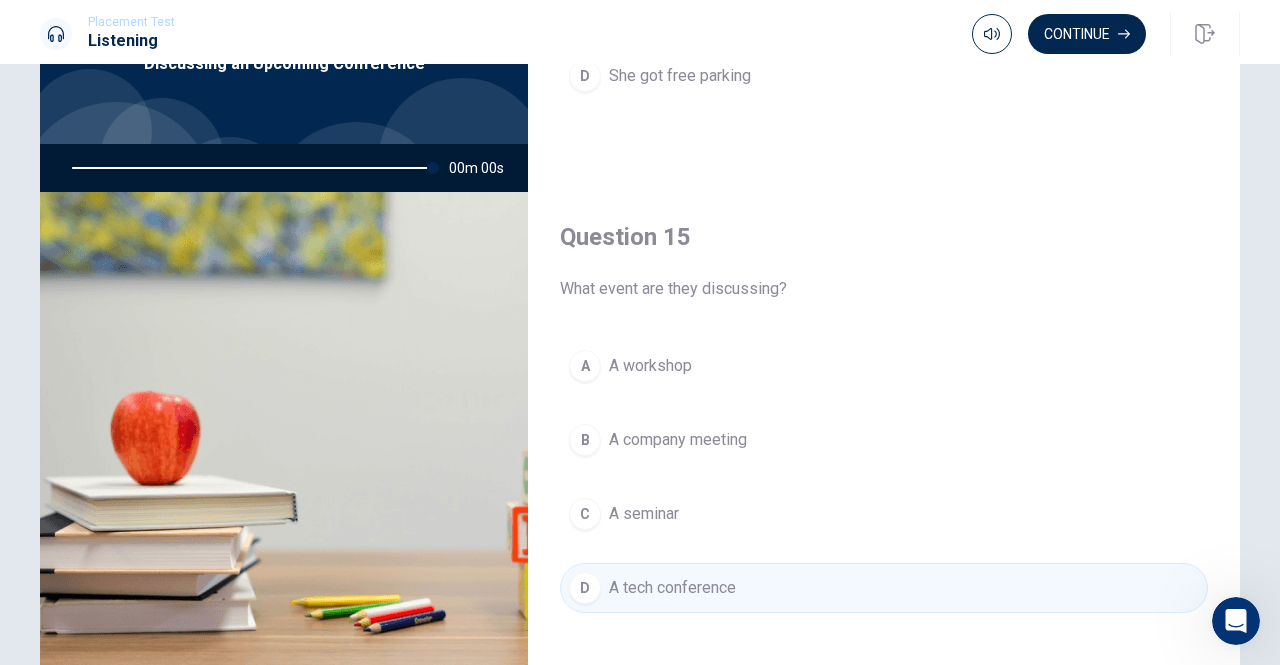 type on "0" 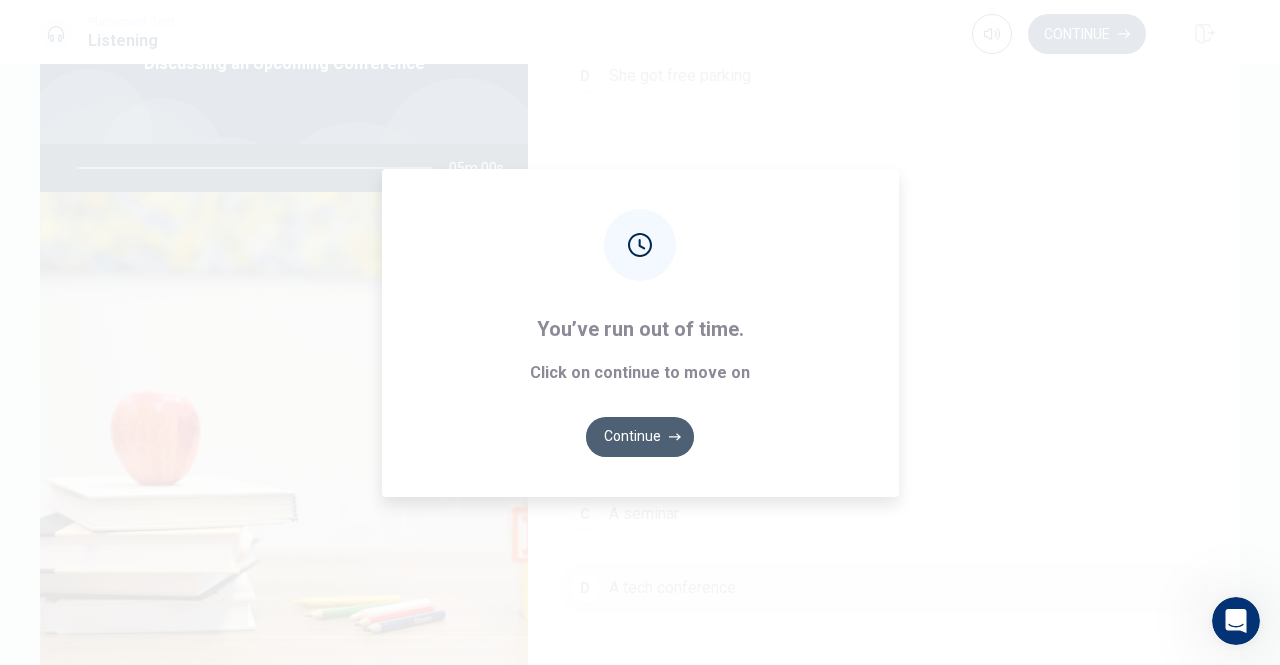 click on "Continue" at bounding box center [640, 437] 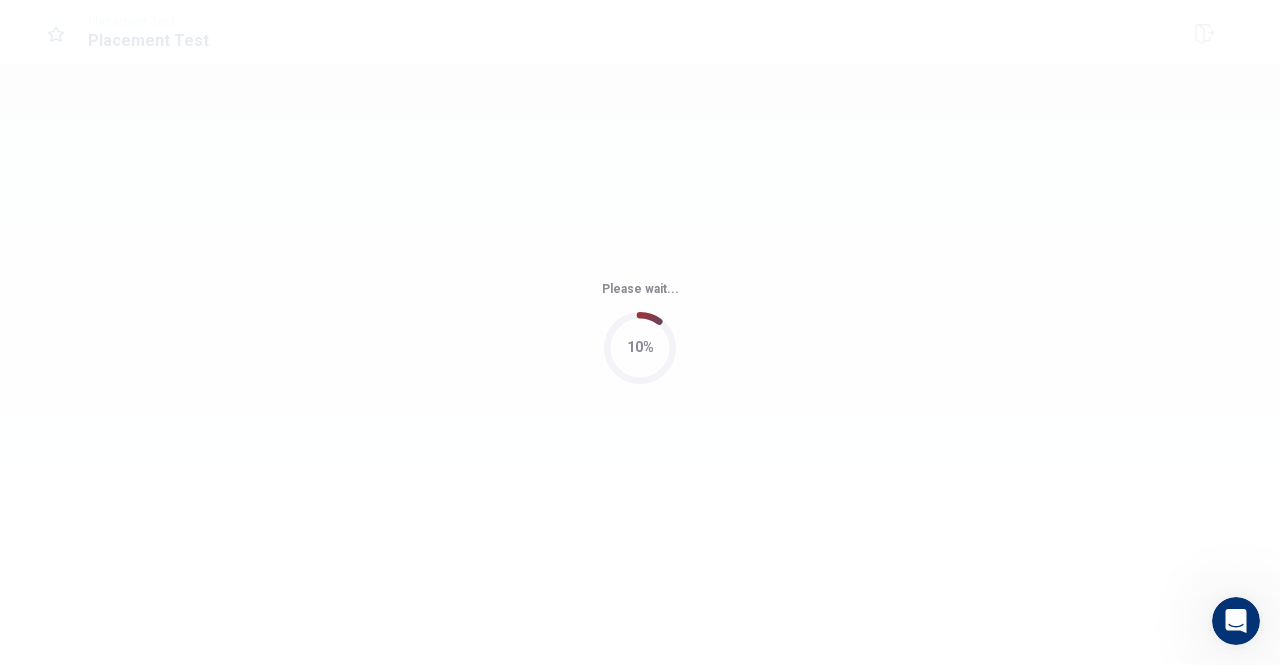 scroll, scrollTop: 0, scrollLeft: 0, axis: both 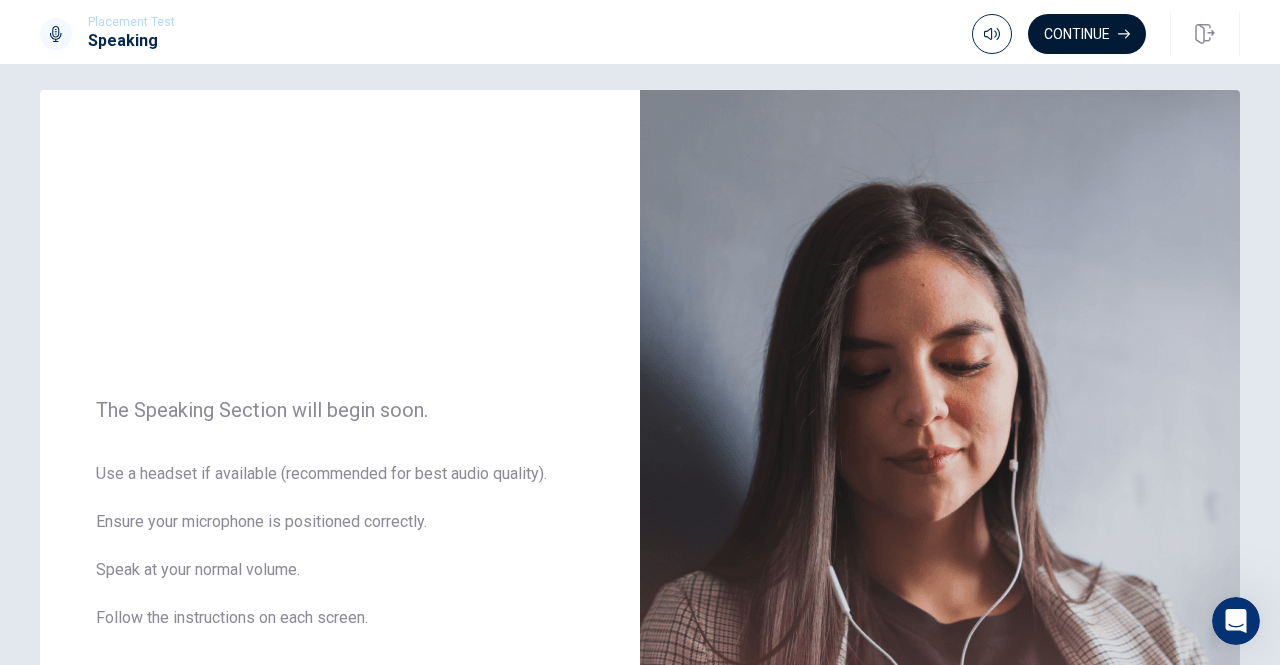 click on "Continue" at bounding box center (1087, 34) 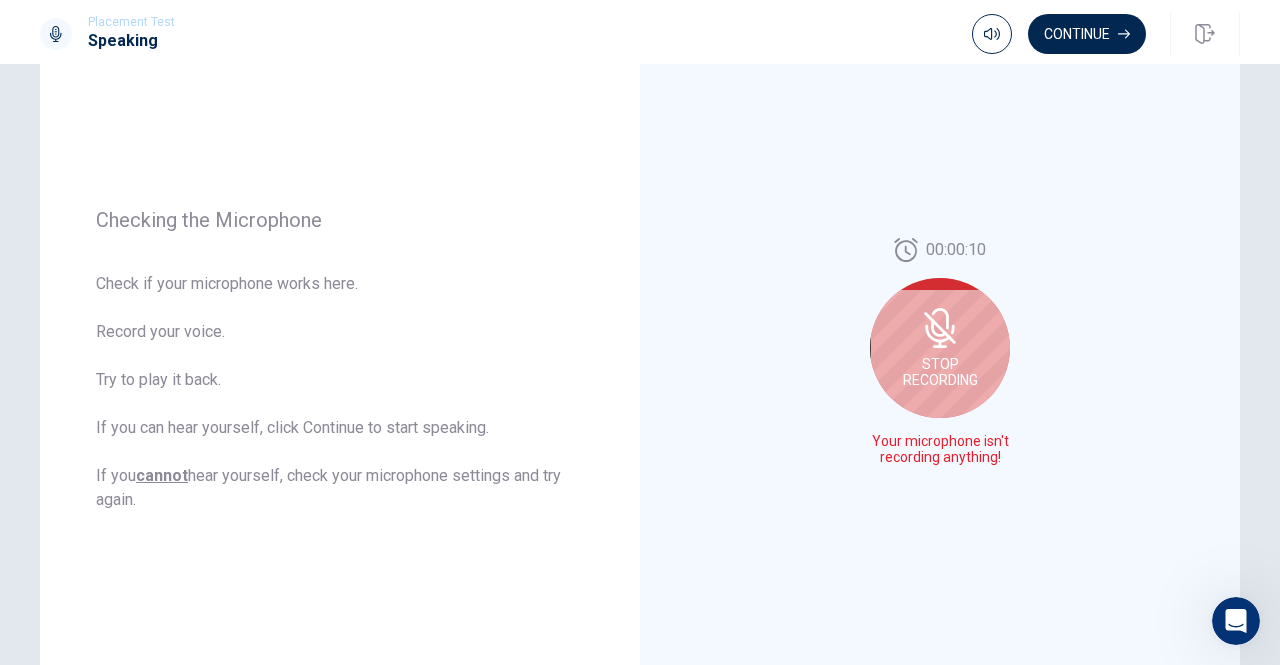 scroll, scrollTop: 185, scrollLeft: 0, axis: vertical 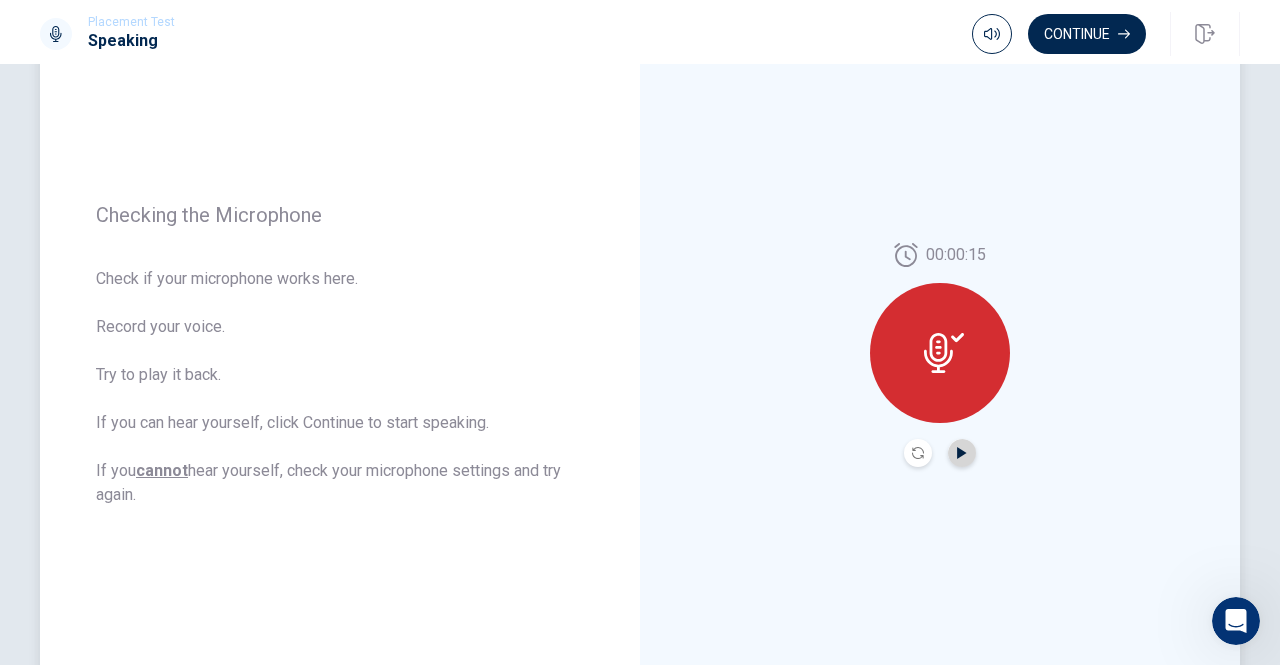 click 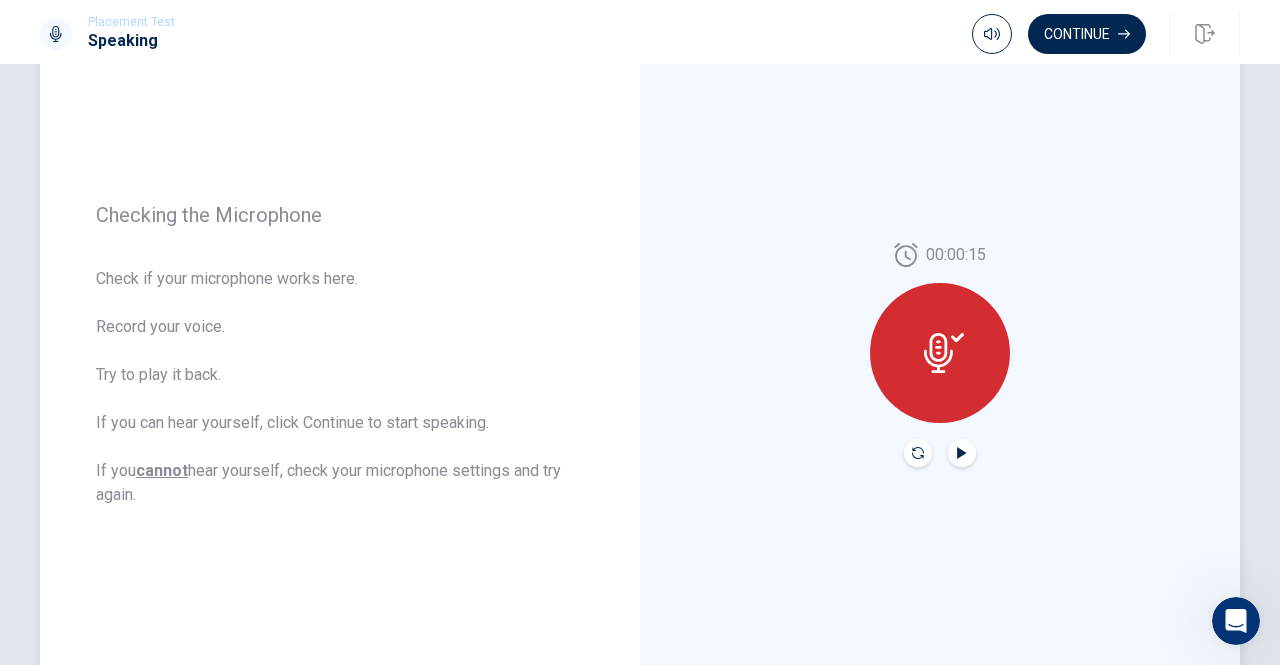 click 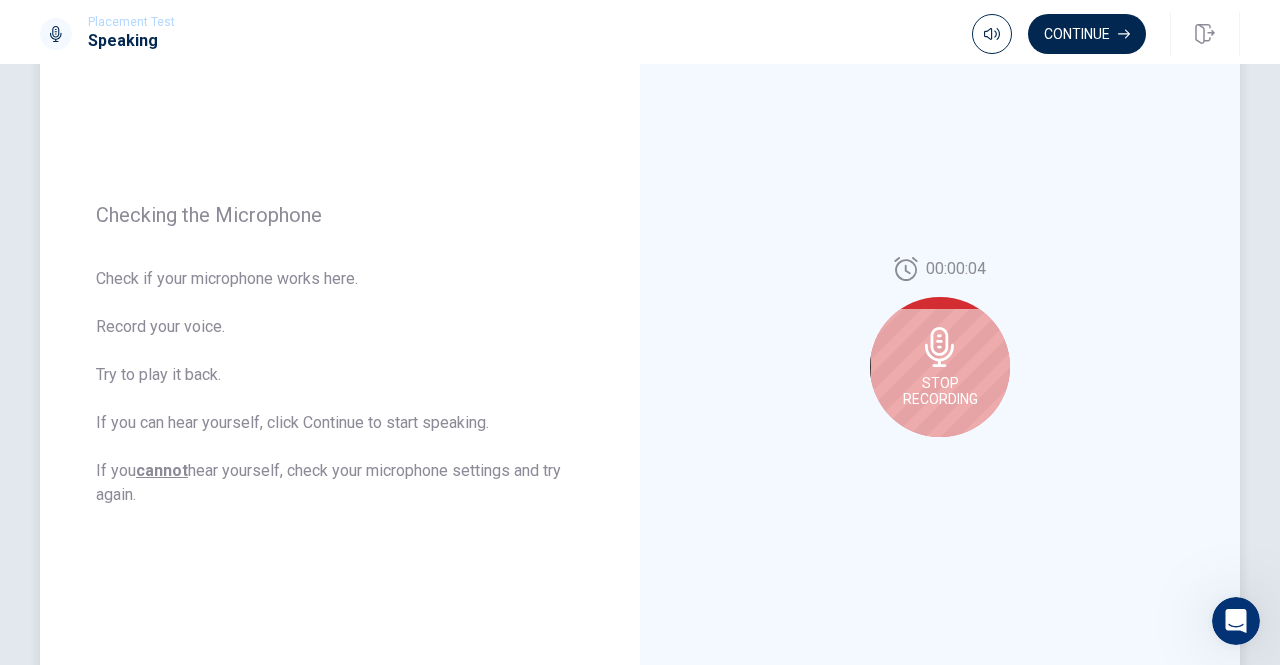 click on "Stop   Recording" at bounding box center [940, 391] 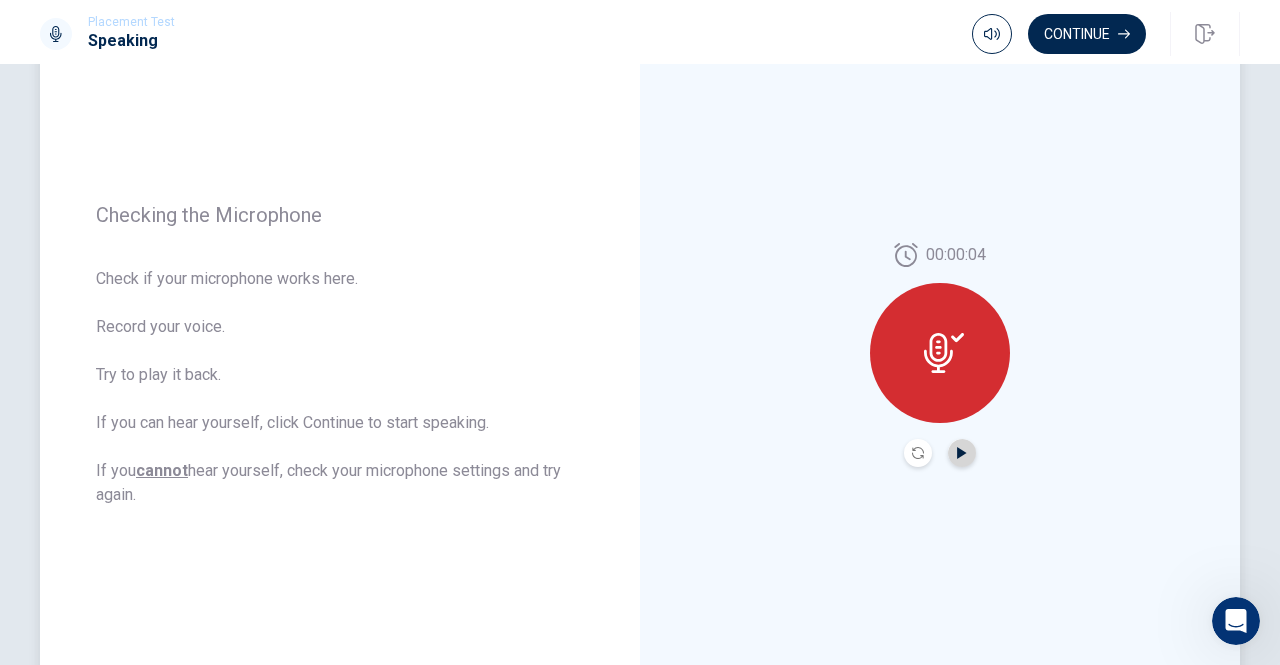 click 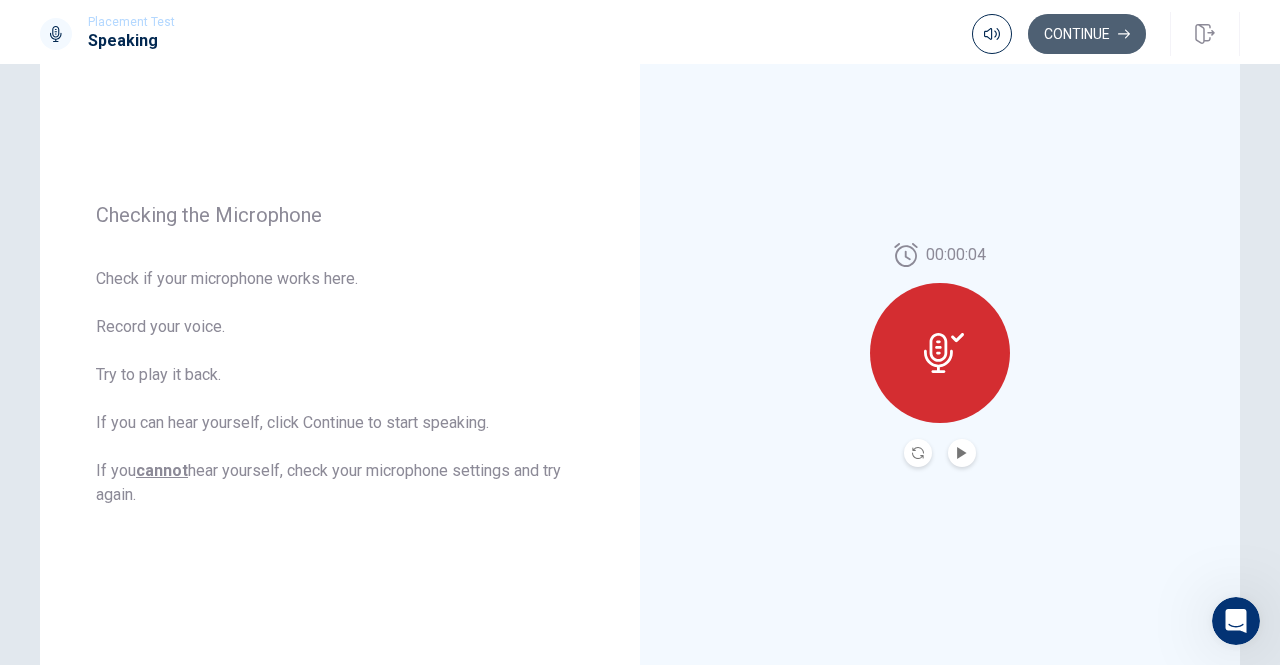 click 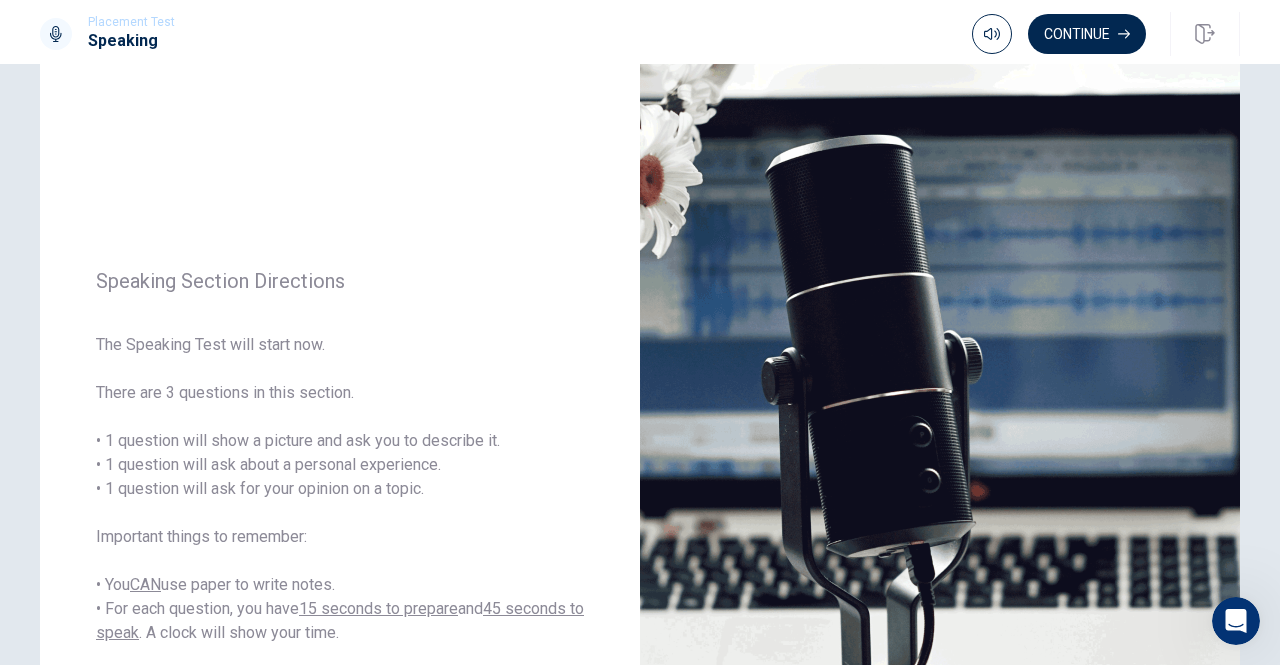 scroll, scrollTop: 58, scrollLeft: 0, axis: vertical 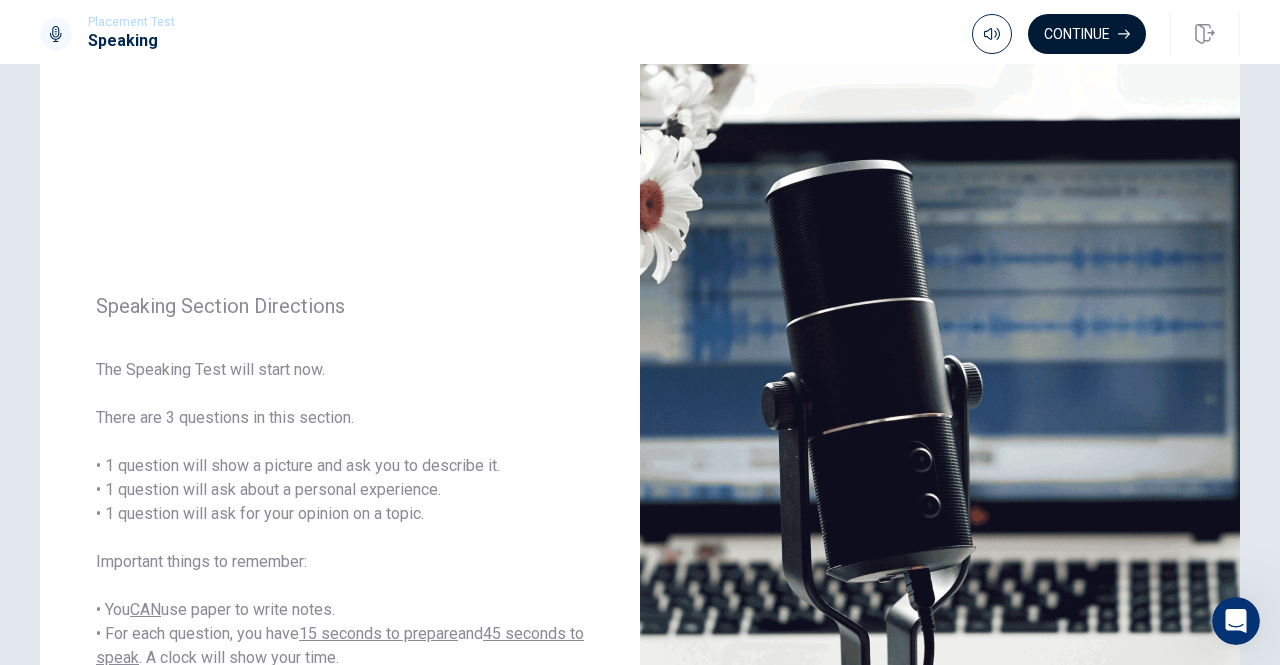 click on "Continue" at bounding box center (1087, 34) 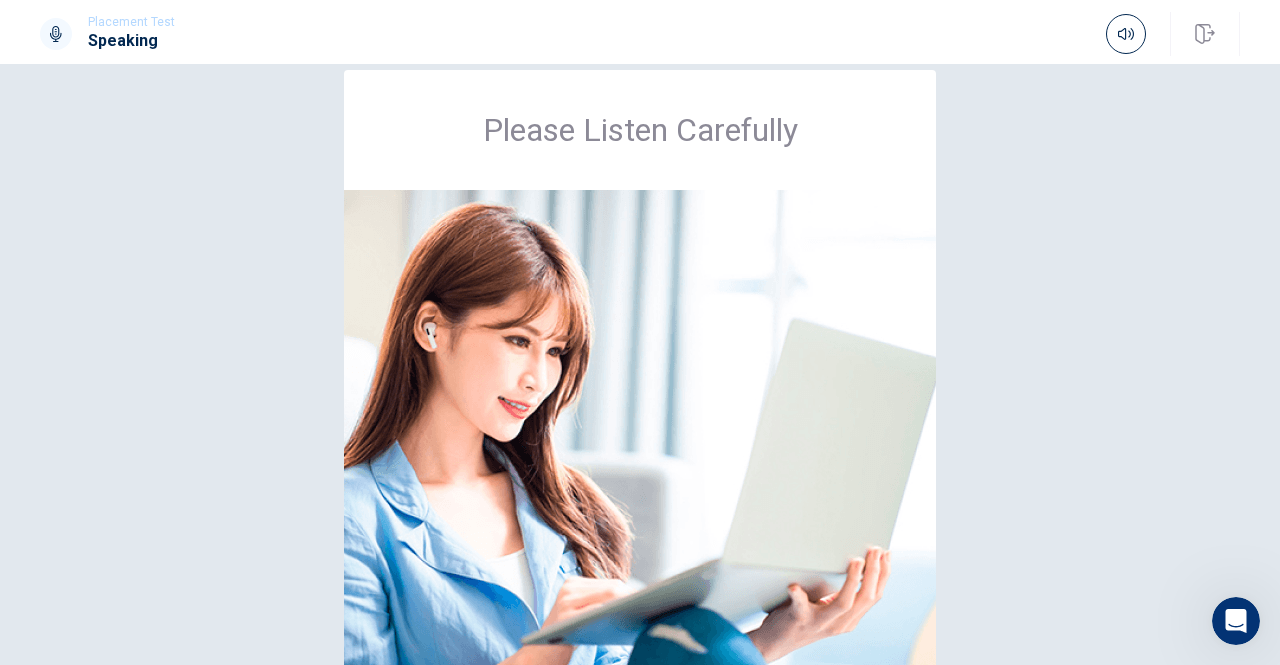 scroll, scrollTop: 40, scrollLeft: 0, axis: vertical 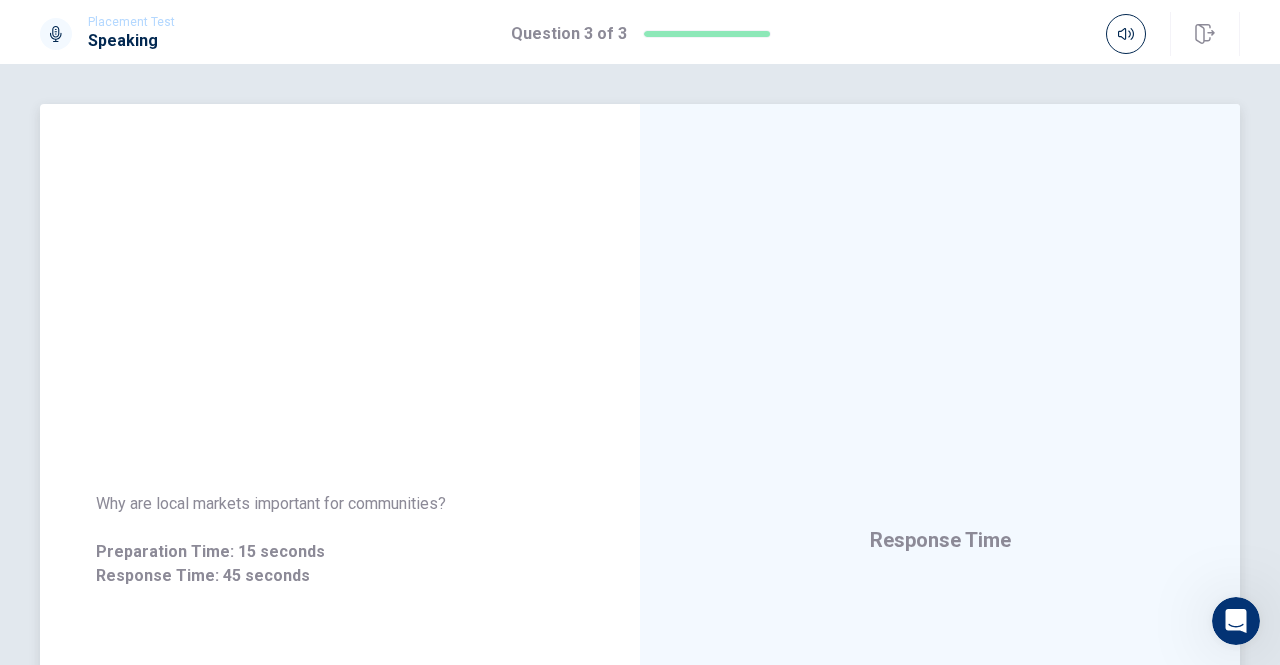 click on "Response Time" at bounding box center [940, 540] 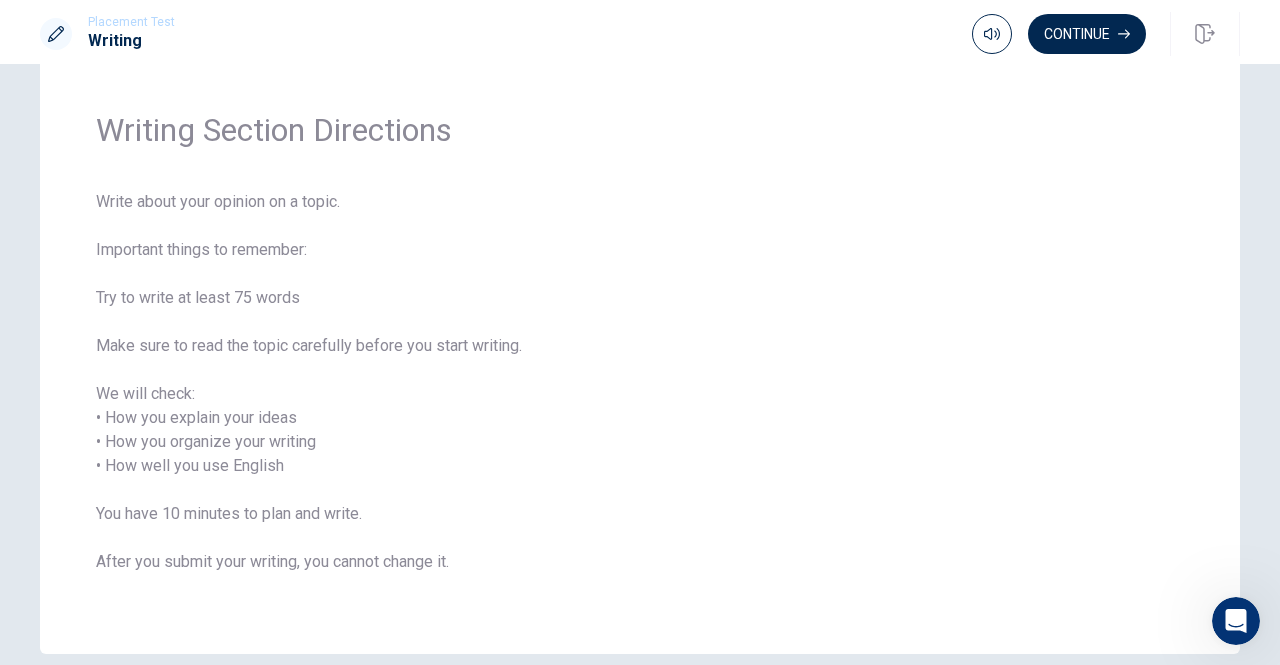 scroll, scrollTop: 0, scrollLeft: 0, axis: both 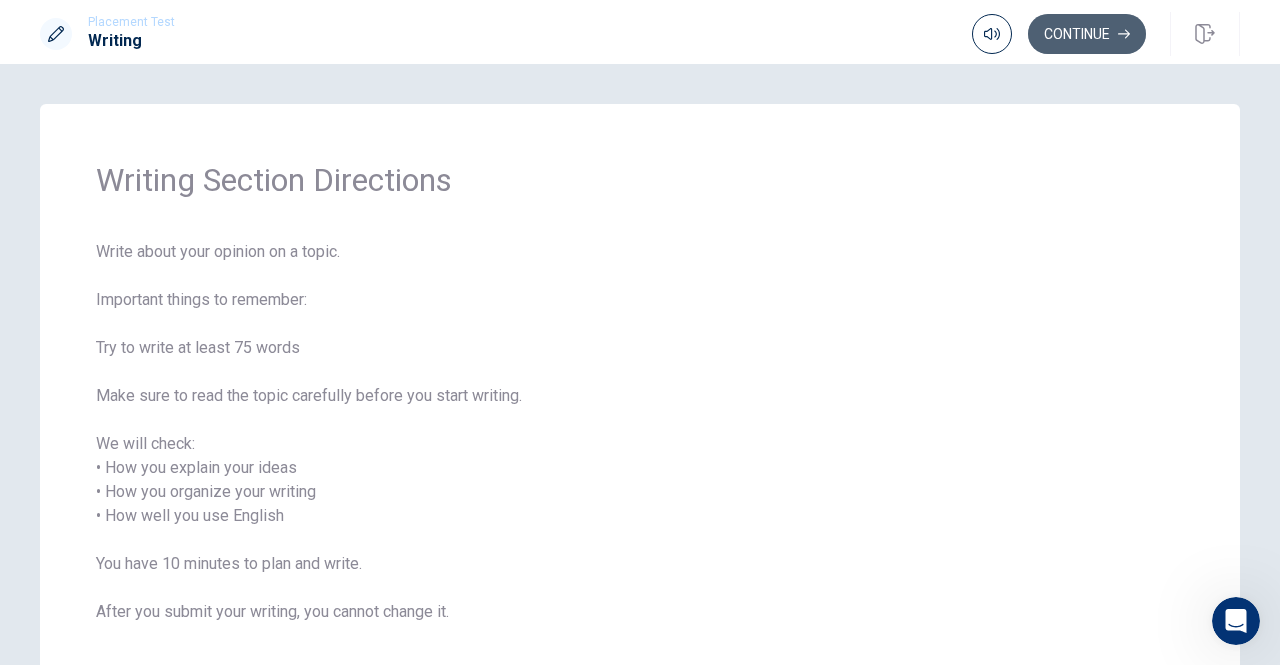 click on "Continue" at bounding box center (1087, 34) 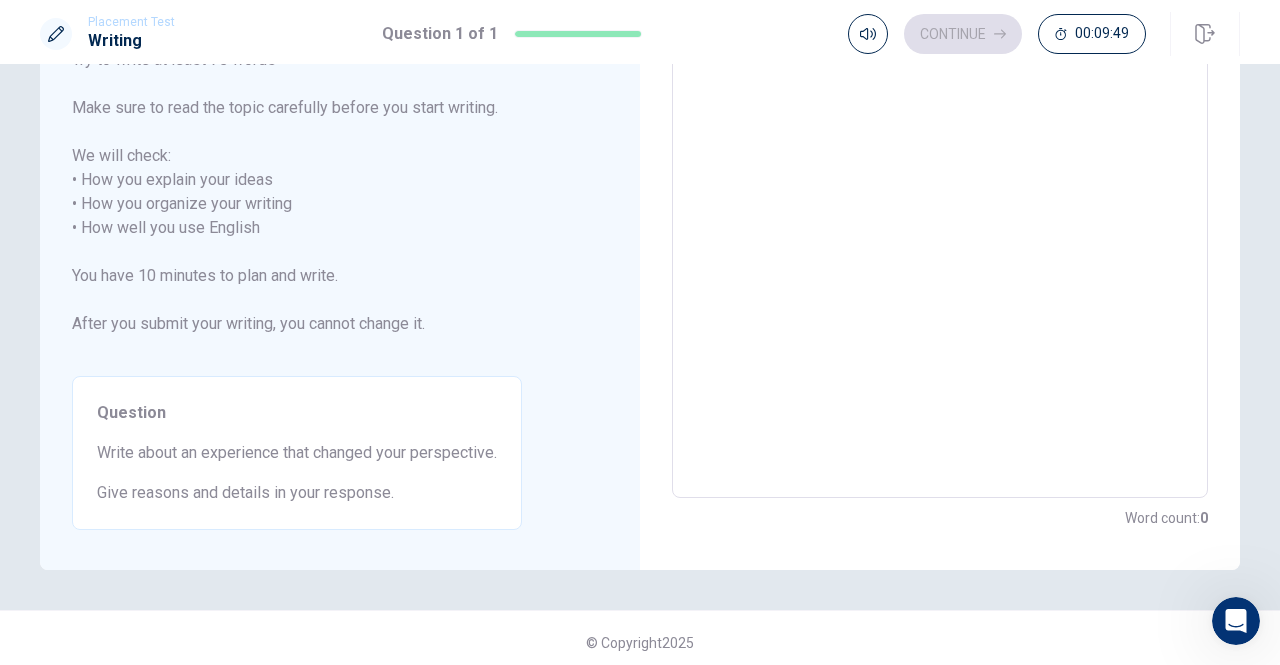 scroll, scrollTop: 248, scrollLeft: 0, axis: vertical 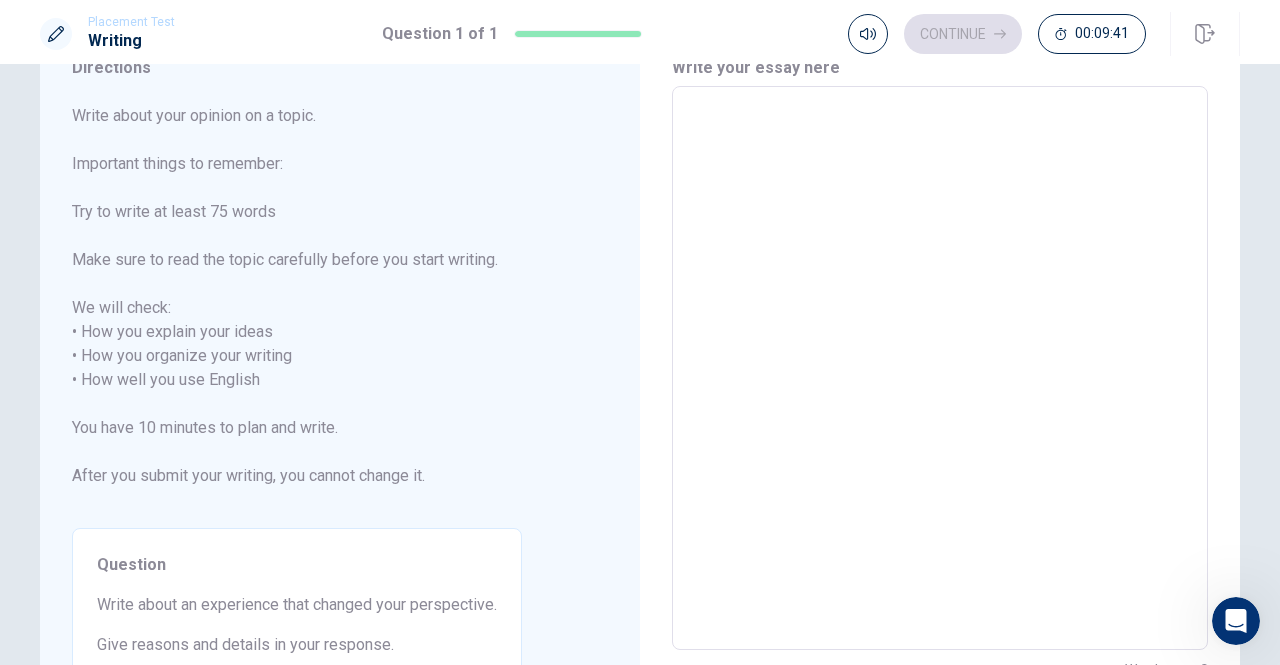 click at bounding box center [940, 368] 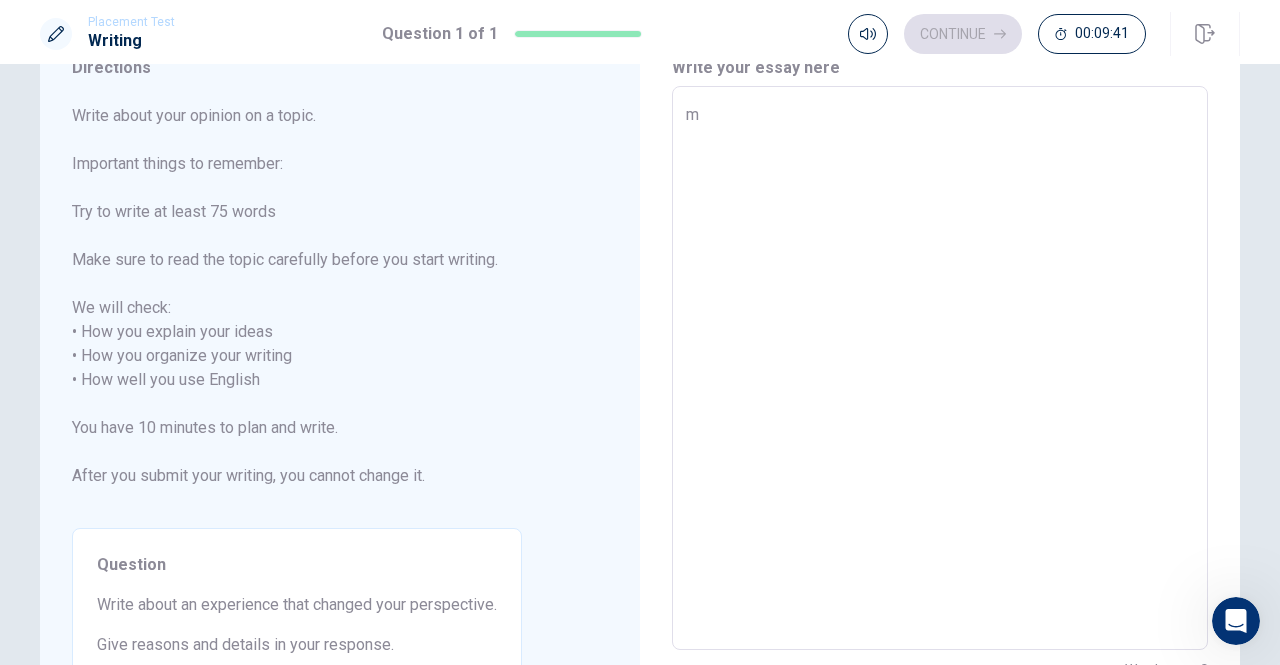 type on "x" 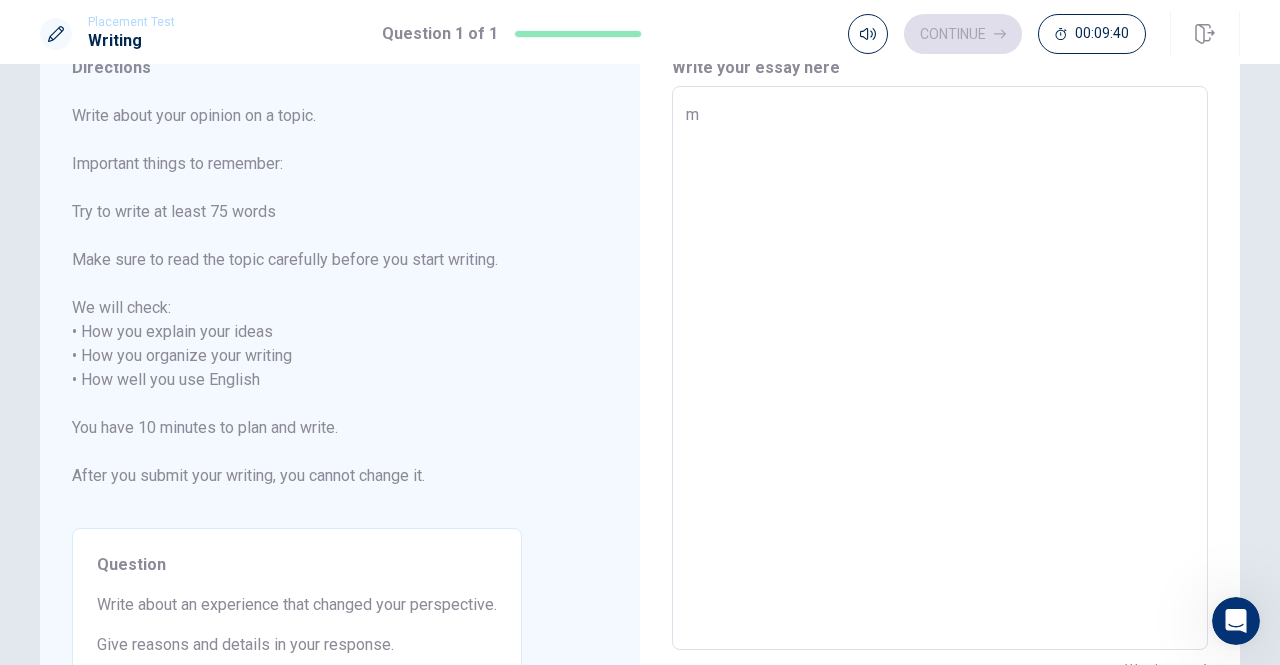 type on "my" 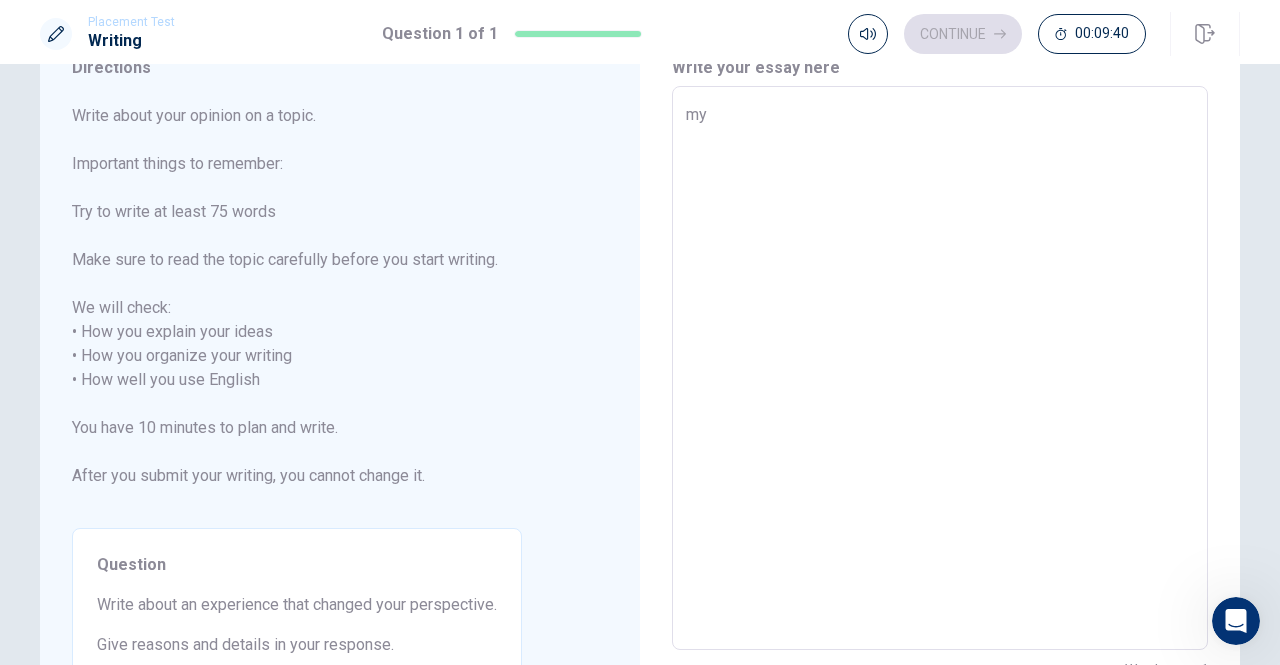 type on "x" 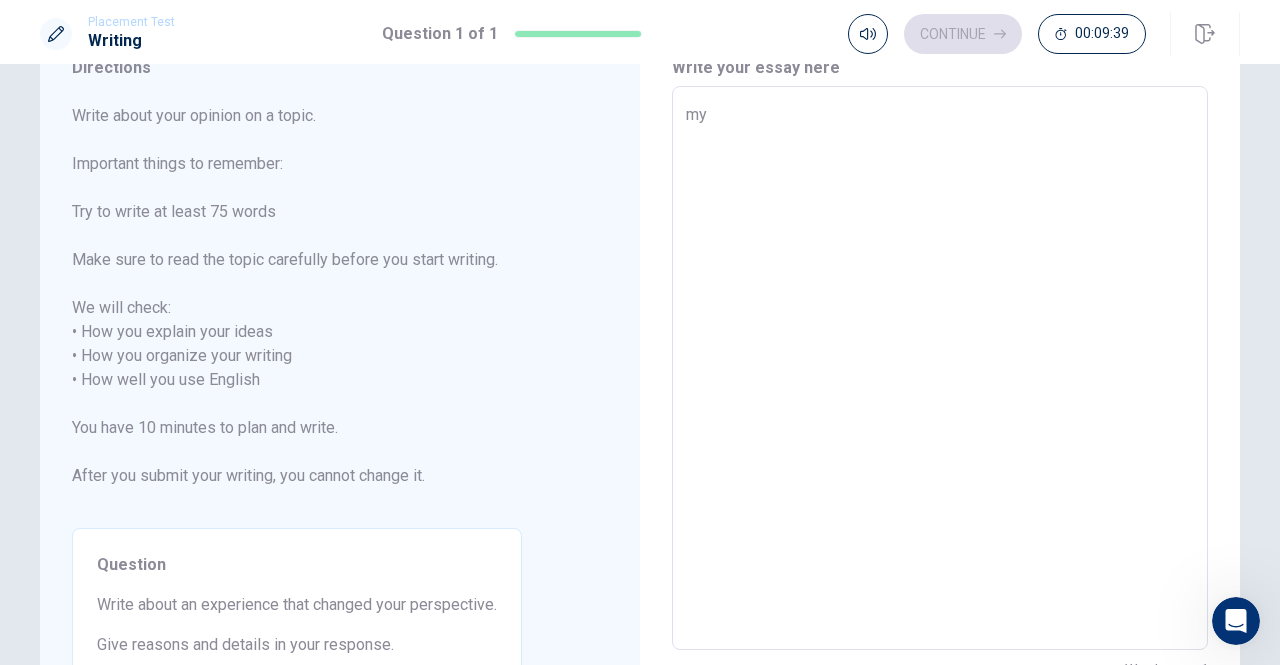 type on "my" 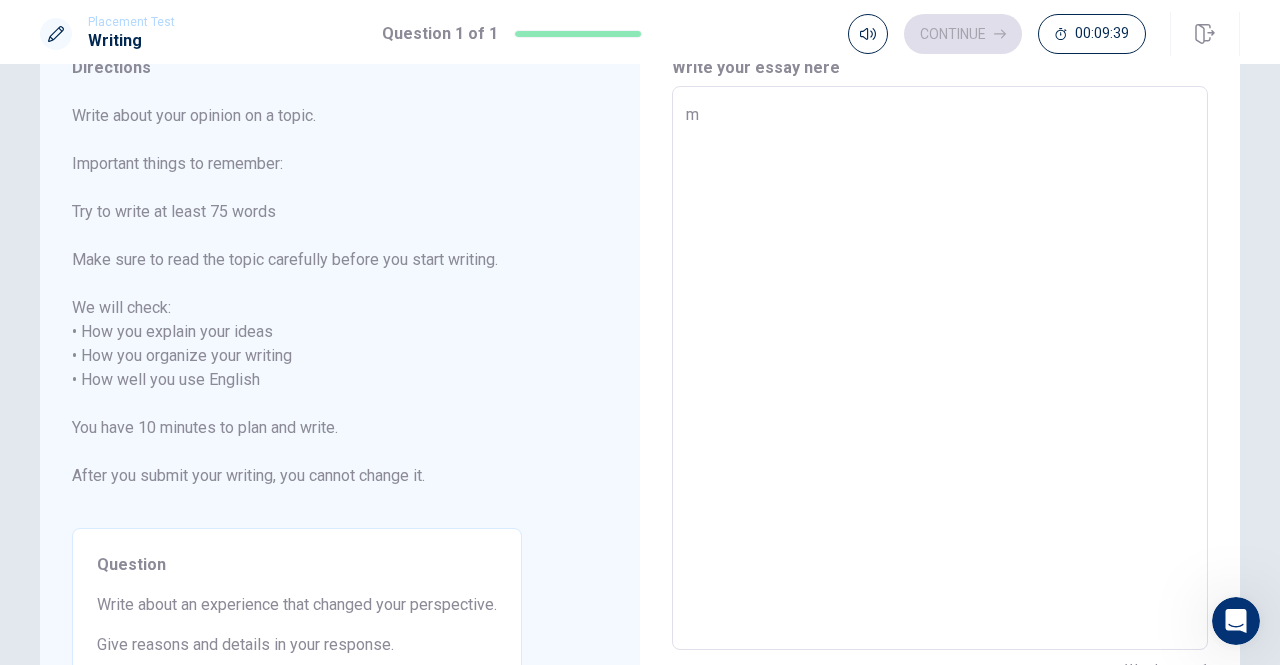 type on "x" 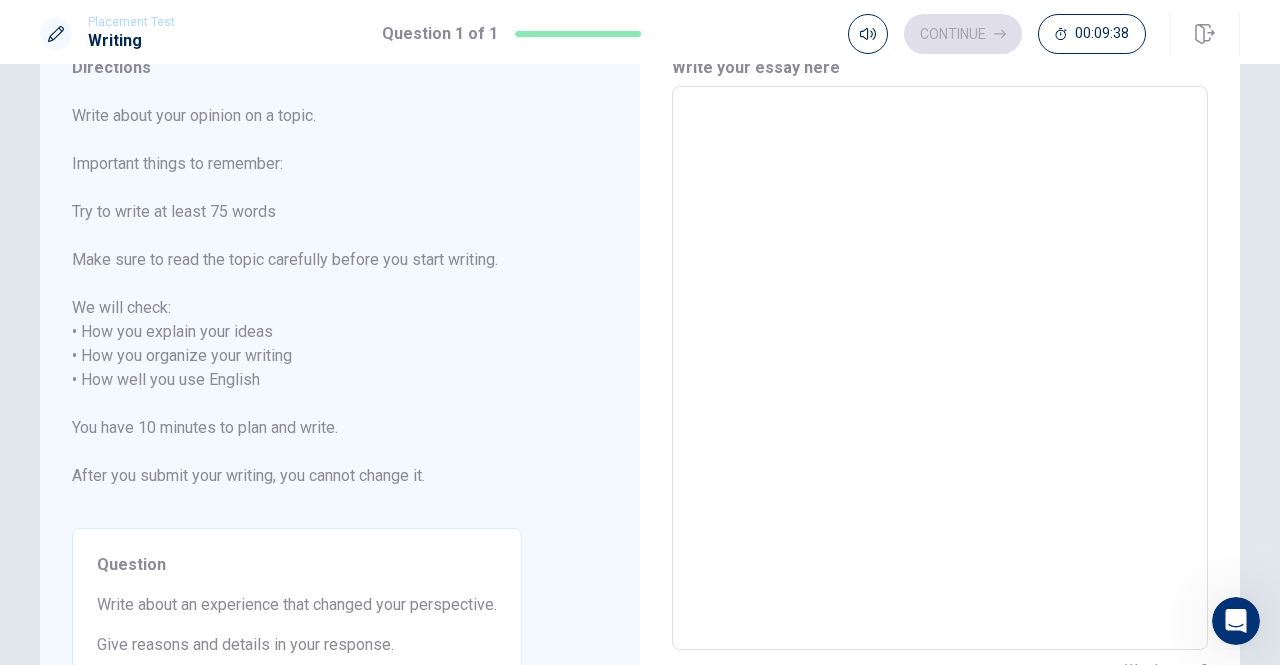 type on "M" 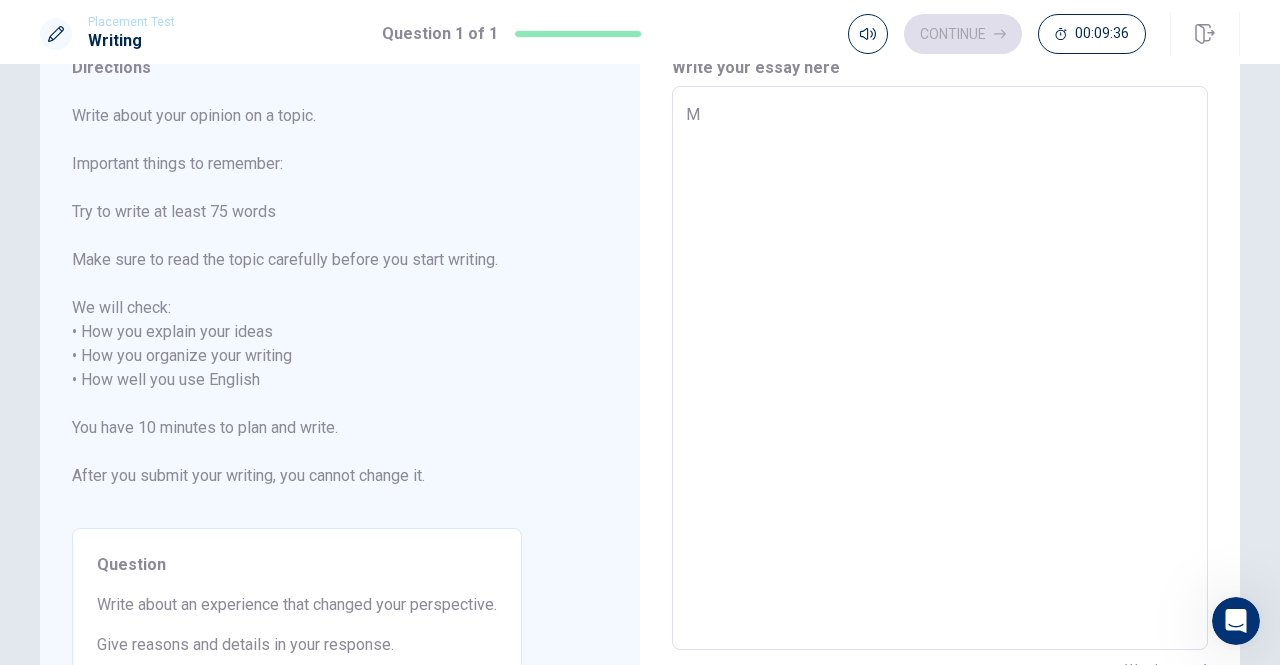 type on "x" 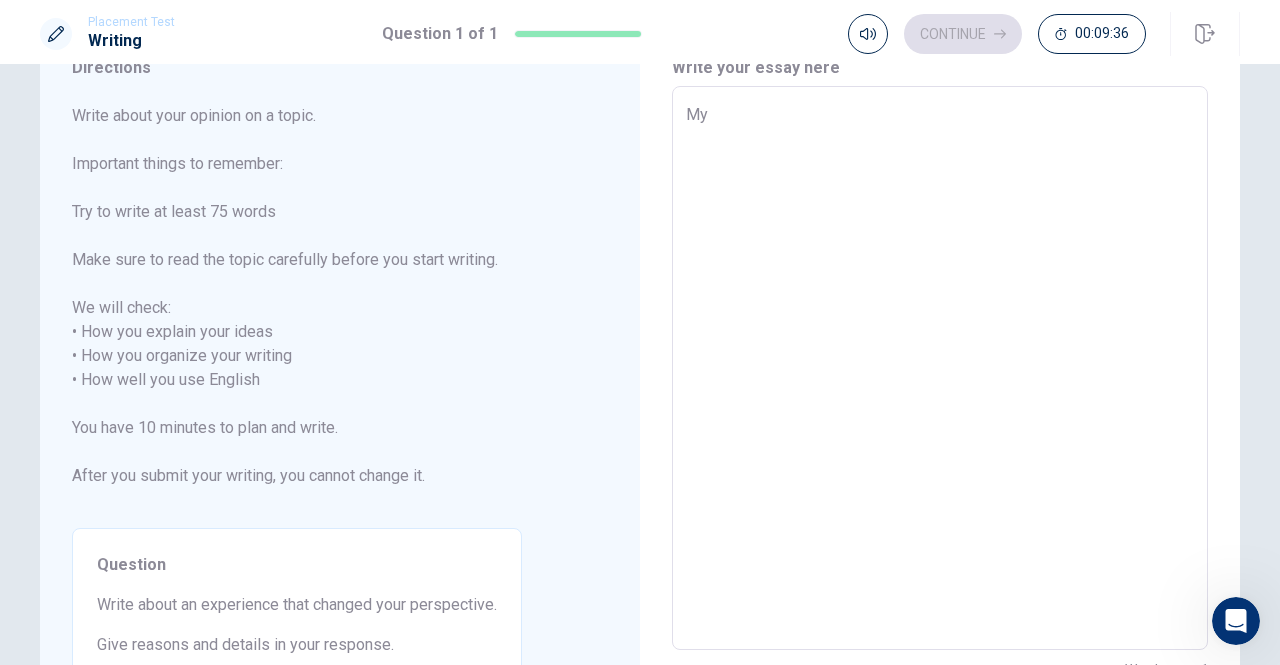 type on "x" 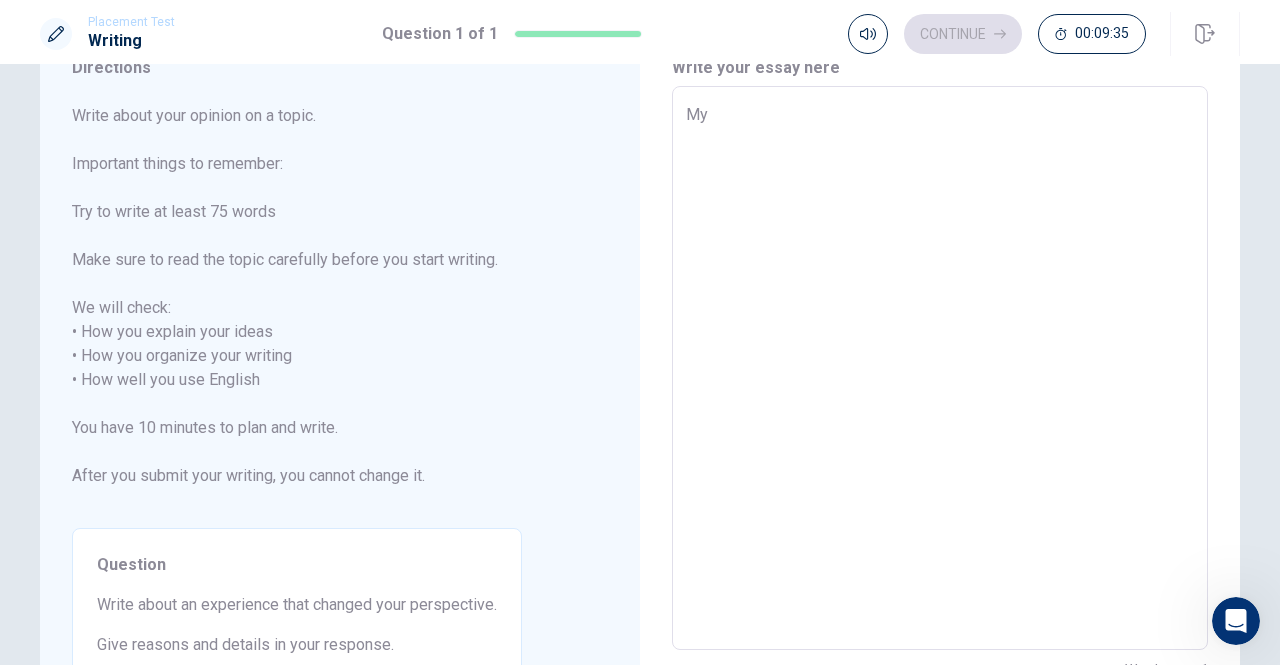 type on "My" 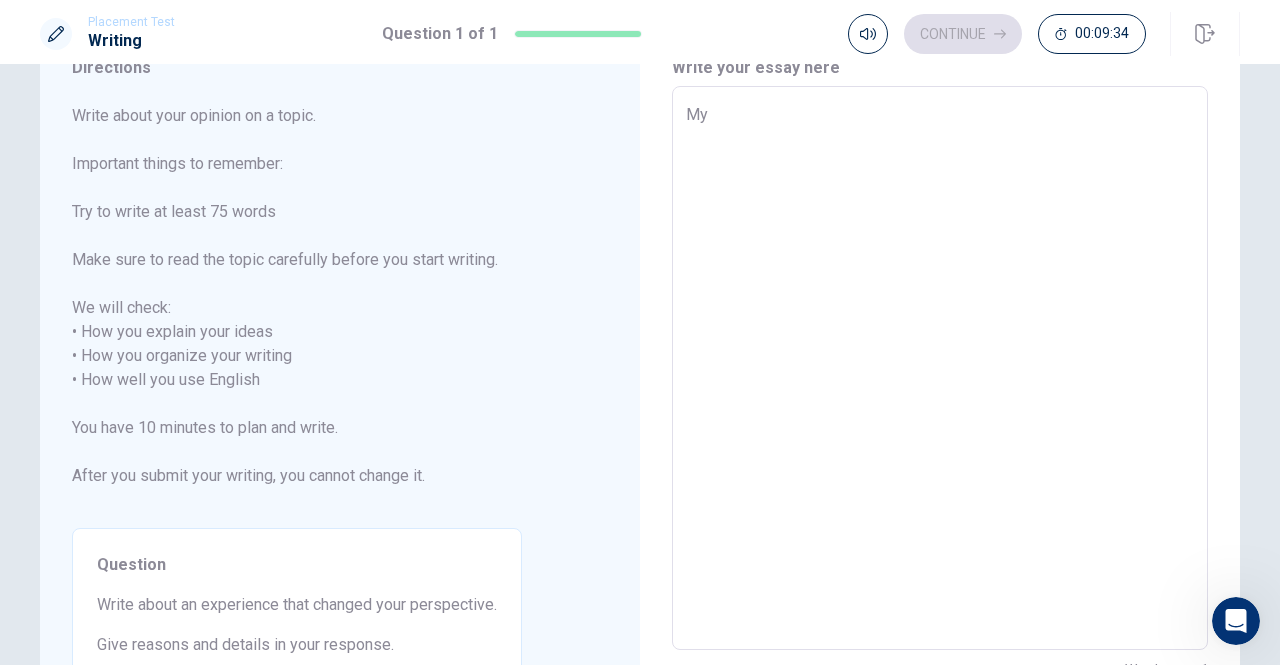 type on "My" 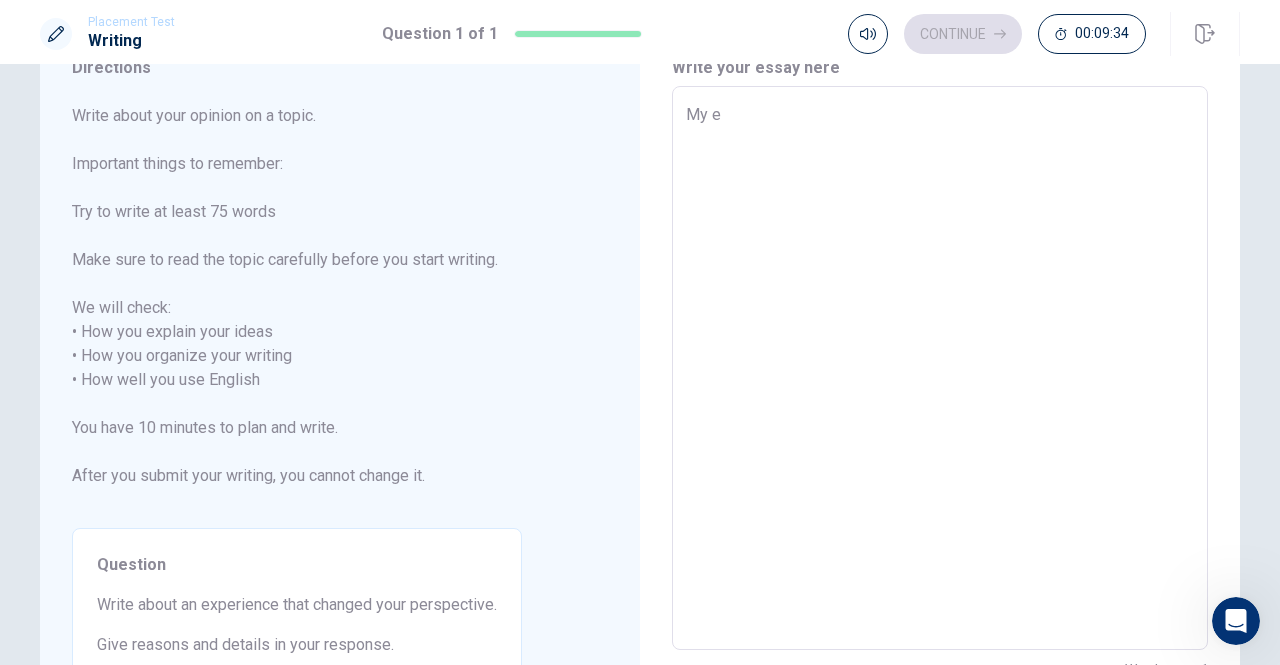 type on "x" 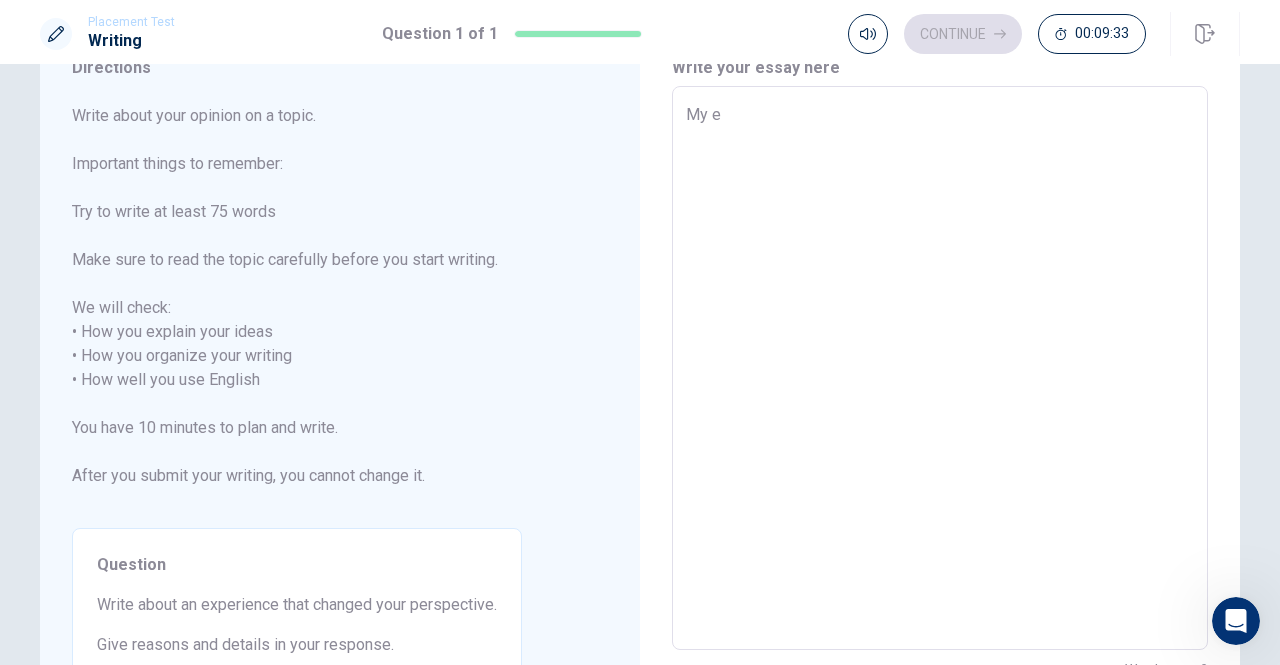 type on "My ex" 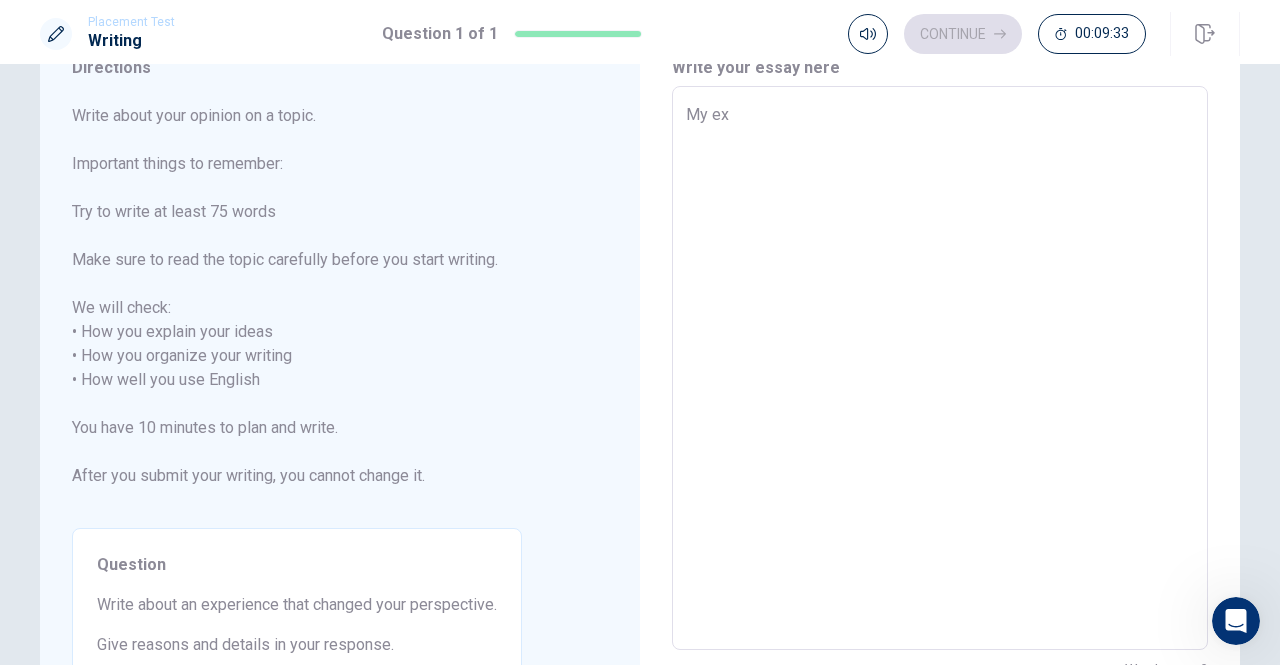 type on "x" 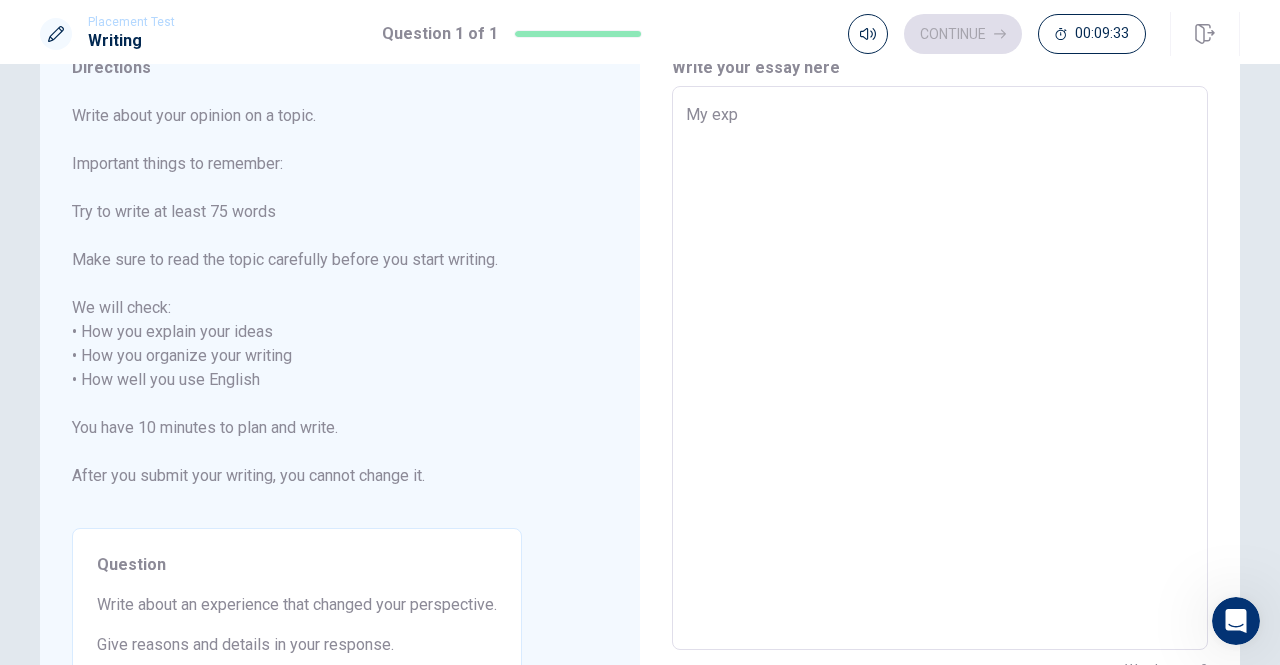 type on "My expe" 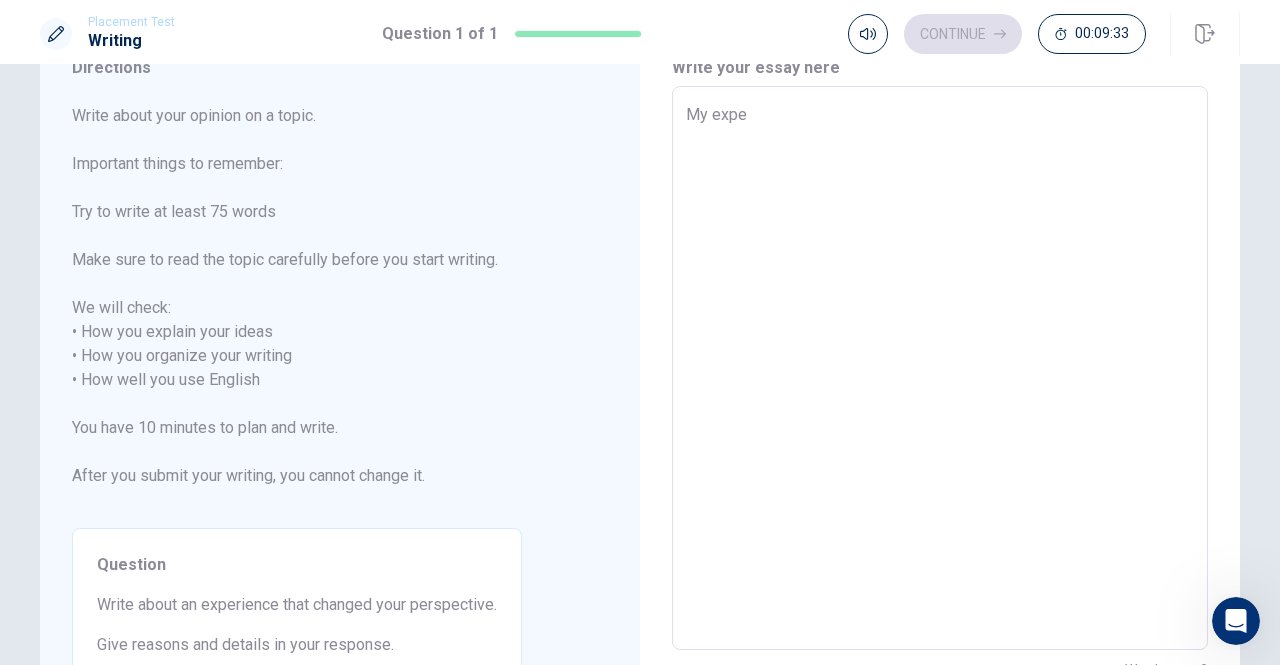 type on "x" 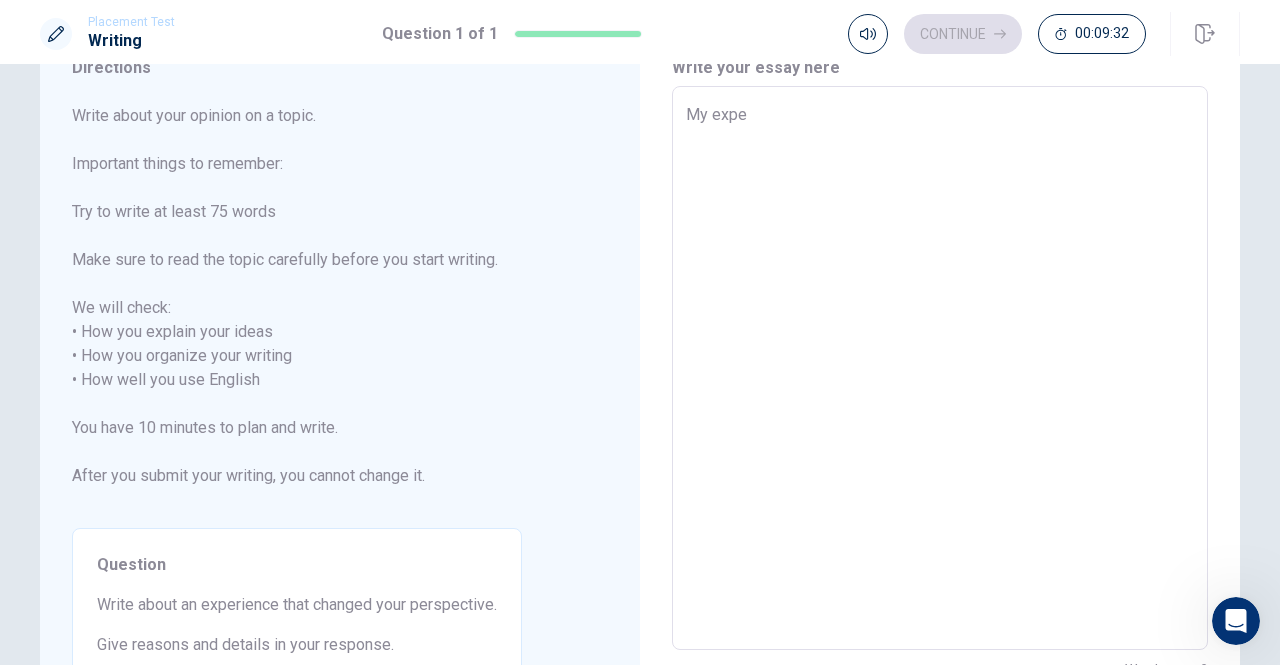 type on "My exper" 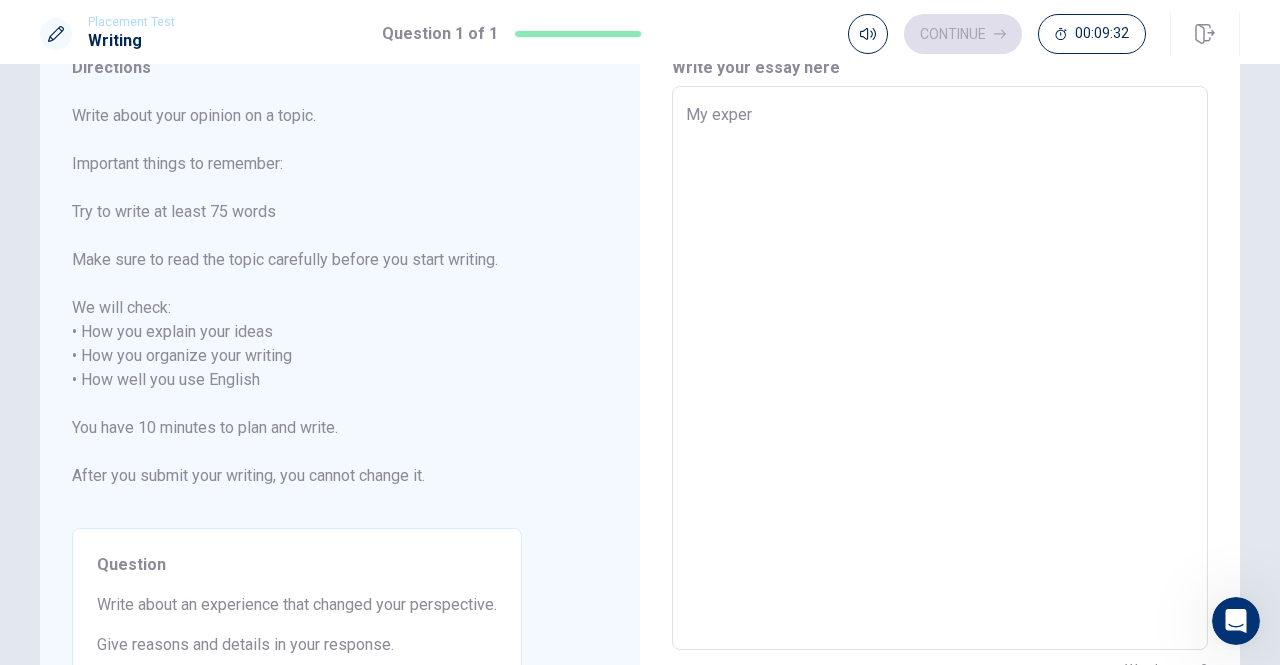 type on "x" 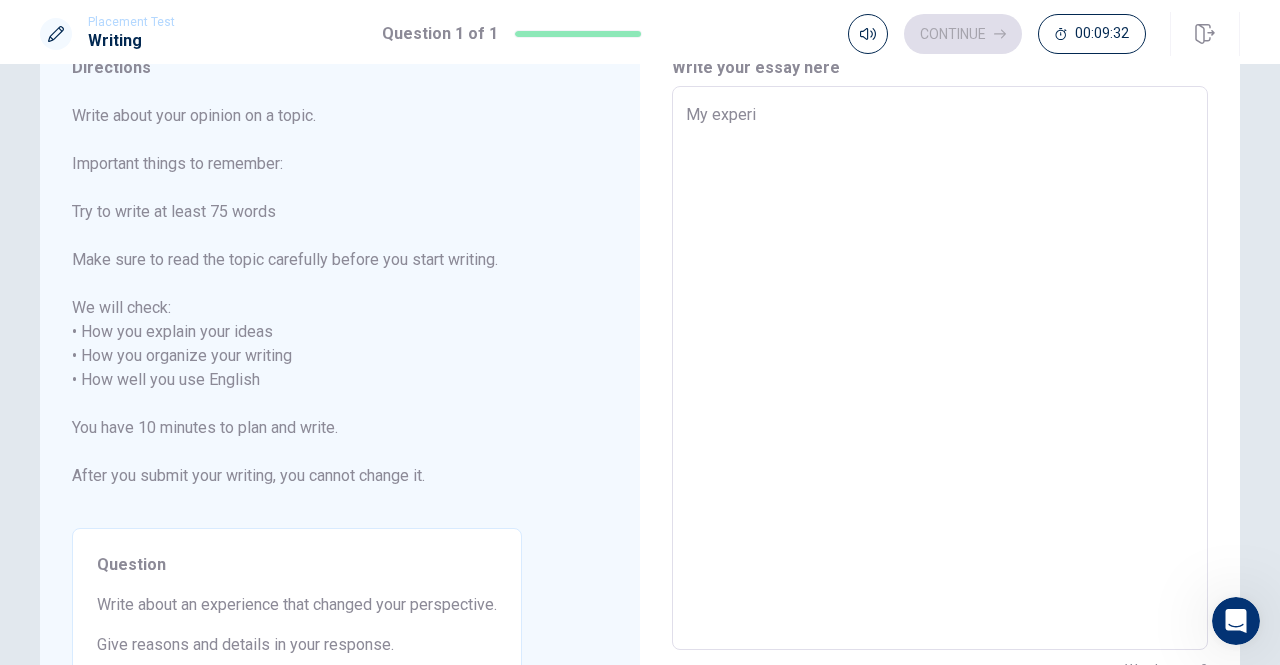 type on "x" 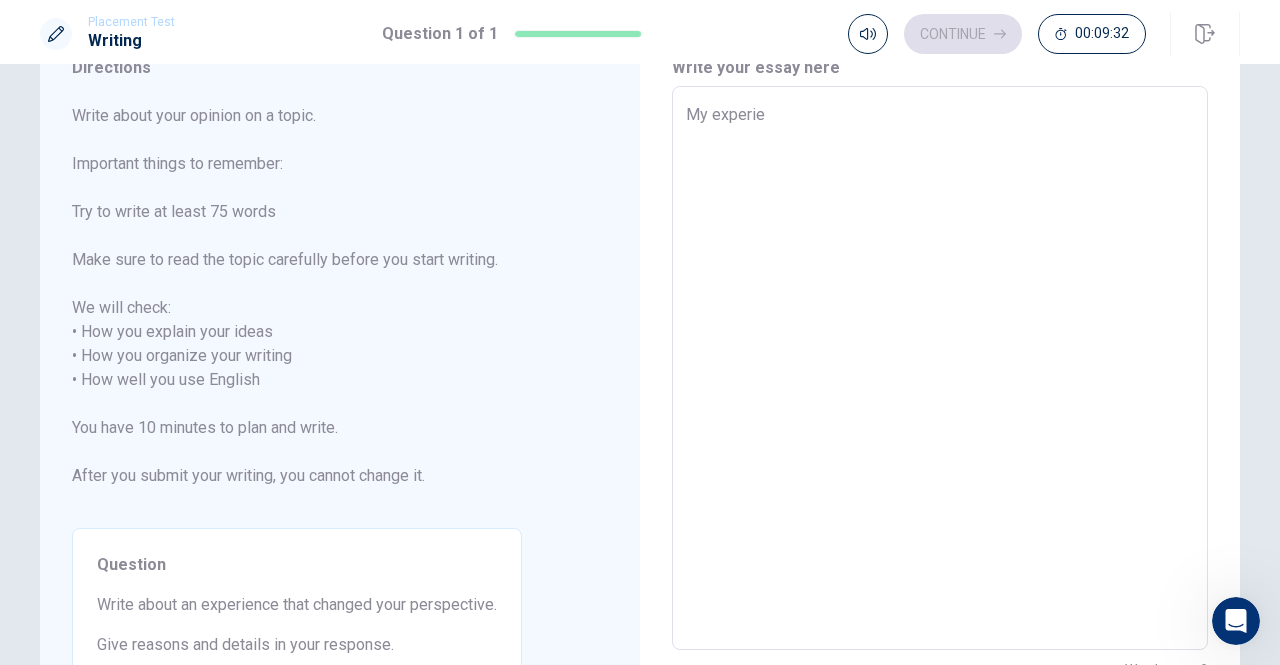 type on "x" 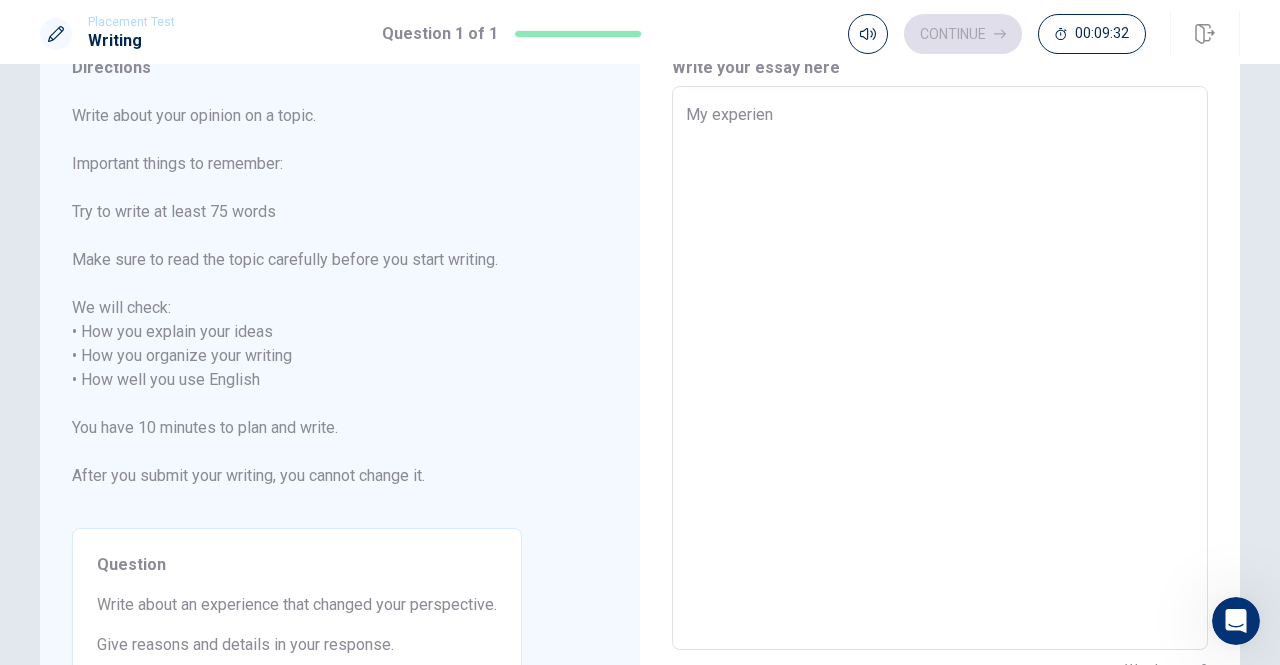 type on "x" 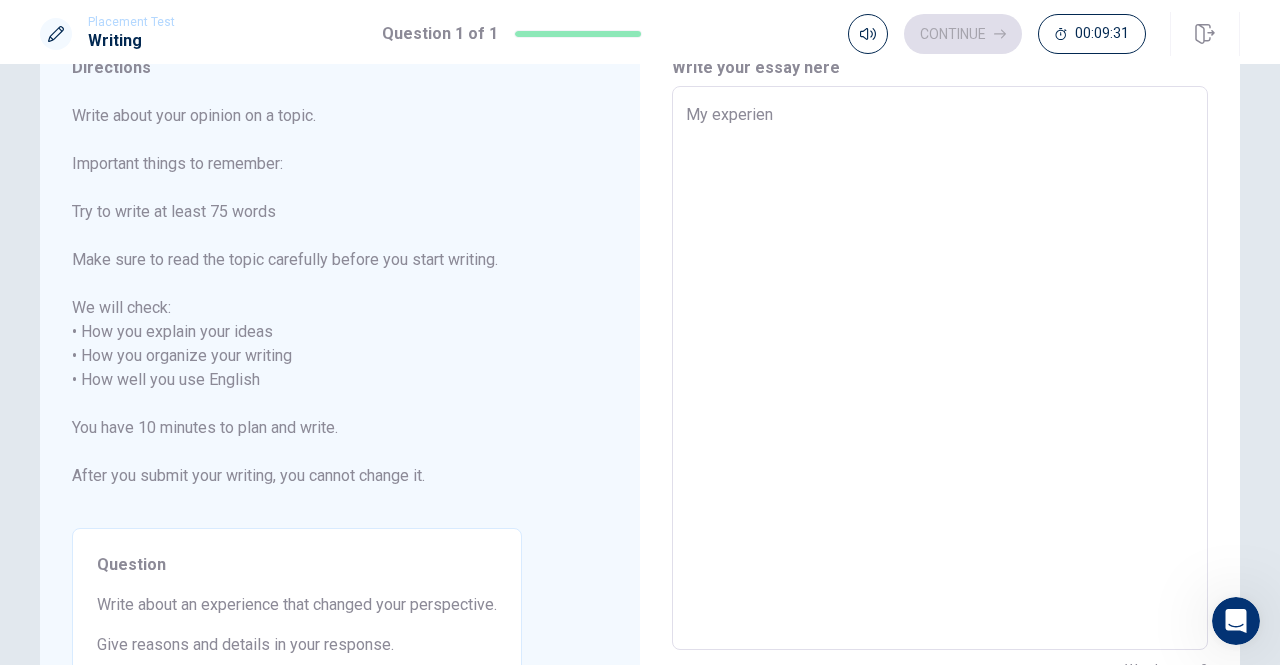 type on "My experienc" 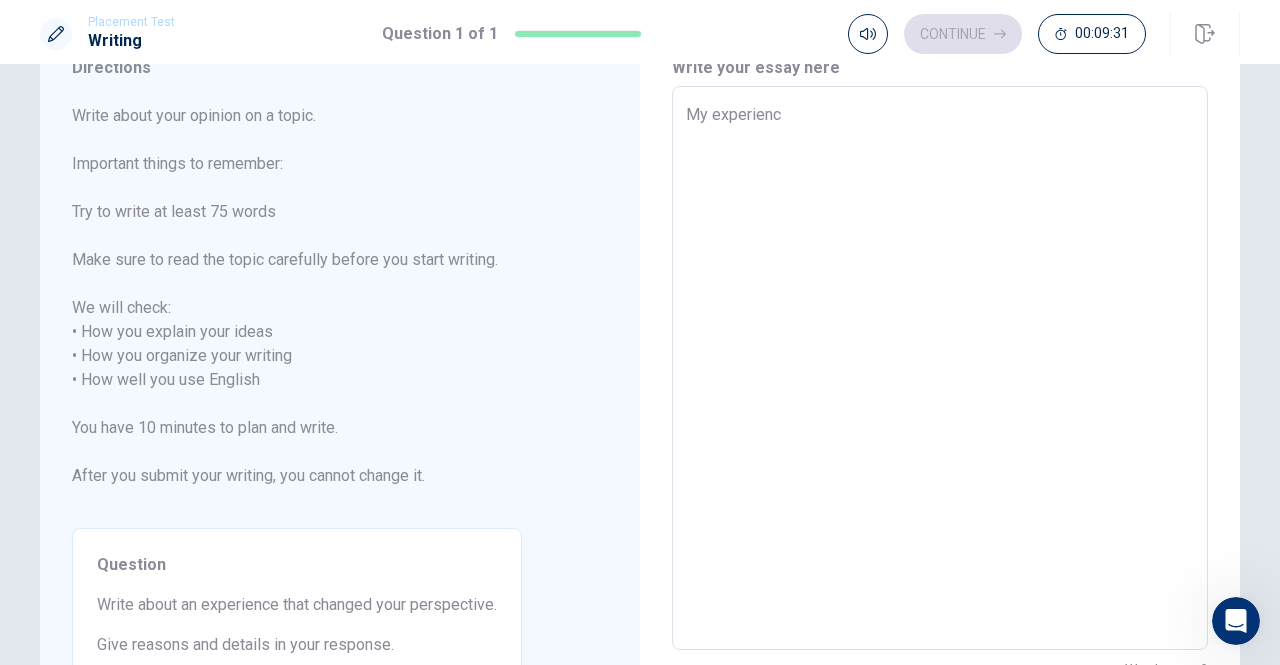 type on "x" 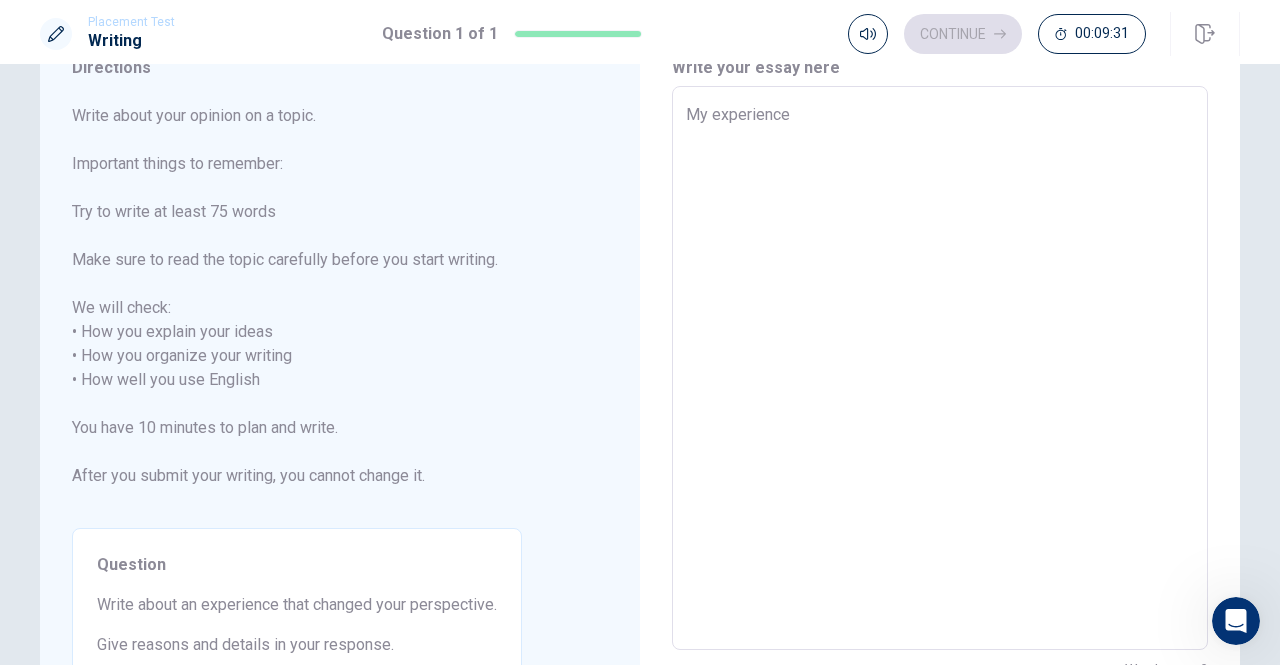 type on "x" 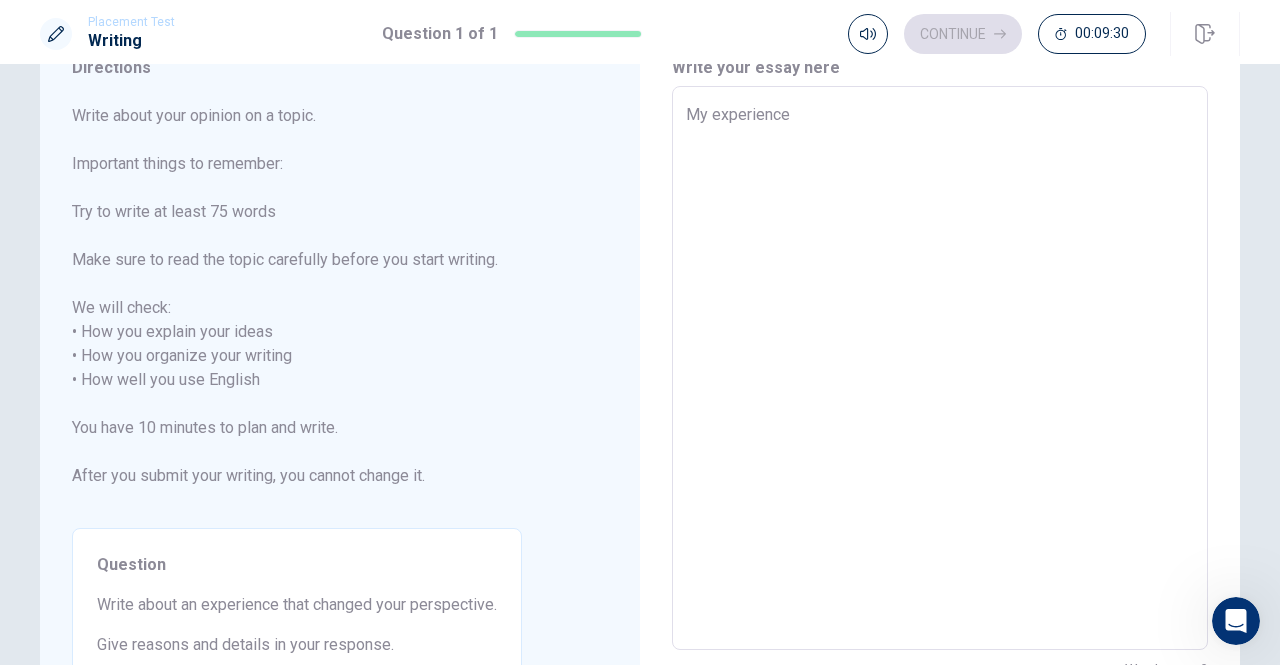 type on "My experience" 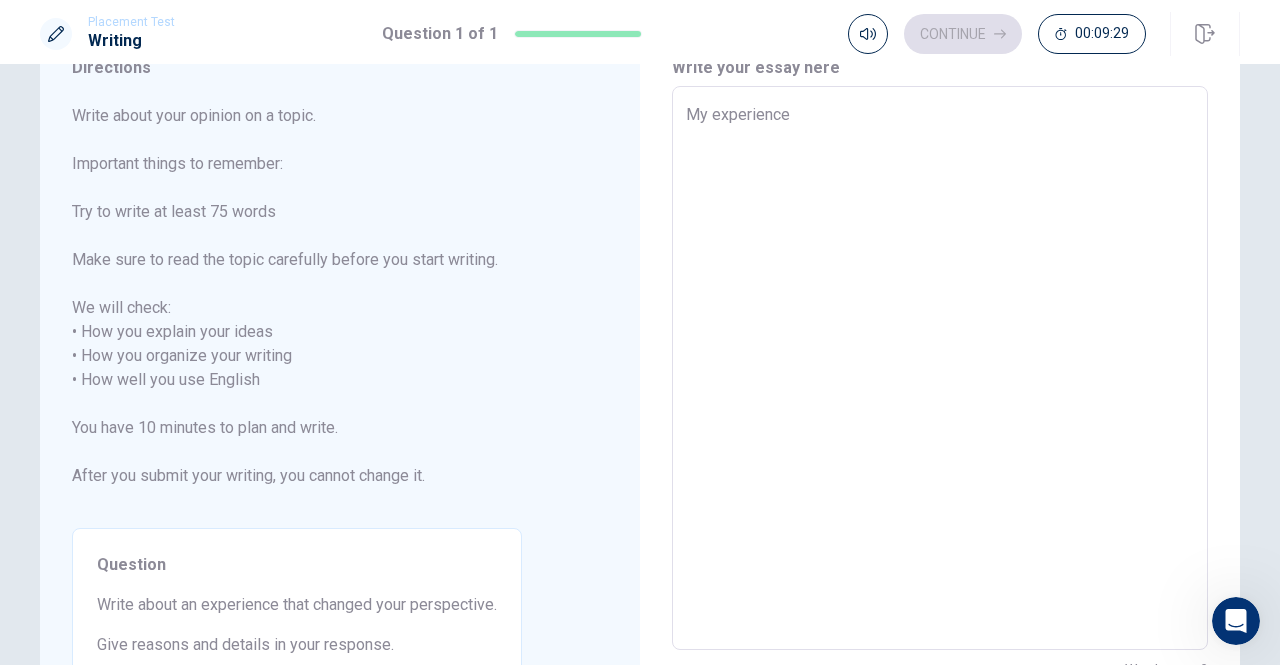 type on "x" 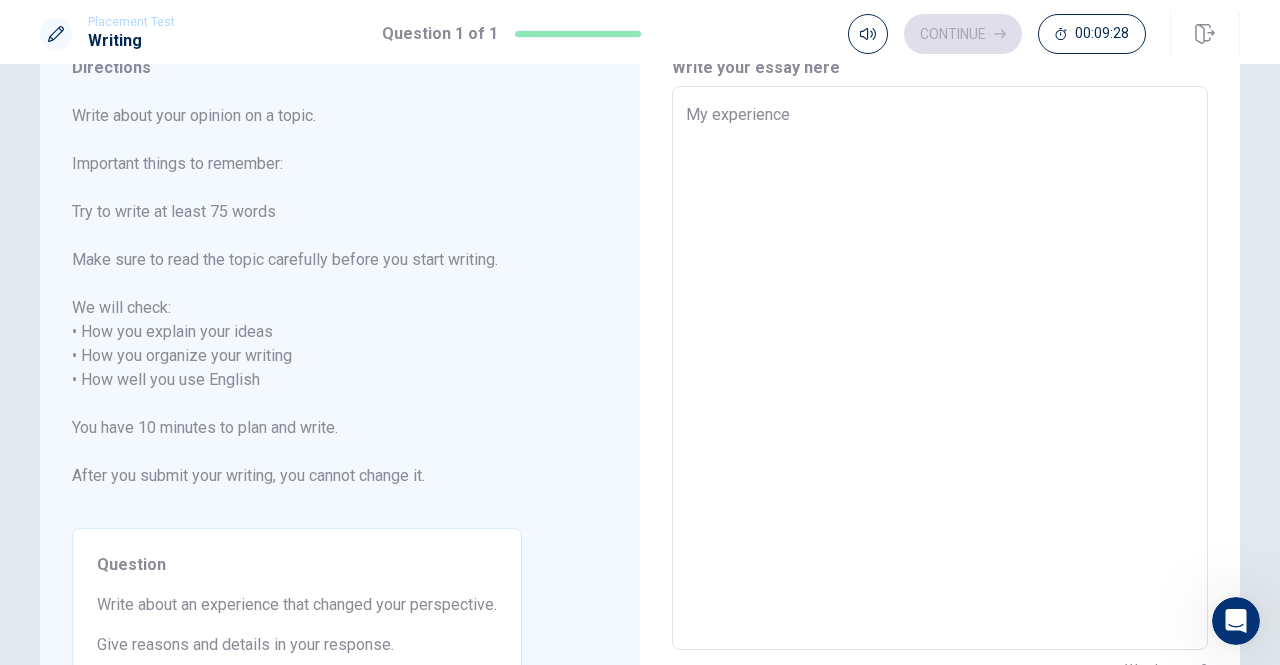 type on "My experience t" 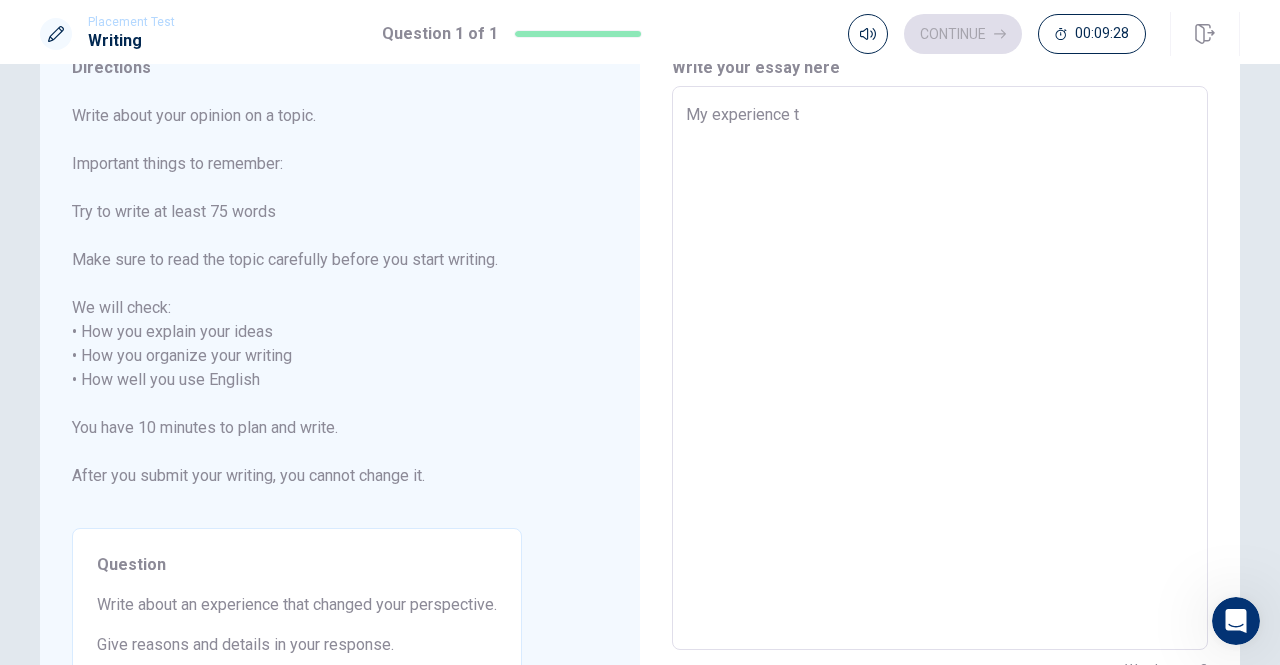 type on "x" 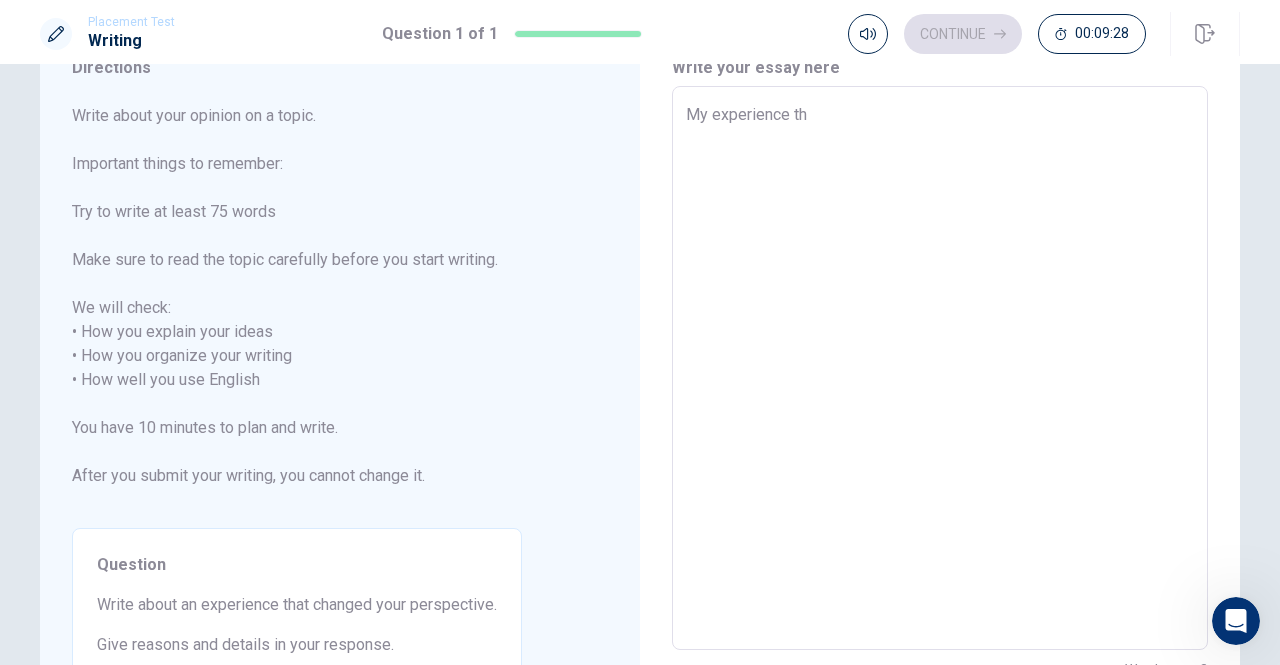 type on "x" 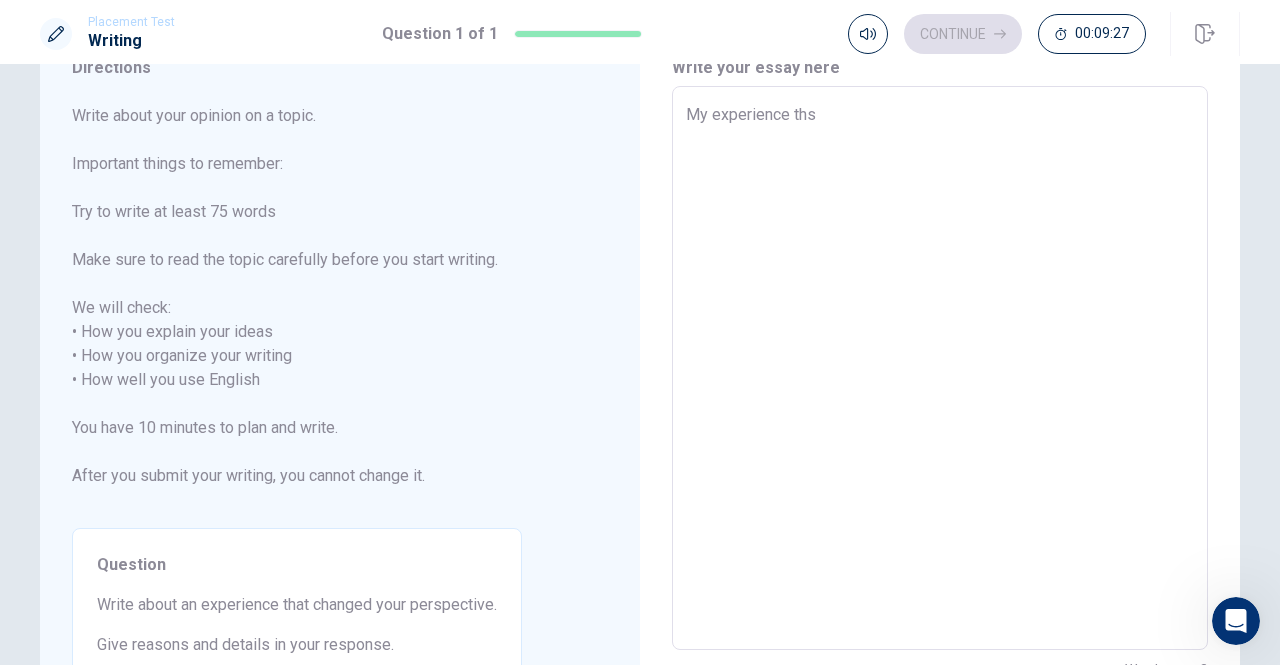 type on "x" 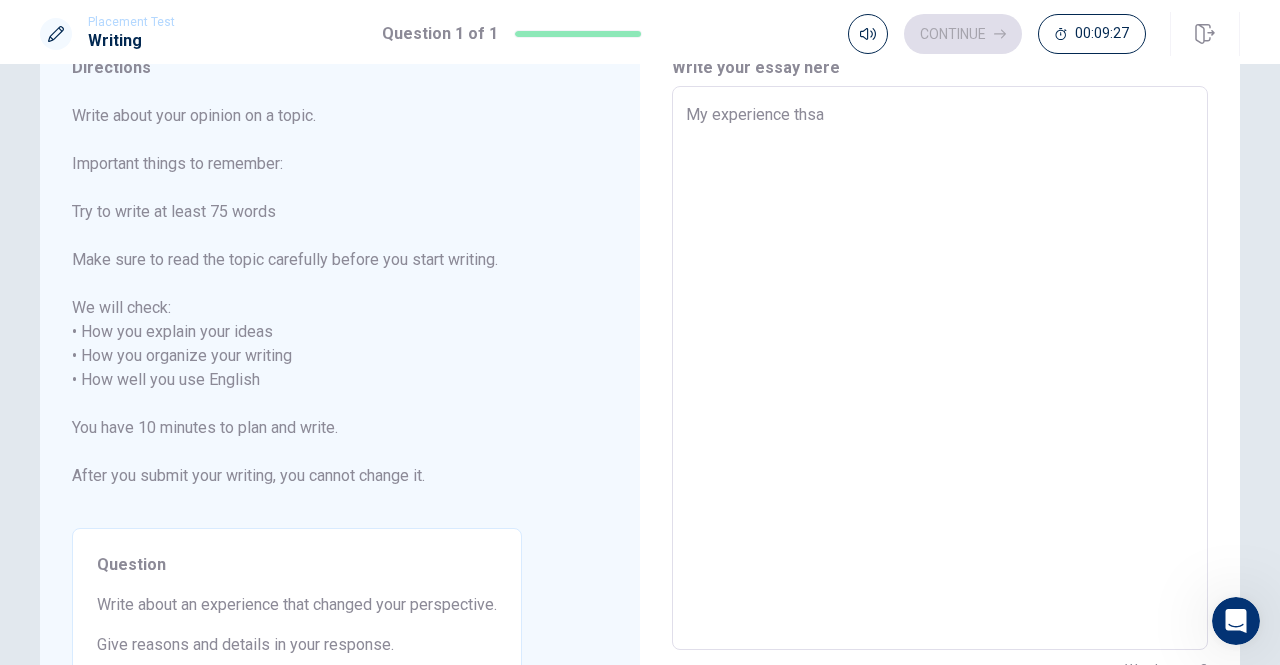 type on "x" 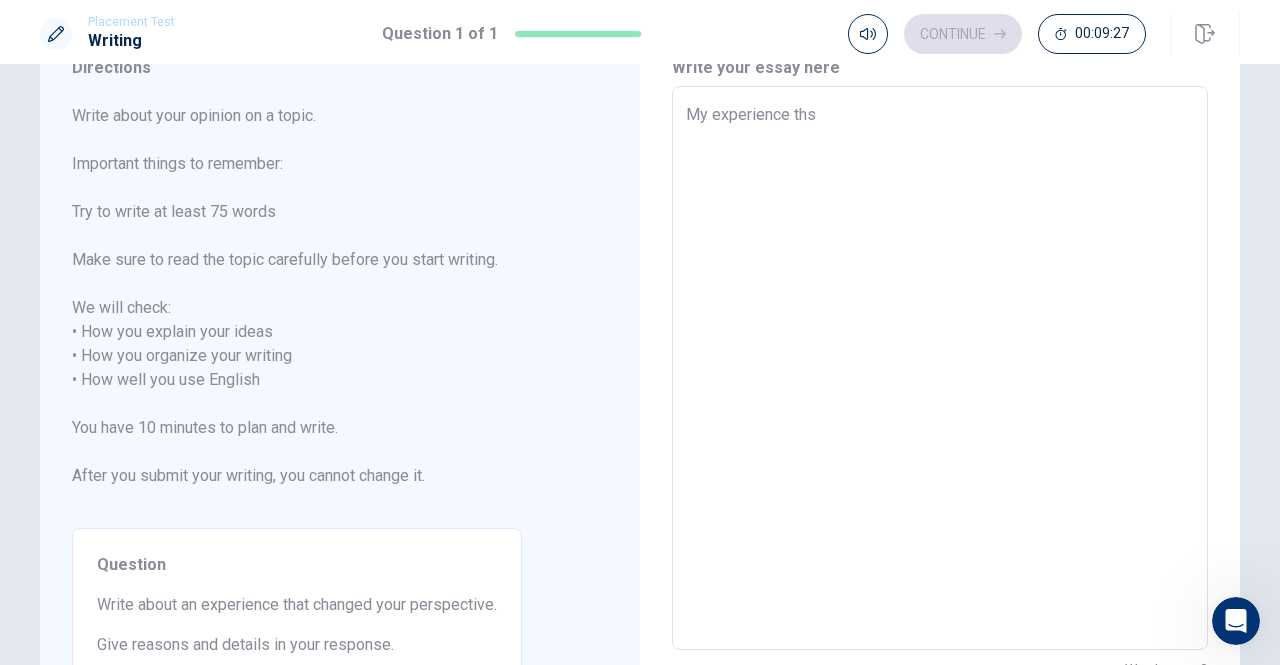 type on "x" 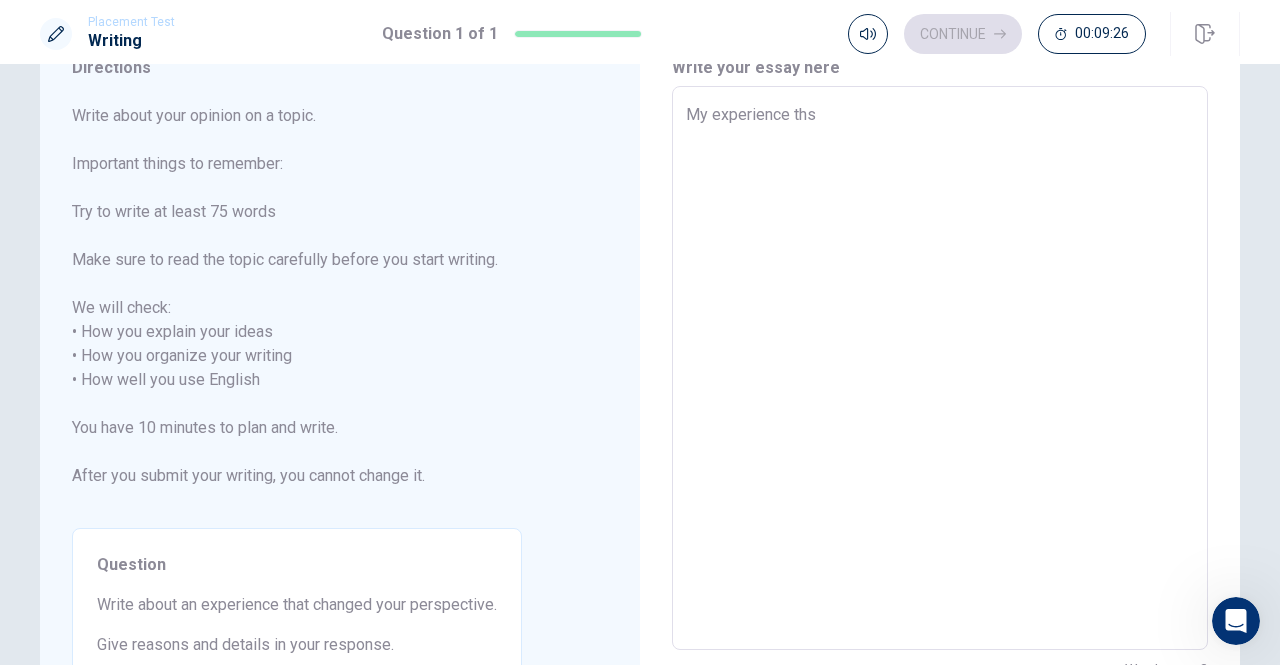 type on "My experience th" 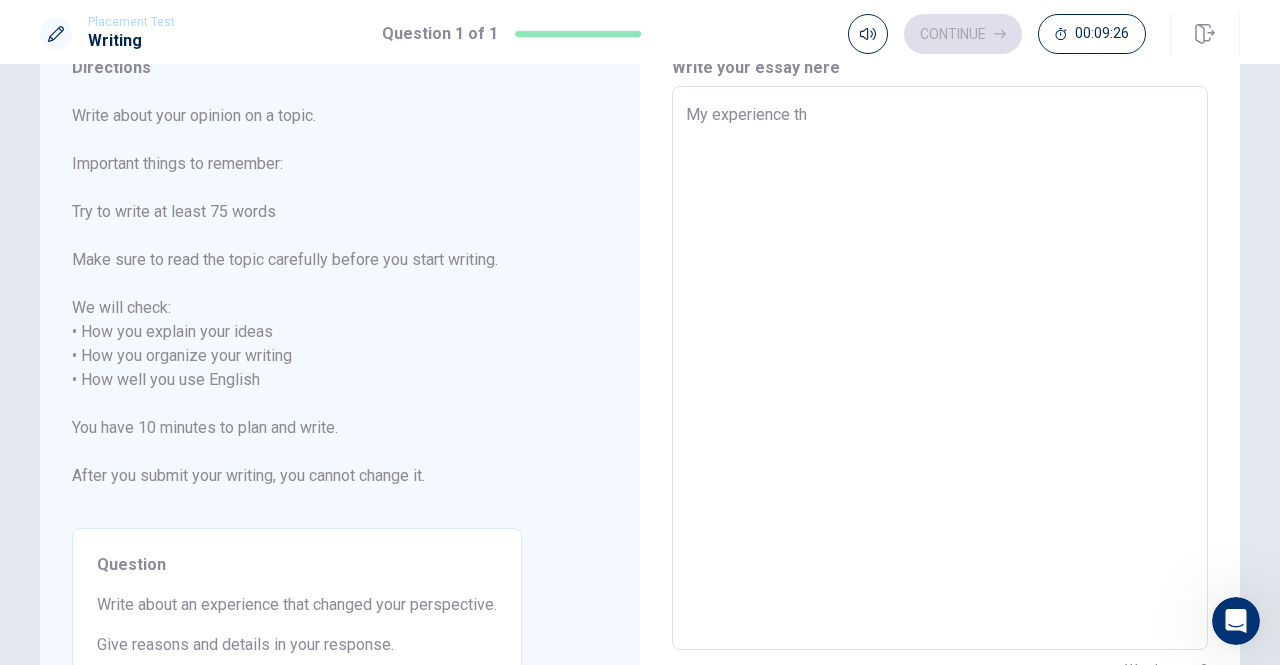 type on "x" 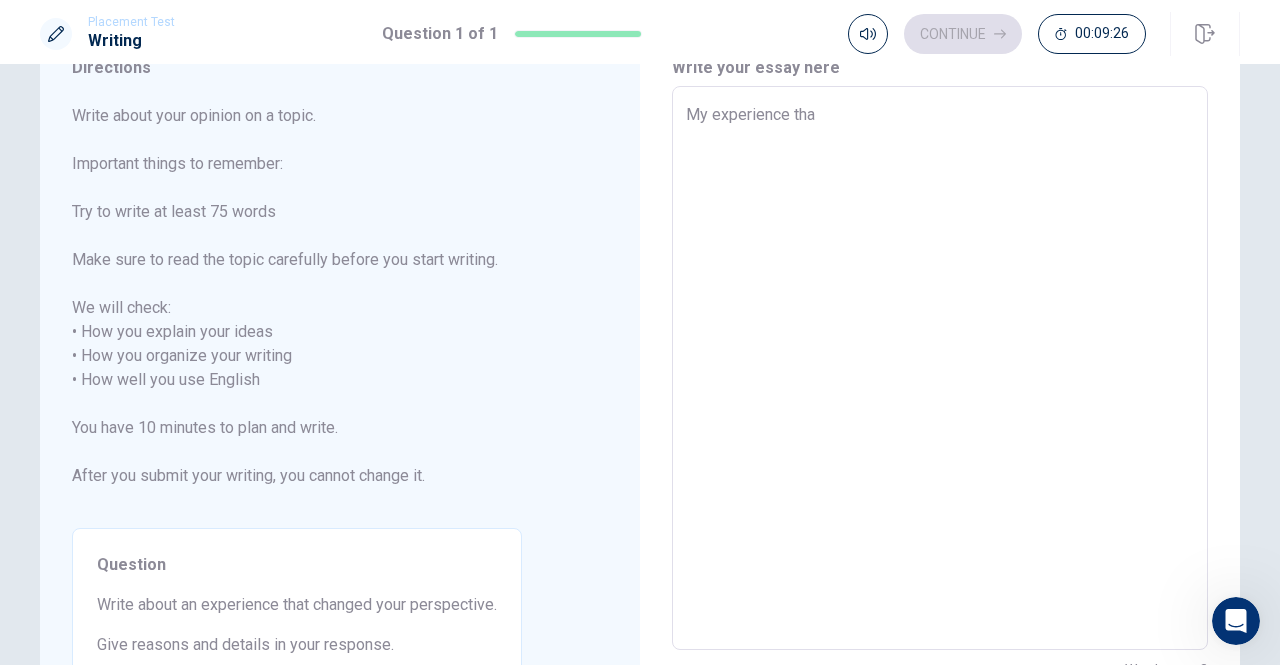 type on "x" 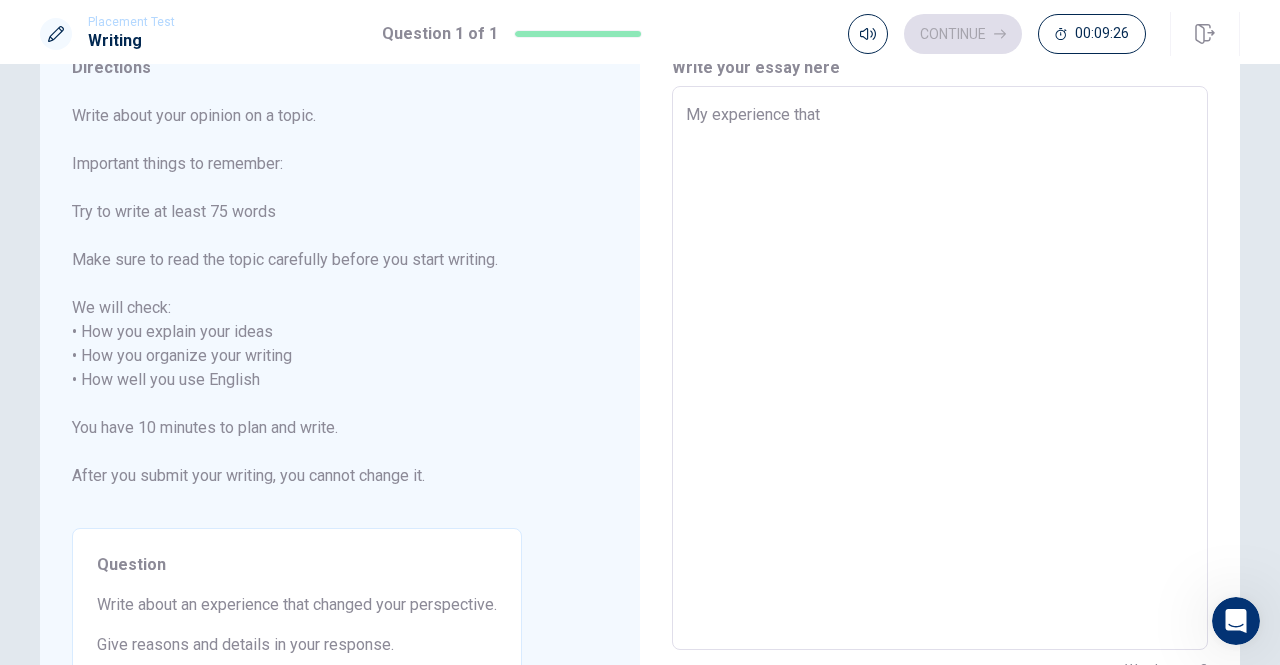type on "x" 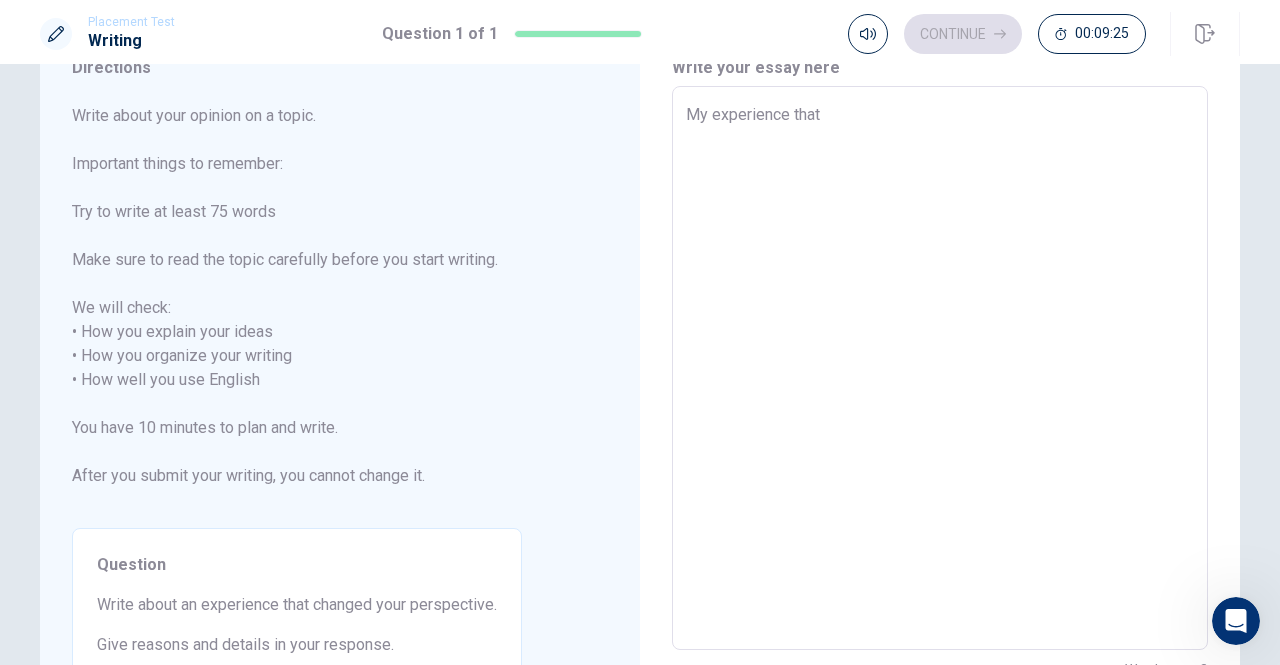 type on "My experience that" 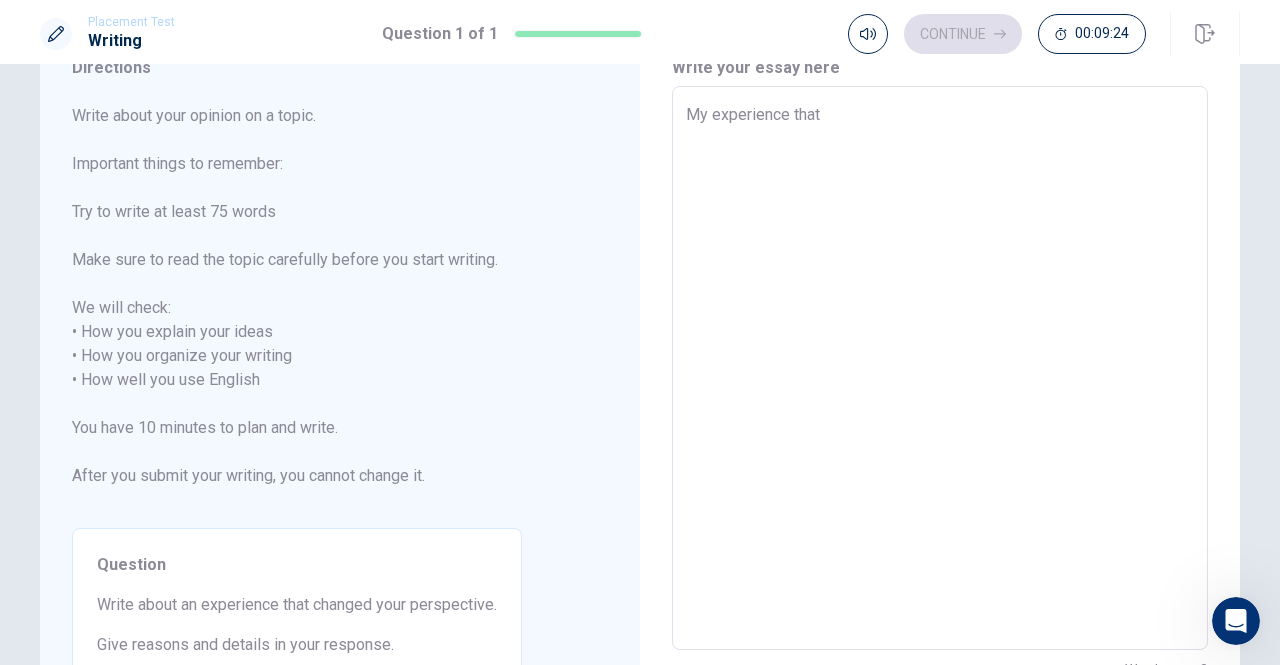 type on "My experience that c" 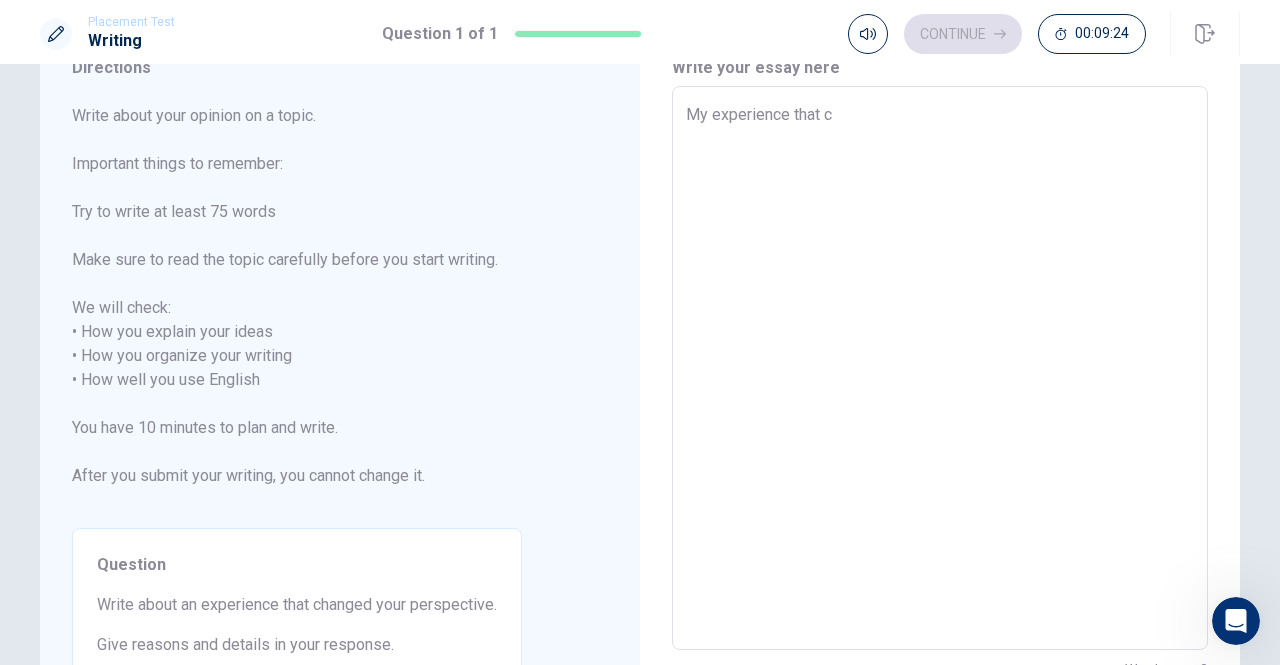 type on "x" 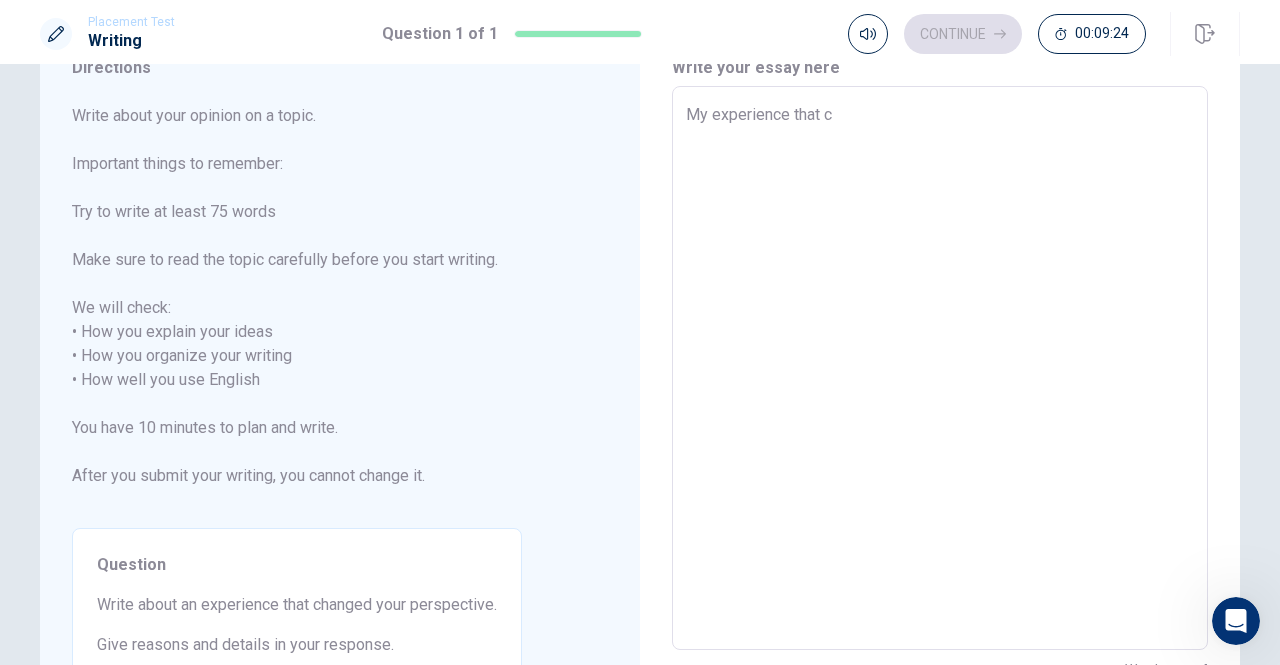 type on "My experience that ch" 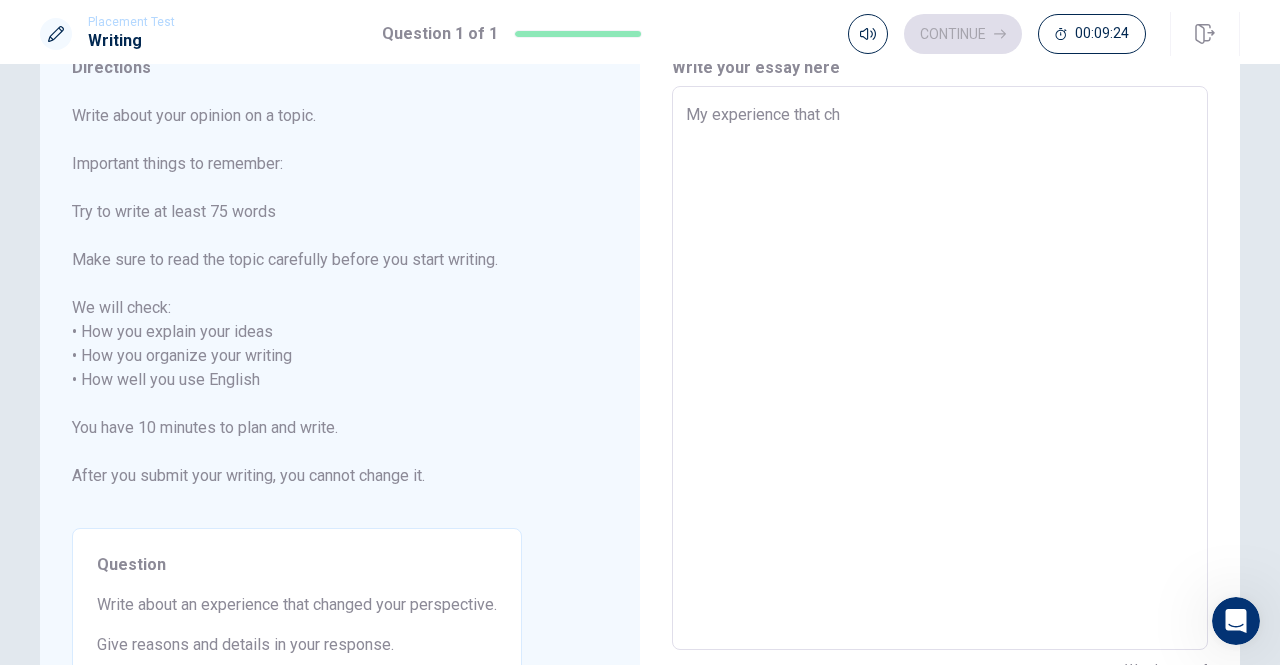 type on "x" 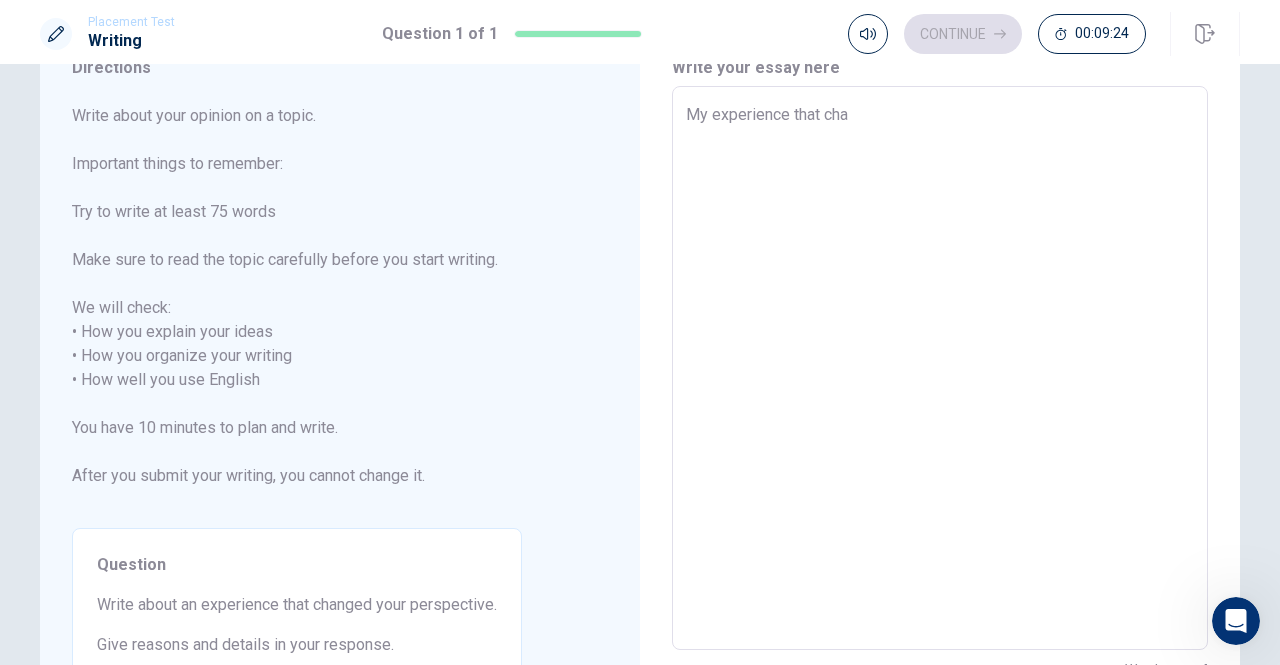 type on "x" 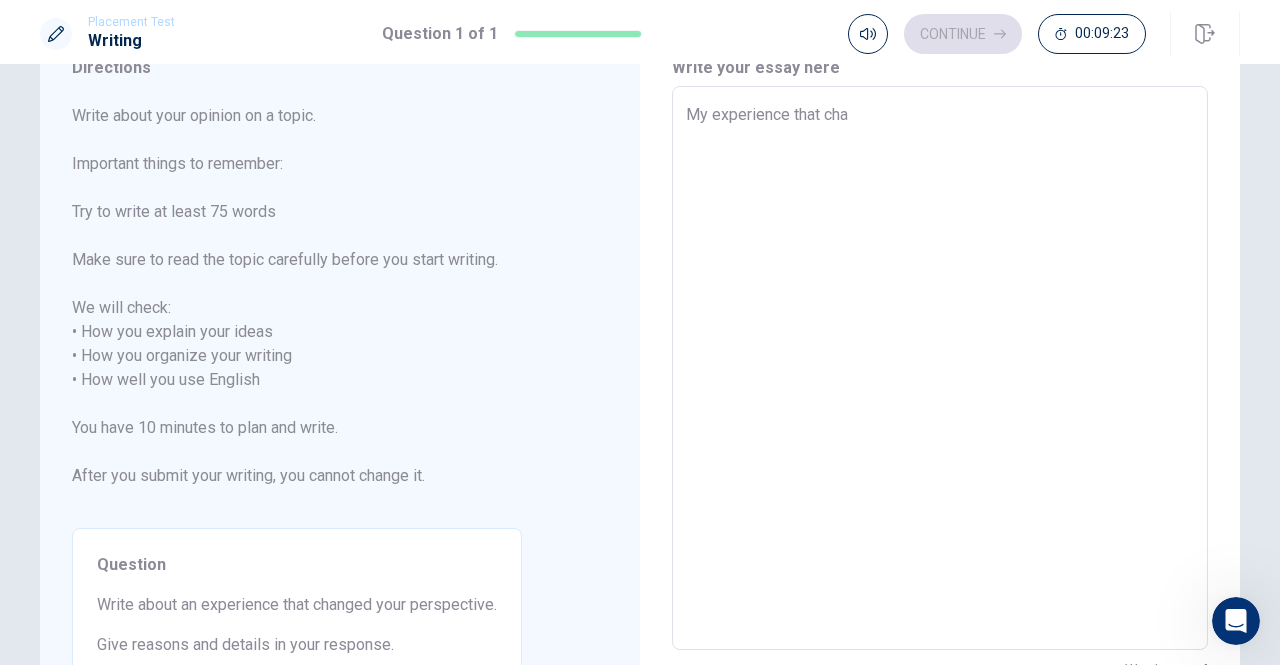 type on "My experience that [PERSON_NAME]" 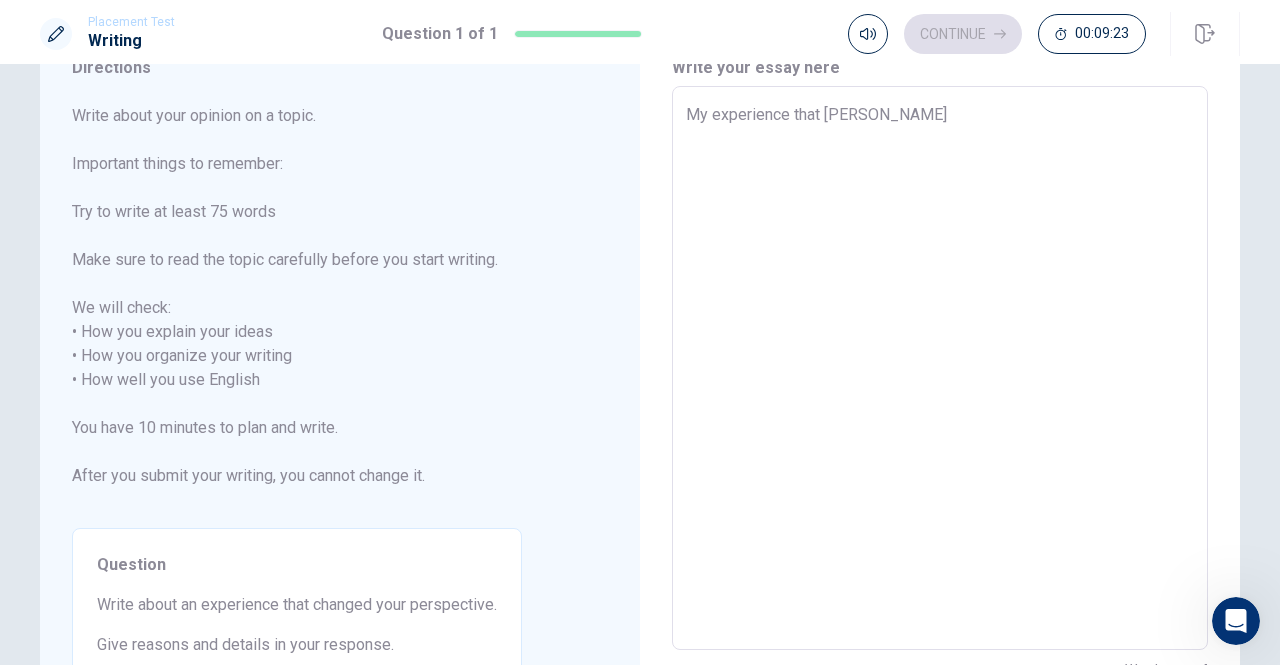 type on "x" 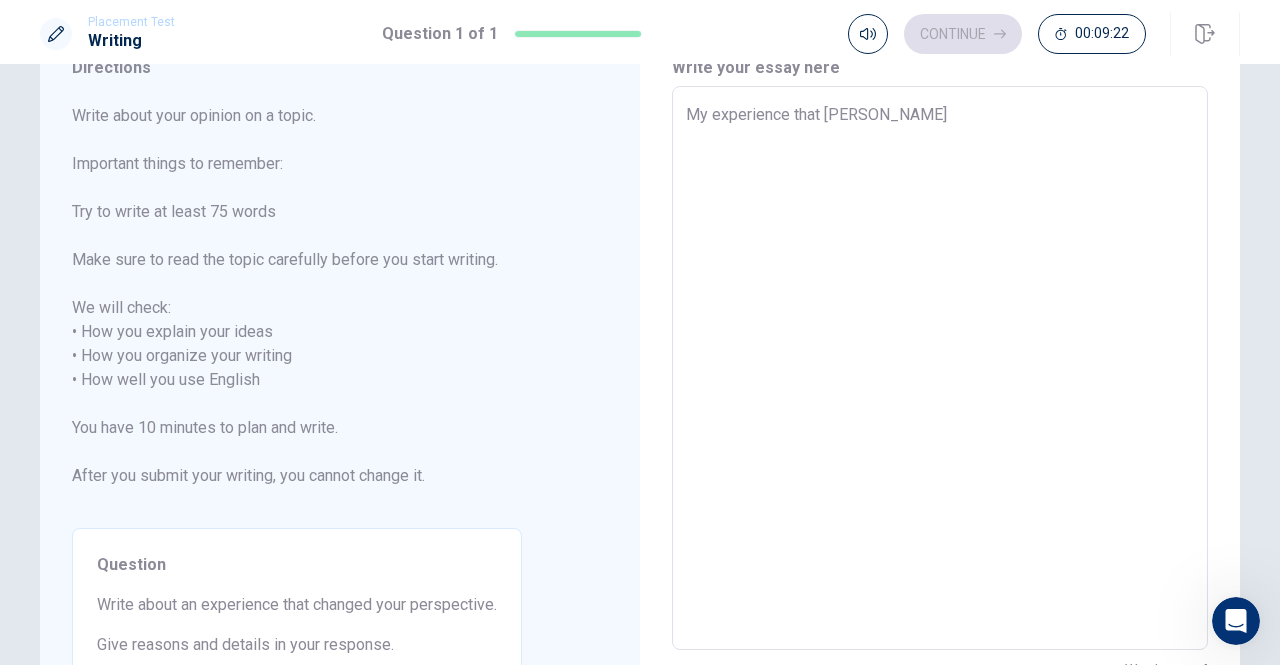 type on "My experience that change" 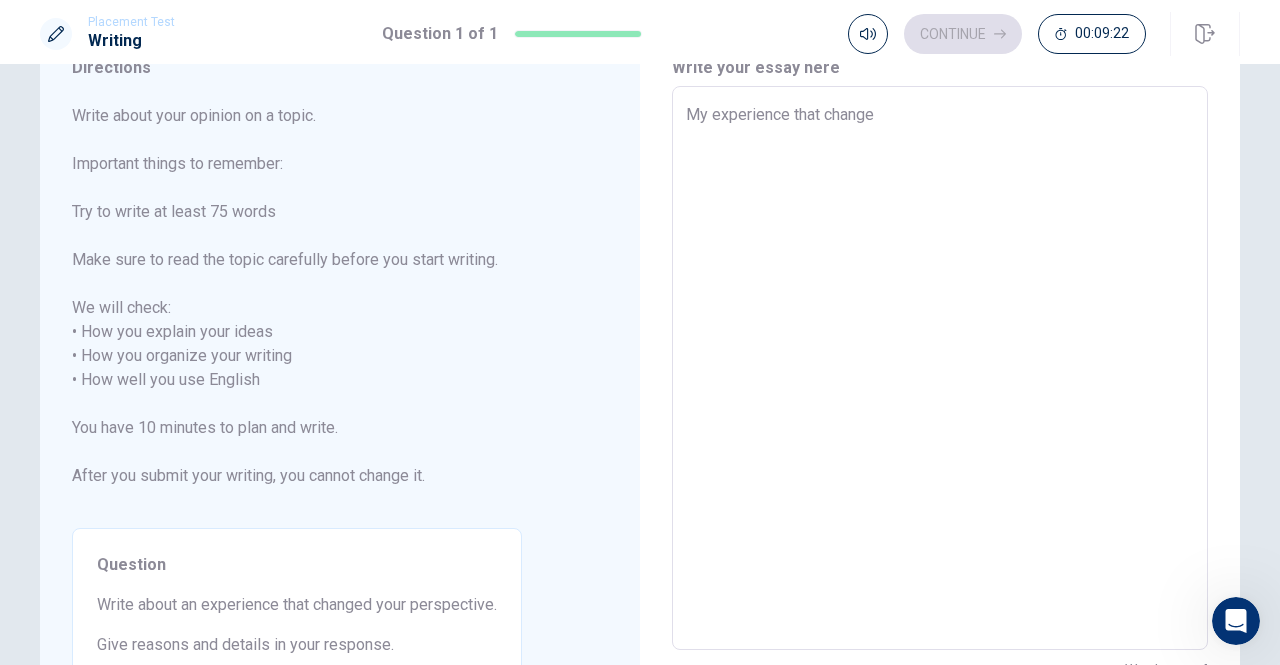 type on "x" 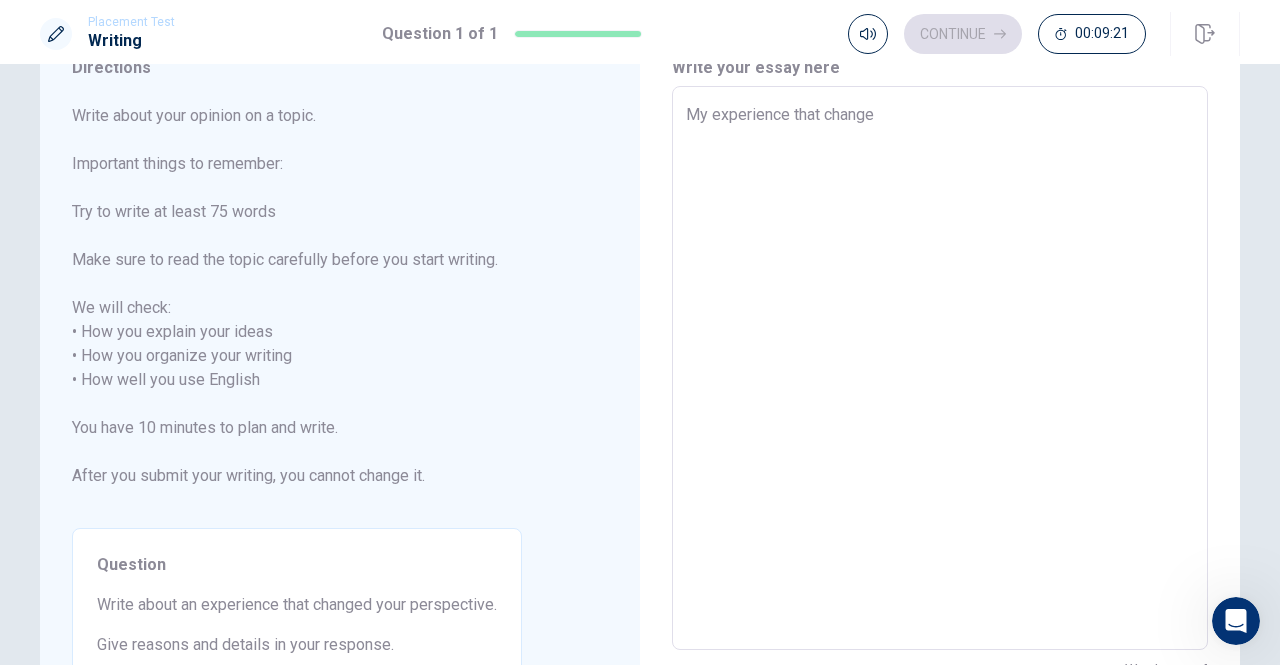 type on "My experience that changed" 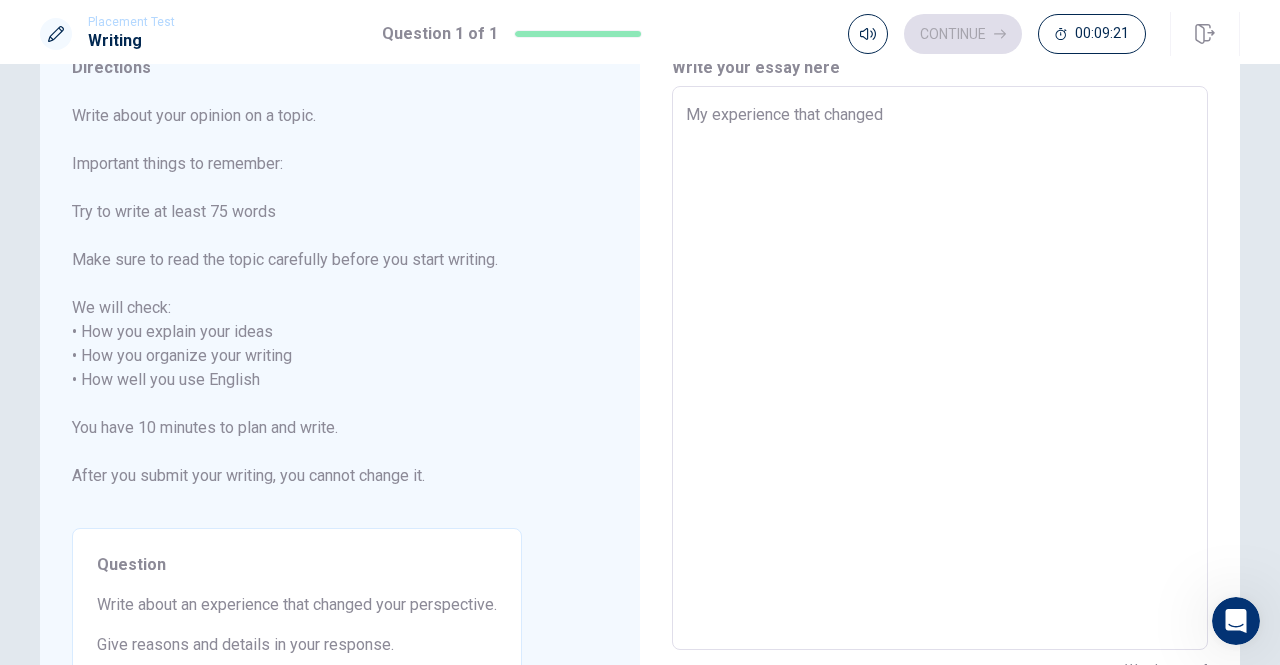 type on "x" 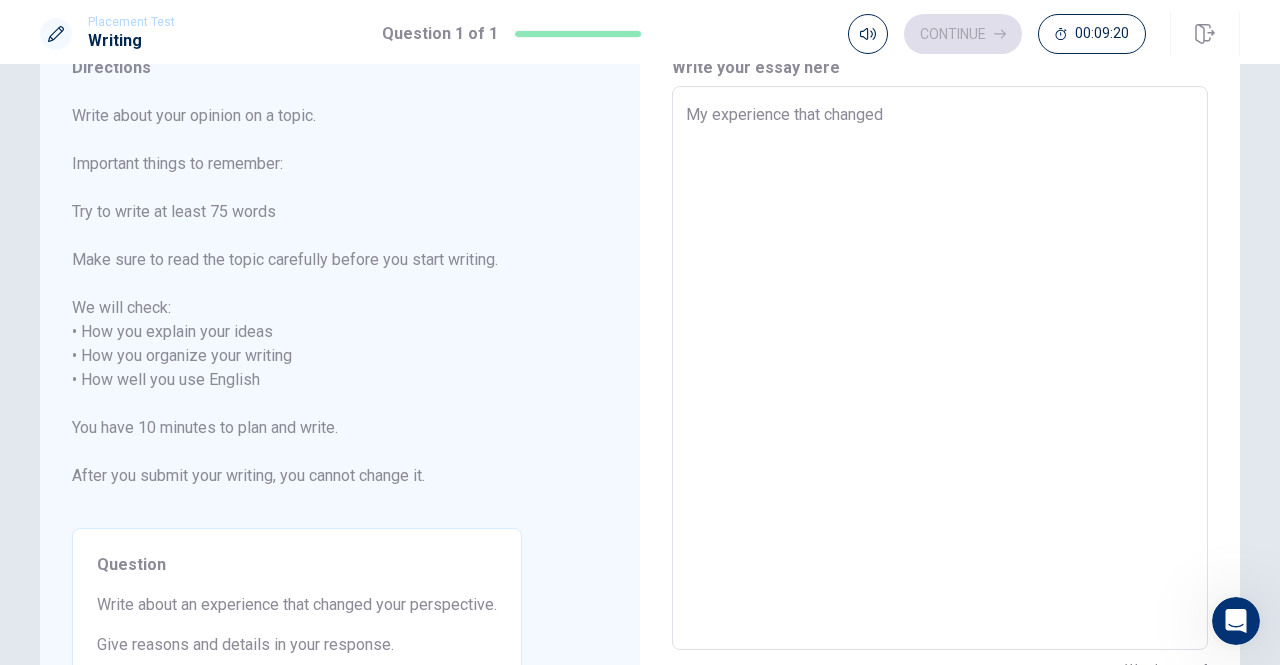 type on "My experience that changed m" 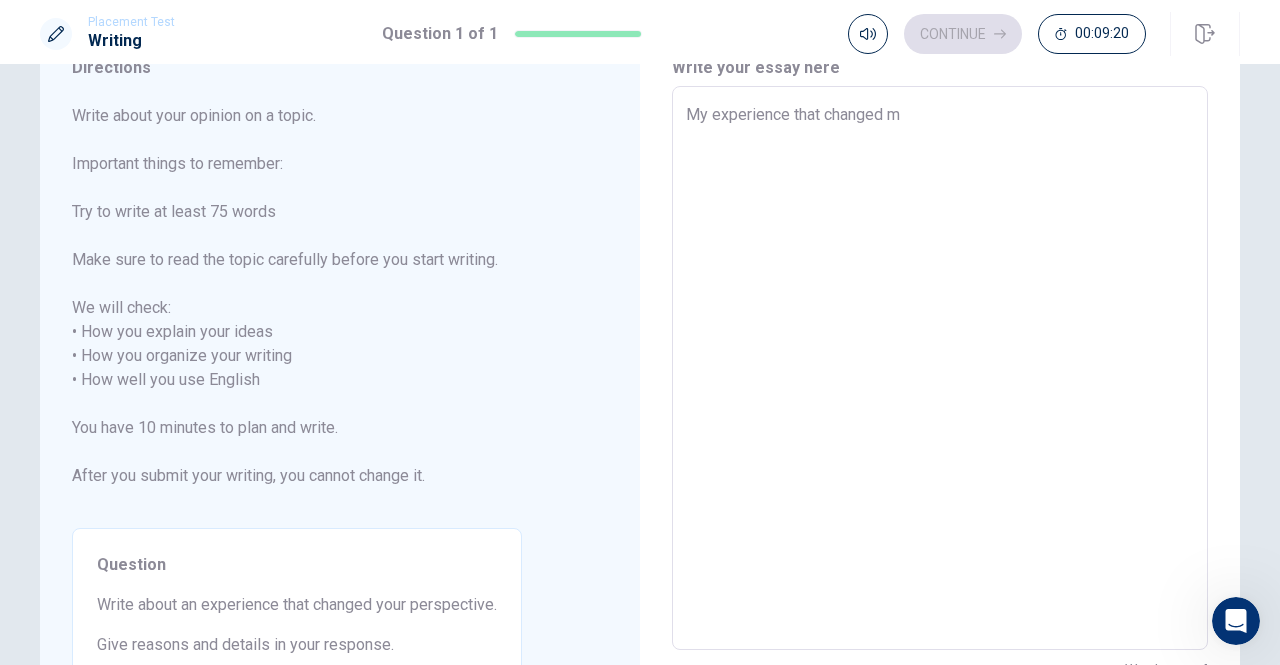 type on "x" 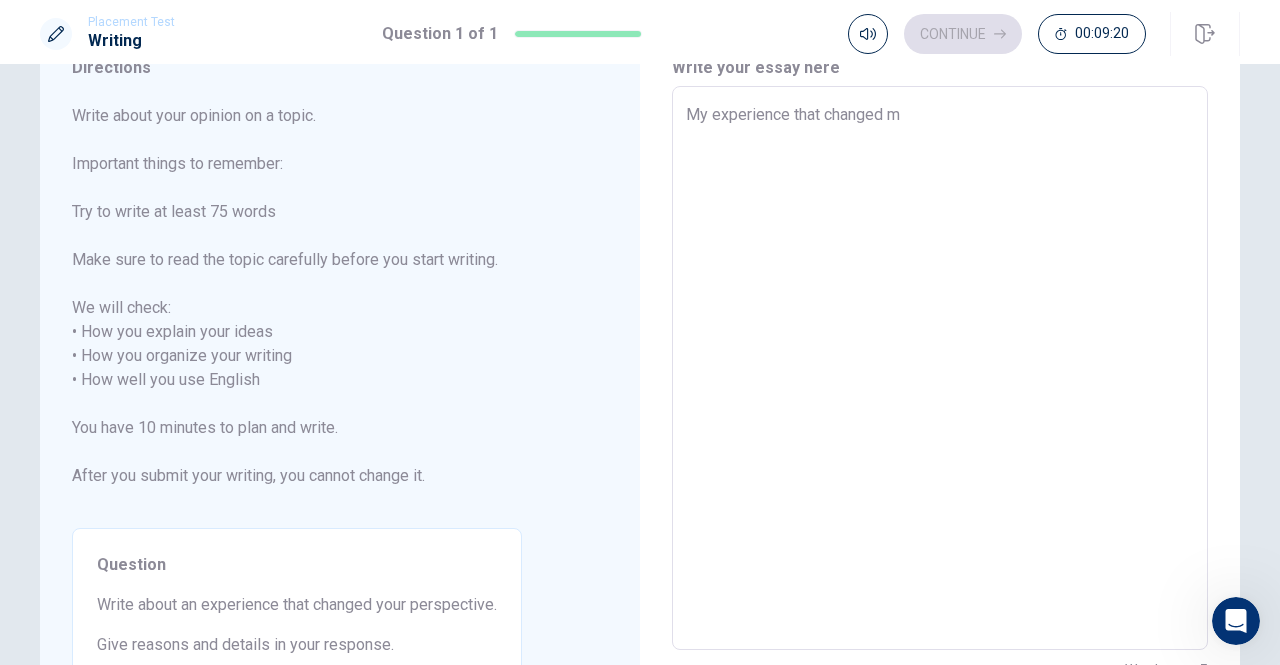 type on "My experience that changed my" 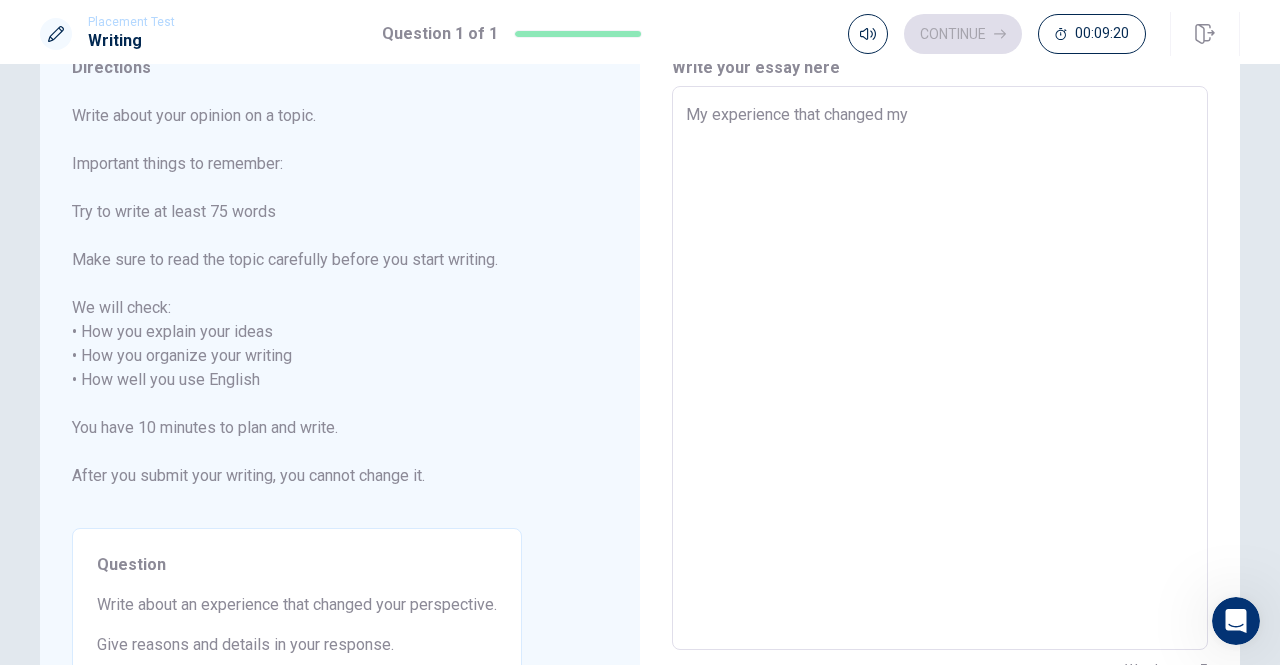 type on "x" 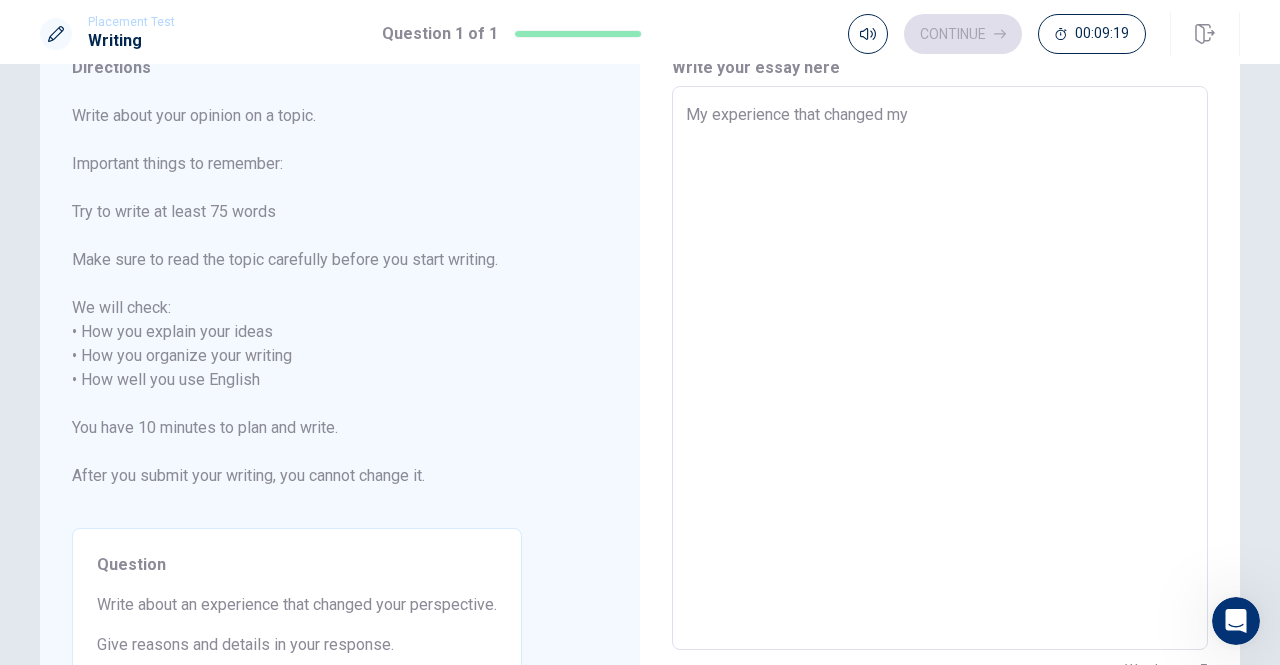 type on "My experience that changed my p" 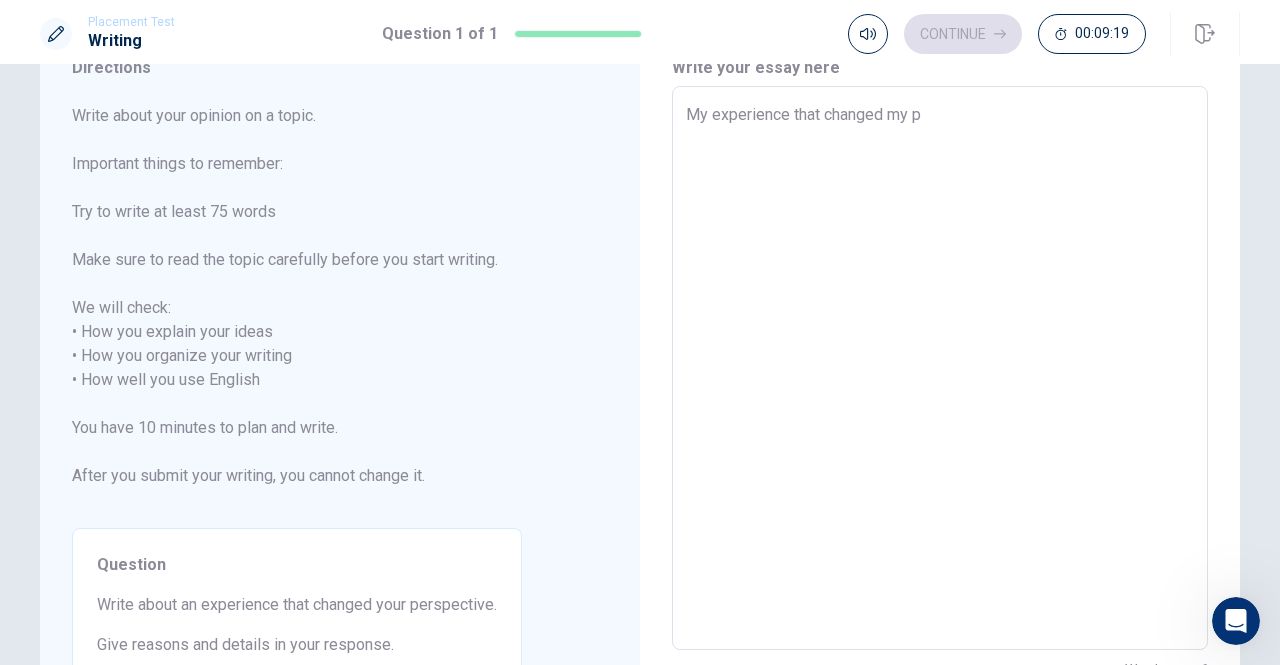 type on "x" 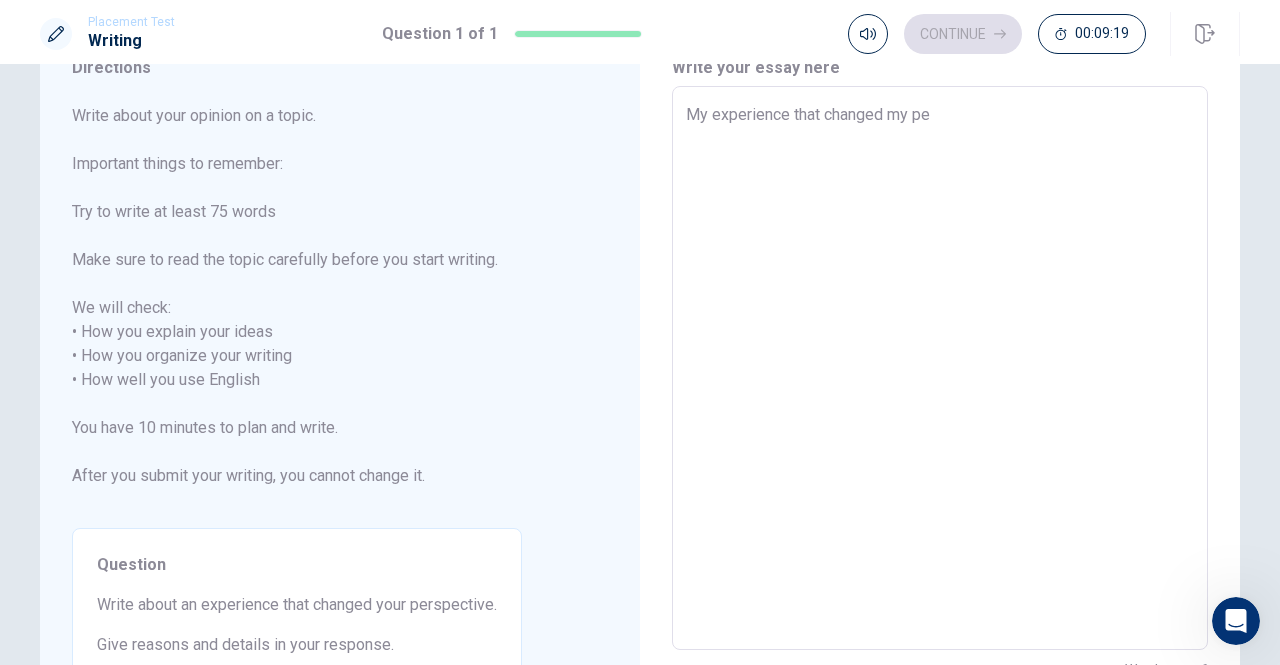 type on "x" 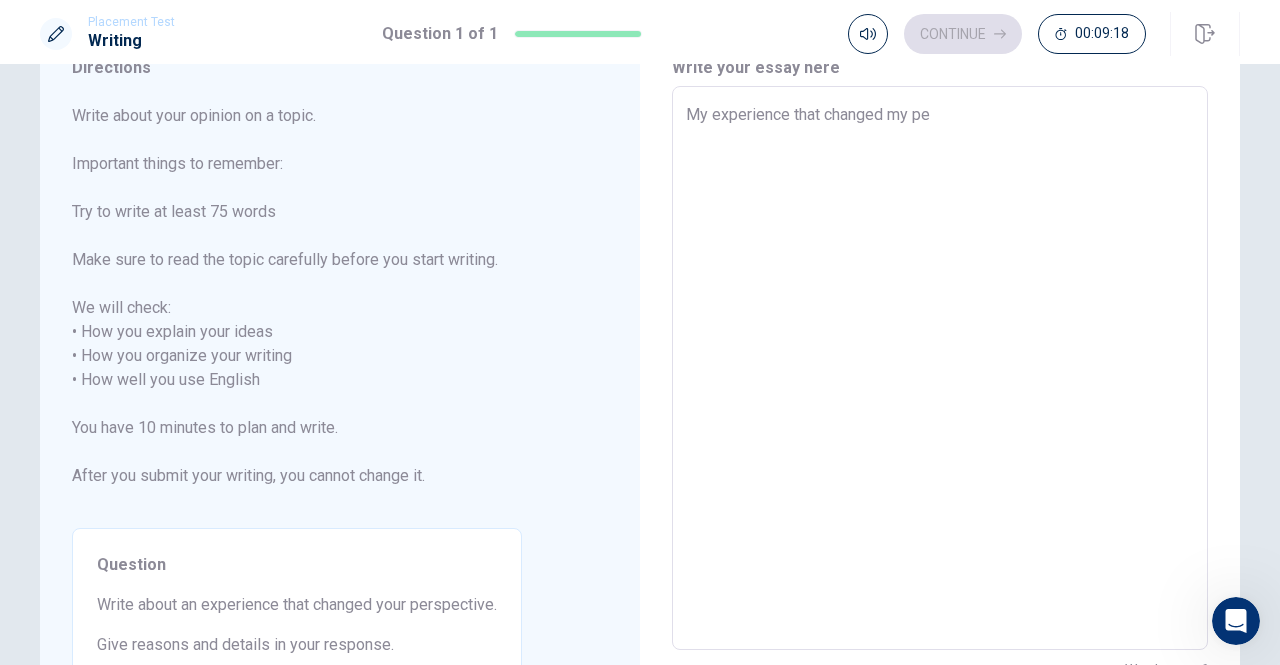 type on "My experience that changed my per" 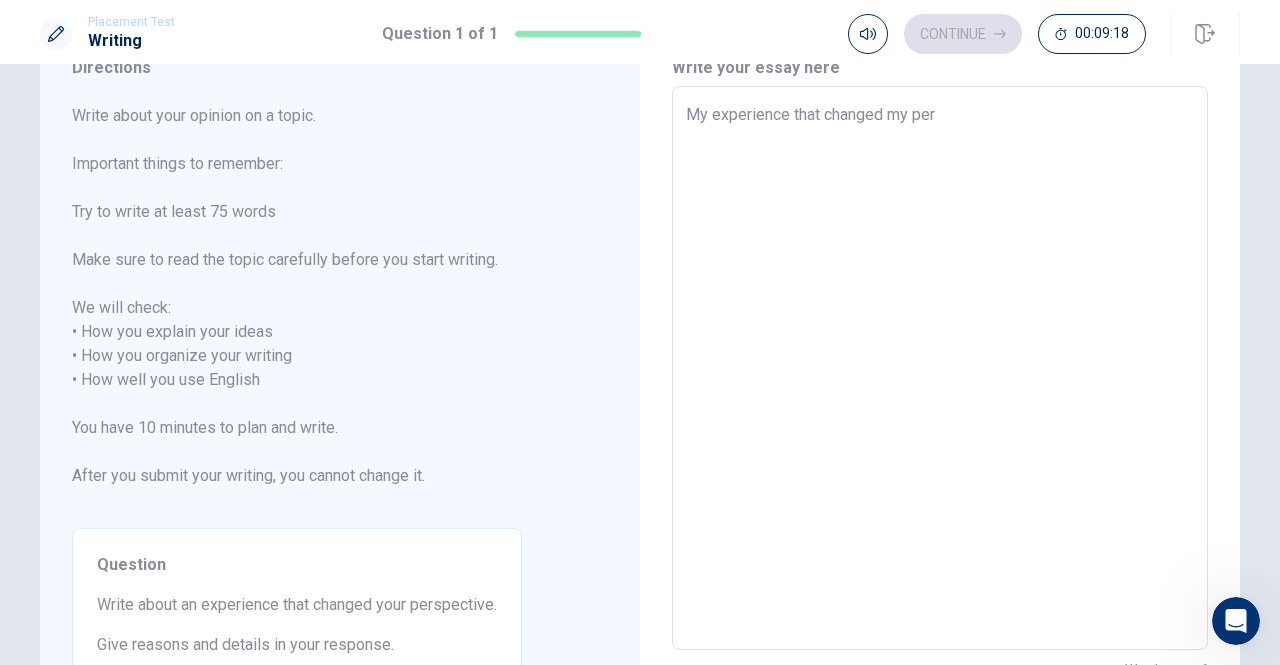 type on "x" 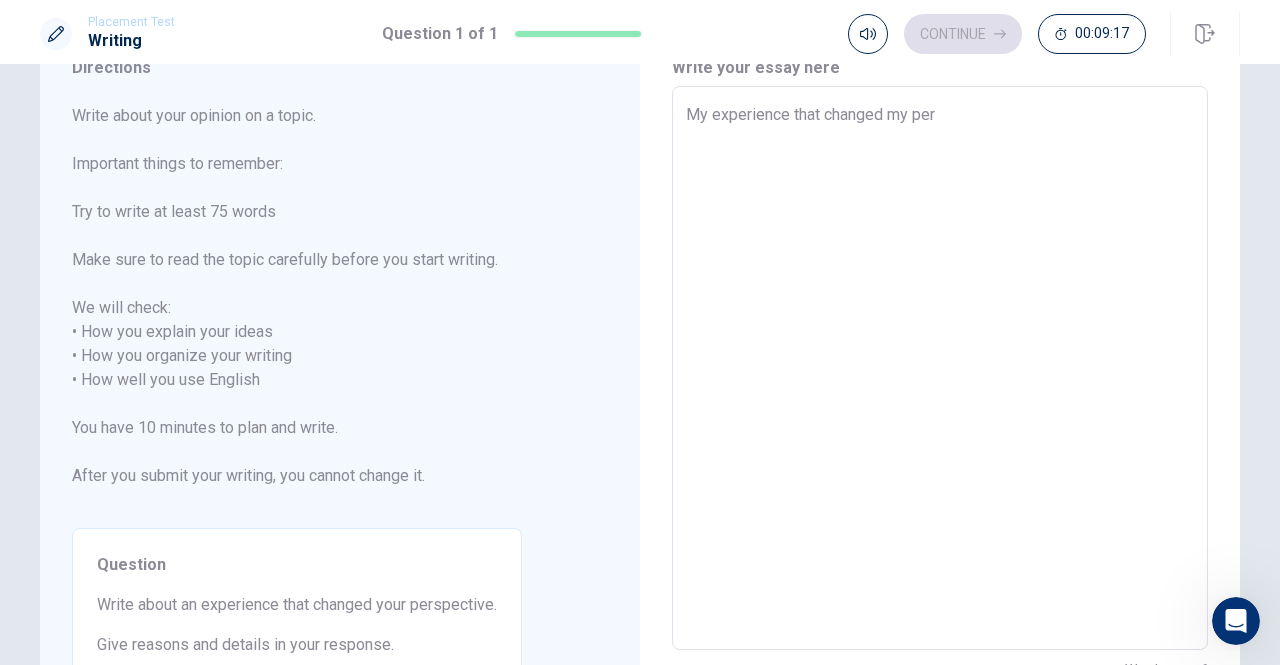 type on "My experience that changed my pers" 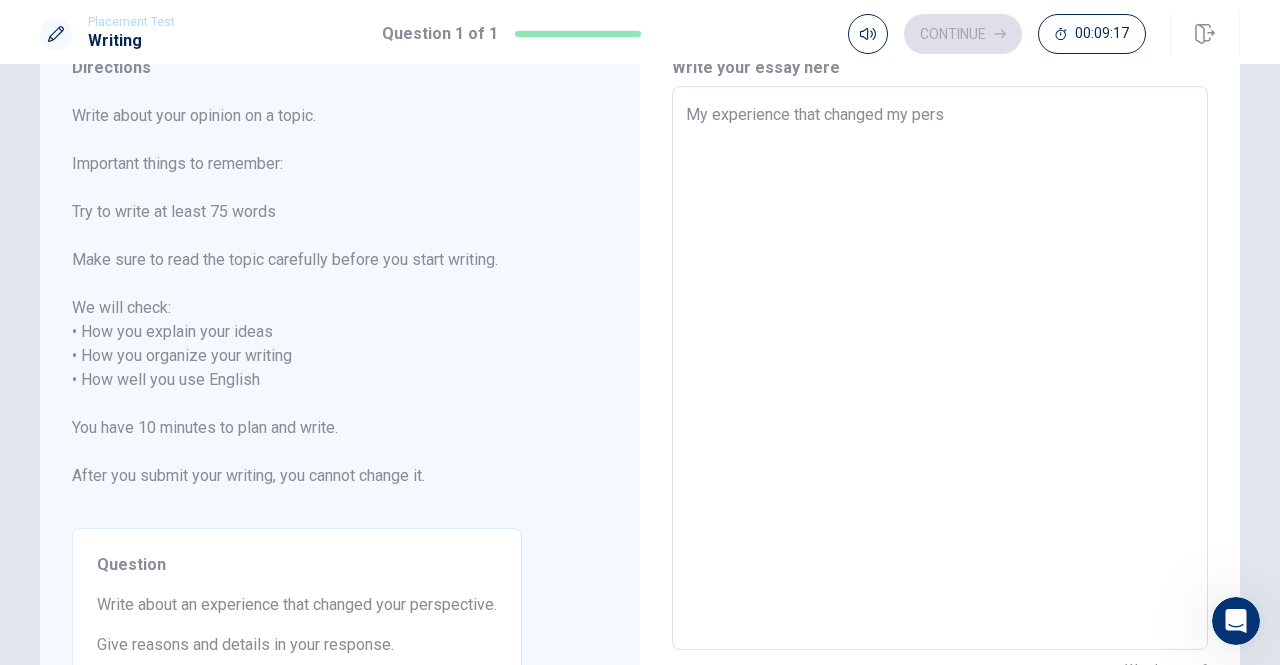 type on "x" 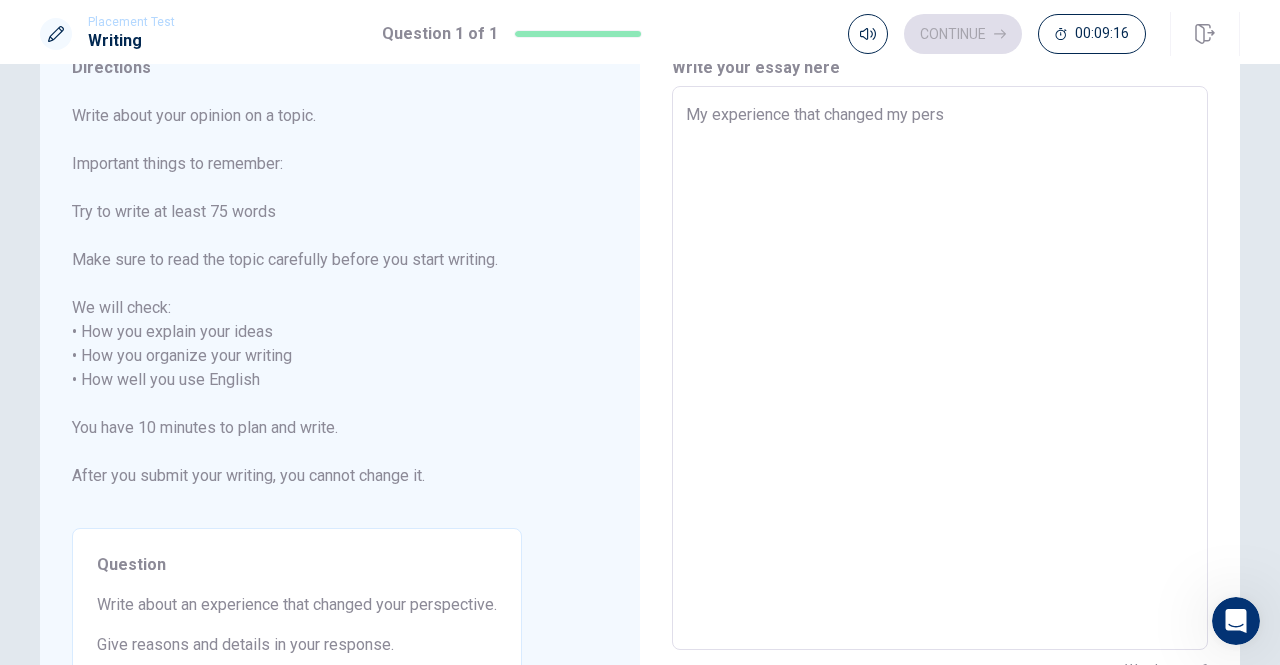 type on "My experience that changed my persp" 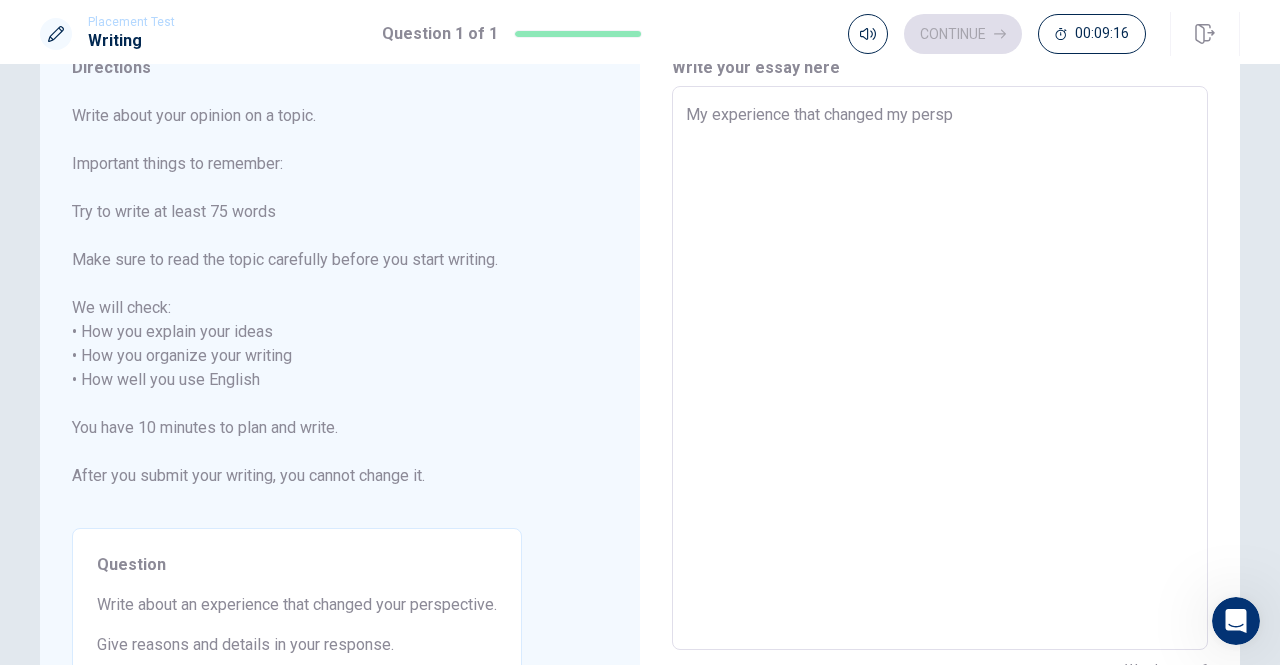 type on "x" 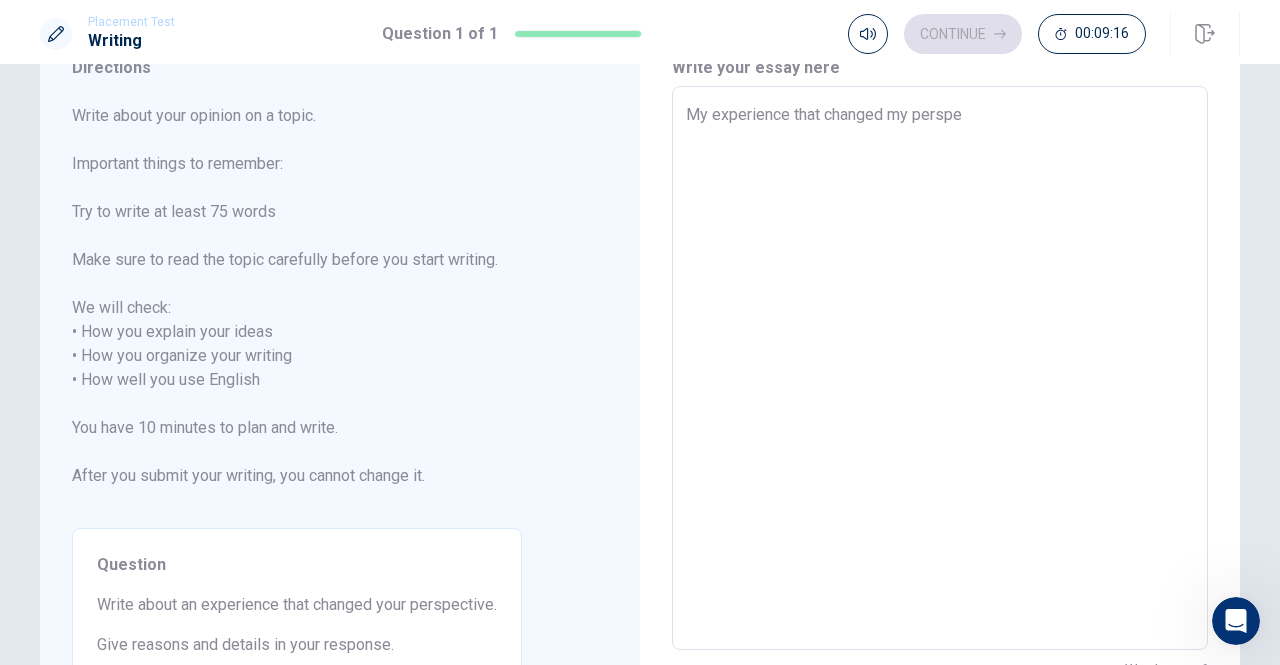 type on "x" 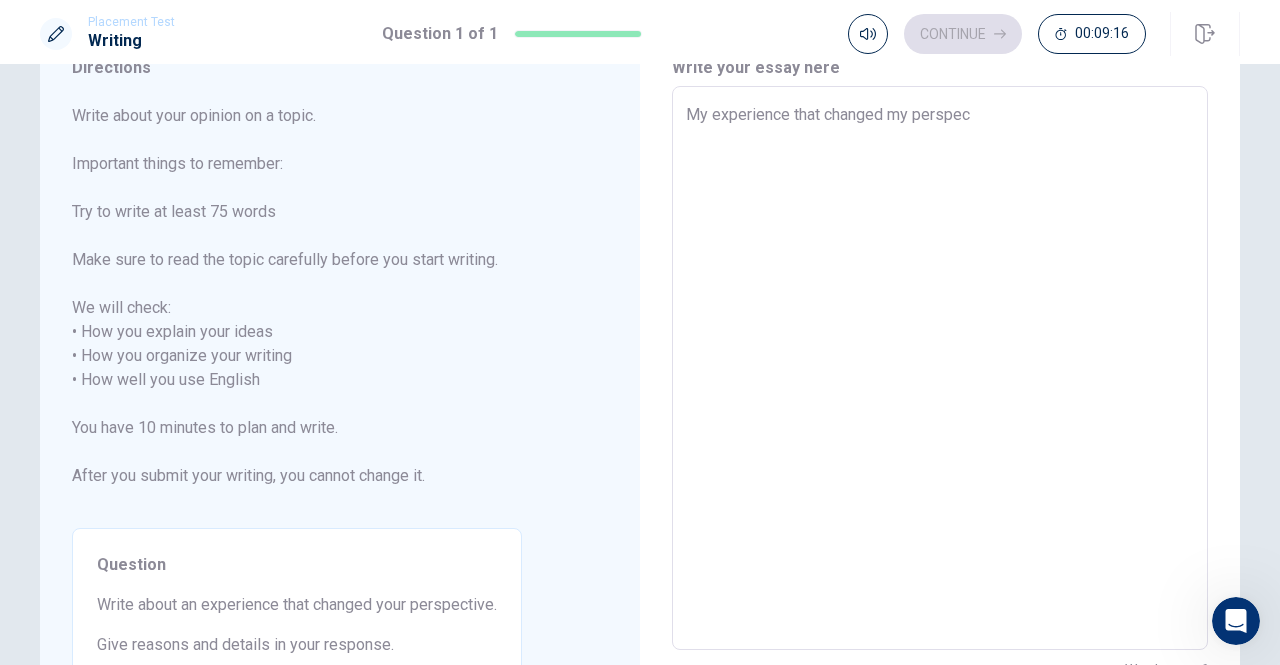 type on "x" 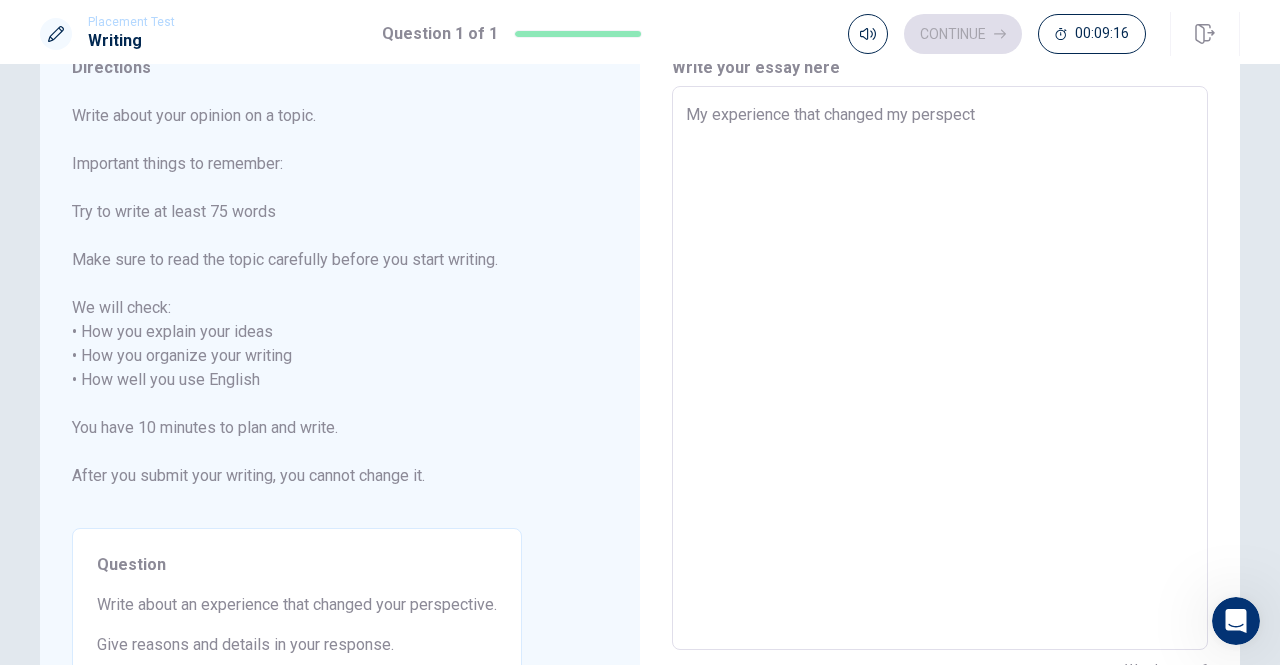 type on "x" 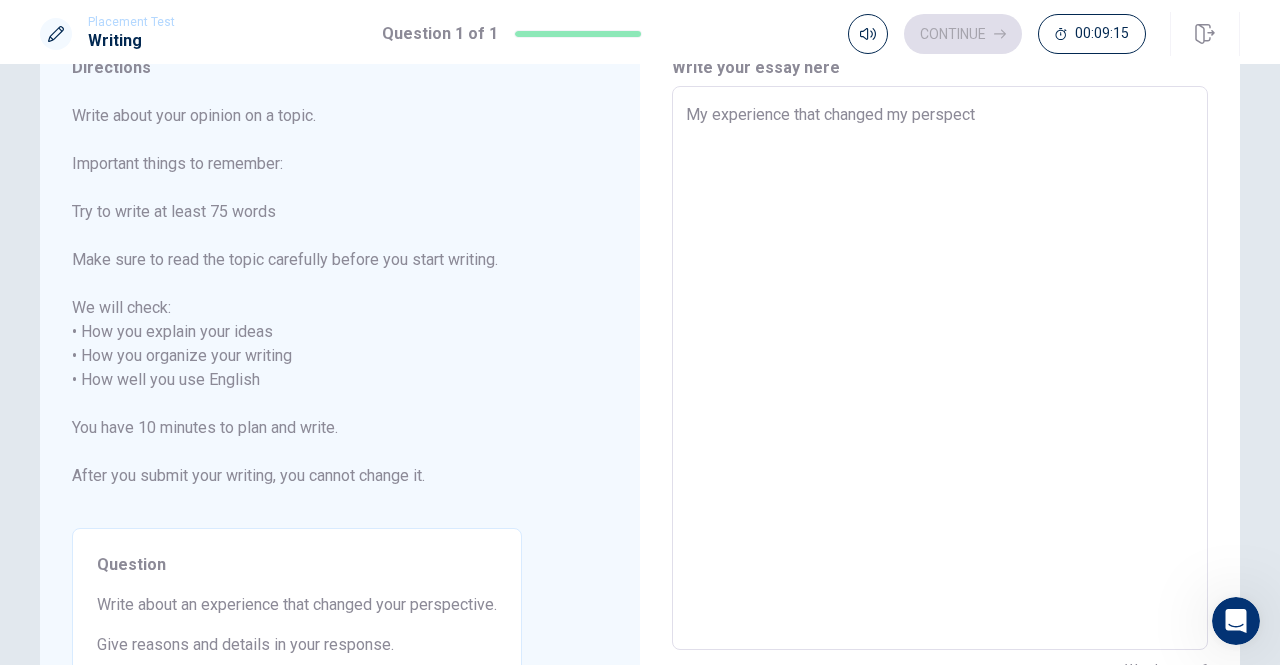 type on "My experience that changed my perspecti" 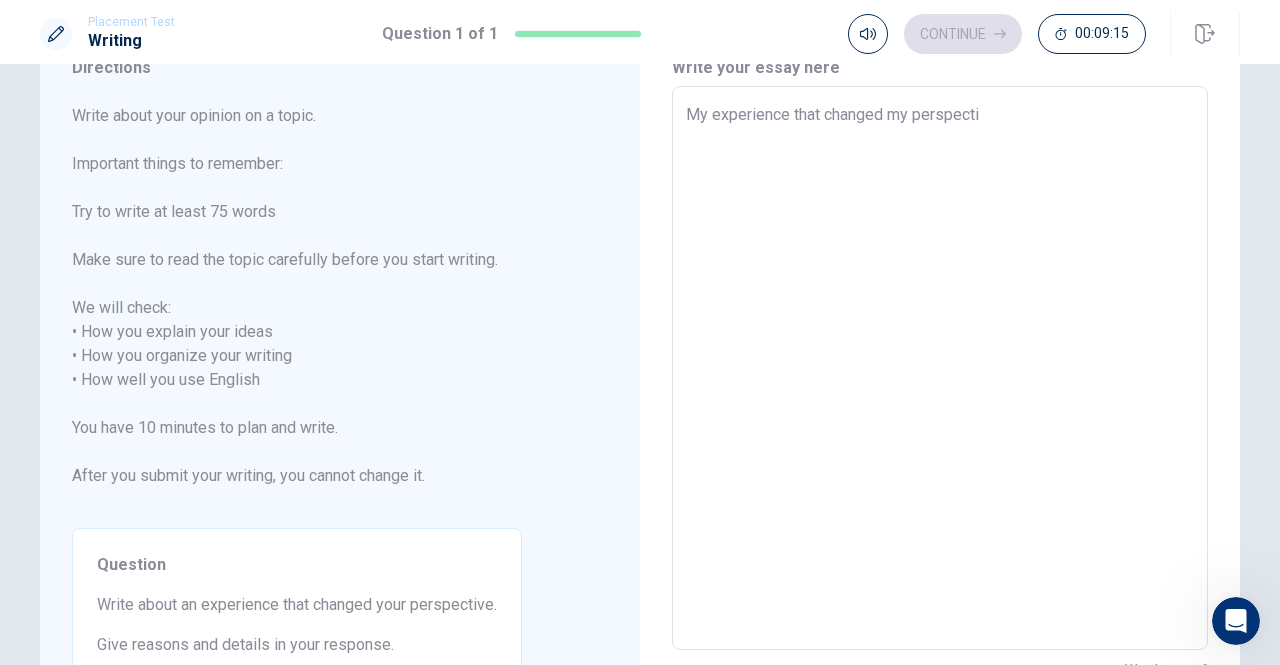 type on "x" 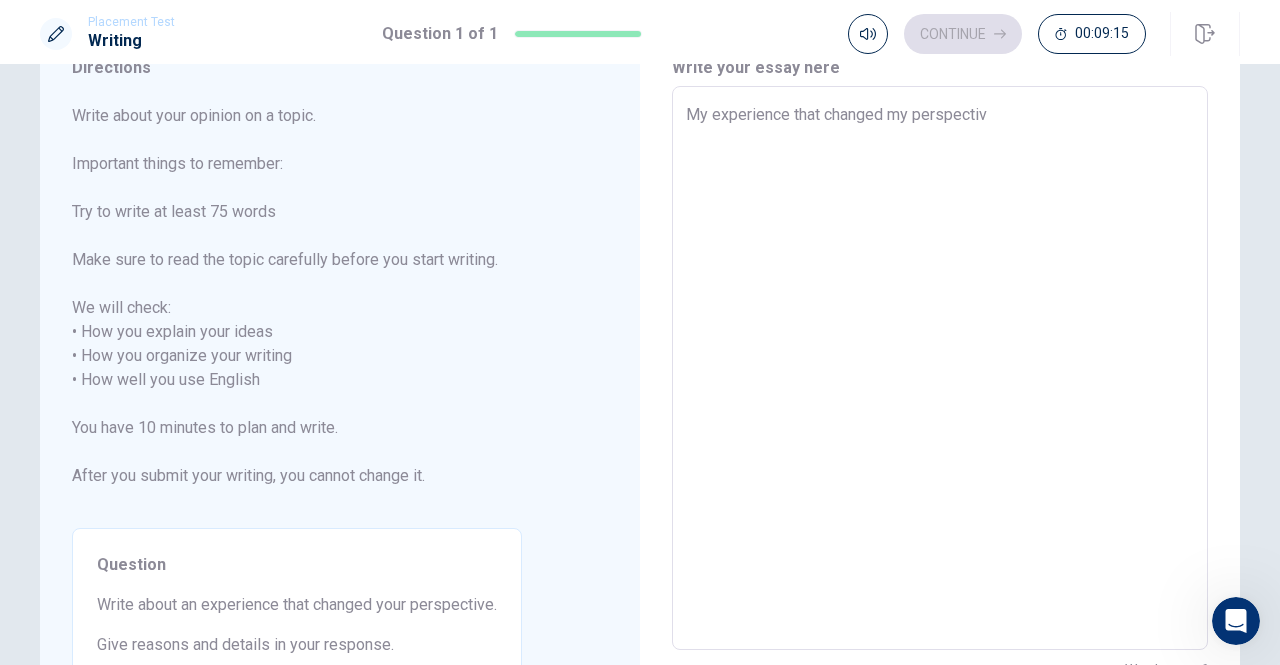 type on "x" 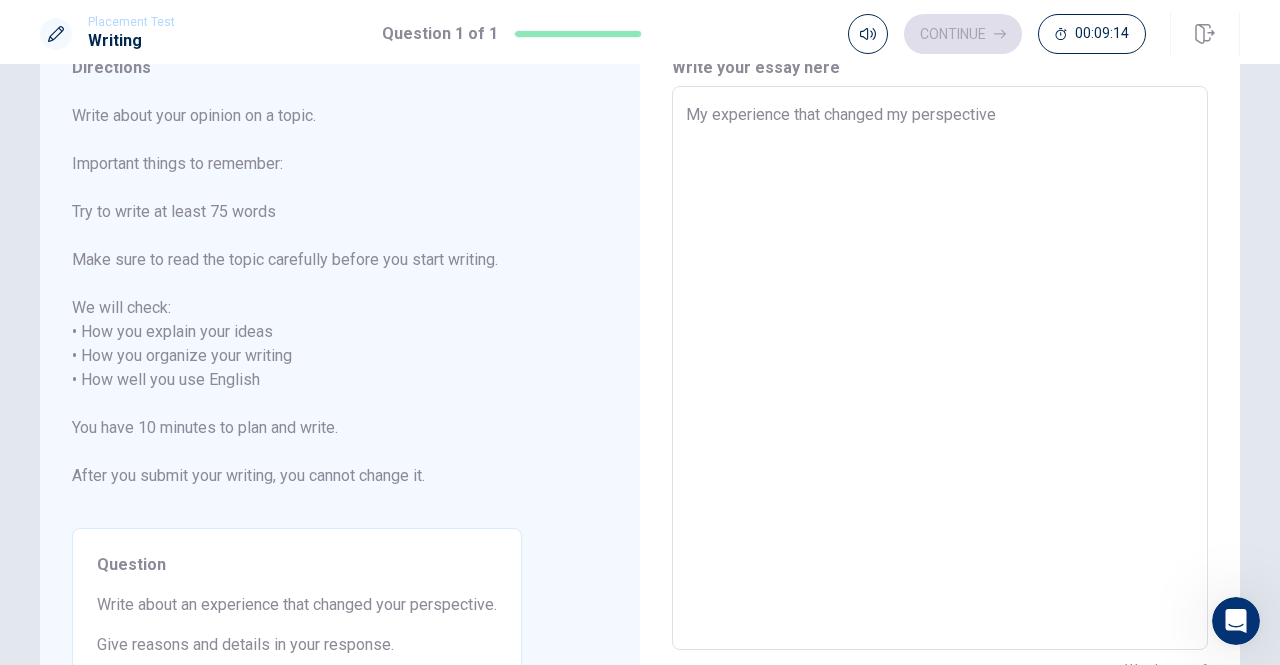 type on "x" 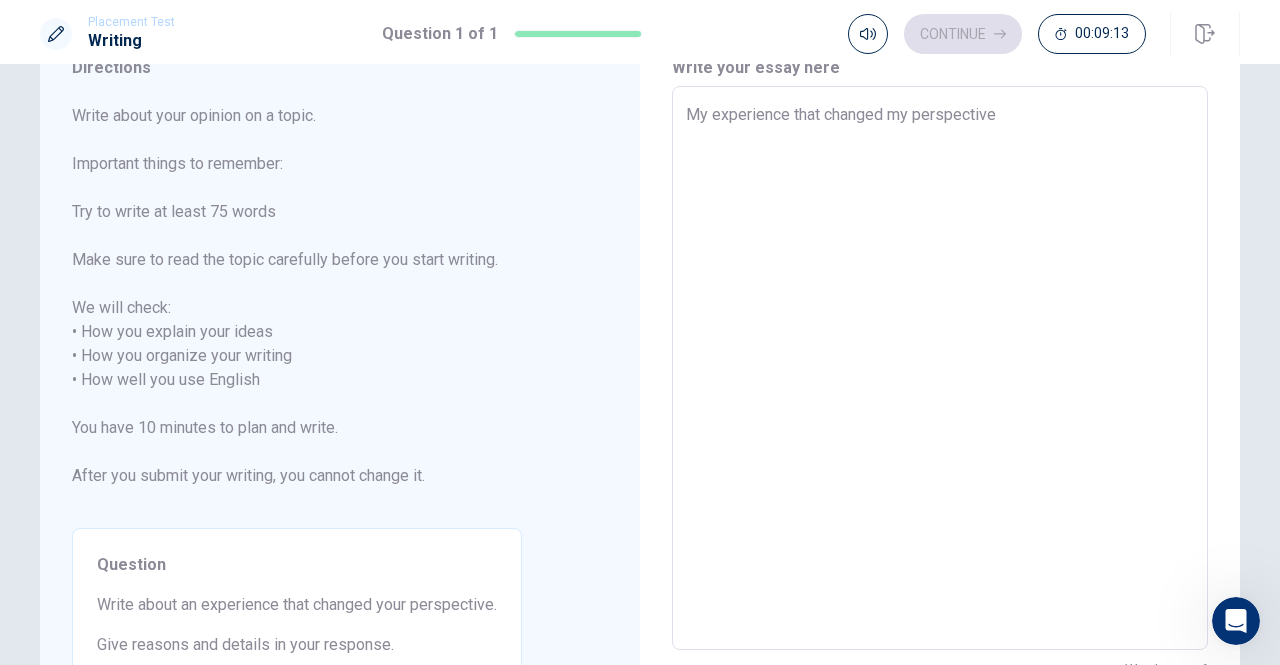 type on "My experience that changed my perspective" 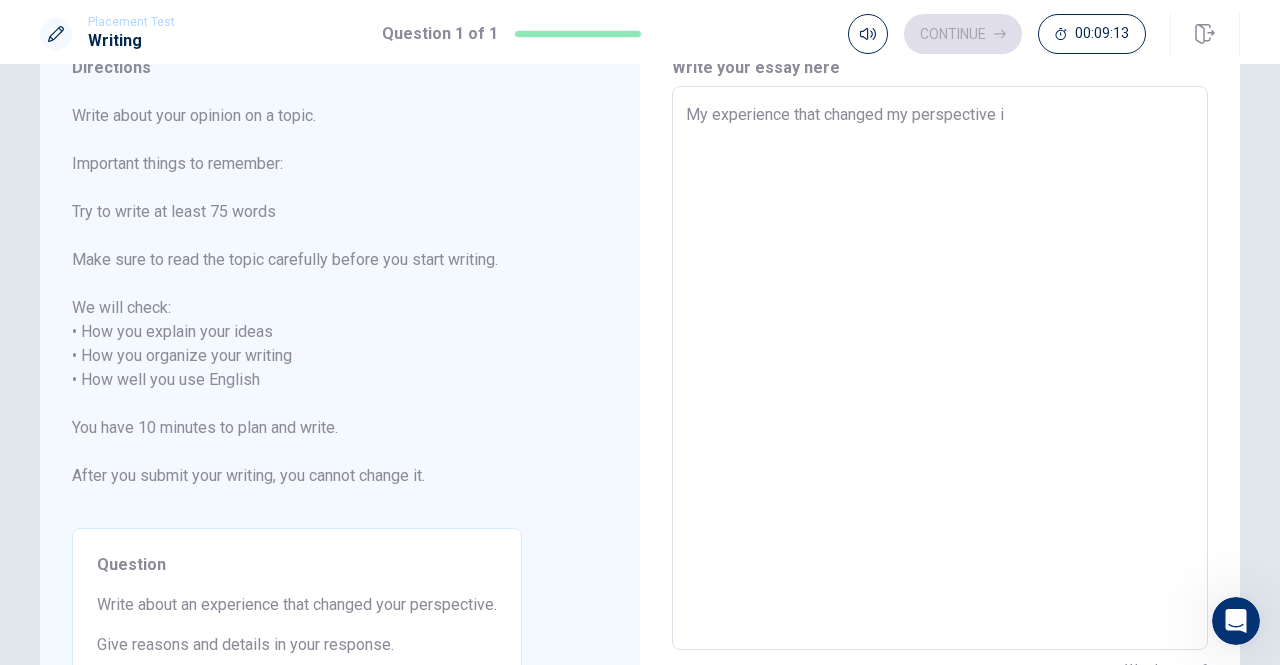 type on "x" 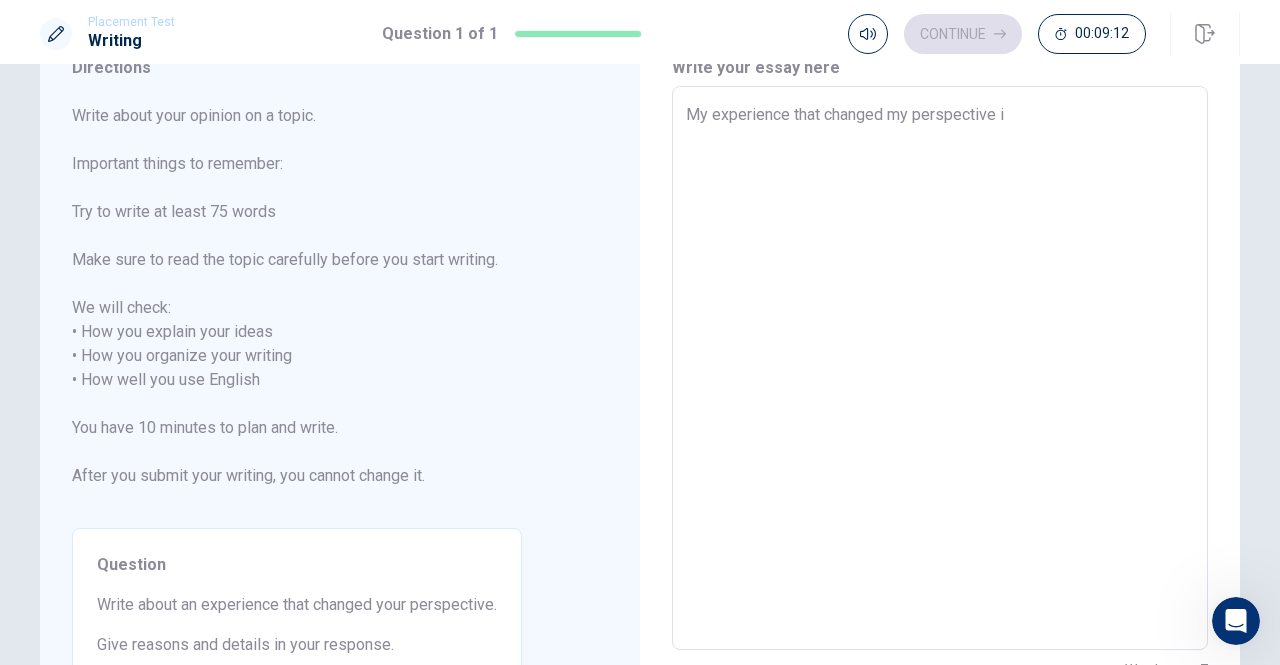 type on "My experience that changed my perspective is" 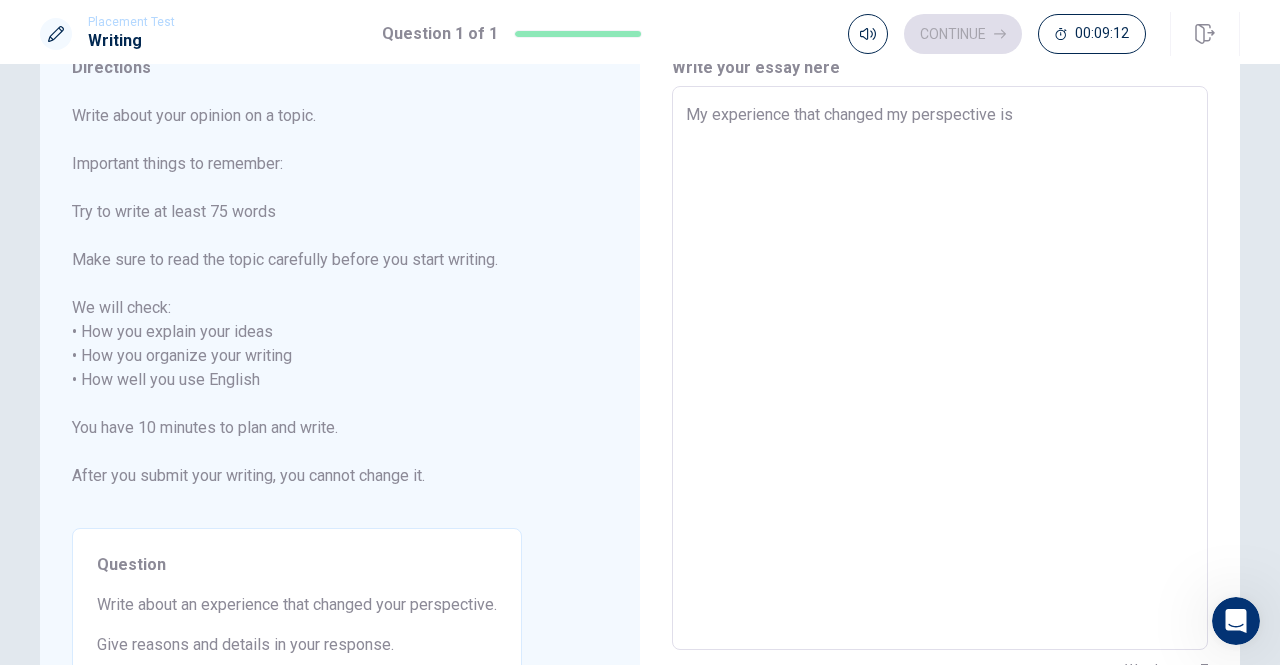 type on "x" 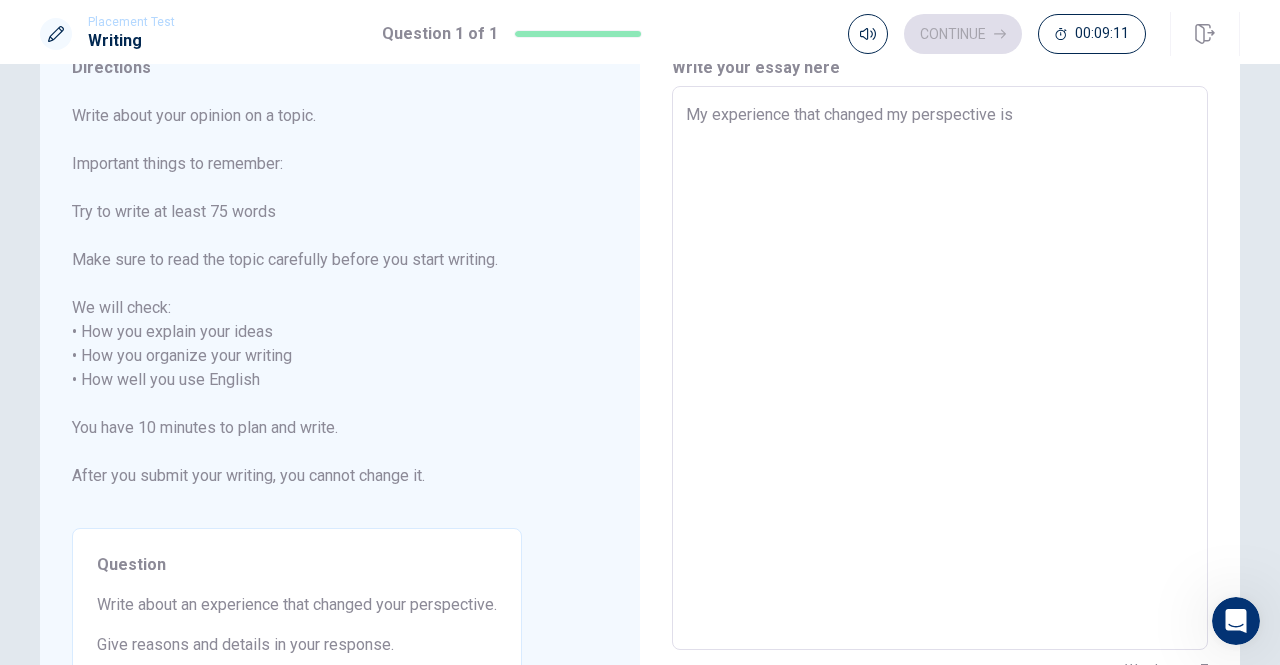 type on "My experience that changed my perspective is" 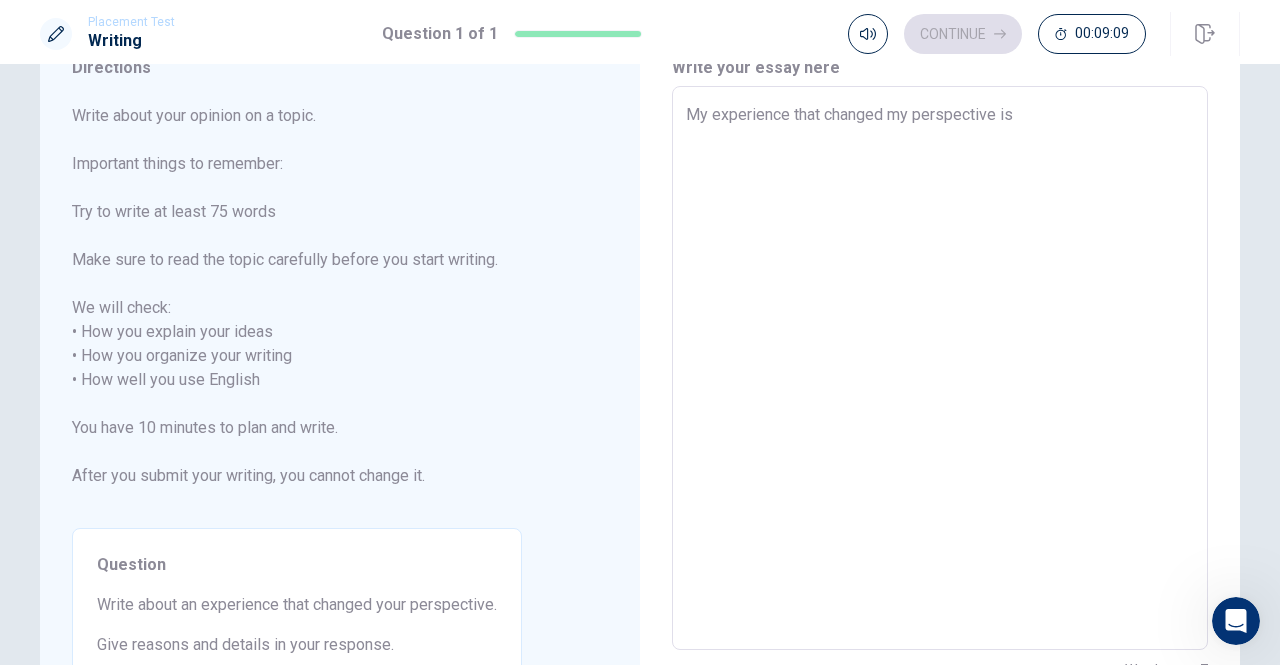 type on "x" 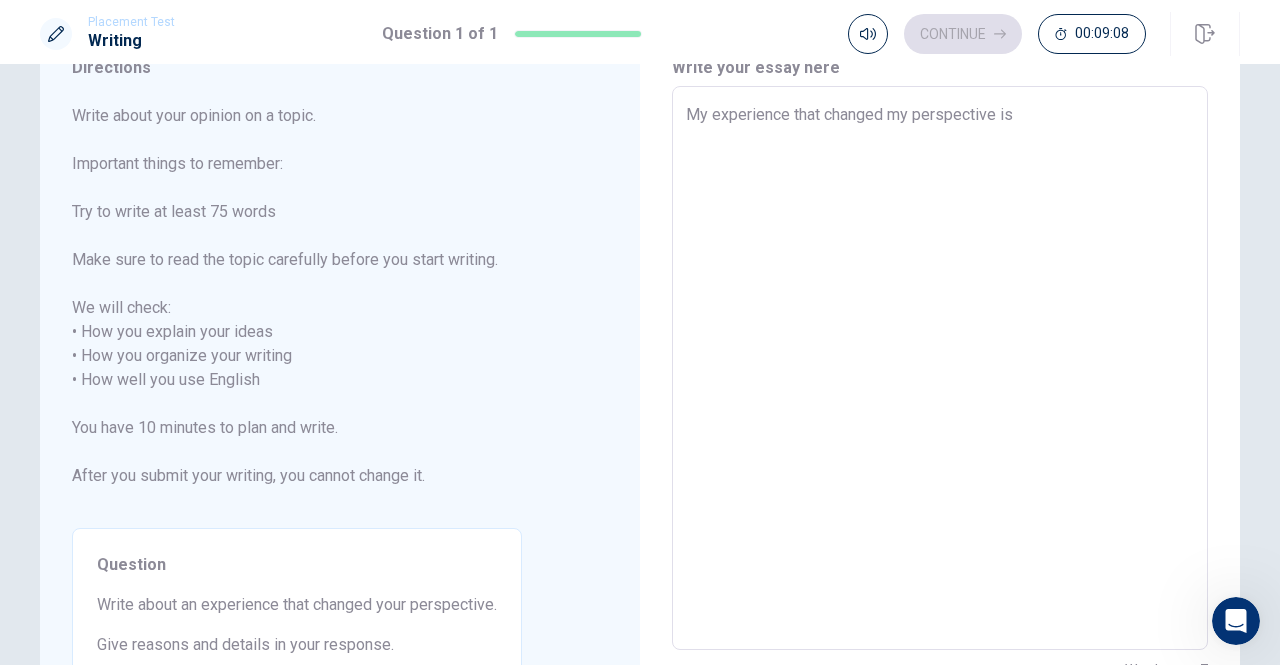 type on "My experience that changed my perspective is g" 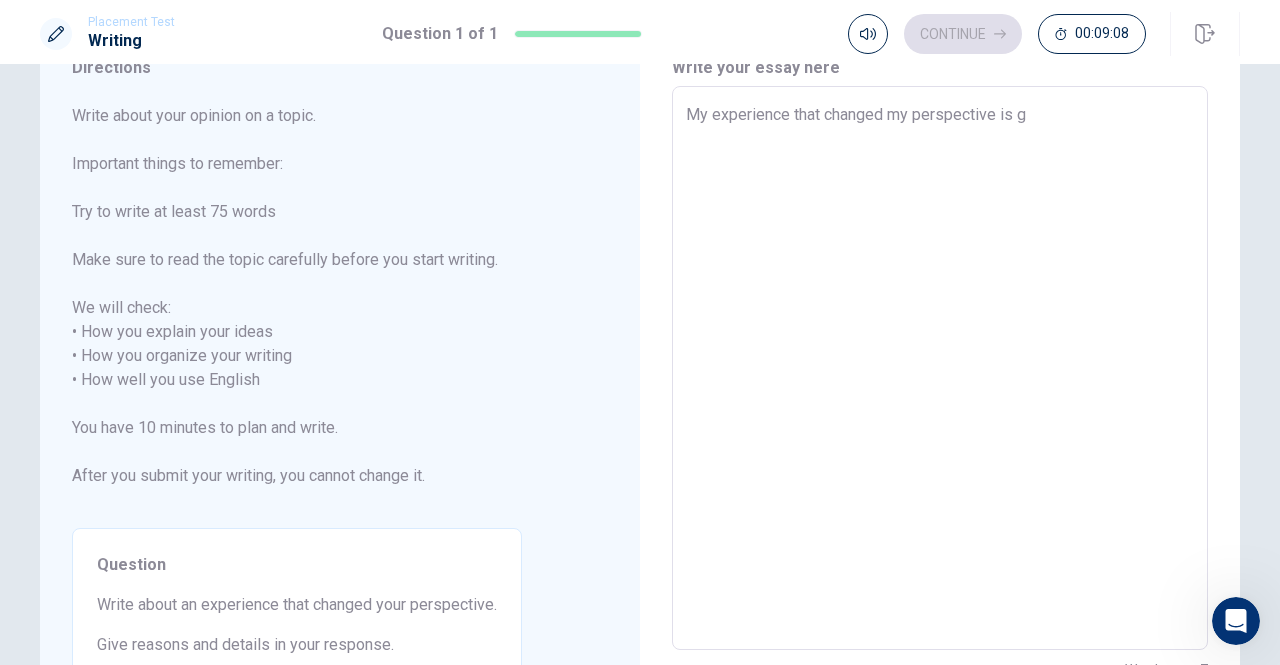 type on "x" 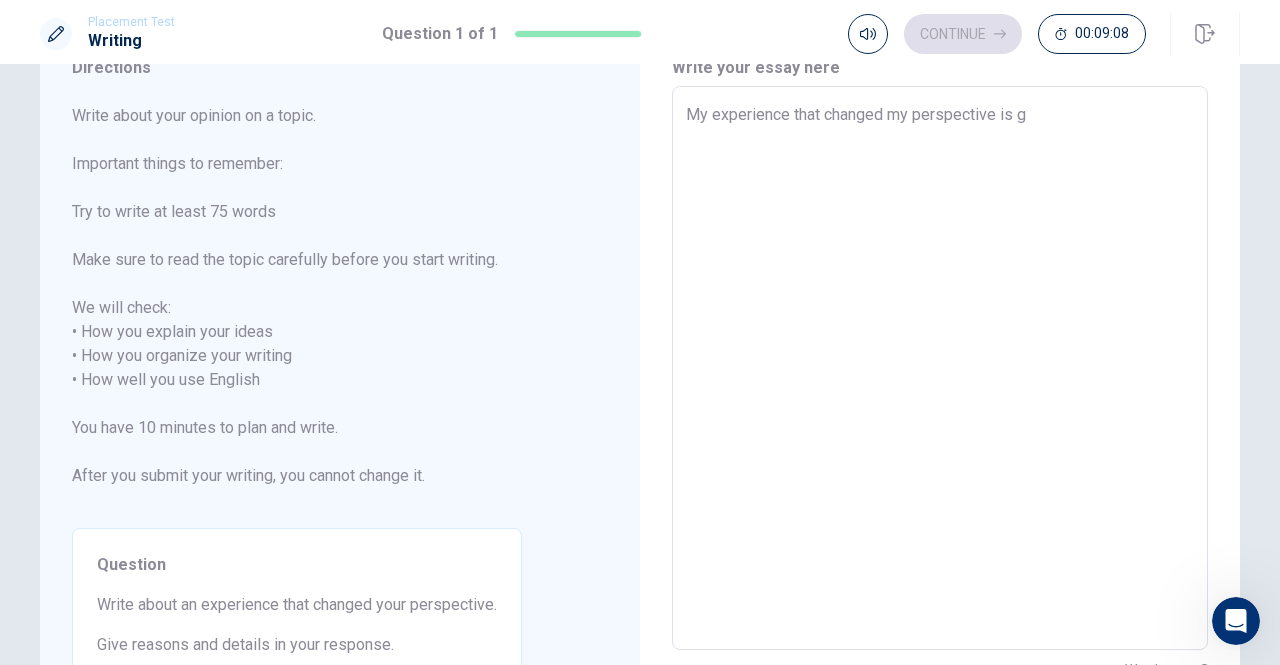 type on "My experience that changed my perspective is gr" 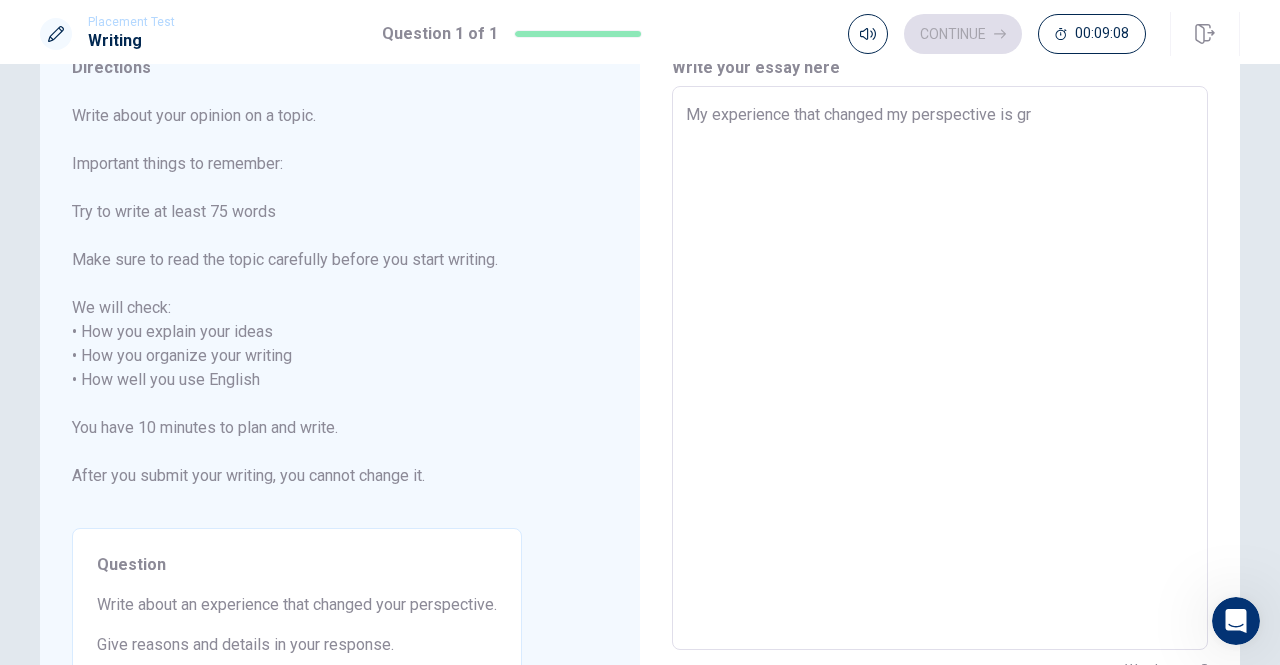 type on "x" 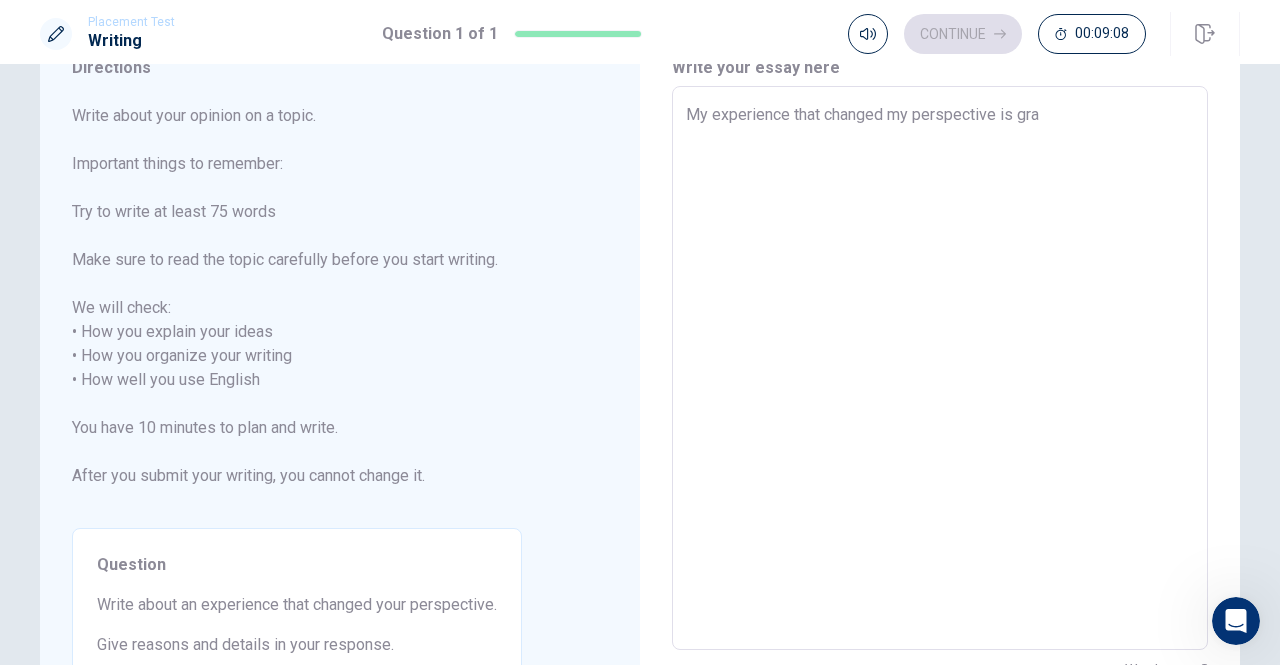 type on "x" 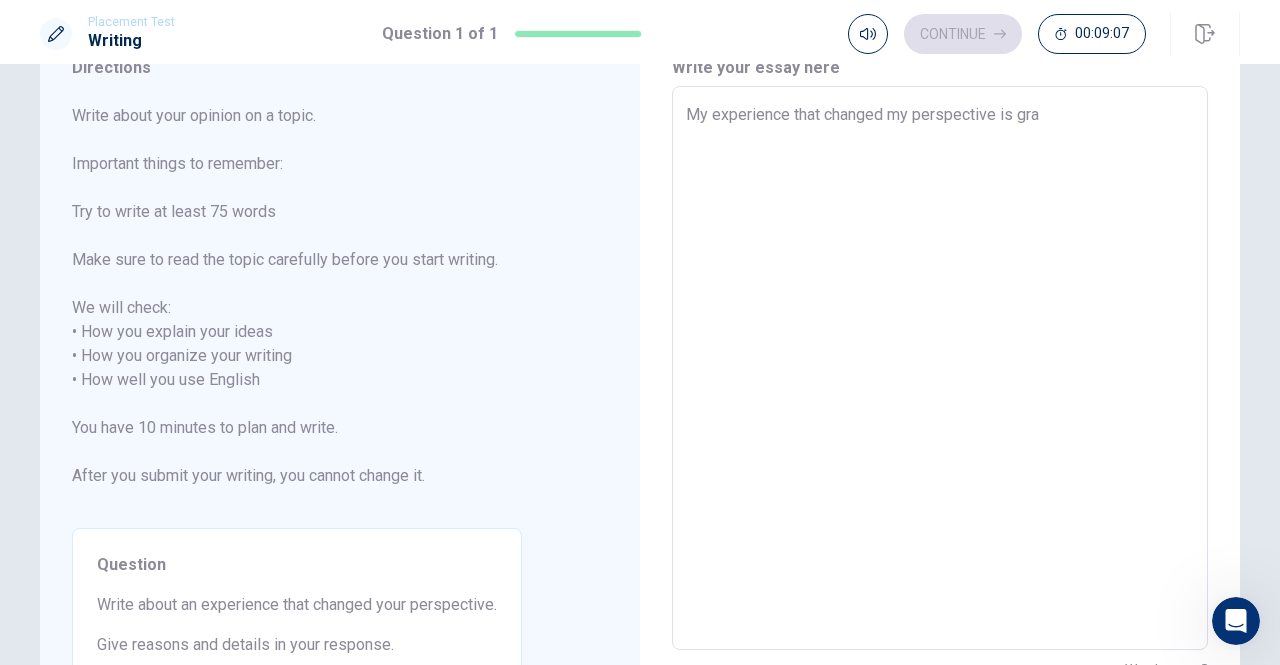 type on "My experience that changed my perspective is grad" 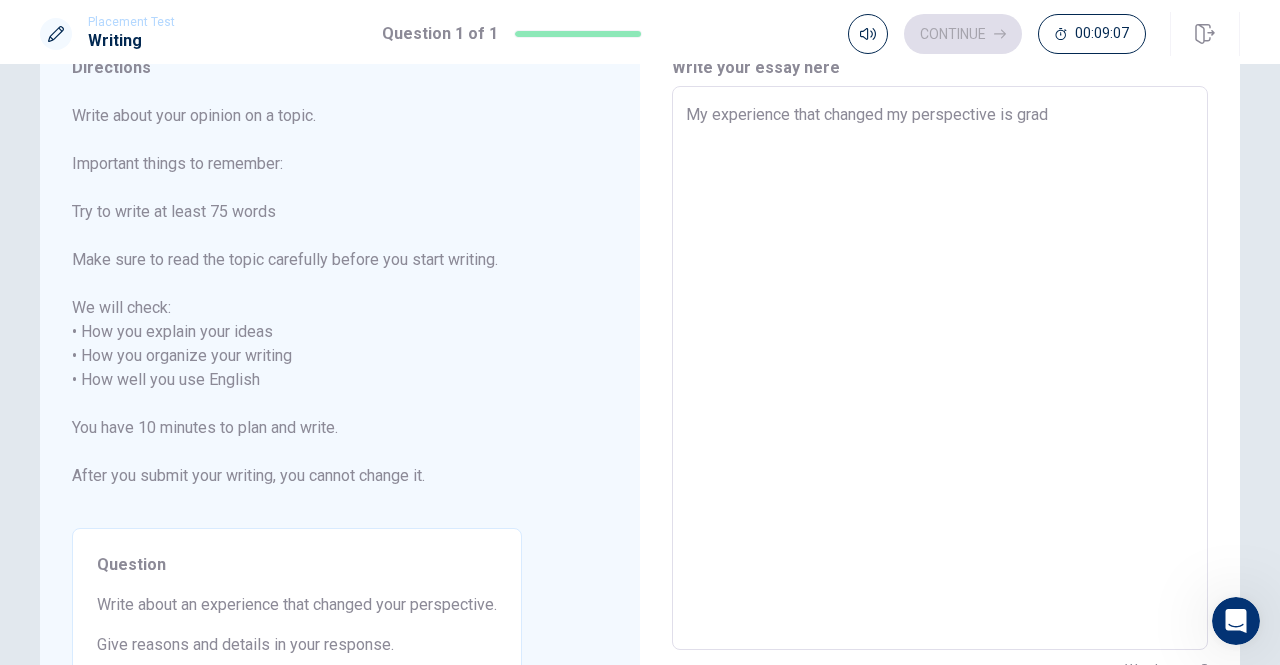type on "x" 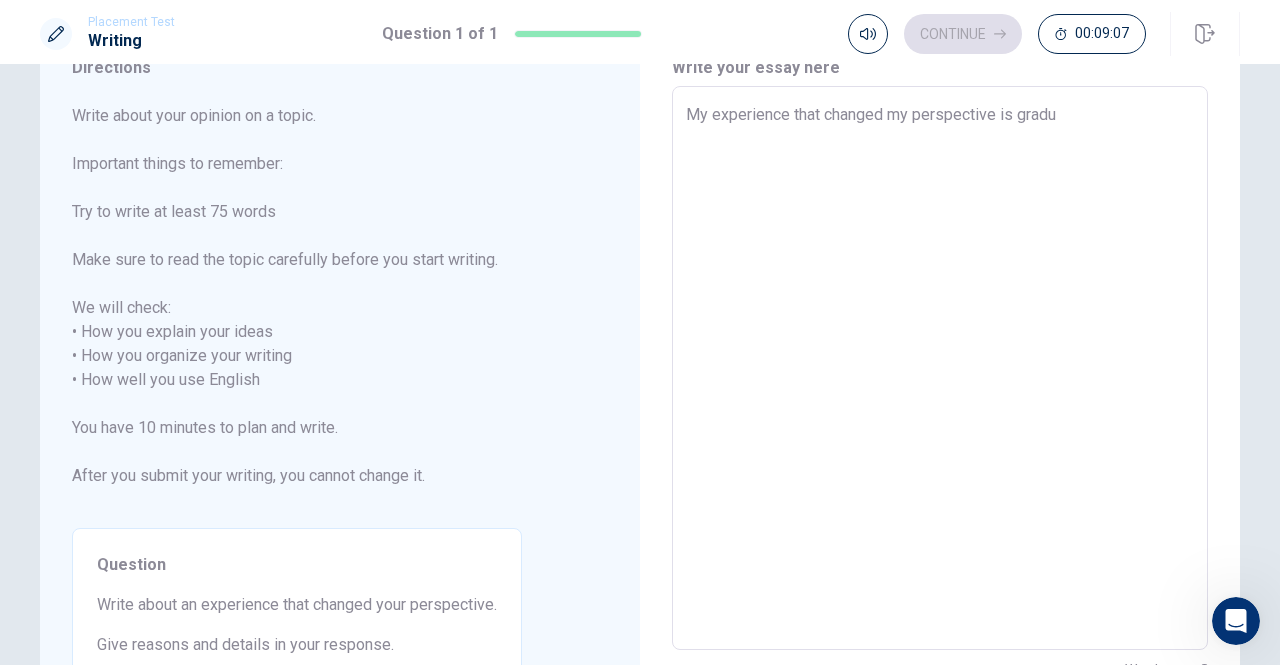 type on "x" 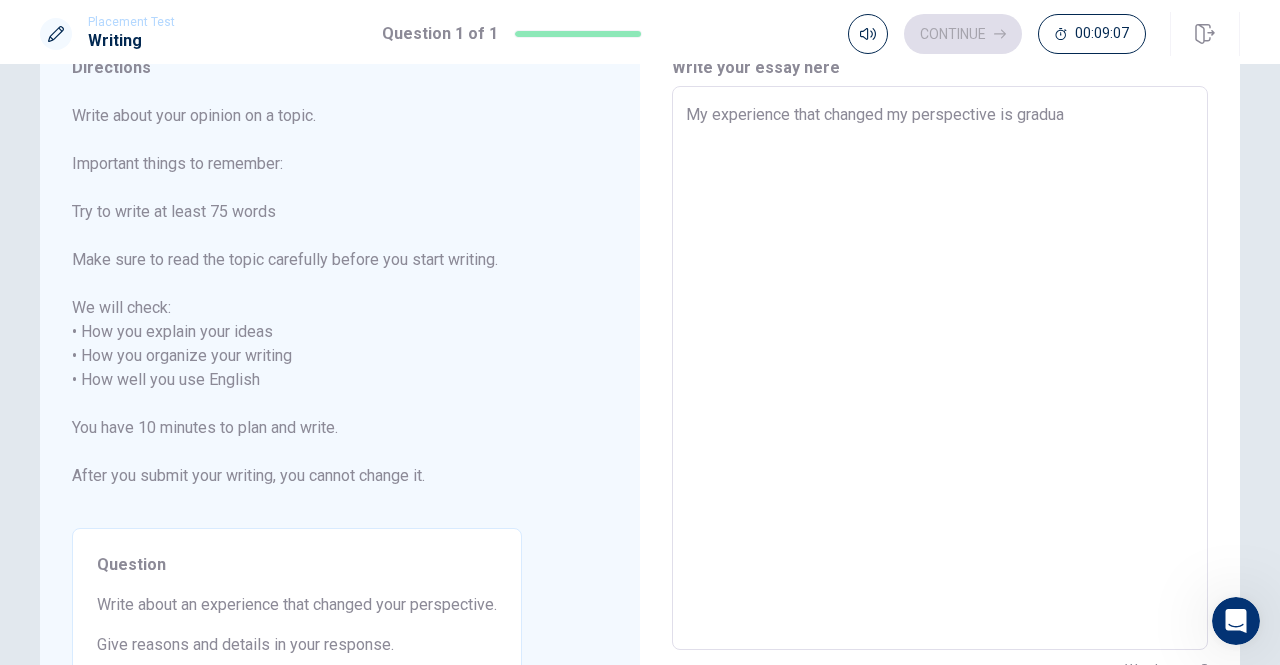 type on "x" 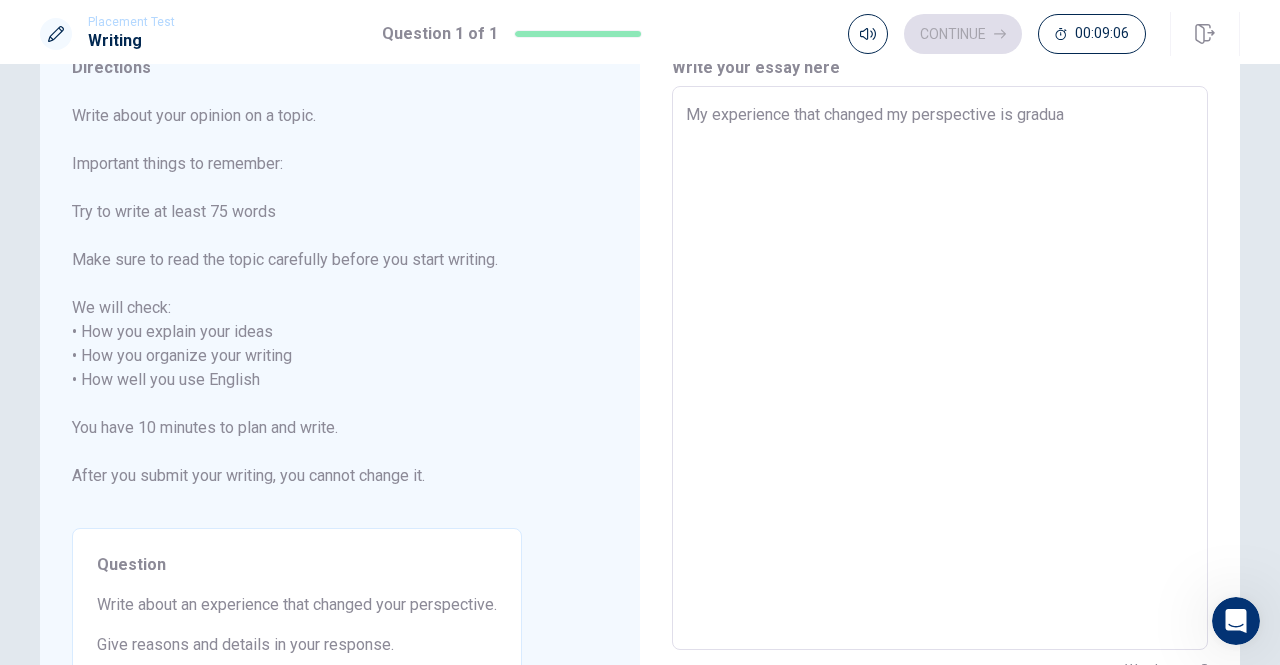 type on "My experience that changed my perspective is graduat" 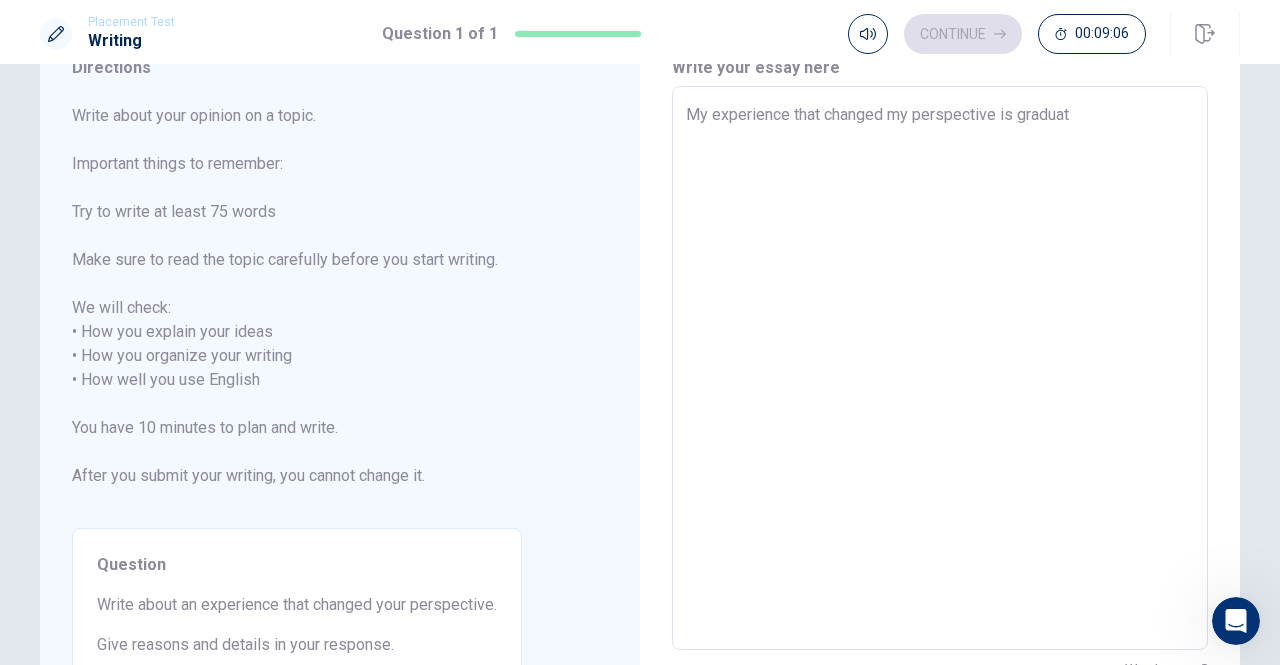 type on "x" 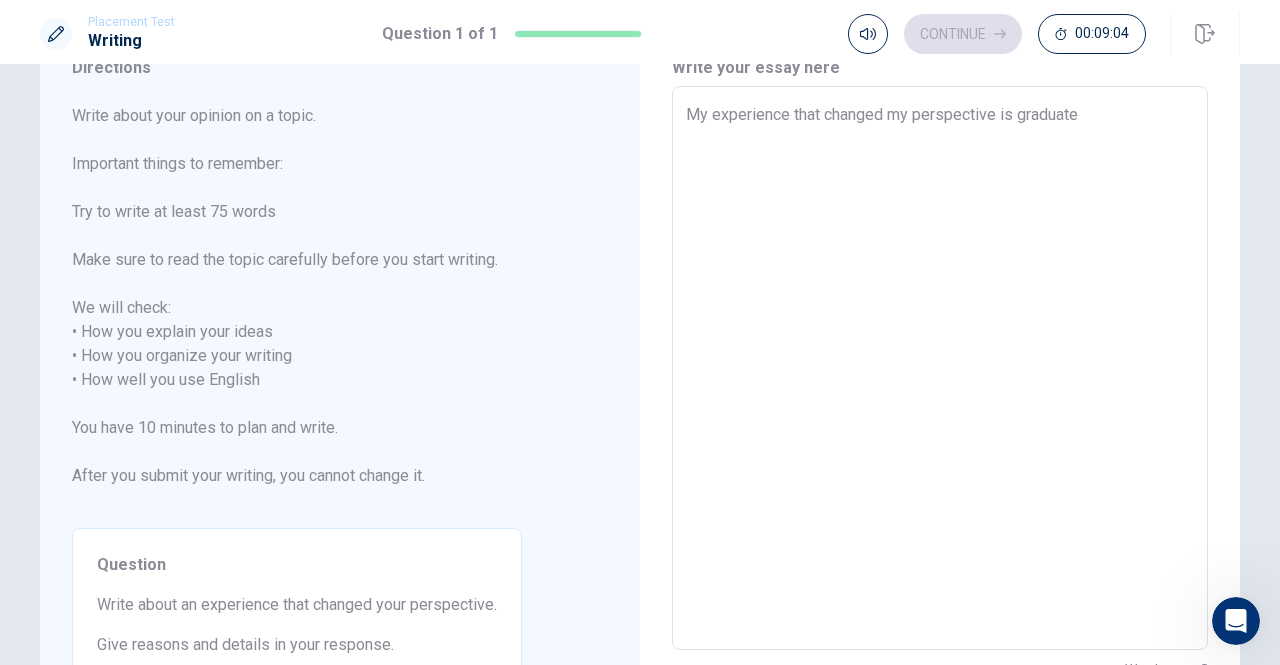 type on "x" 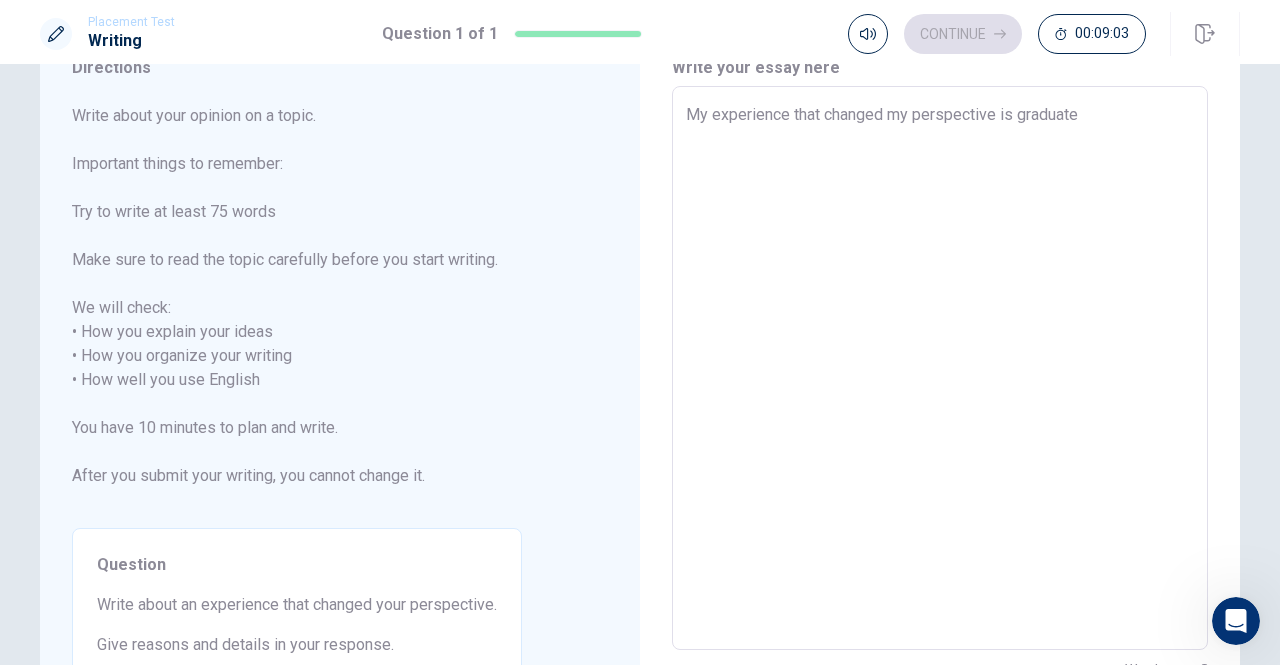type on "My experience that changed my perspective is graduate r" 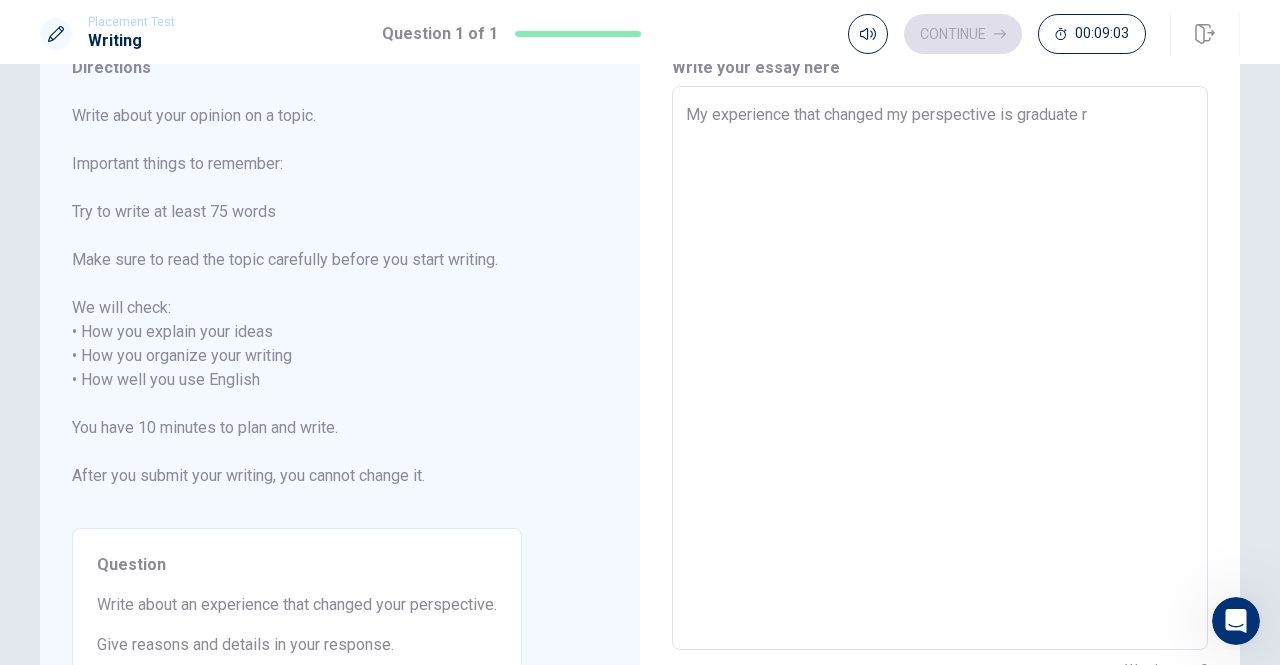 type on "x" 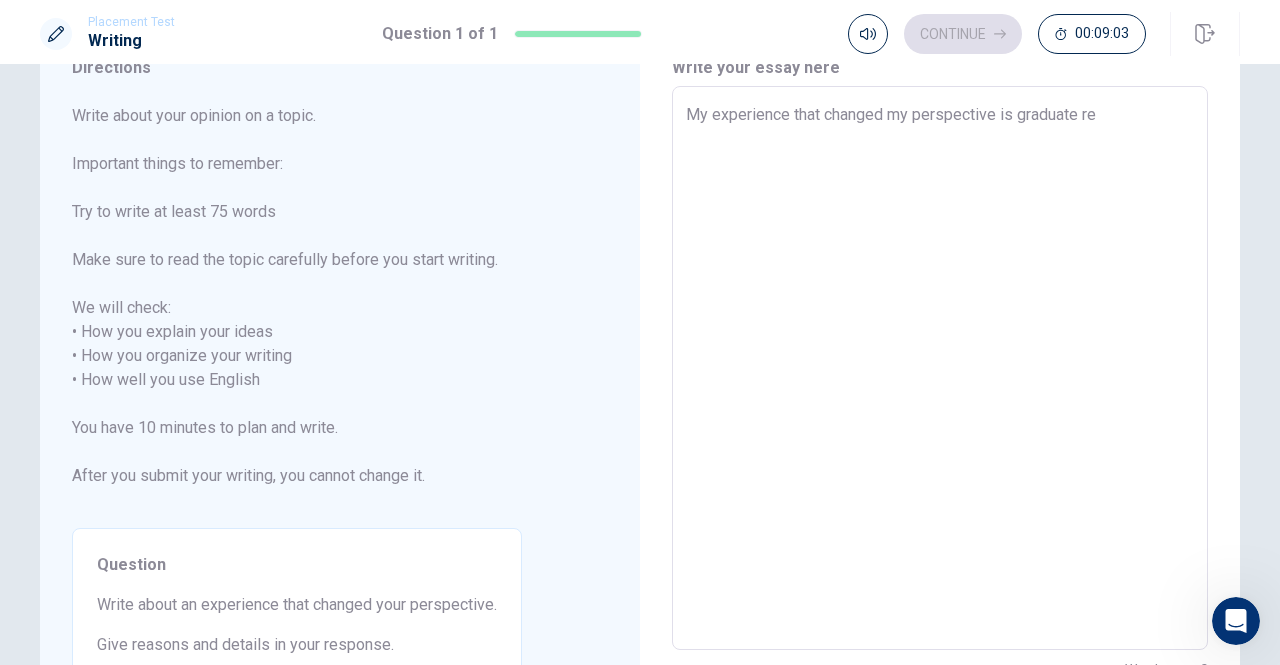 type on "x" 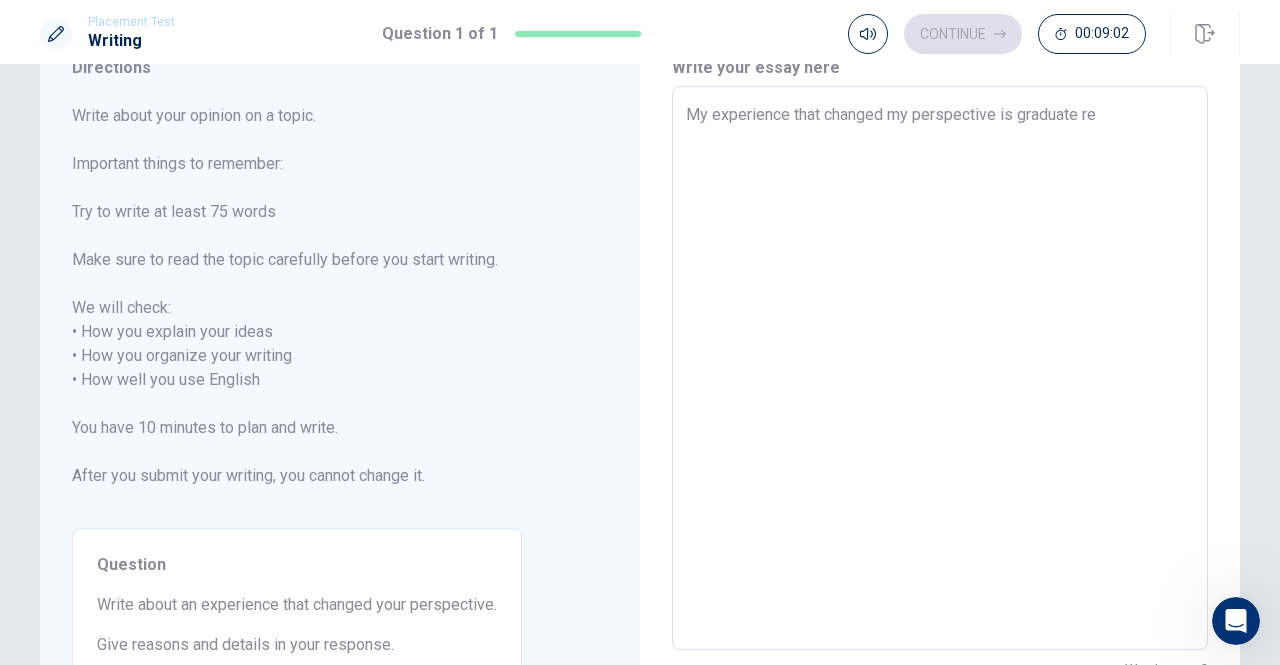 type on "My experience that changed my perspective is graduate res" 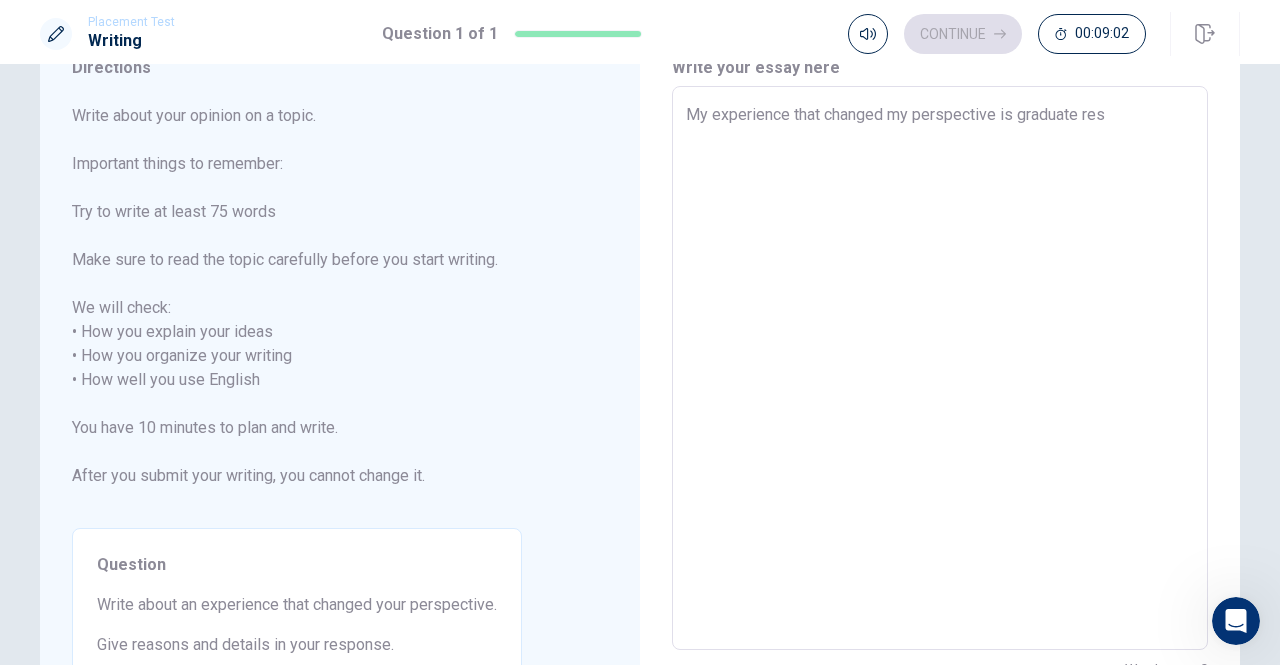 type on "x" 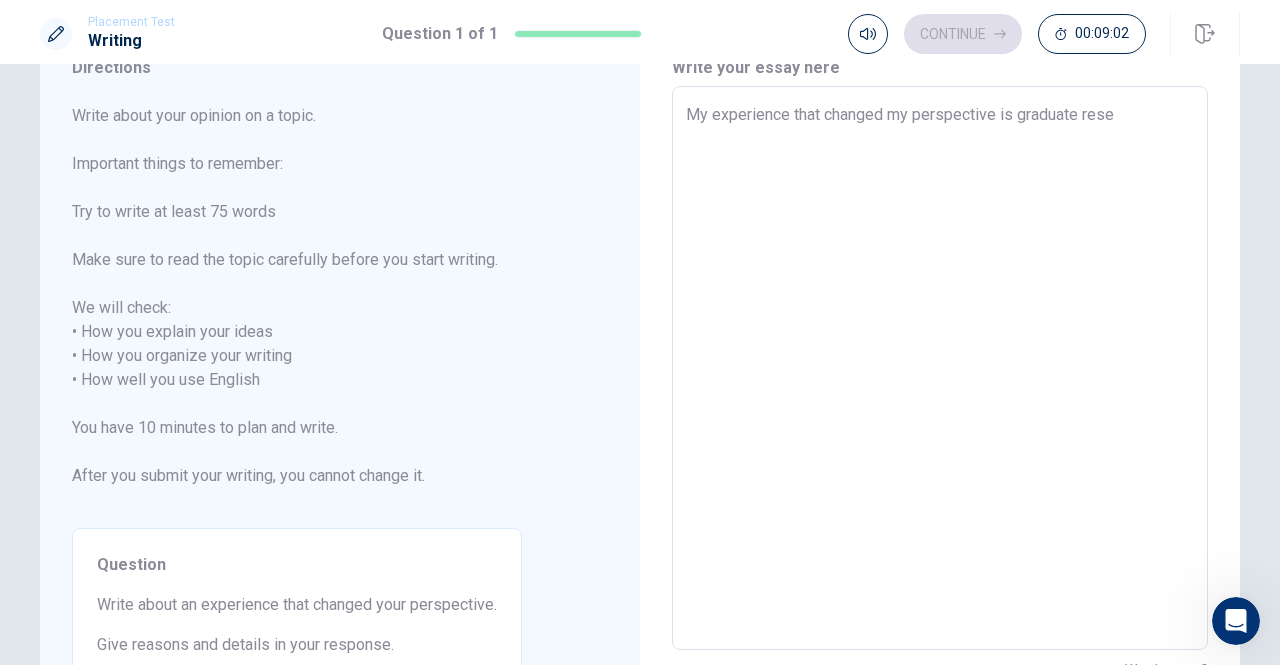 type on "My experience that changed my perspective is graduate [PERSON_NAME]" 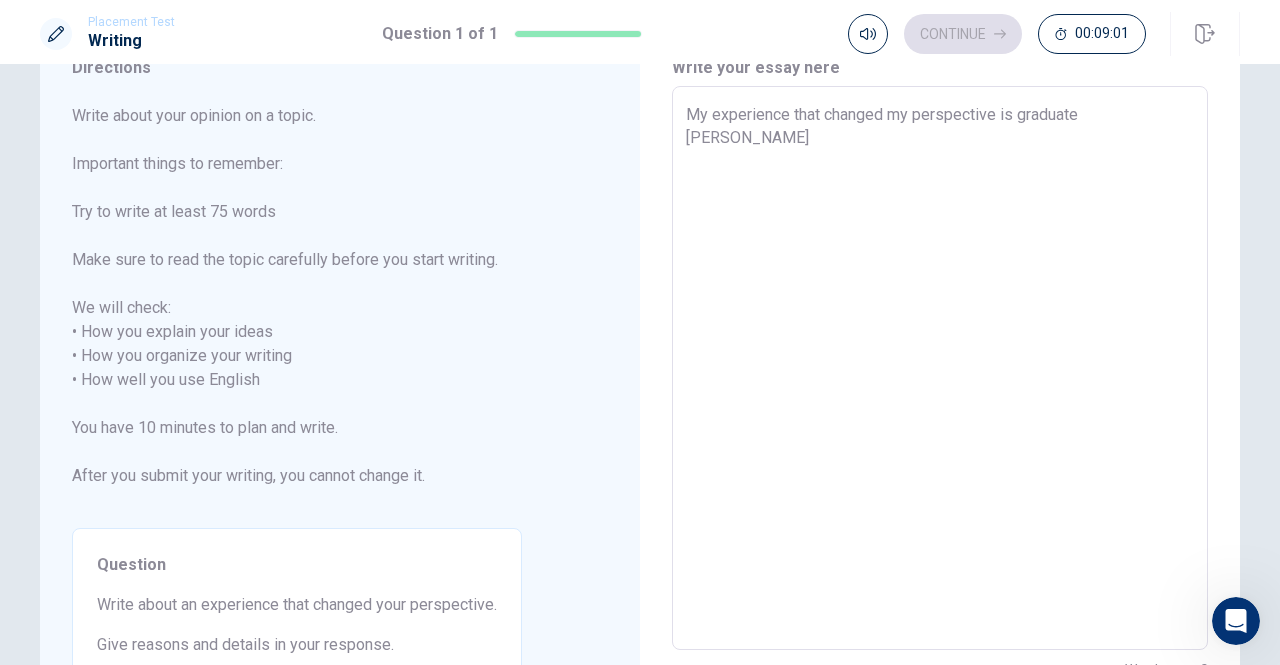 type on "x" 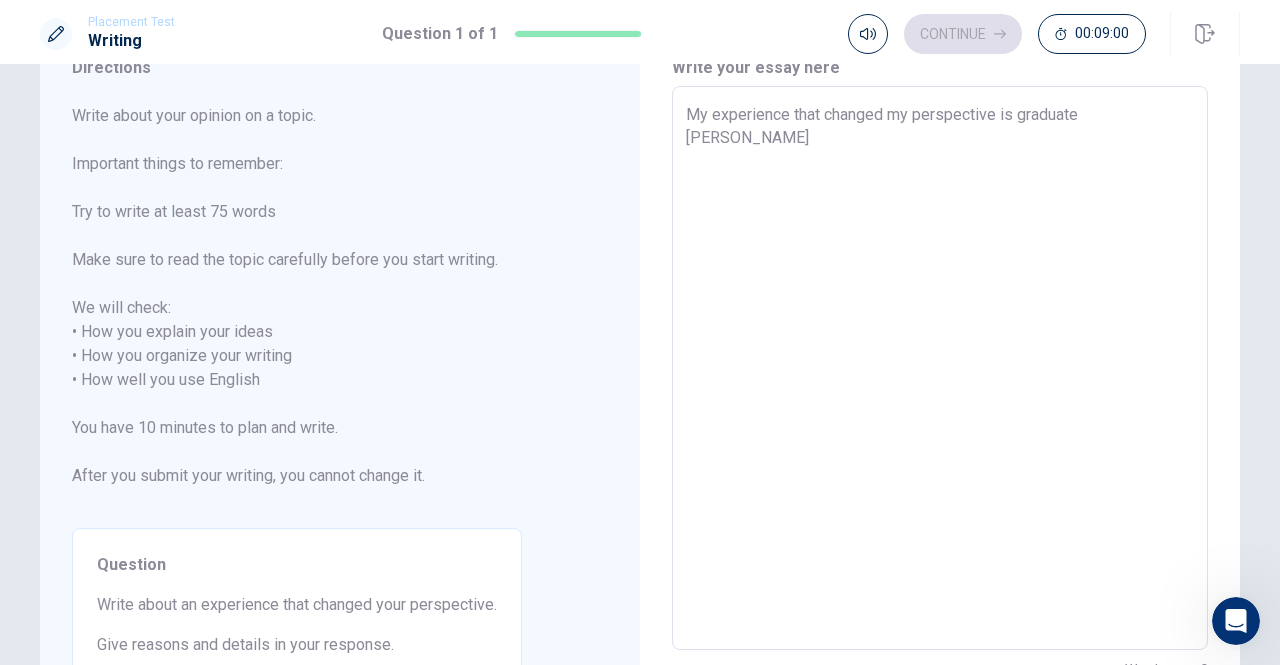 type on "My experience that changed my perspective is graduate reserc" 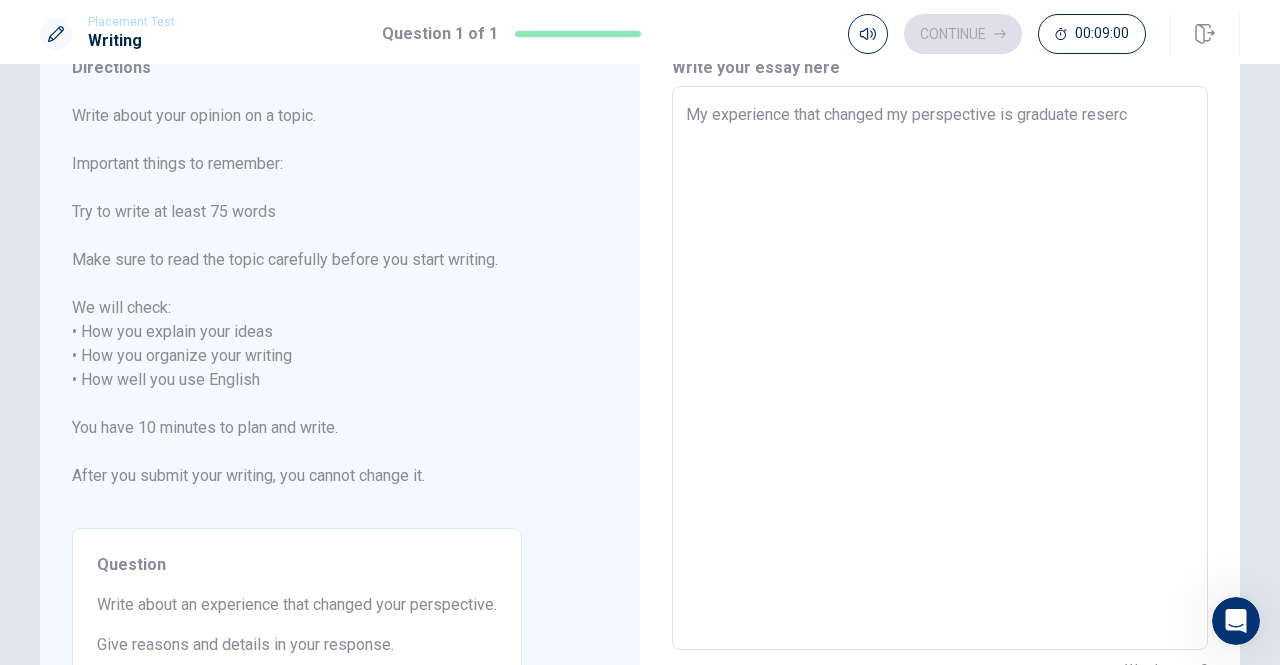 type on "x" 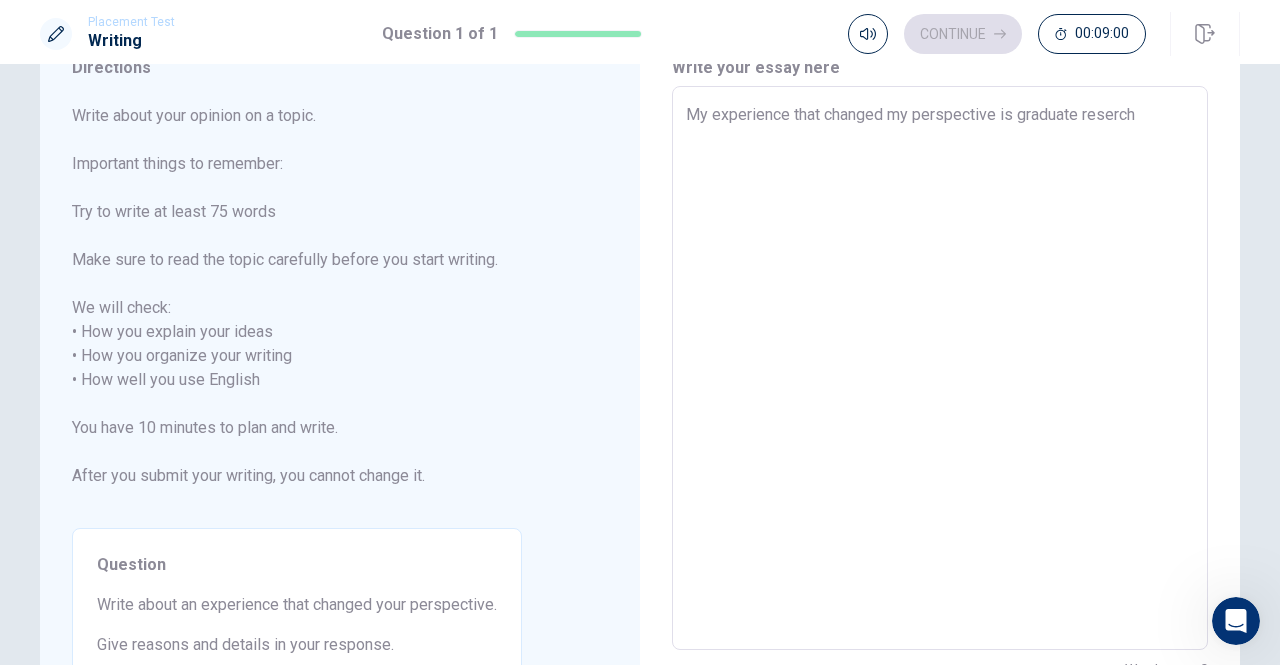 type on "x" 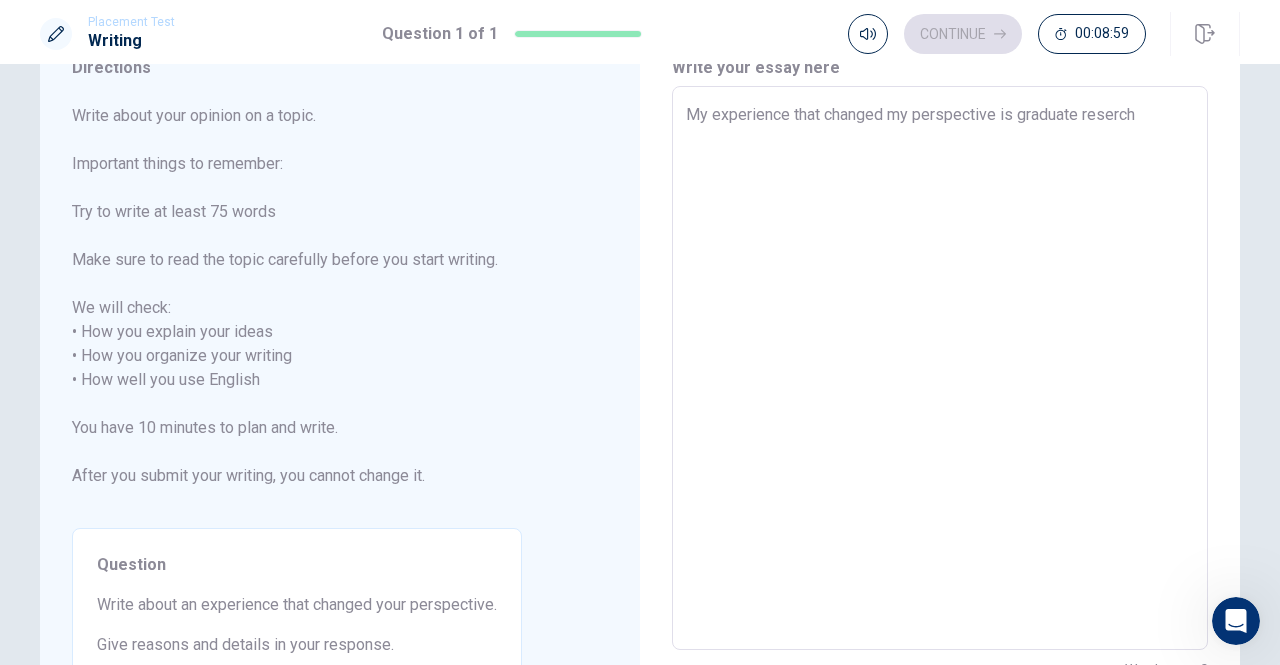 type on "My experience that changed my perspective is graduate reserch o" 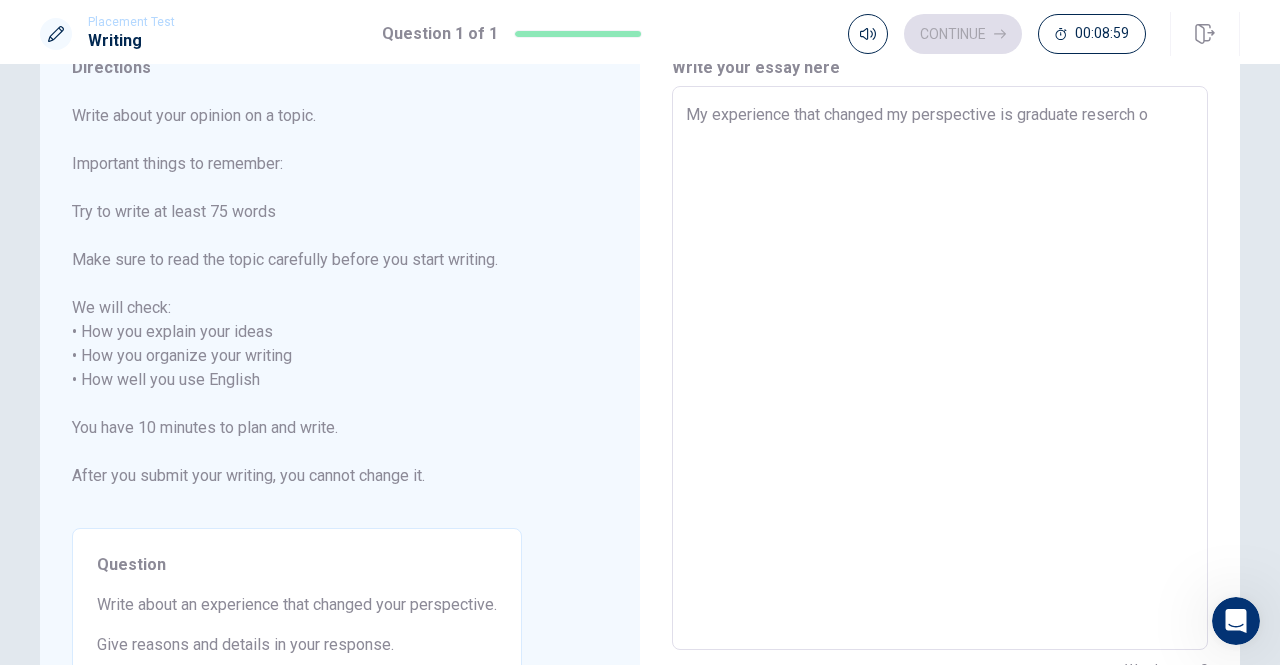 type on "x" 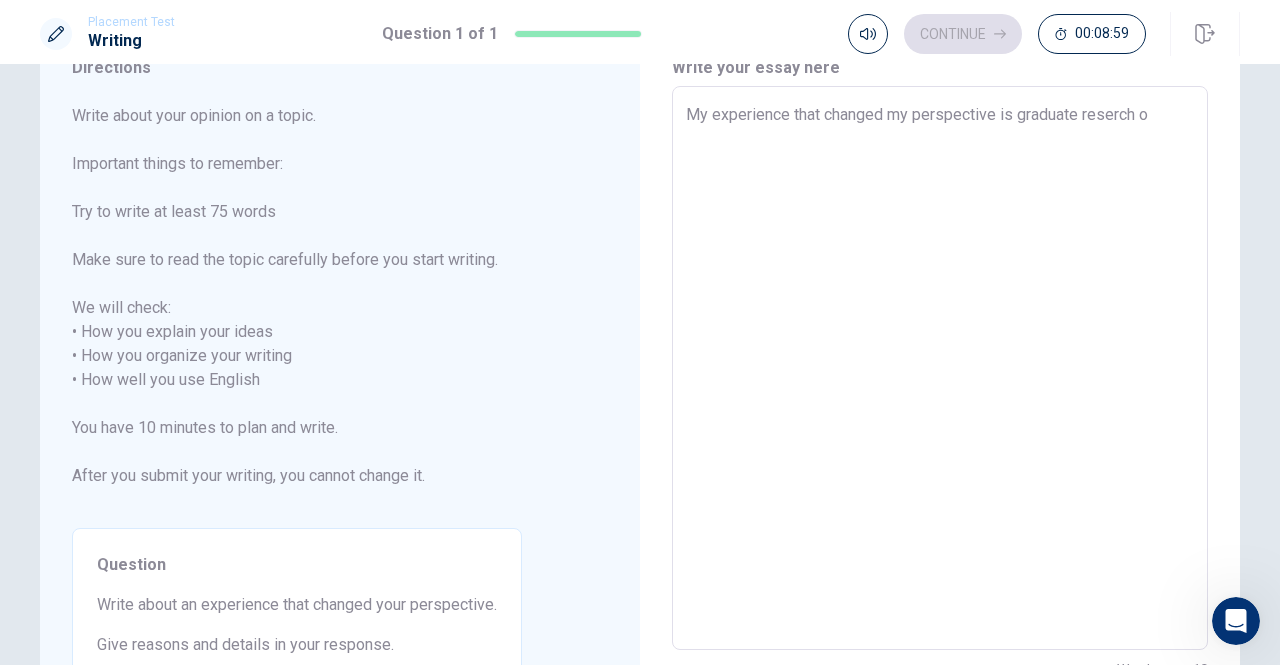 type on "My experience that changed my perspective is graduate reserch on" 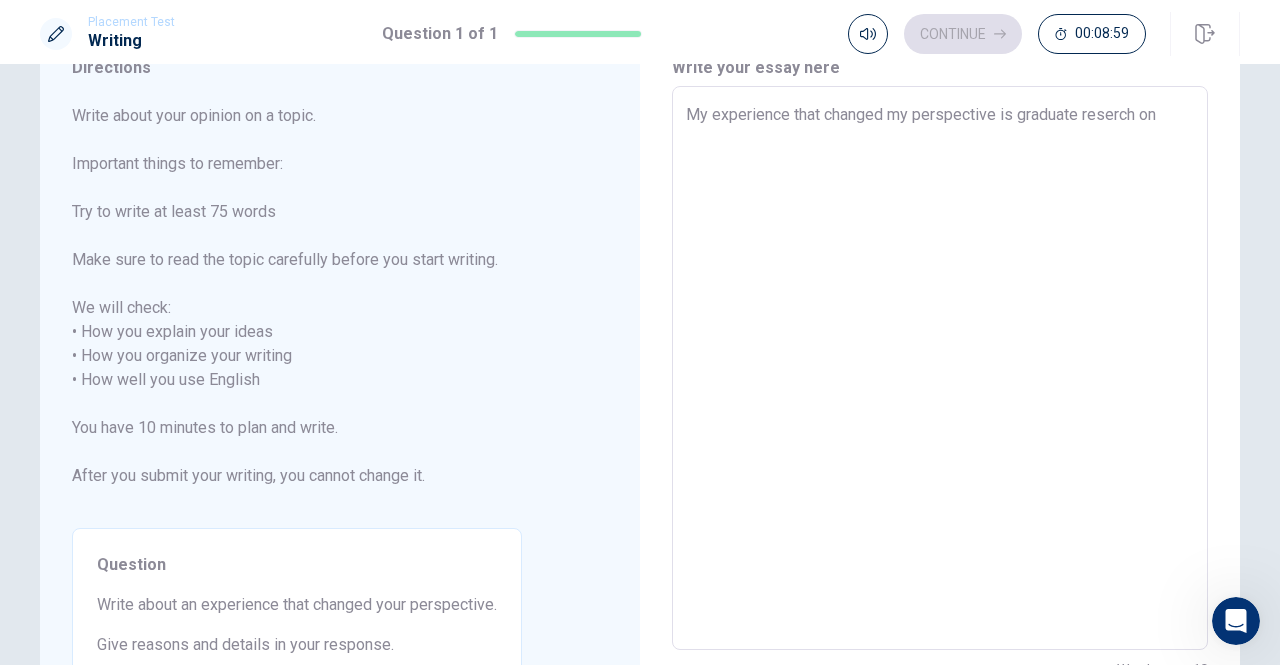 type on "x" 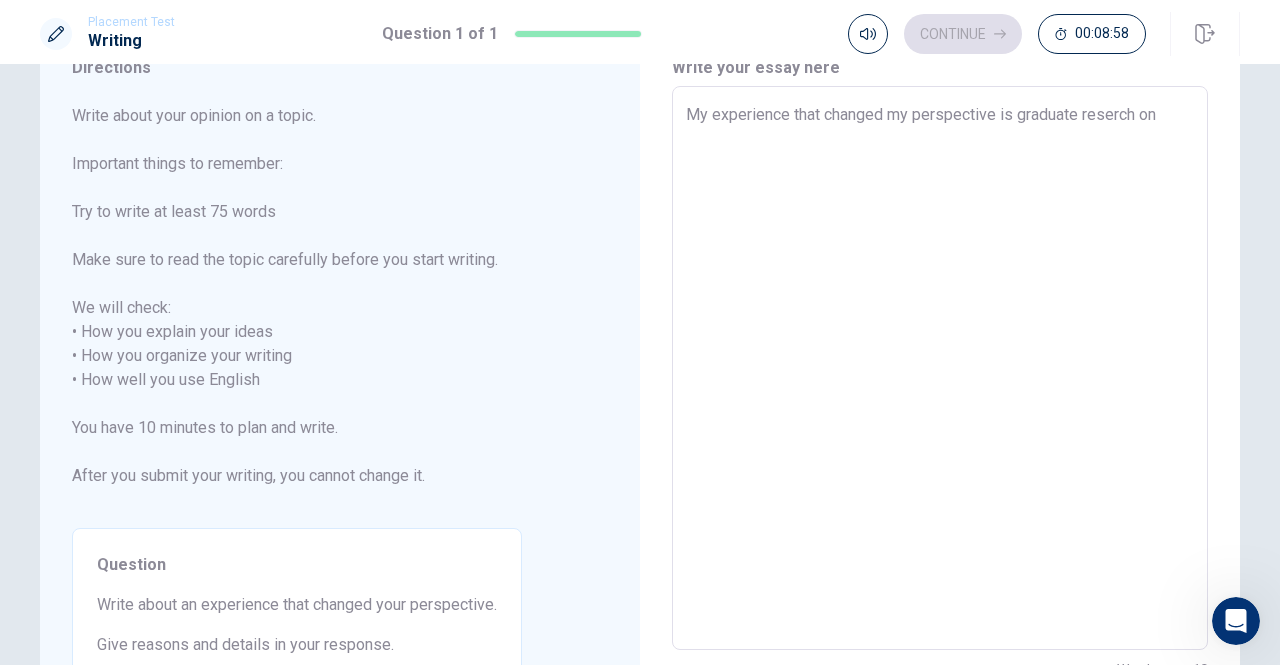 type on "My experience that changed my perspective is graduate reserch on" 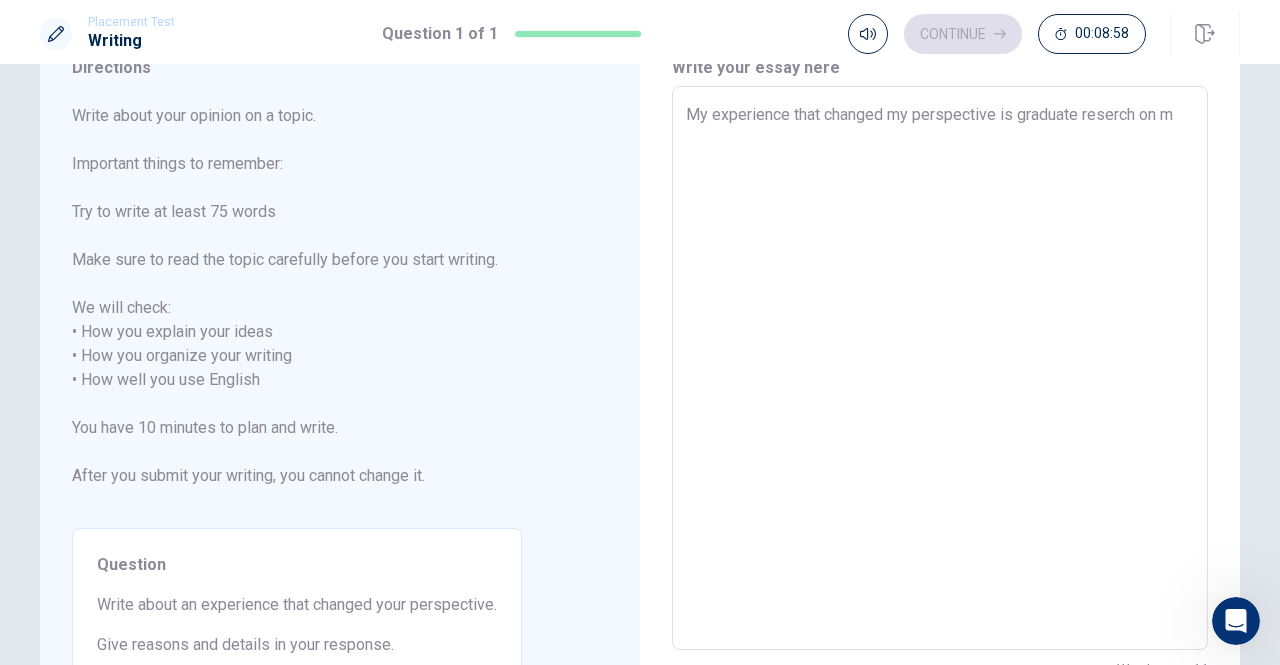 type on "x" 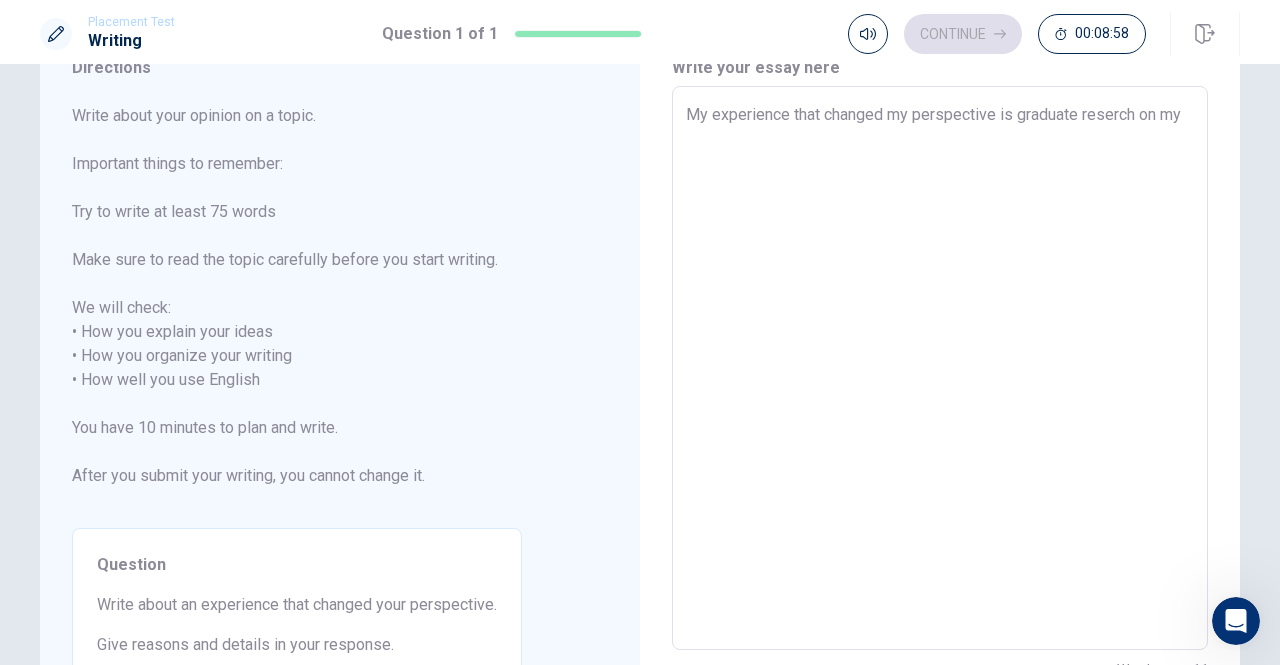 type on "x" 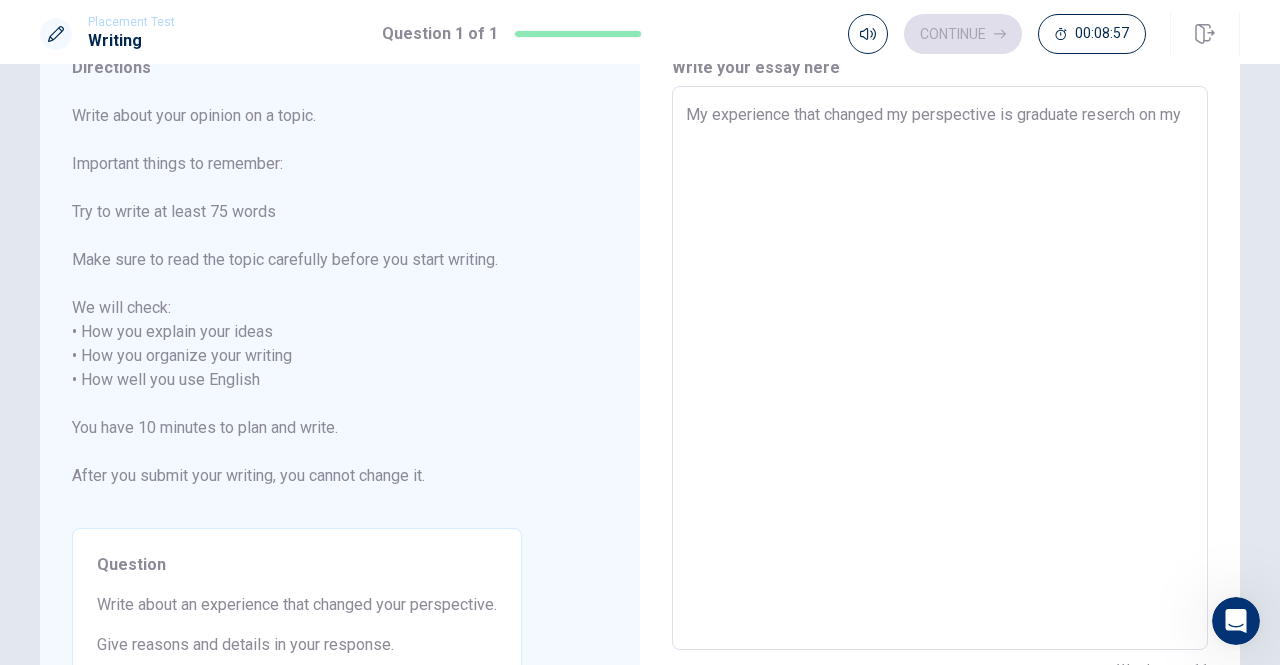 type on "My experience that changed my perspective is graduate reserch on my" 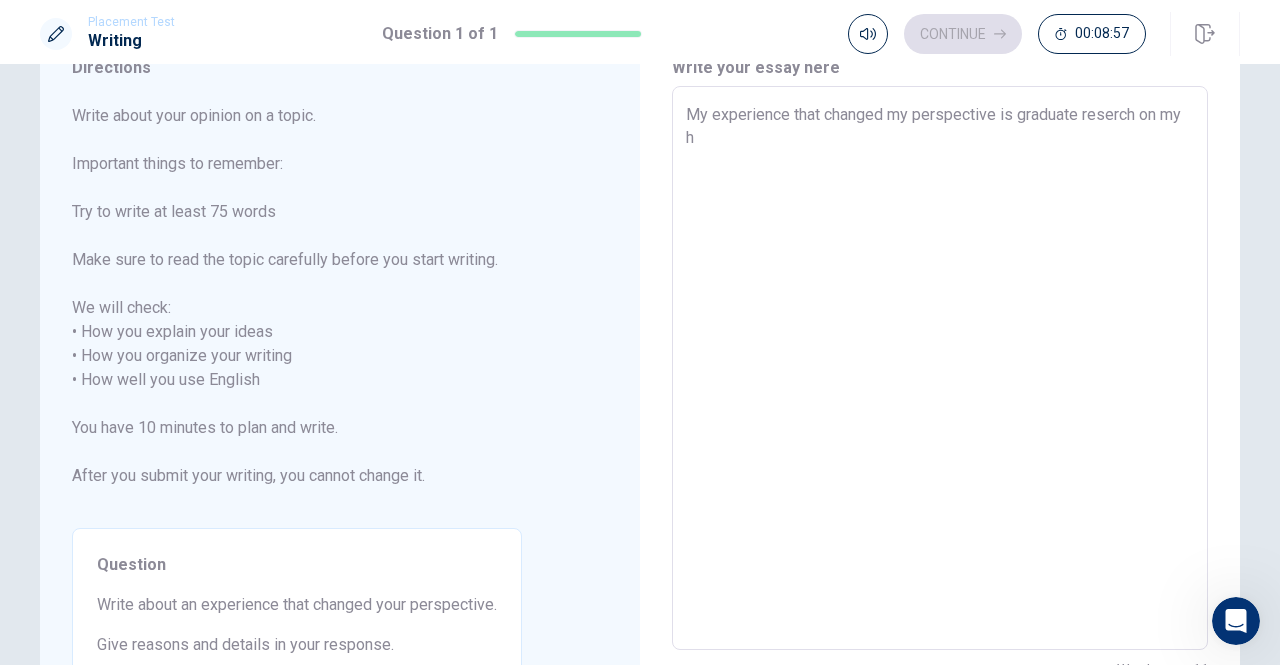 type on "x" 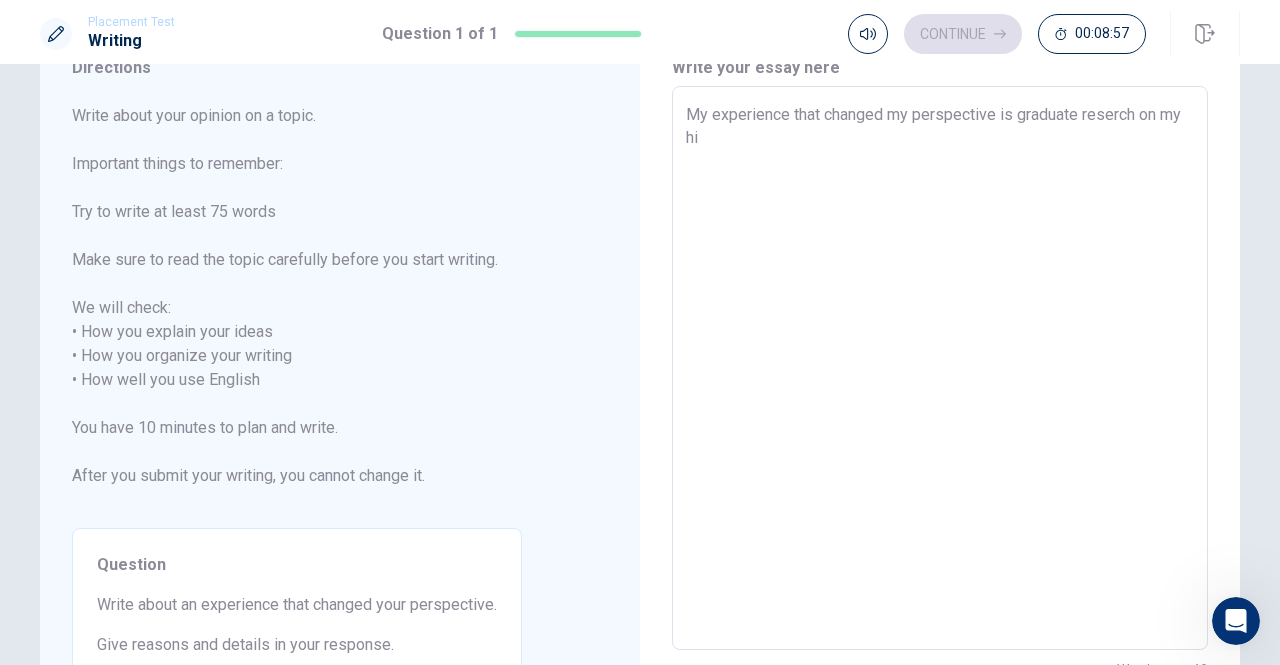 type on "x" 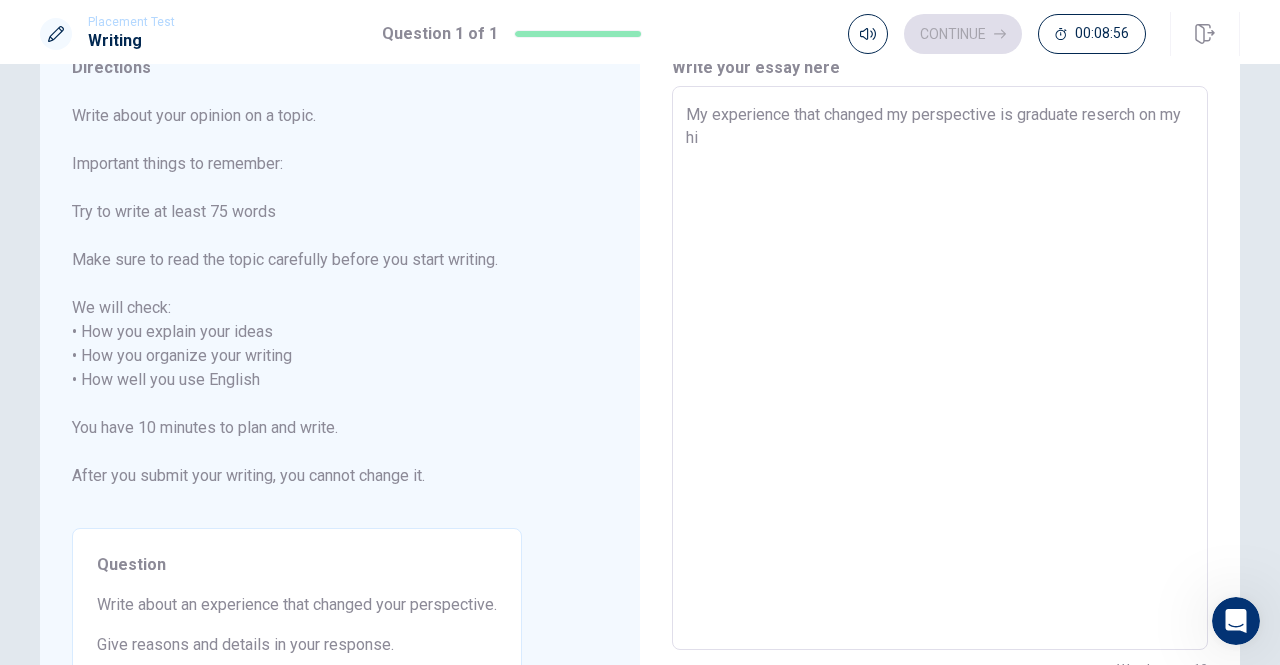 type on "My experience that changed my perspective is graduate reserch on my hig" 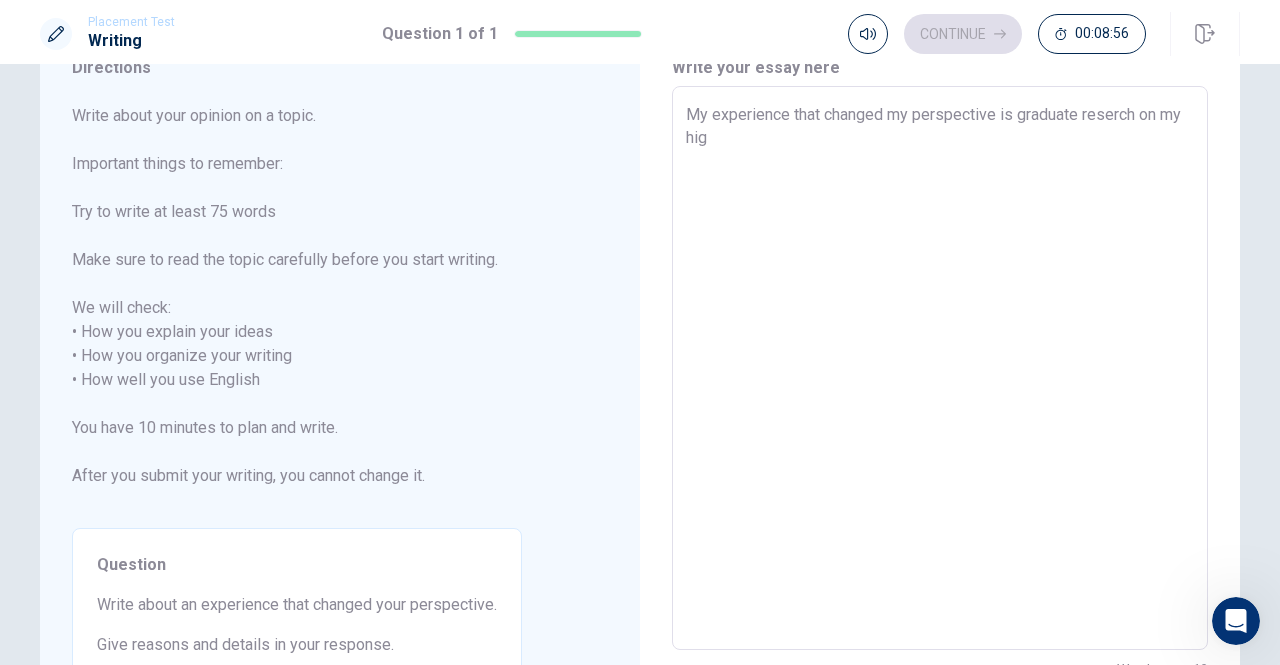 type on "x" 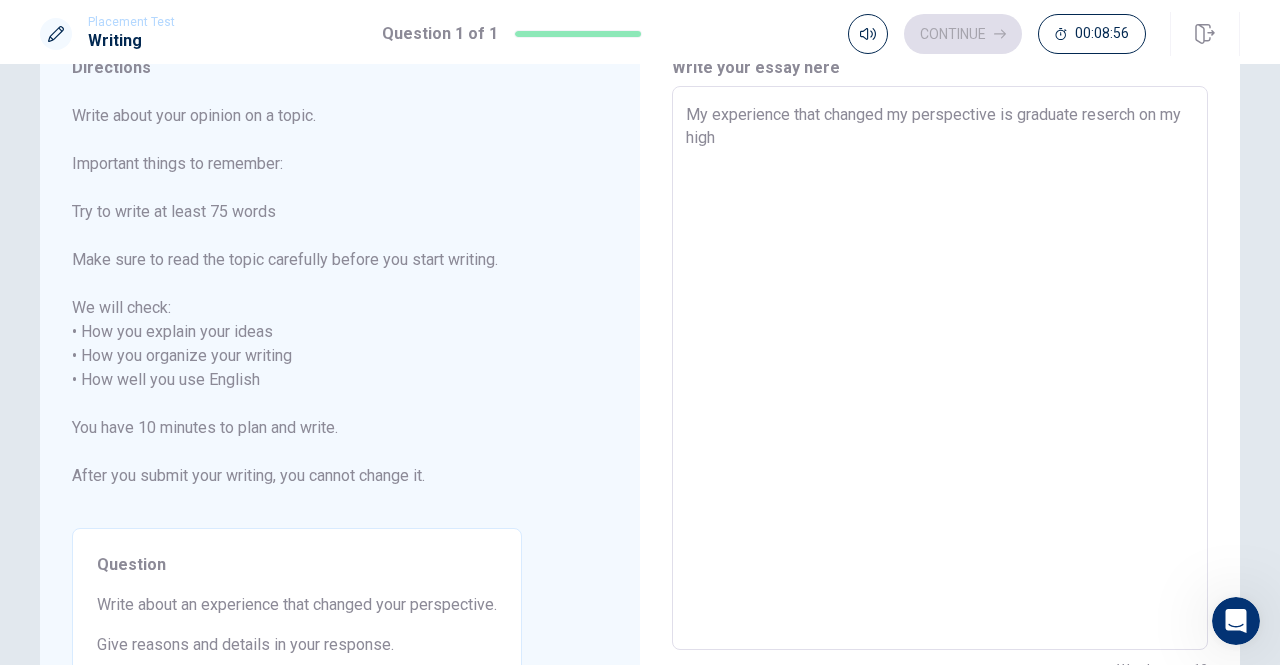 type on "x" 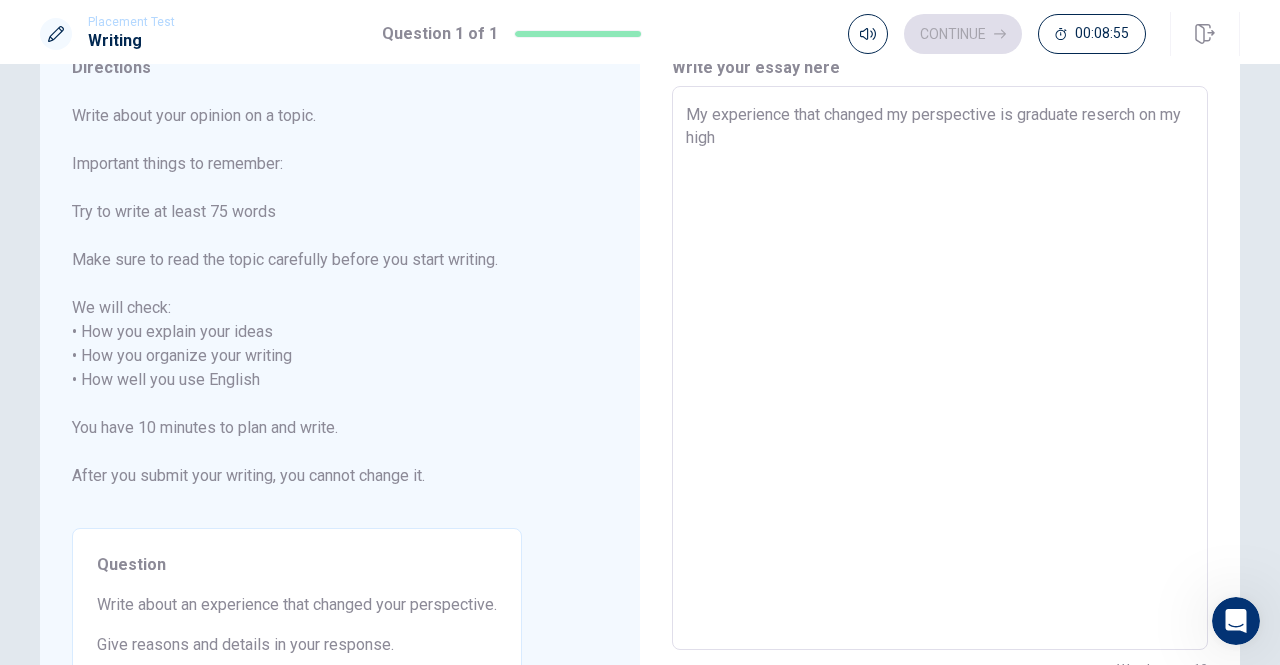type on "My experience that changed my perspective is graduate reserch on my high" 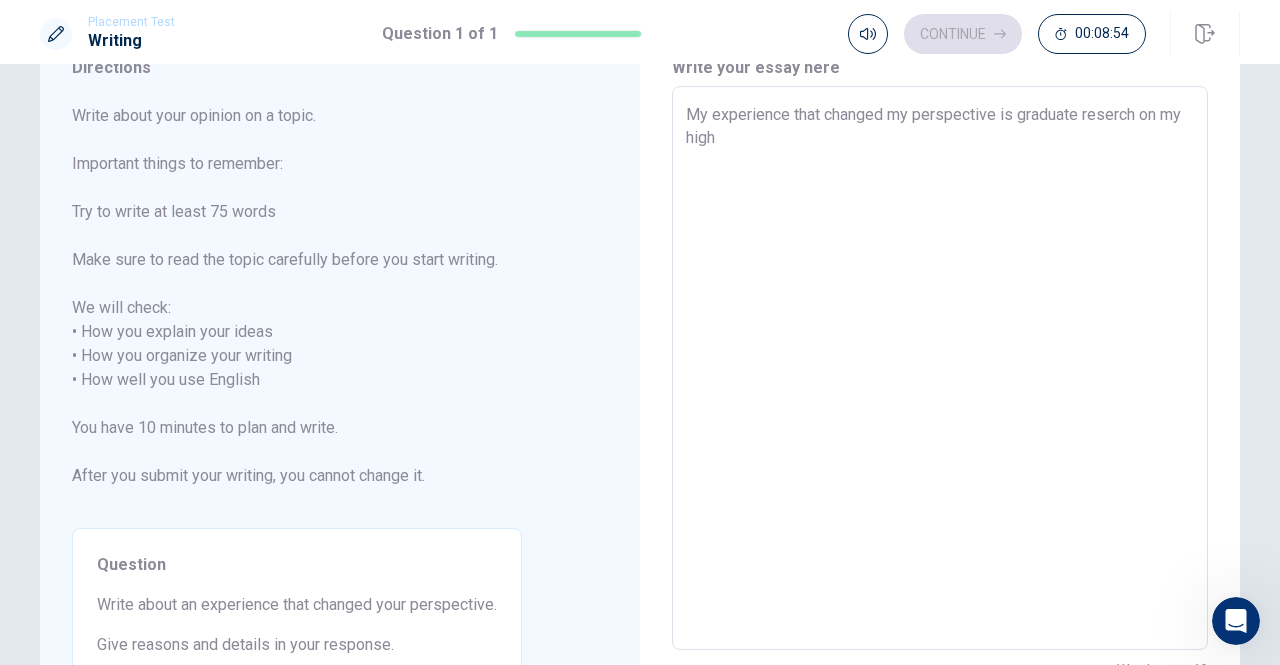type on "x" 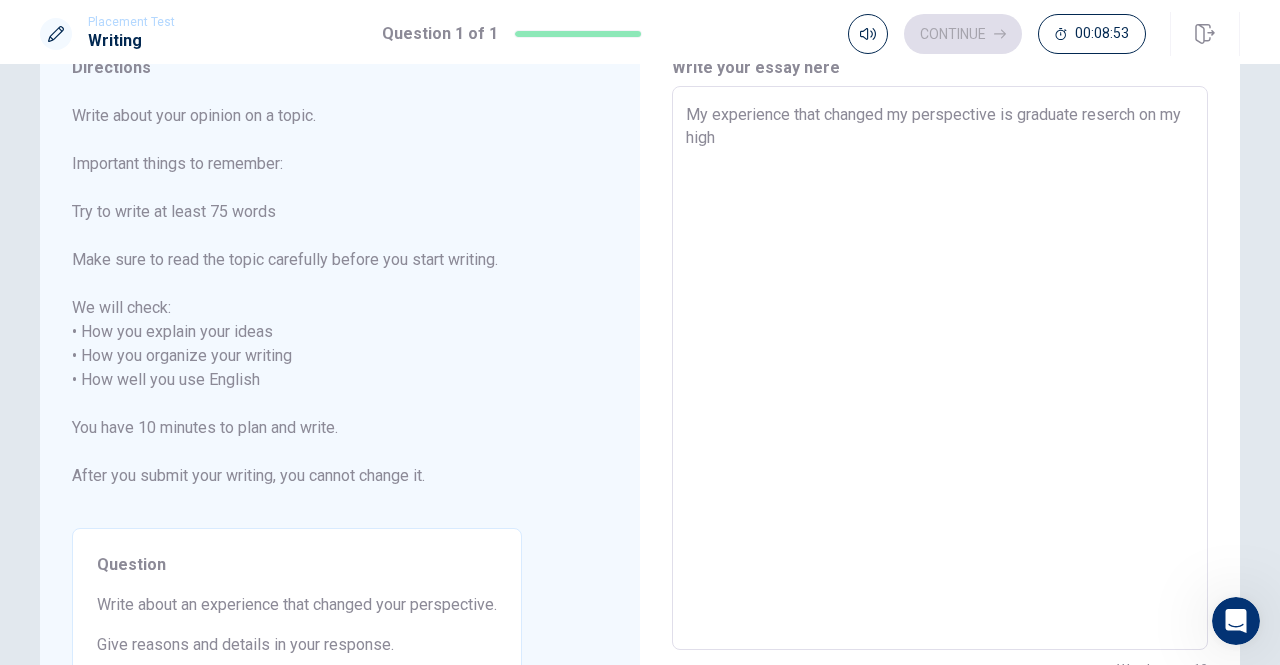type on "My experience that changed my perspective is graduate reserch on my high s" 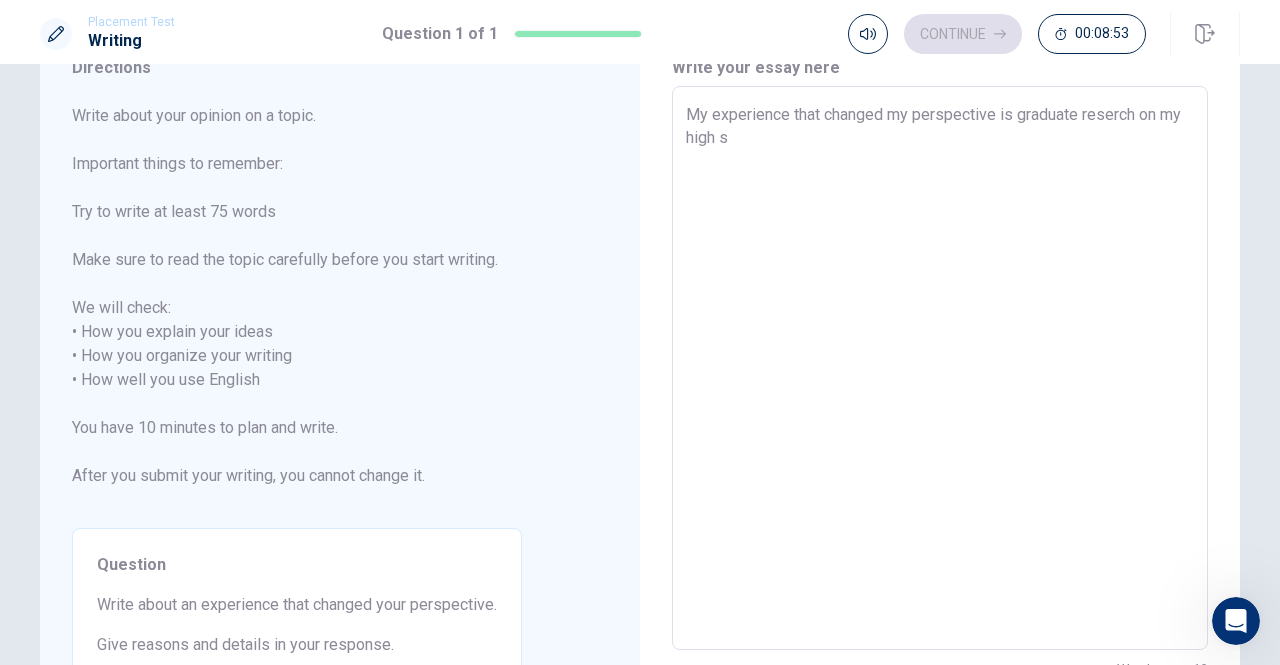 type on "x" 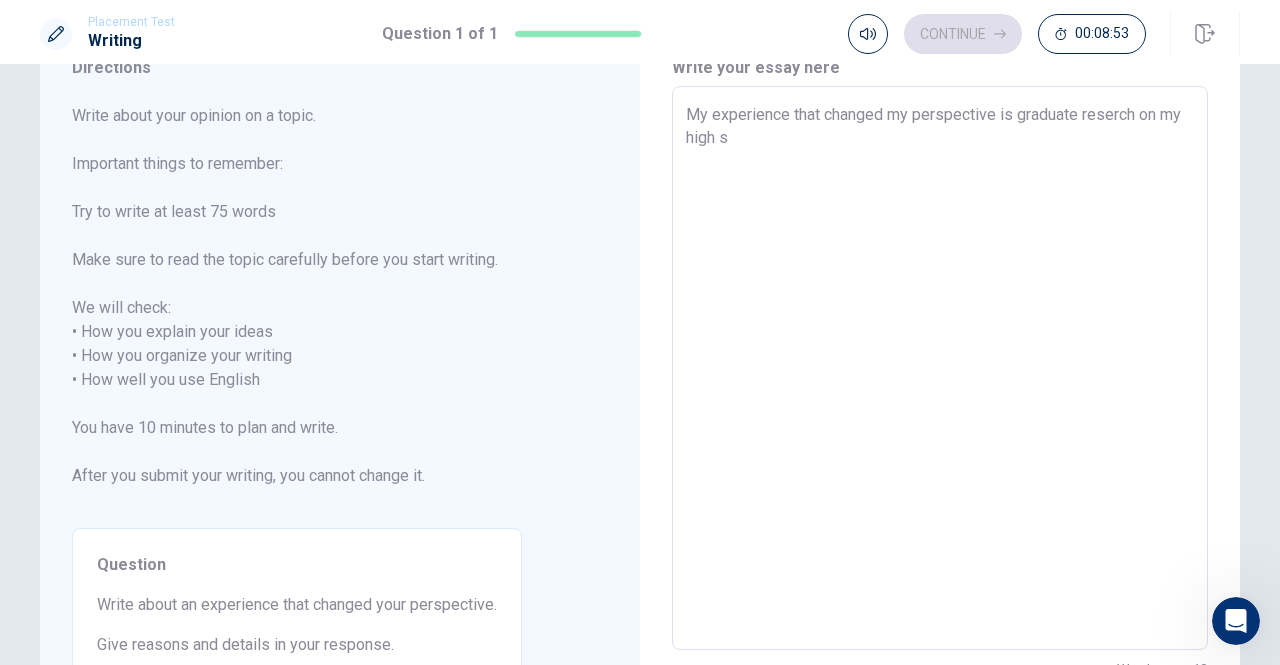 type on "My experience that changed my perspective is graduate reserch on my high sc" 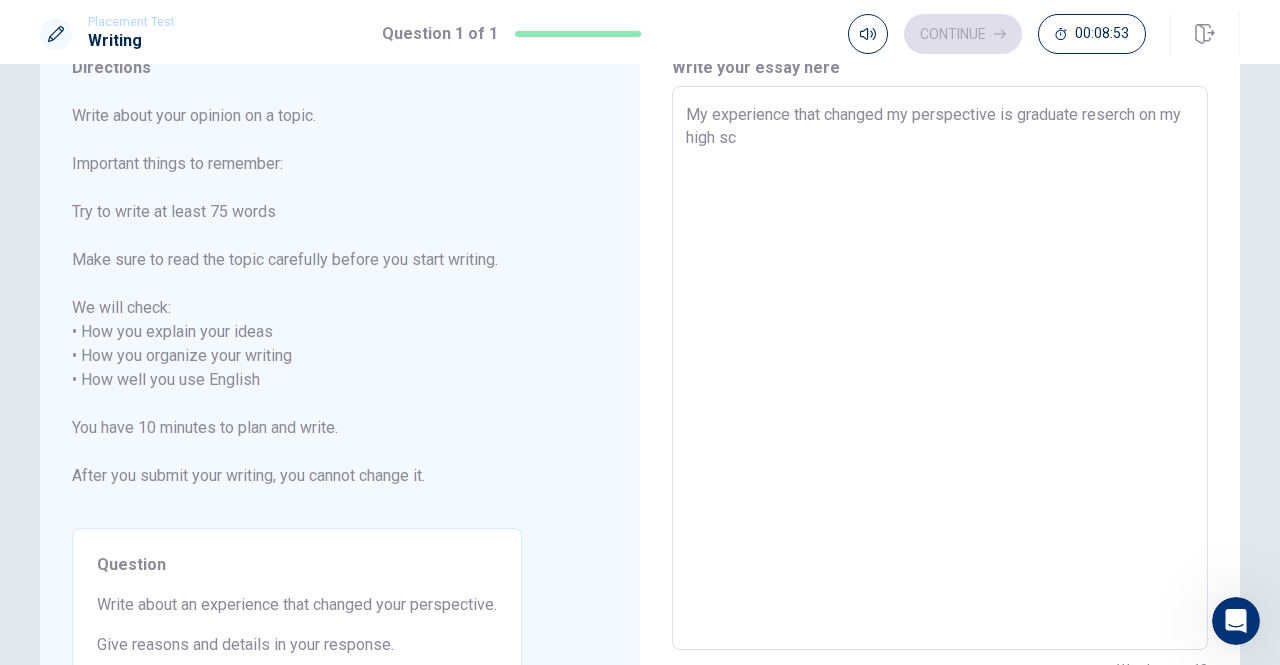 type on "x" 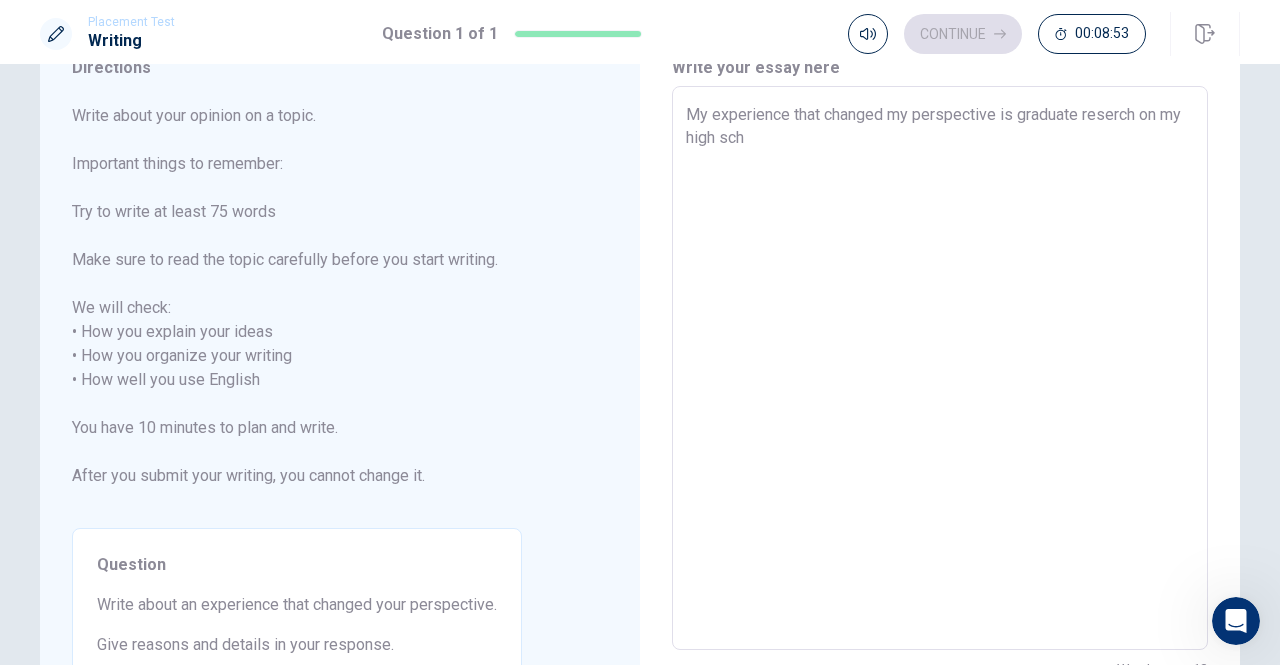 type on "x" 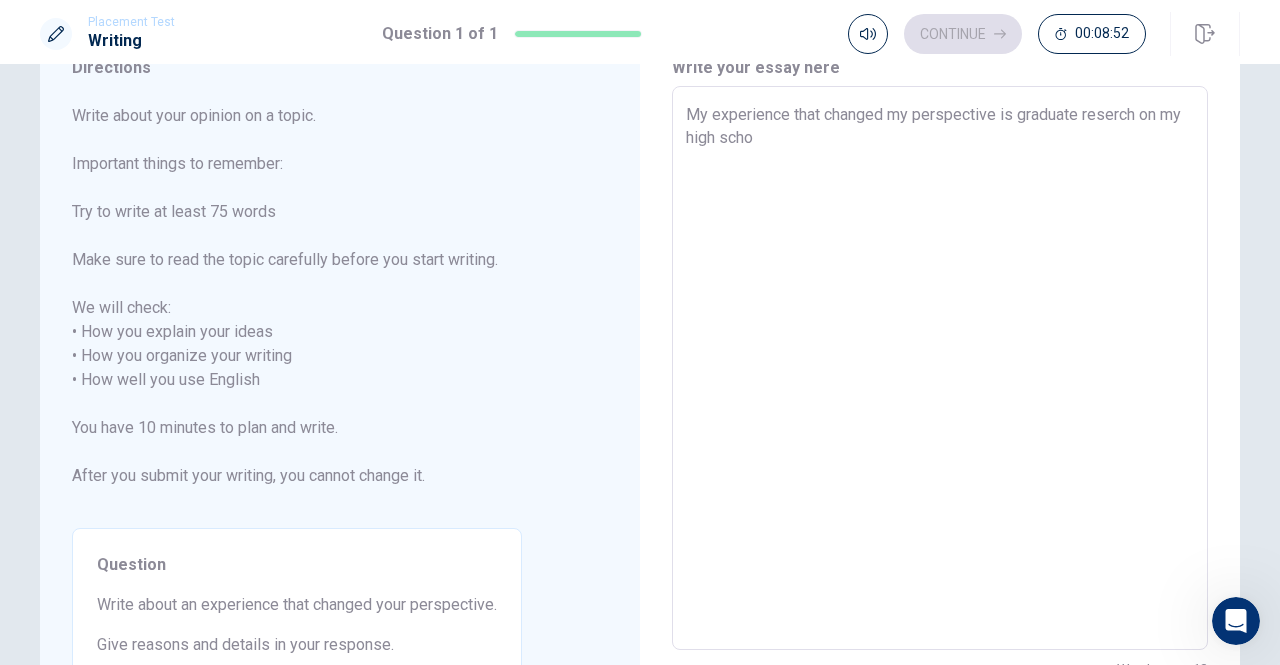 type on "My experience that changed my perspective is graduate reserch on my high schoo" 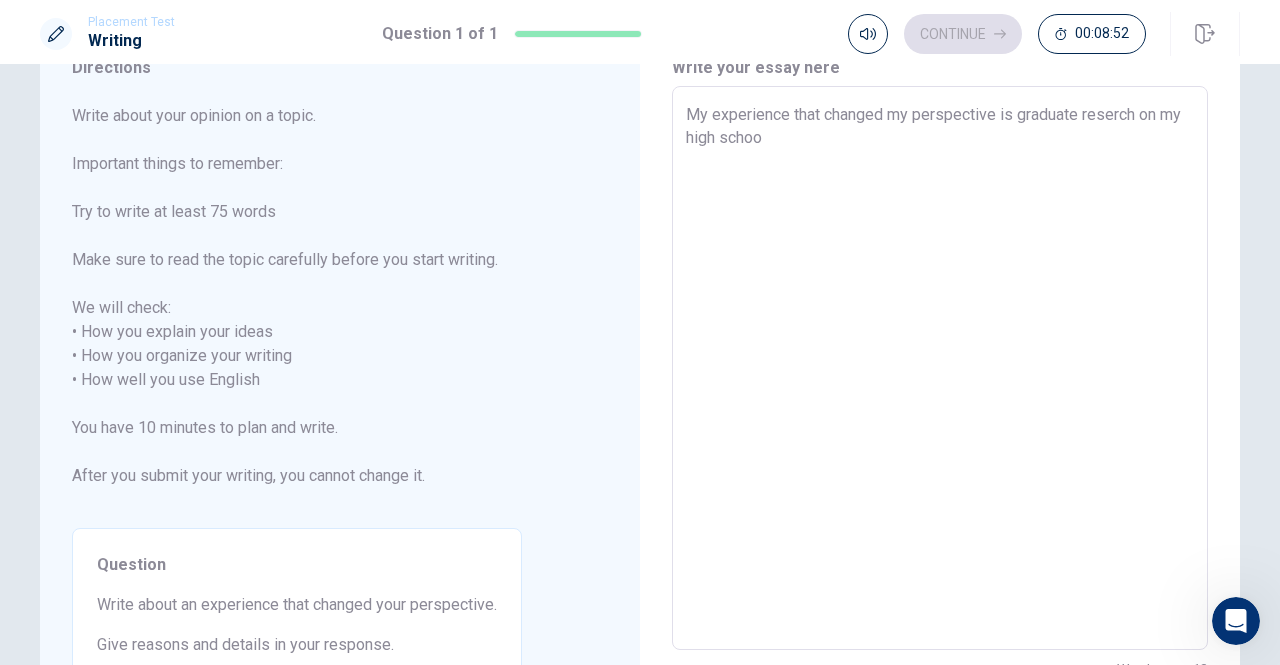 type on "x" 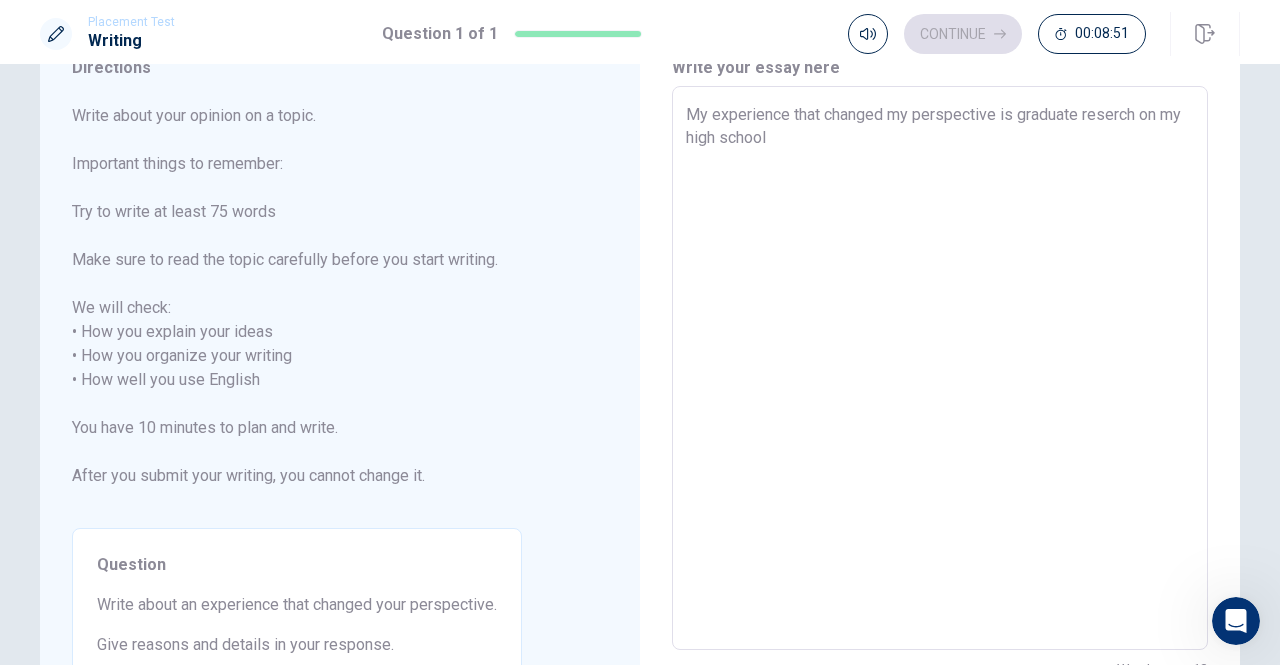 type on "x" 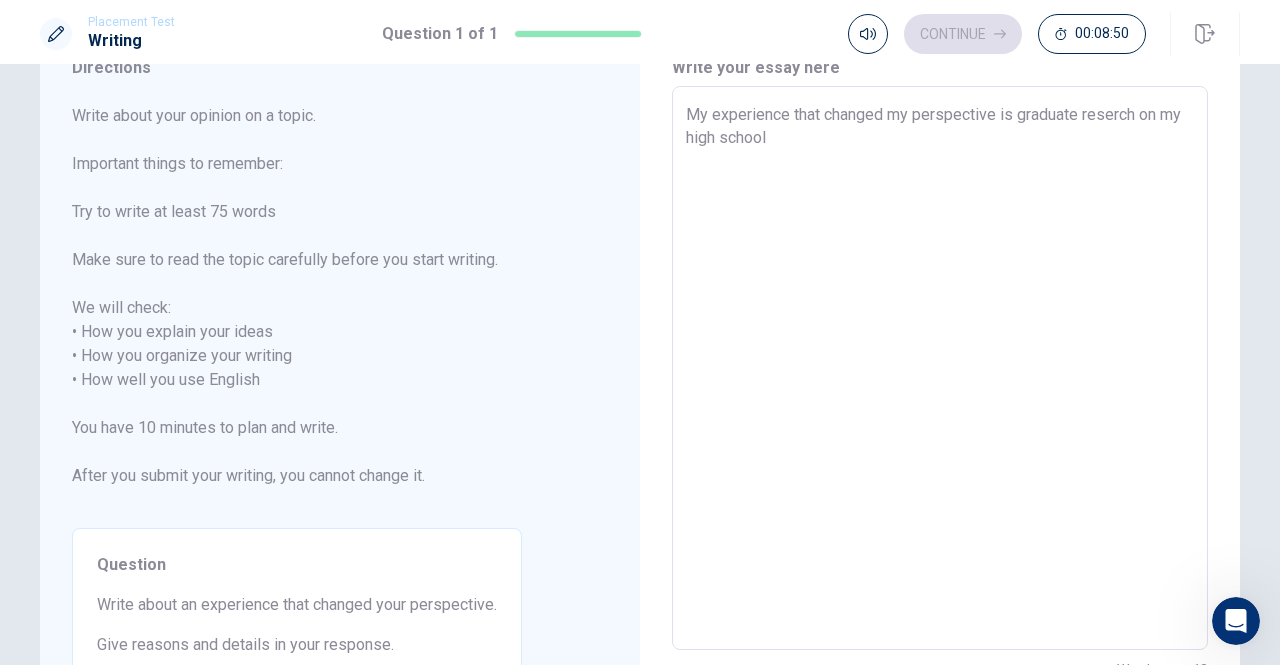 type on "My experience that changed my perspective is graduate reserch on my high school." 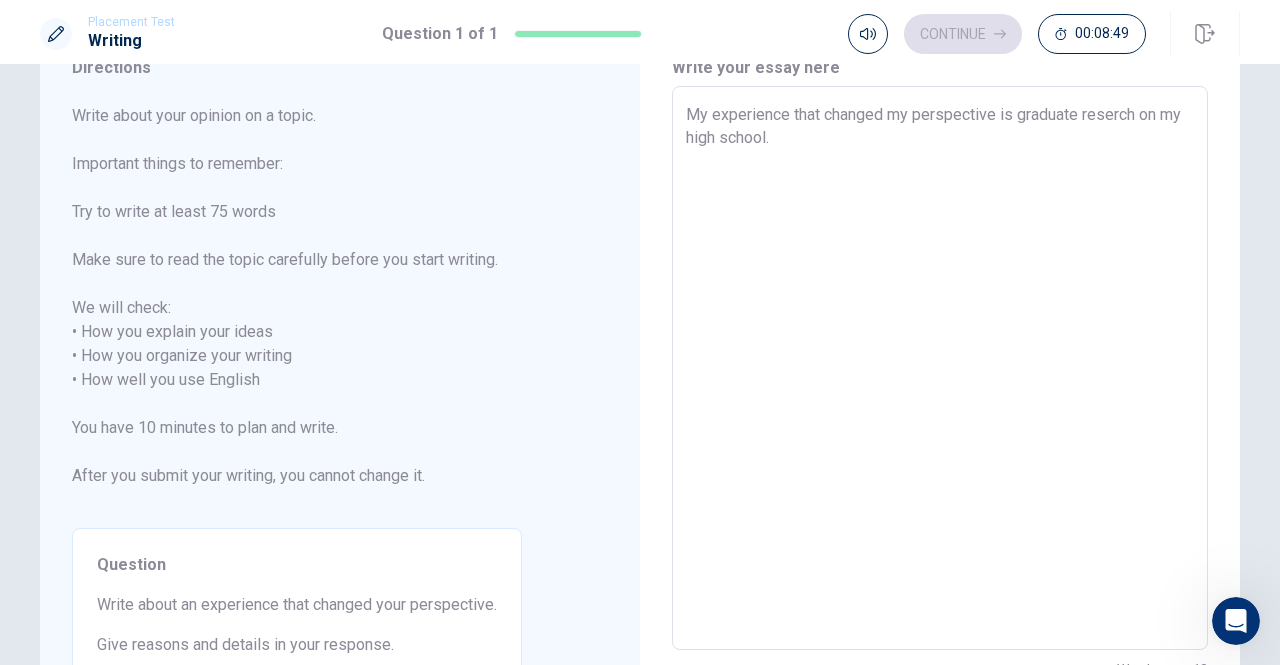 type on "x" 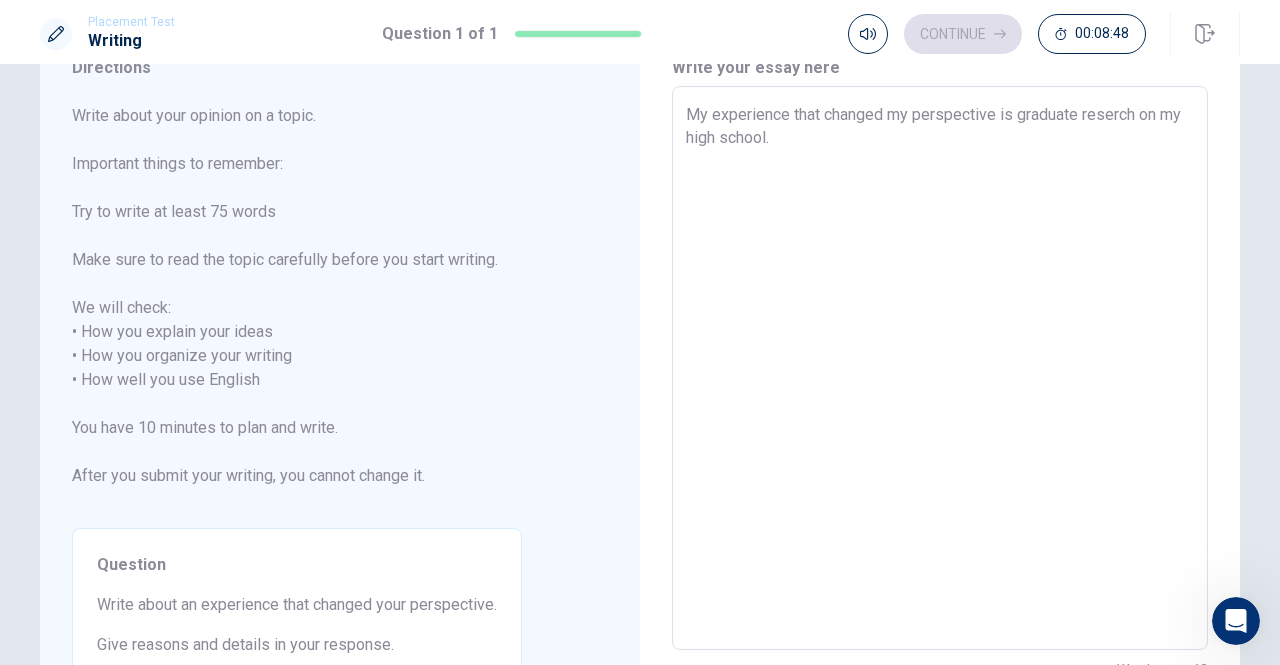 type on "My experience that changed my perspective is graduate reserch on my high school." 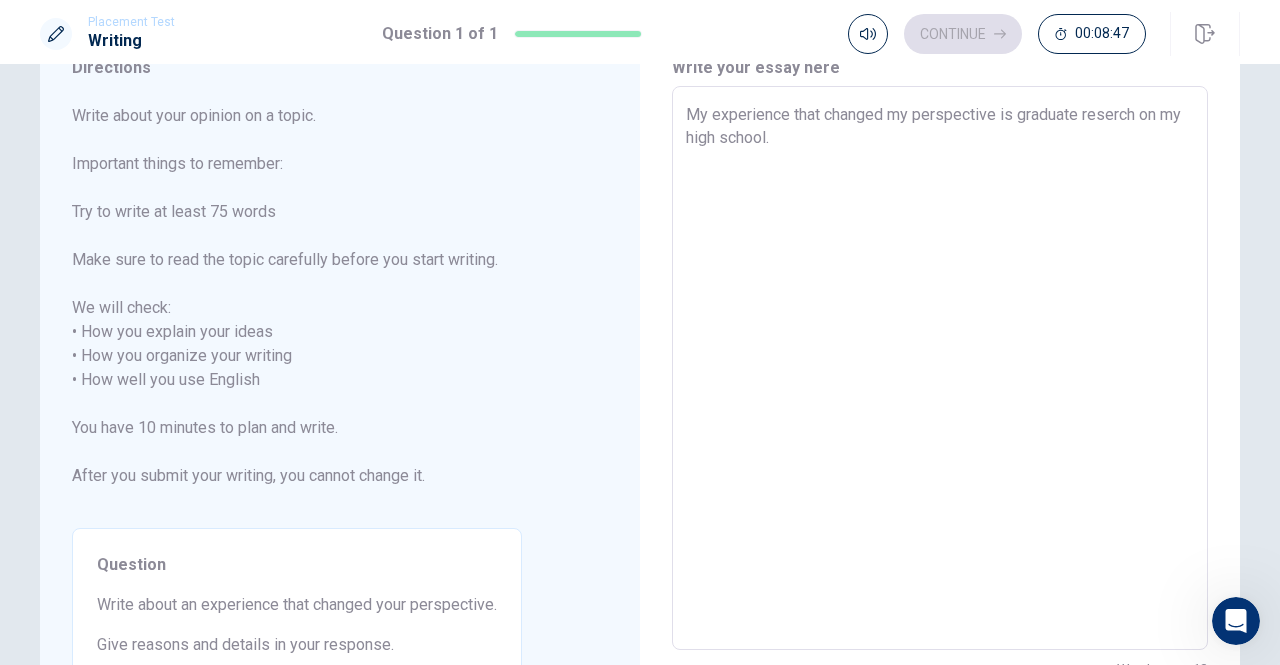 type on "My experience that changed my perspective is graduate reserch on my high school." 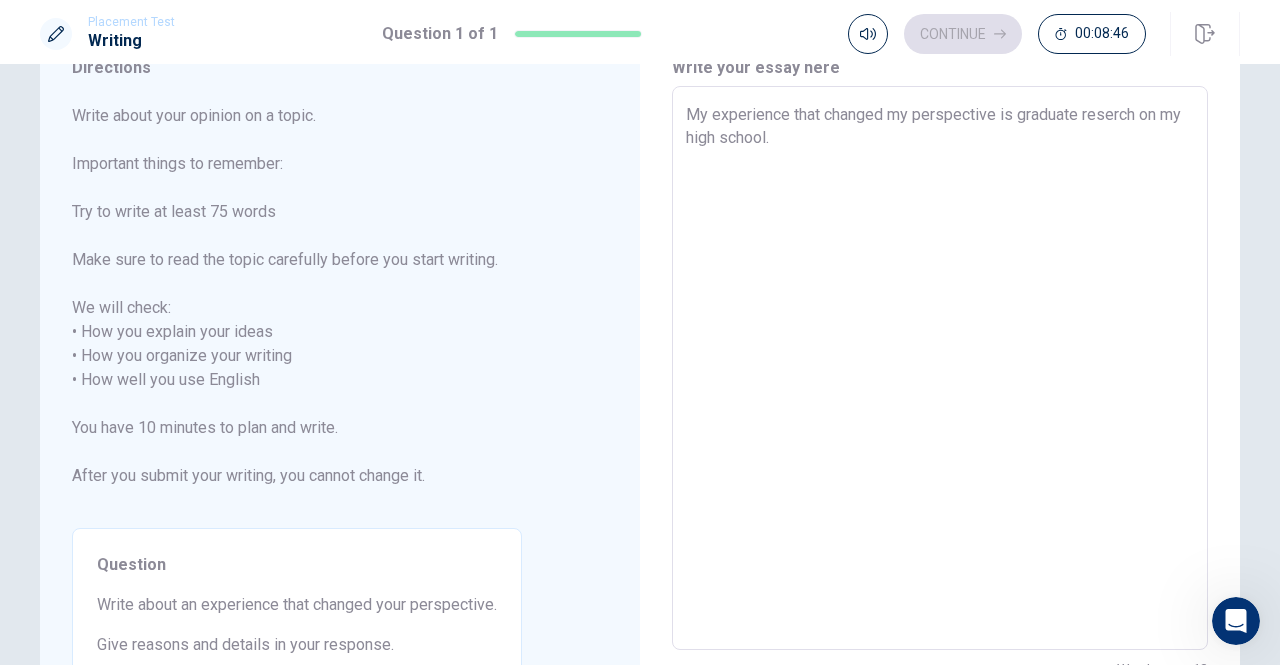 type on "My experience that changed my perspective is graduate reserch on my high school.I" 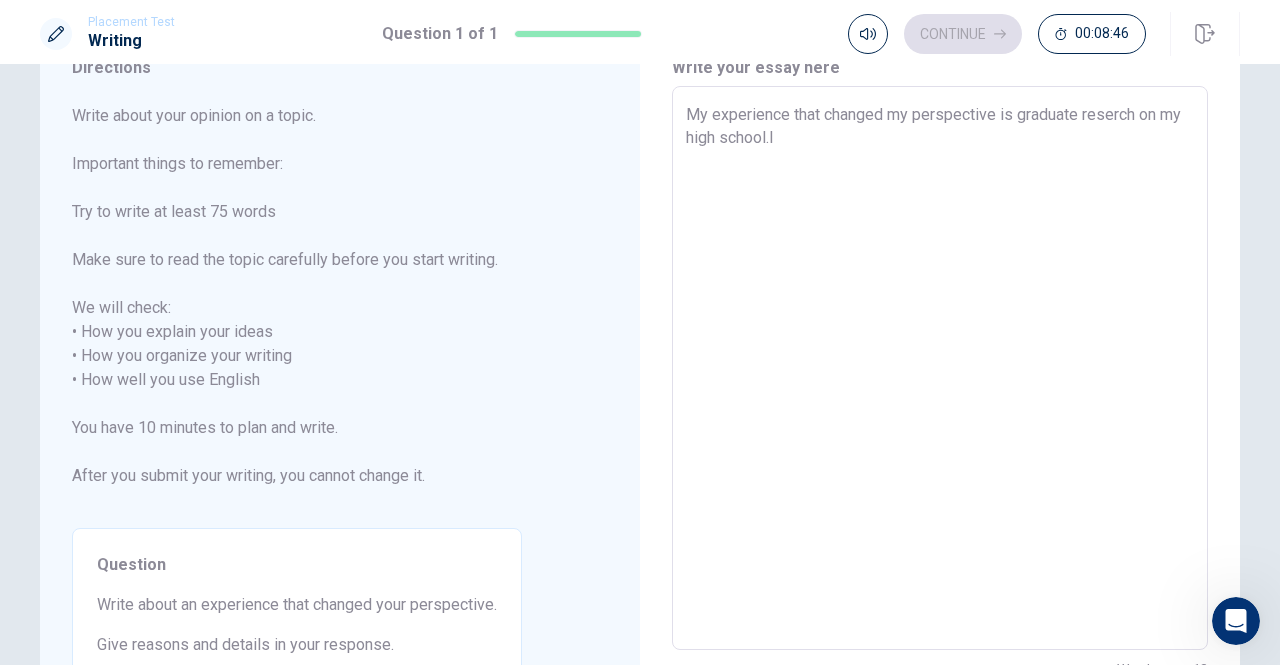 type on "x" 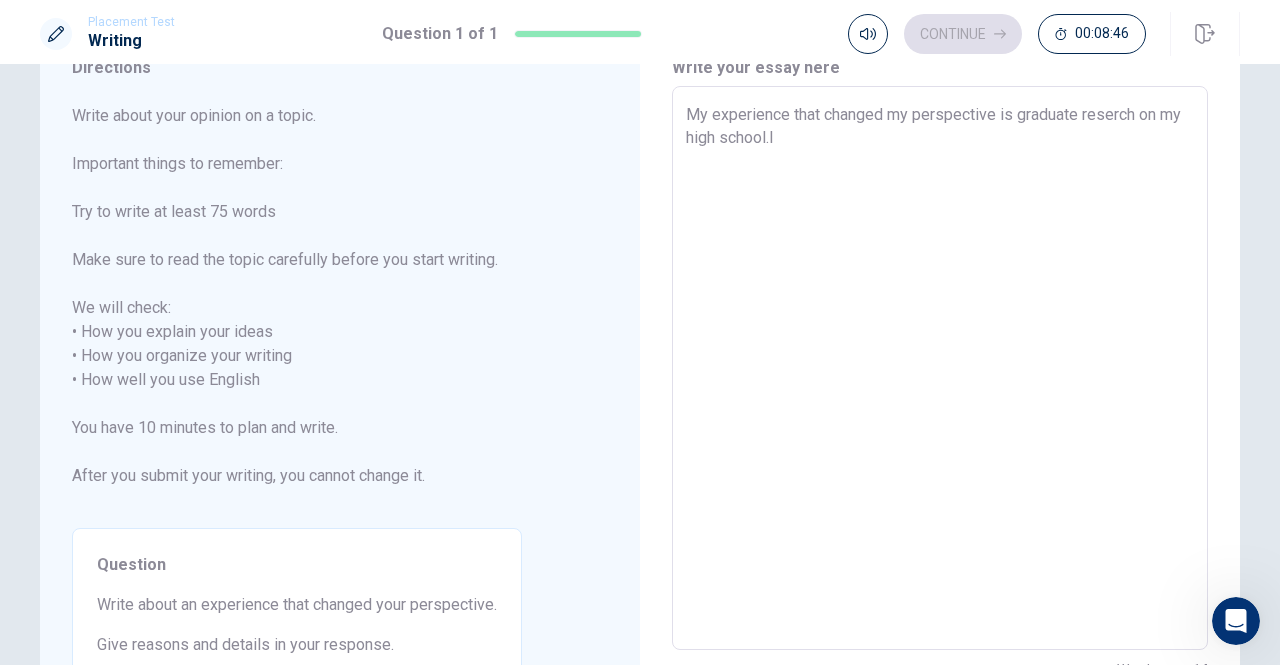 type 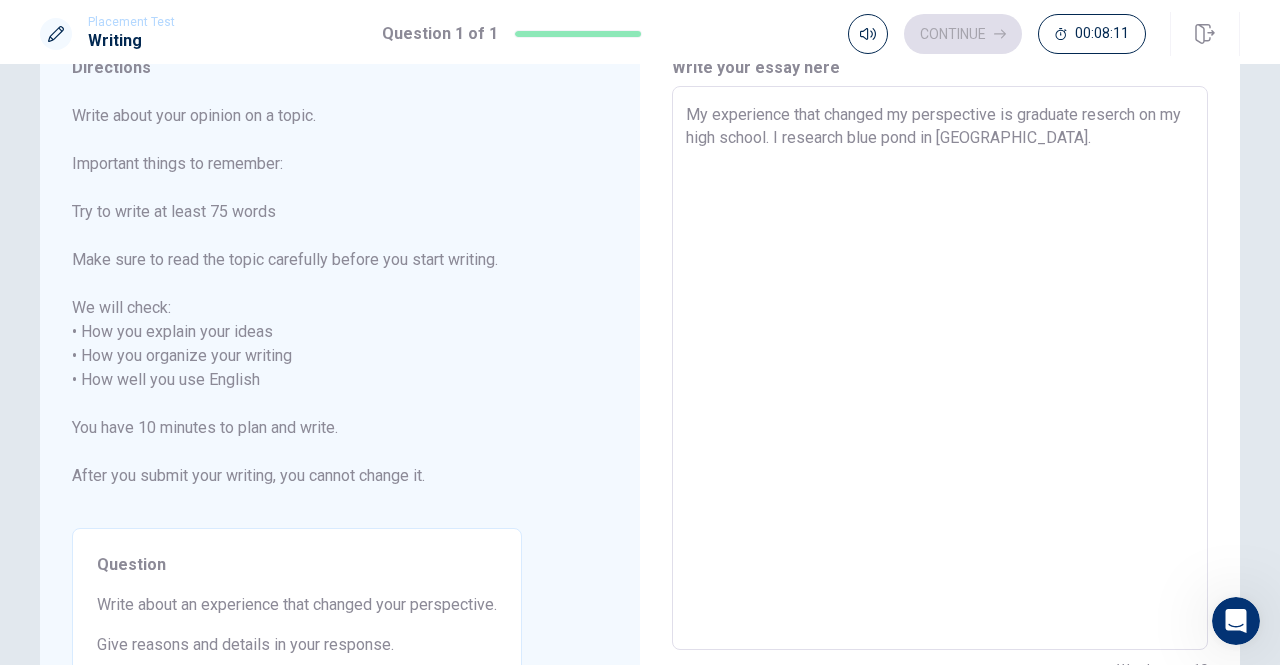 click on "My experience that changed my perspective is graduate reserch on my high school. I research blue pond in [GEOGRAPHIC_DATA]." at bounding box center (940, 368) 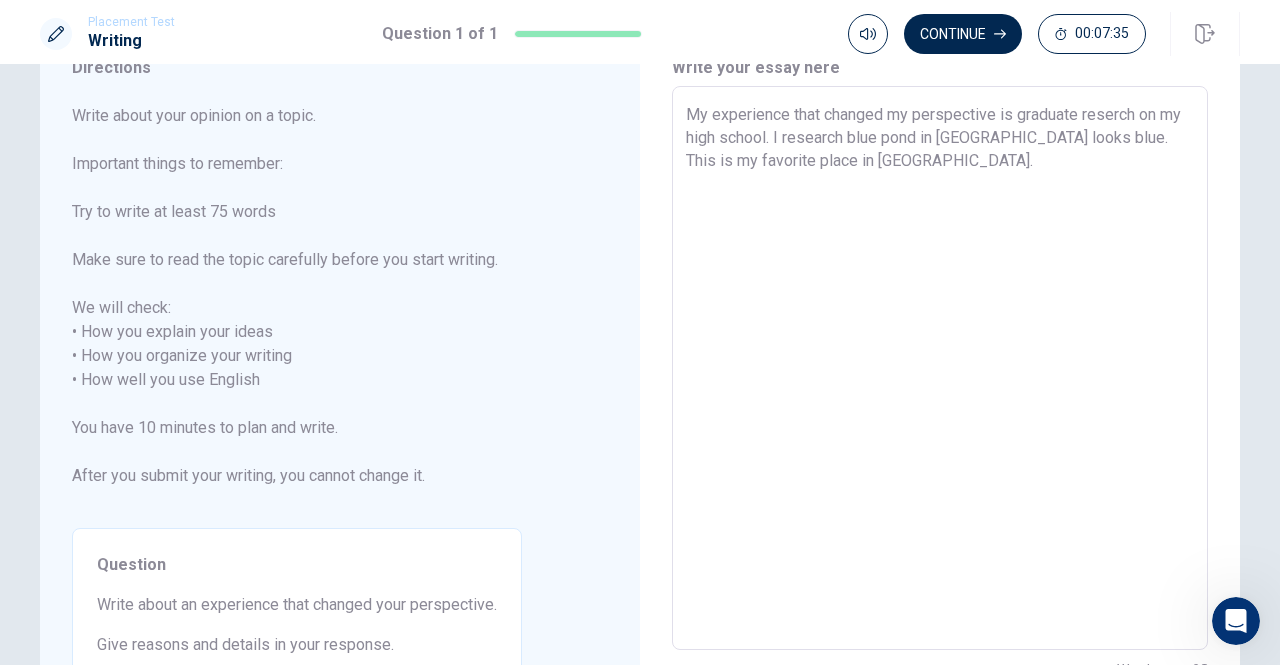 click on "My experience that changed my perspective is graduate reserch on my high school. I research blue pond in [GEOGRAPHIC_DATA] looks blue. This is my favorite place in [GEOGRAPHIC_DATA]." at bounding box center (940, 368) 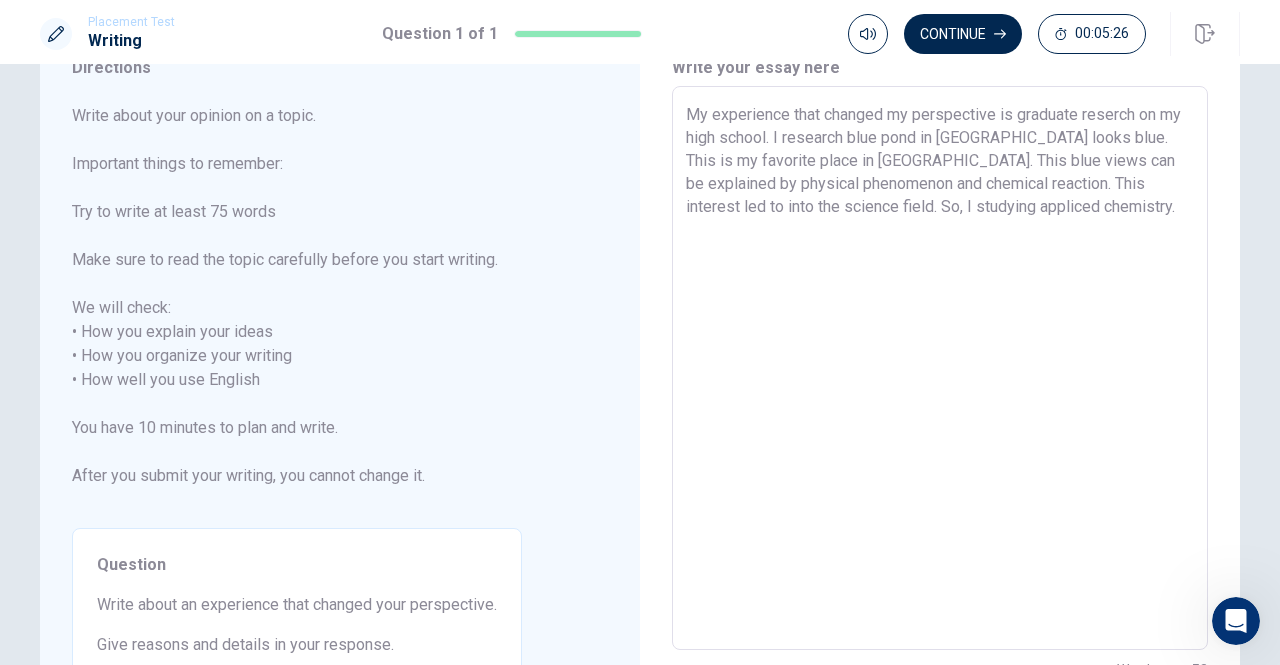 click on "My experience that changed my perspective is graduate reserch on my high school. I research blue pond in [GEOGRAPHIC_DATA] looks blue. This is my favorite place in [GEOGRAPHIC_DATA]. This blue views can be explained by physical phenomenon and chemical reaction. This interest led to into the science field. So, I studying appliced chemistry." at bounding box center (940, 368) 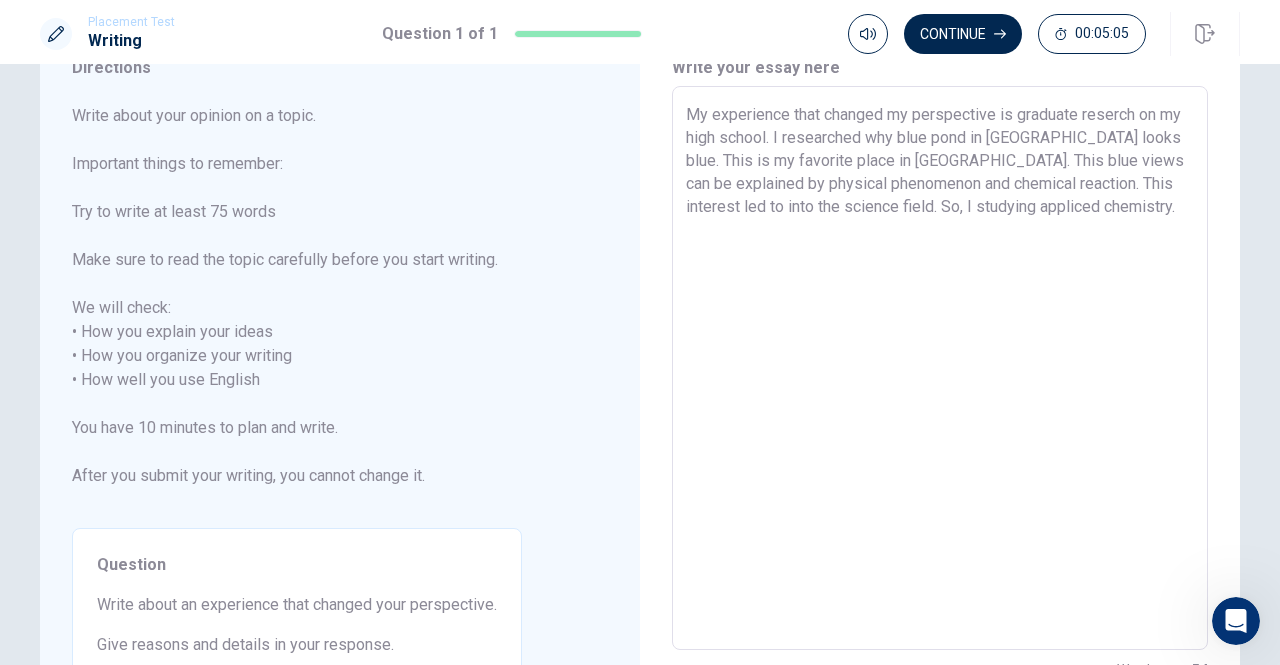 click on "My experience that changed my perspective is graduate reserch on my high school. I researched why blue pond in [GEOGRAPHIC_DATA] looks blue. This is my favorite place in [GEOGRAPHIC_DATA]. This blue views can be explained by physical phenomenon and chemical reaction. This interest led to into the science field. So, I studying appliced chemistry." at bounding box center (940, 368) 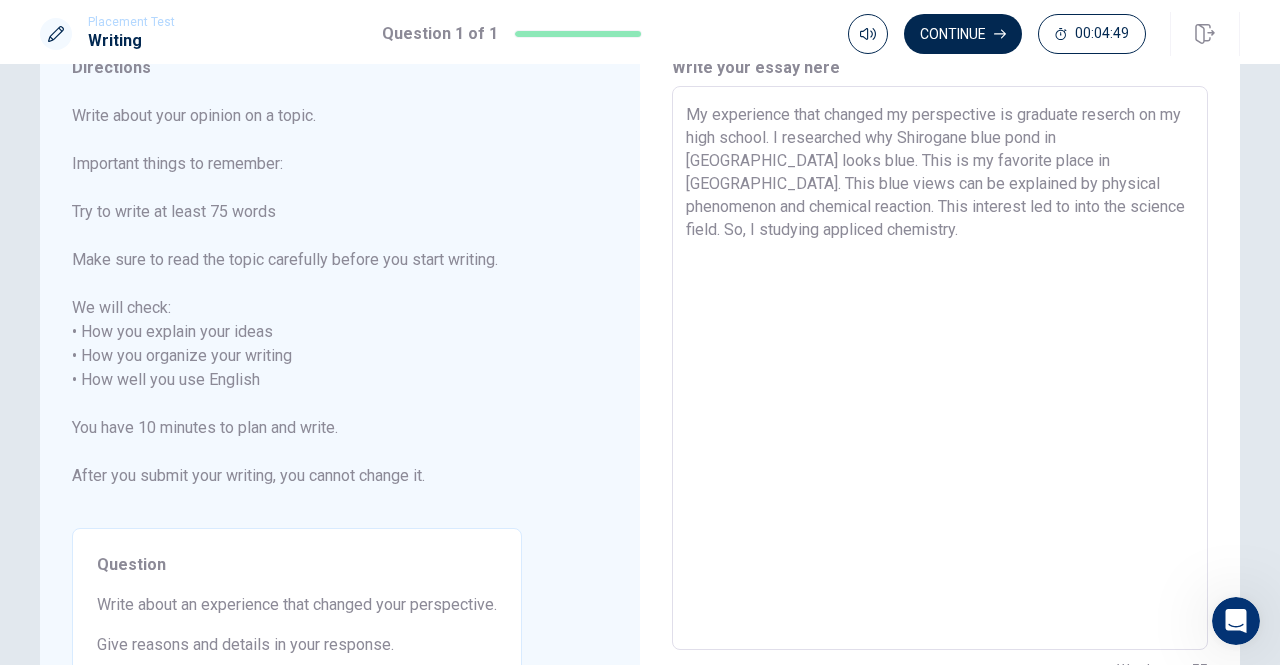click on "My experience that changed my perspective is graduate reserch on my high school. I researched why Shirogane blue pond in [GEOGRAPHIC_DATA] looks blue. This is my favorite place in [GEOGRAPHIC_DATA]. This blue views can be explained by physical phenomenon and chemical reaction. This interest led to into the science field. So, I studying appliced chemistry." at bounding box center [940, 368] 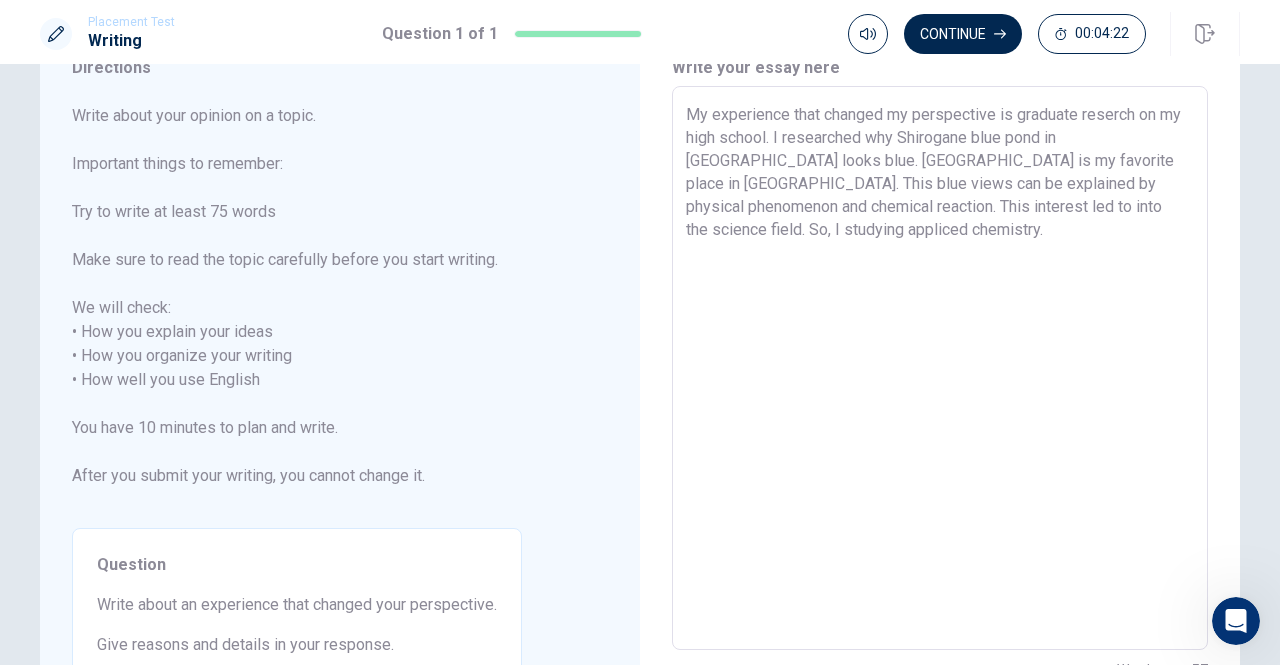 click on "My experience that changed my perspective is graduate reserch on my high school. I researched why Shirogane blue pond in [GEOGRAPHIC_DATA] looks blue. [GEOGRAPHIC_DATA] is my favorite place in [GEOGRAPHIC_DATA]. This blue views can be explained by physical phenomenon and chemical reaction. This interest led to into the science field. So, I studying appliced chemistry." at bounding box center (940, 368) 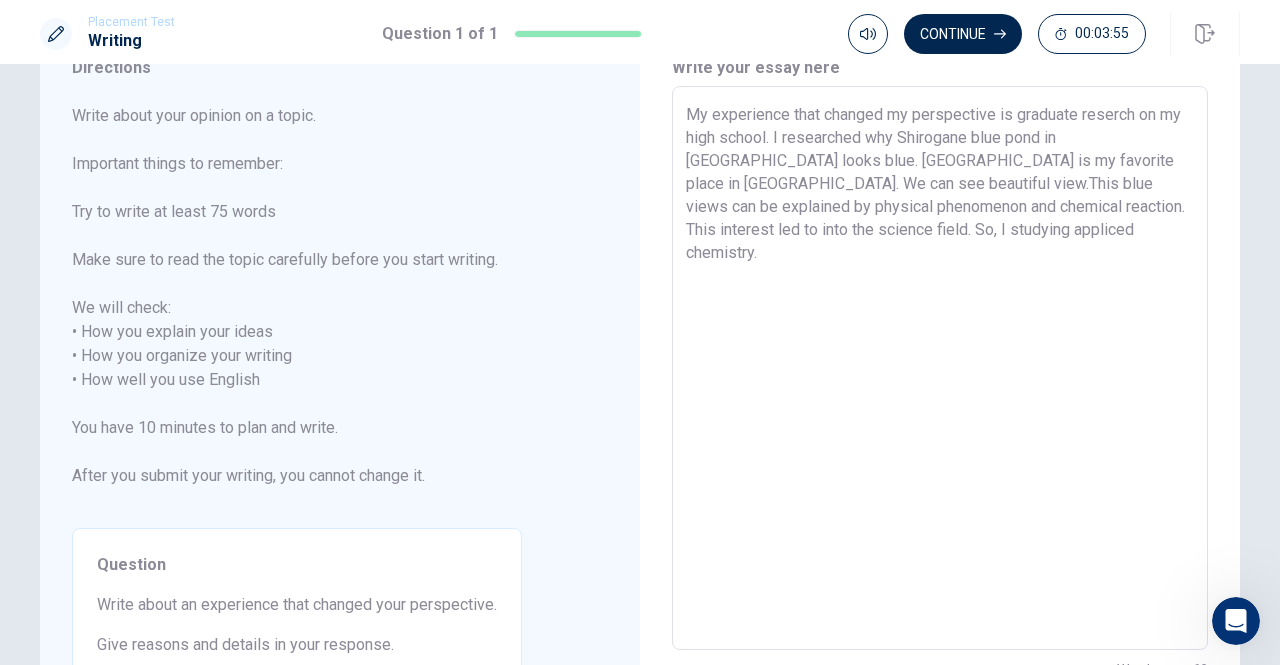 click on "My experience that changed my perspective is graduate reserch on my high school. I researched why Shirogane blue pond in [GEOGRAPHIC_DATA] looks blue. [GEOGRAPHIC_DATA] is my favorite place in [GEOGRAPHIC_DATA]. We can see beautiful view.This blue views can be explained by physical phenomenon and chemical reaction. This interest led to into the science field. So, I studying appliced chemistry." at bounding box center (940, 368) 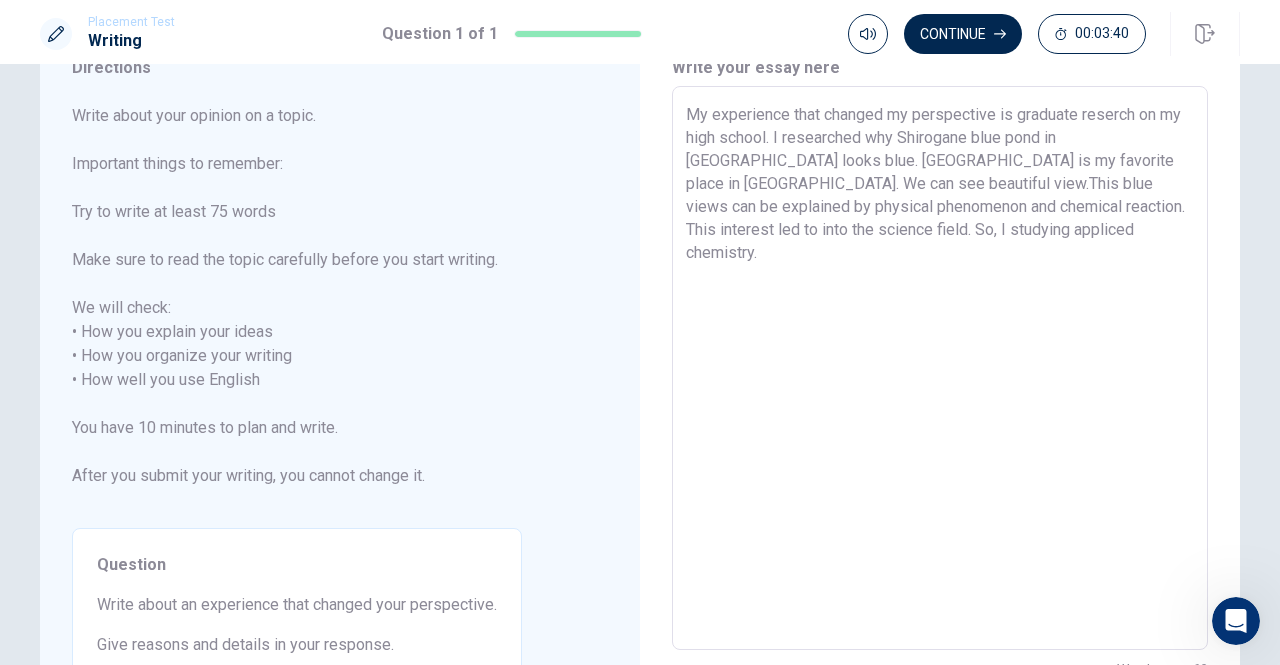 click on "My experience that changed my perspective is graduate reserch on my high school. I researched why Shirogane blue pond in [GEOGRAPHIC_DATA] looks blue. [GEOGRAPHIC_DATA] is my favorite place in [GEOGRAPHIC_DATA]. We can see beautiful view.This blue views can be explained by physical phenomenon and chemical reaction. This interest led to into the science field. So, I studying appliced chemistry." at bounding box center [940, 368] 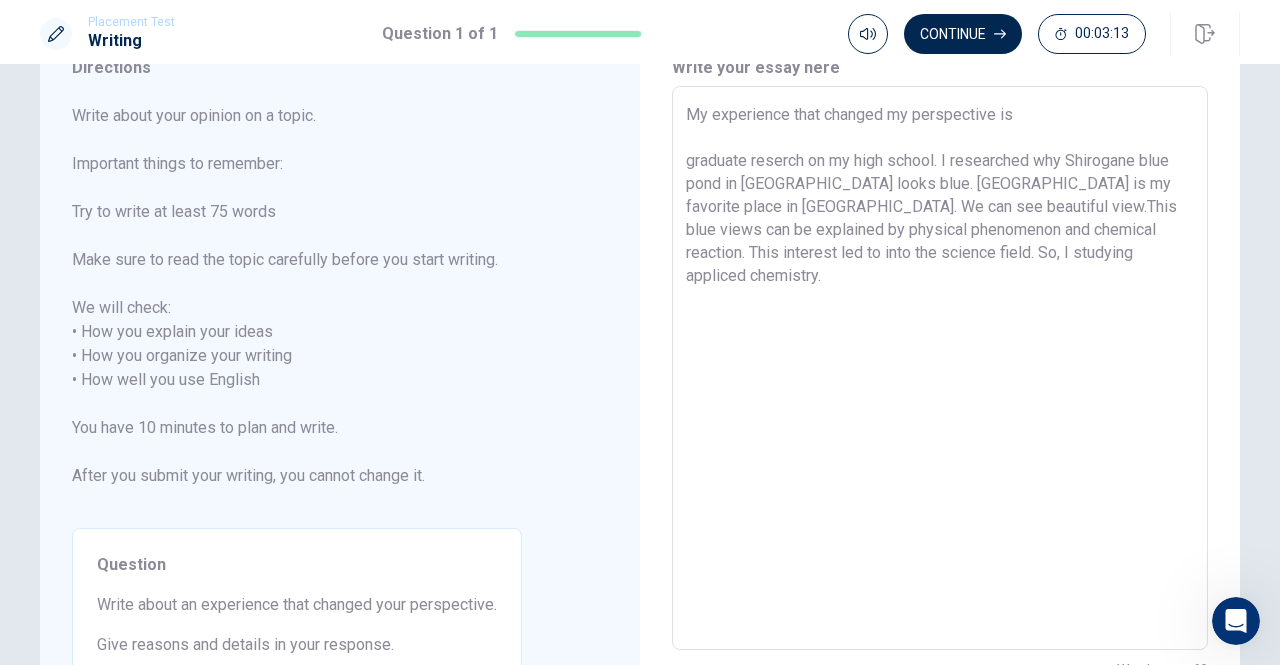 click on "My experience that changed my perspective is
graduate reserch on my high school. I researched why Shirogane blue pond in [GEOGRAPHIC_DATA] looks blue. [GEOGRAPHIC_DATA] is my favorite place in [GEOGRAPHIC_DATA]. We can see beautiful view.This blue views can be explained by physical phenomenon and chemical reaction. This interest led to into the science field. So, I studying appliced chemistry." at bounding box center [940, 368] 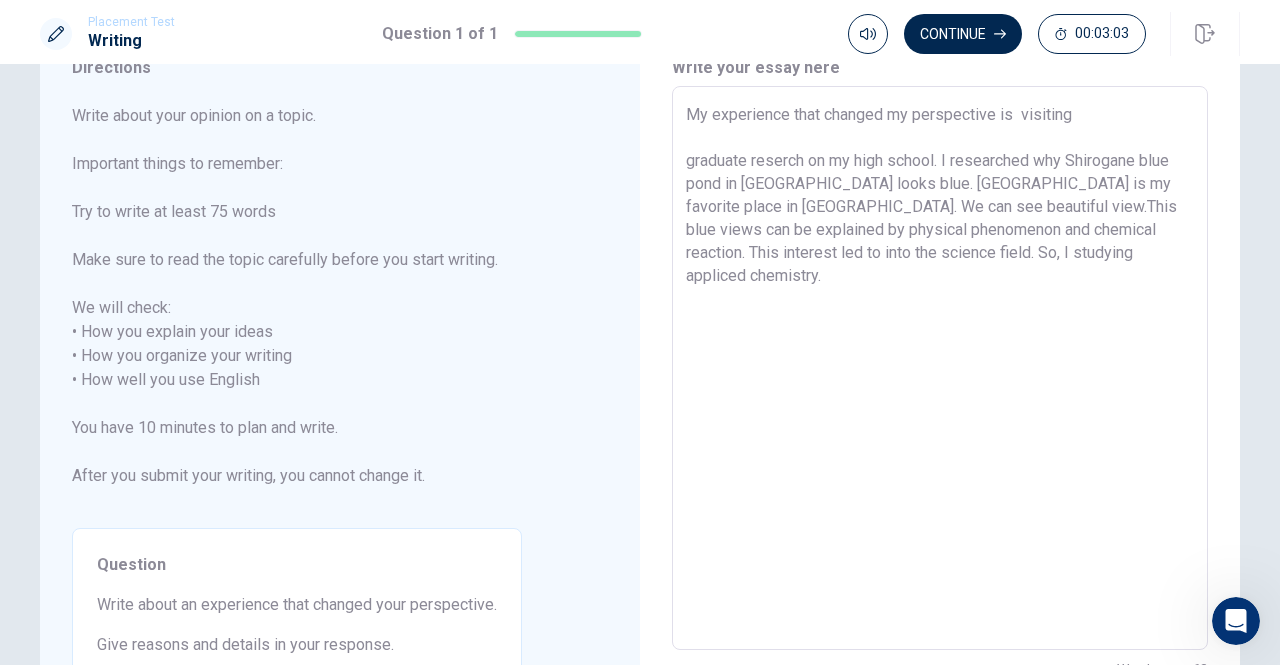 drag, startPoint x: 1065, startPoint y: 161, endPoint x: 808, endPoint y: 182, distance: 257.85654 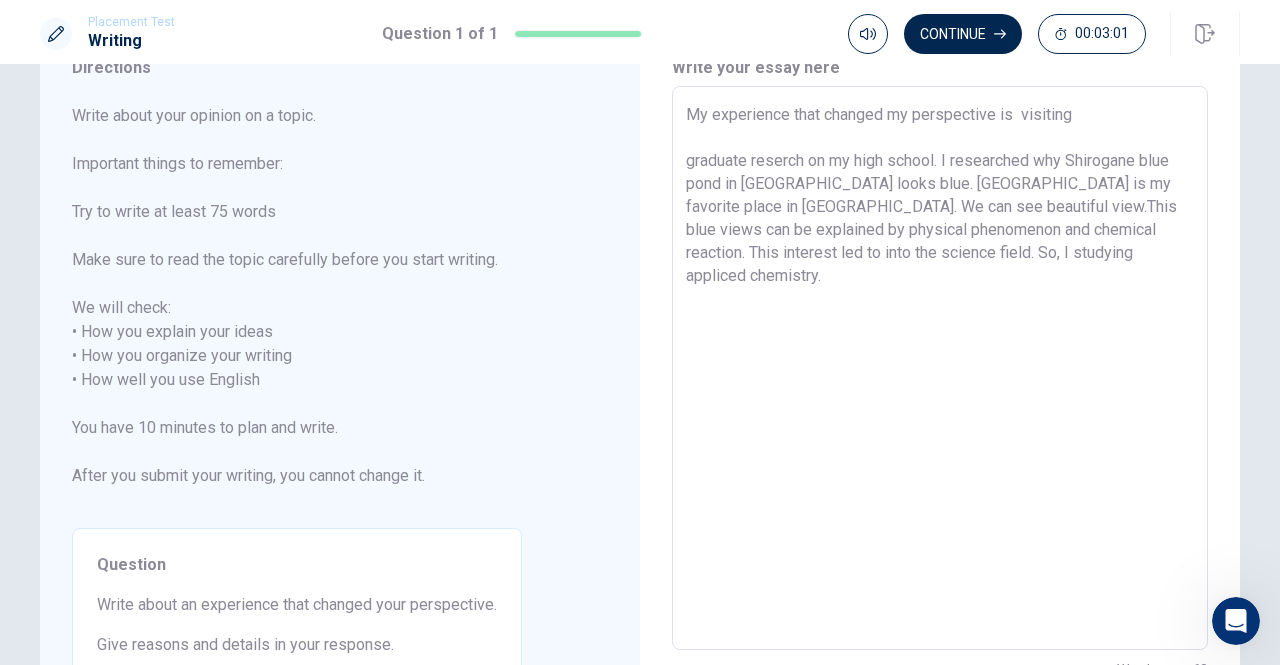click on "My experience that changed my perspective is  visiting
graduate reserch on my high school. I researched why Shirogane blue pond in [GEOGRAPHIC_DATA] looks blue. [GEOGRAPHIC_DATA] is my favorite place in [GEOGRAPHIC_DATA]. We can see beautiful view.This blue views can be explained by physical phenomenon and chemical reaction. This interest led to into the science field. So, I studying appliced chemistry." at bounding box center [940, 368] 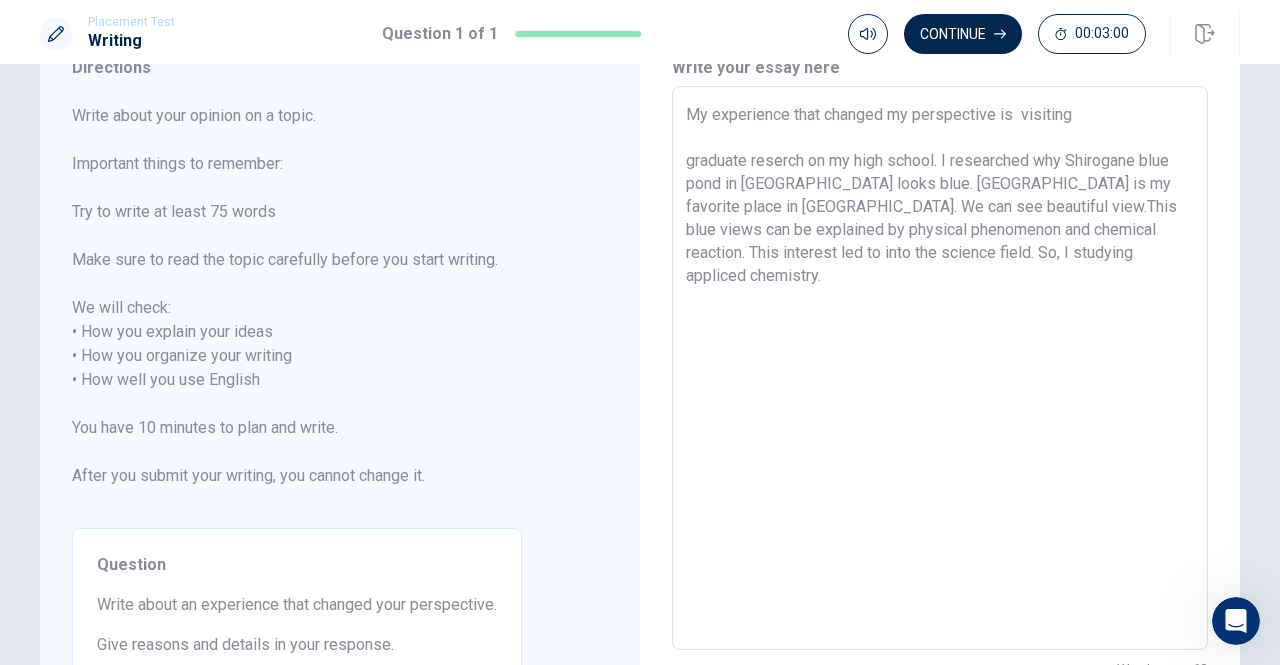 paste 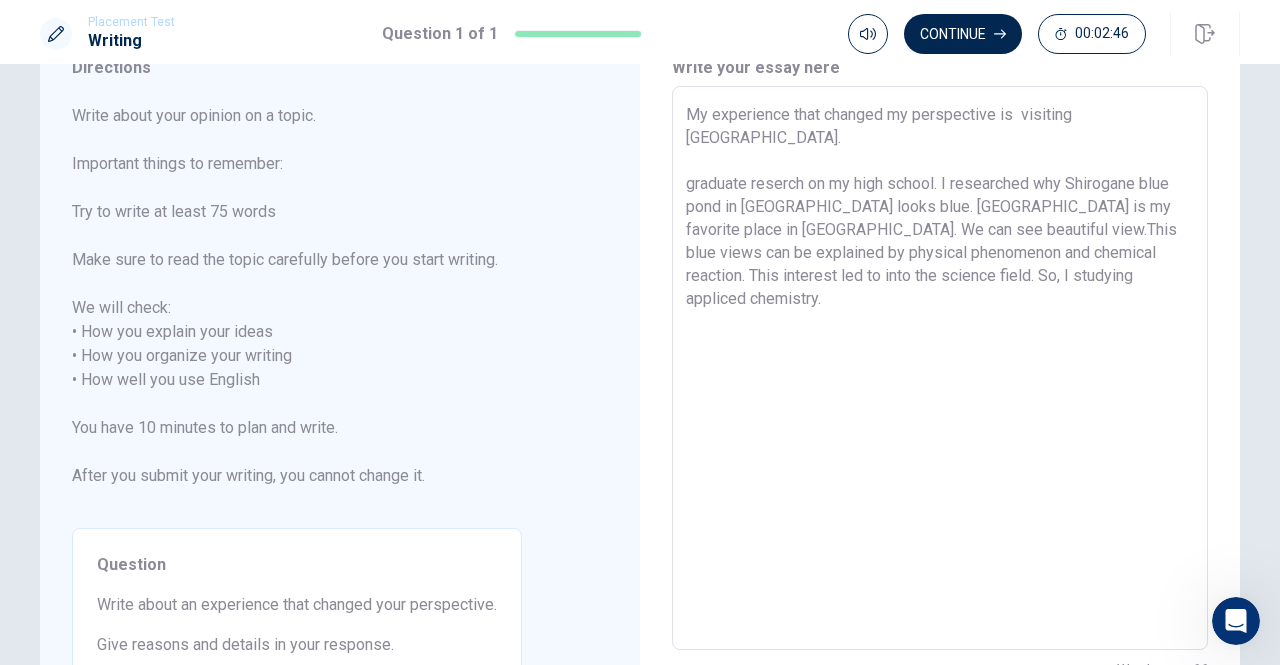click on "My experience that changed my perspective is  visiting  [GEOGRAPHIC_DATA].
graduate reserch on my high school. I researched why Shirogane blue pond in [GEOGRAPHIC_DATA] looks blue. [GEOGRAPHIC_DATA] is my favorite place in [GEOGRAPHIC_DATA]. We can see beautiful view.This blue views can be explained by physical phenomenon and chemical reaction. This interest led to into the science field. So, I studying appliced chemistry." at bounding box center (940, 368) 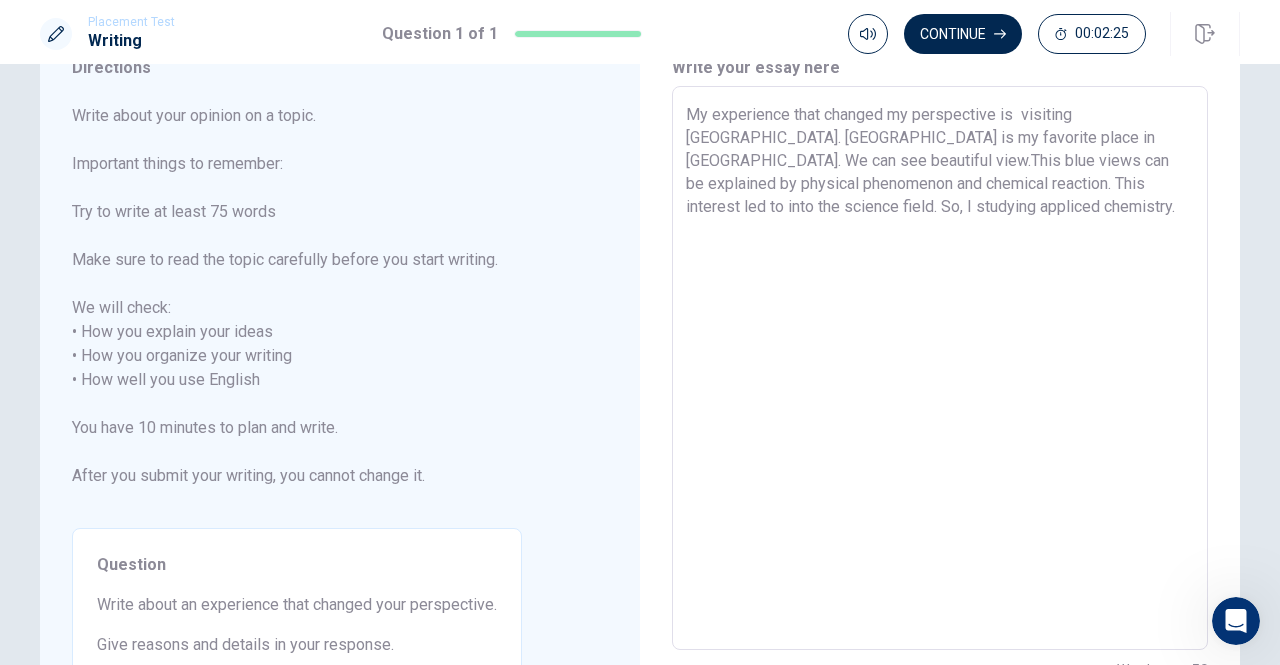click on "My experience that changed my perspective is  visiting  [GEOGRAPHIC_DATA]. [GEOGRAPHIC_DATA] is my favorite place in [GEOGRAPHIC_DATA]. We can see beautiful view.This blue views can be explained by physical phenomenon and chemical reaction. This interest led to into the science field. So, I studying appliced chemistry." at bounding box center [940, 368] 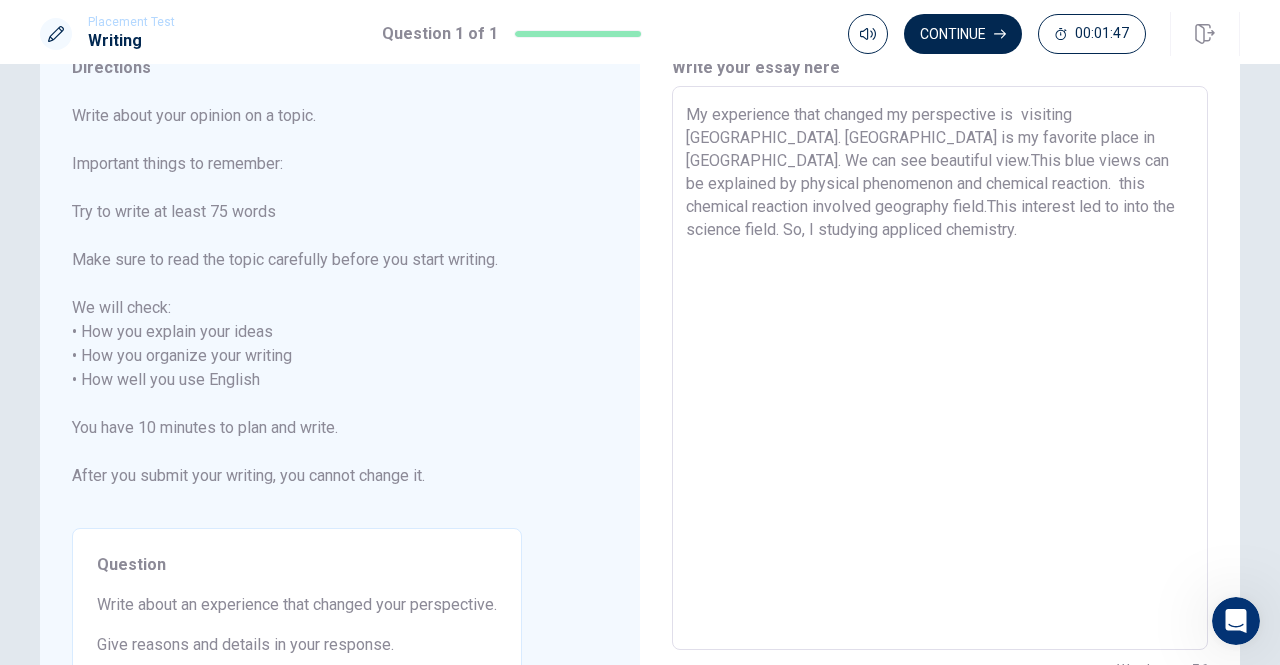 click on "My experience that changed my perspective is  visiting  [GEOGRAPHIC_DATA]. [GEOGRAPHIC_DATA] is my favorite place in [GEOGRAPHIC_DATA]. We can see beautiful view.This blue views can be explained by physical phenomenon and chemical reaction.  this chemical reaction involved geography field.This interest led to into the science field. So, I studying appliced chemistry." at bounding box center [940, 368] 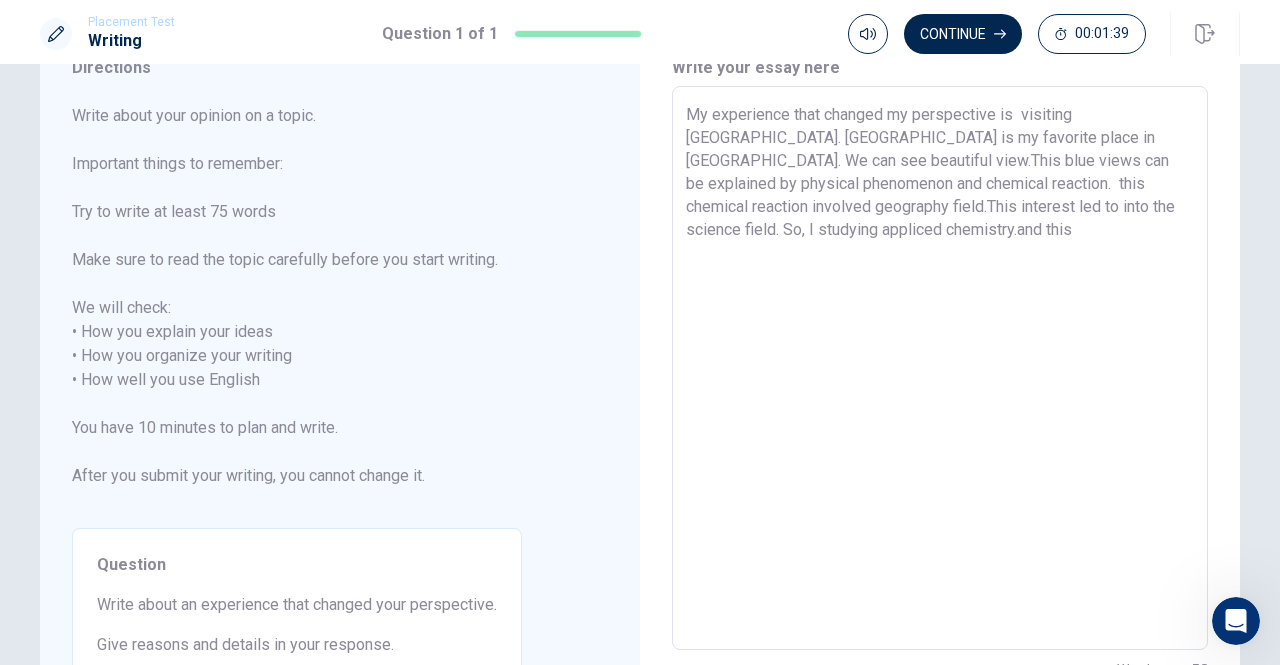 click on "My experience that changed my perspective is  visiting  [GEOGRAPHIC_DATA]. [GEOGRAPHIC_DATA] is my favorite place in [GEOGRAPHIC_DATA]. We can see beautiful view.This blue views can be explained by physical phenomenon and chemical reaction.  this chemical reaction involved geography field.This interest led to into the science field. So, I studying appliced chemistry.and this" at bounding box center (940, 368) 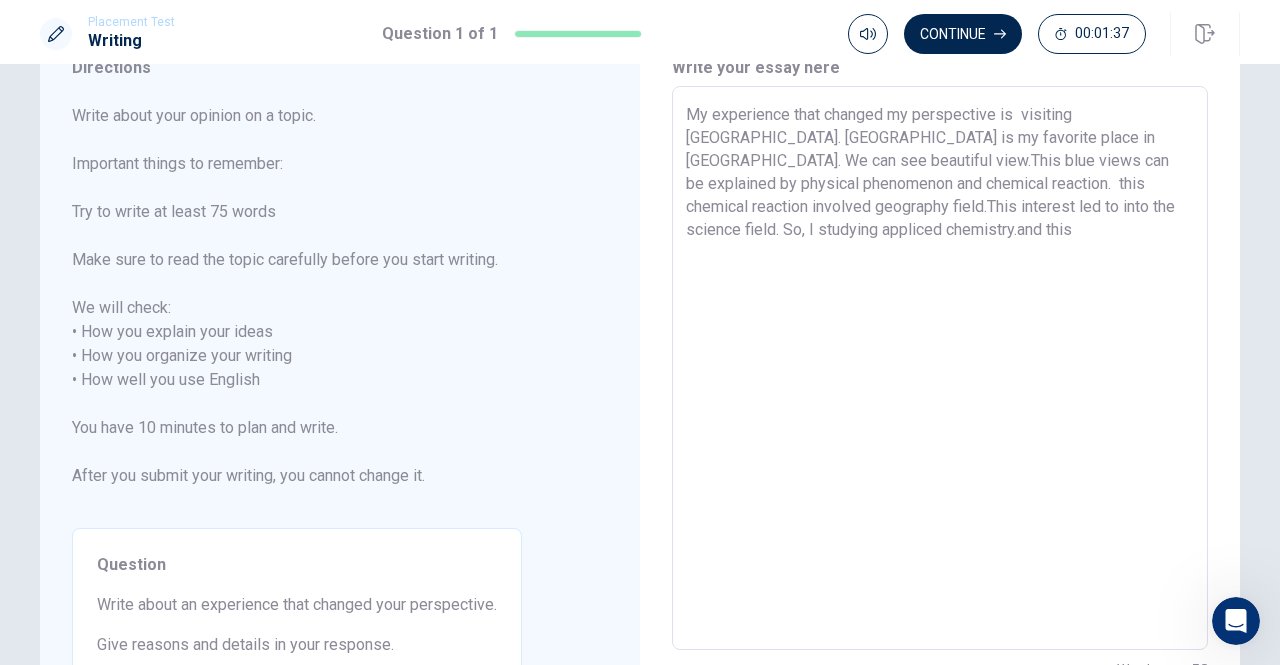 click on "My experience that changed my perspective is  visiting  [GEOGRAPHIC_DATA]. [GEOGRAPHIC_DATA] is my favorite place in [GEOGRAPHIC_DATA]. We can see beautiful view.This blue views can be explained by physical phenomenon and chemical reaction.  this chemical reaction involved geography field.This interest led to into the science field. So, I studying appliced chemistry.and this" at bounding box center [940, 368] 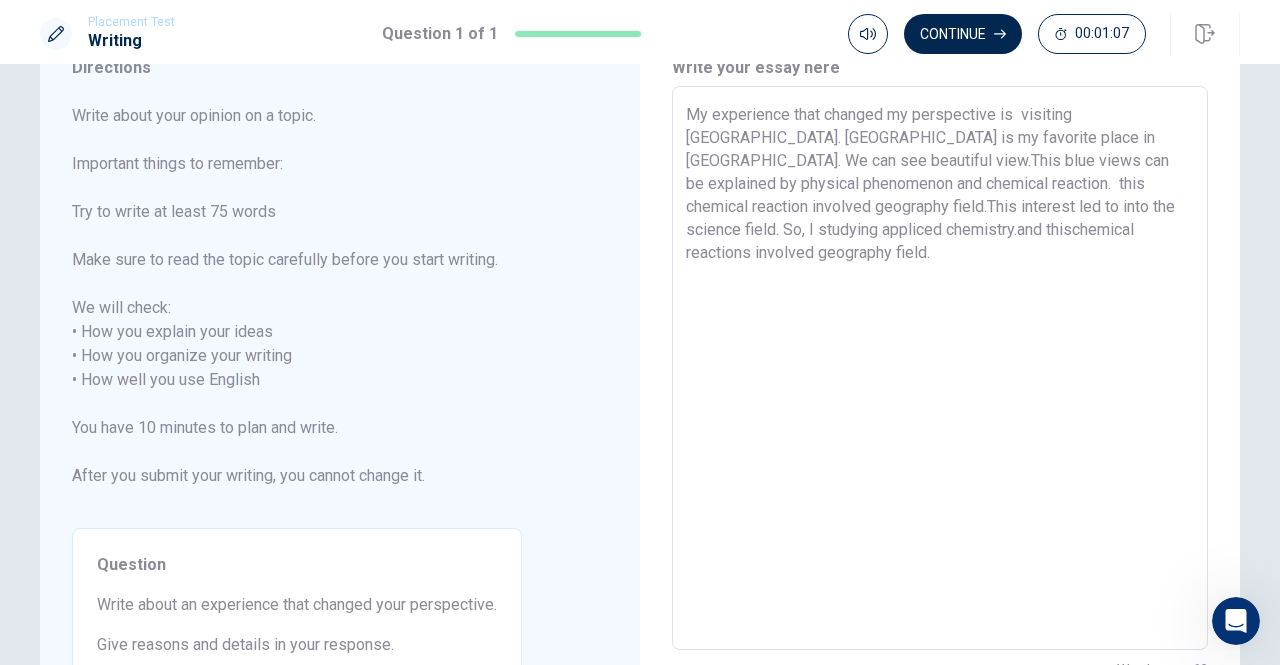 click on "My experience that changed my perspective is  visiting  [GEOGRAPHIC_DATA]. [GEOGRAPHIC_DATA] is my favorite place in [GEOGRAPHIC_DATA]. We can see beautiful view.This blue views can be explained by physical phenomenon and chemical reaction.  this chemical reaction involved geography field.This interest led to into the science field. So, I studying appliced chemistry.and thischemical reactions involved geography field." at bounding box center (940, 368) 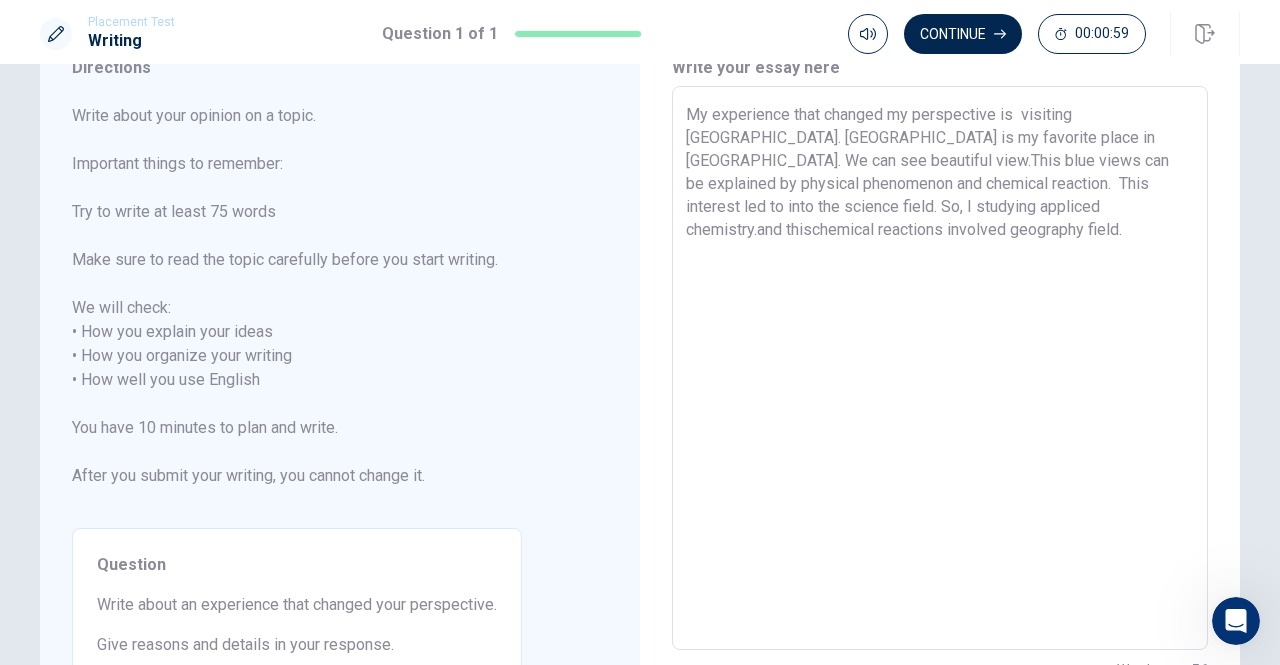 click on "My experience that changed my perspective is  visiting  [GEOGRAPHIC_DATA]. [GEOGRAPHIC_DATA] is my favorite place in [GEOGRAPHIC_DATA]. We can see beautiful view.This blue views can be explained by physical phenomenon and chemical reaction.  This interest led to into the science field. So, I studying appliced chemistry.and thischemical reactions involved geography field." at bounding box center [940, 368] 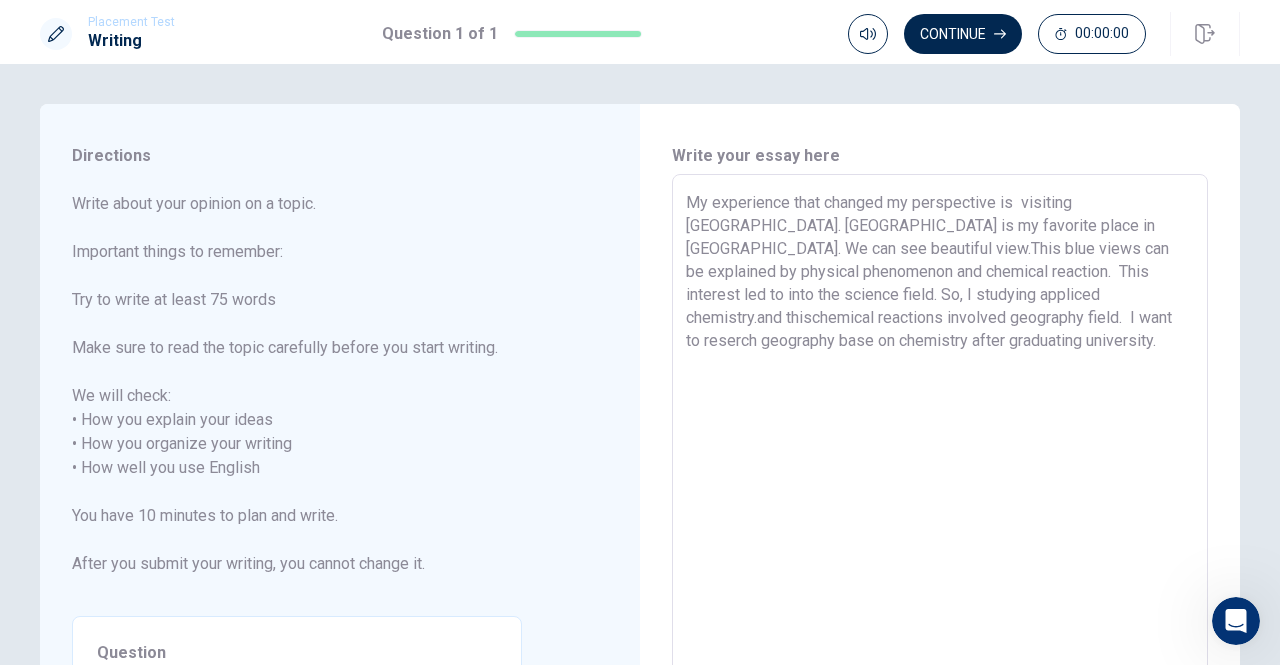 scroll, scrollTop: 140, scrollLeft: 0, axis: vertical 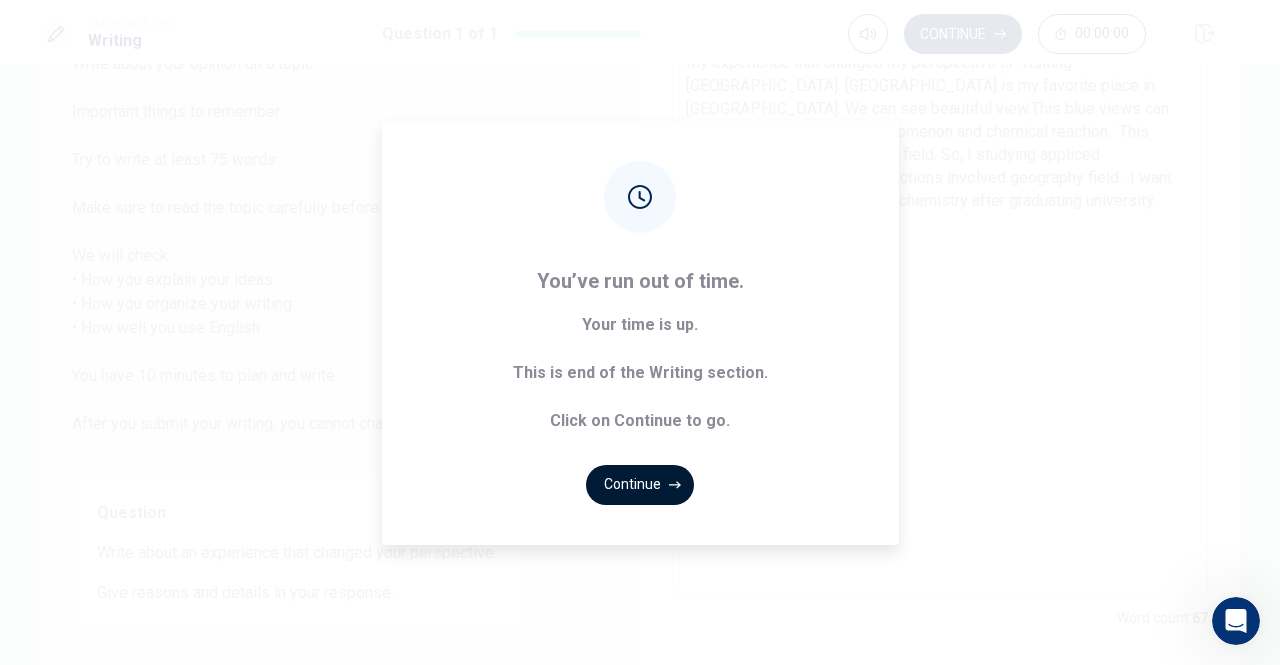click on "Continue" at bounding box center [640, 485] 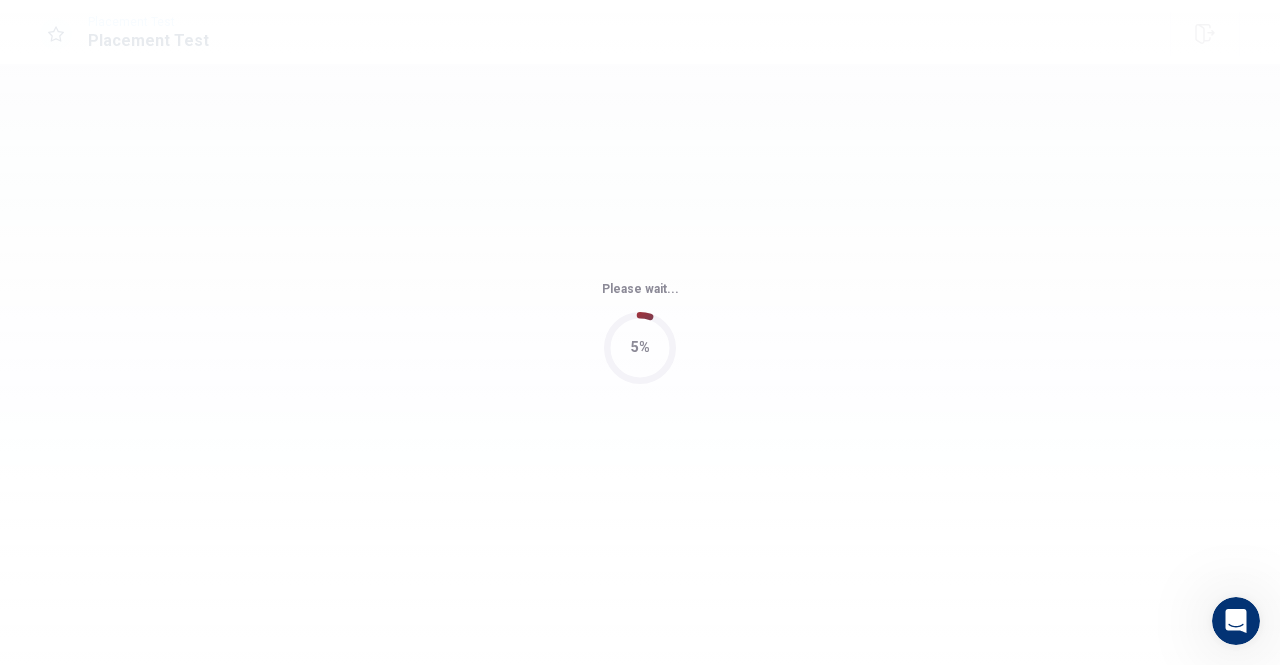 scroll, scrollTop: 0, scrollLeft: 0, axis: both 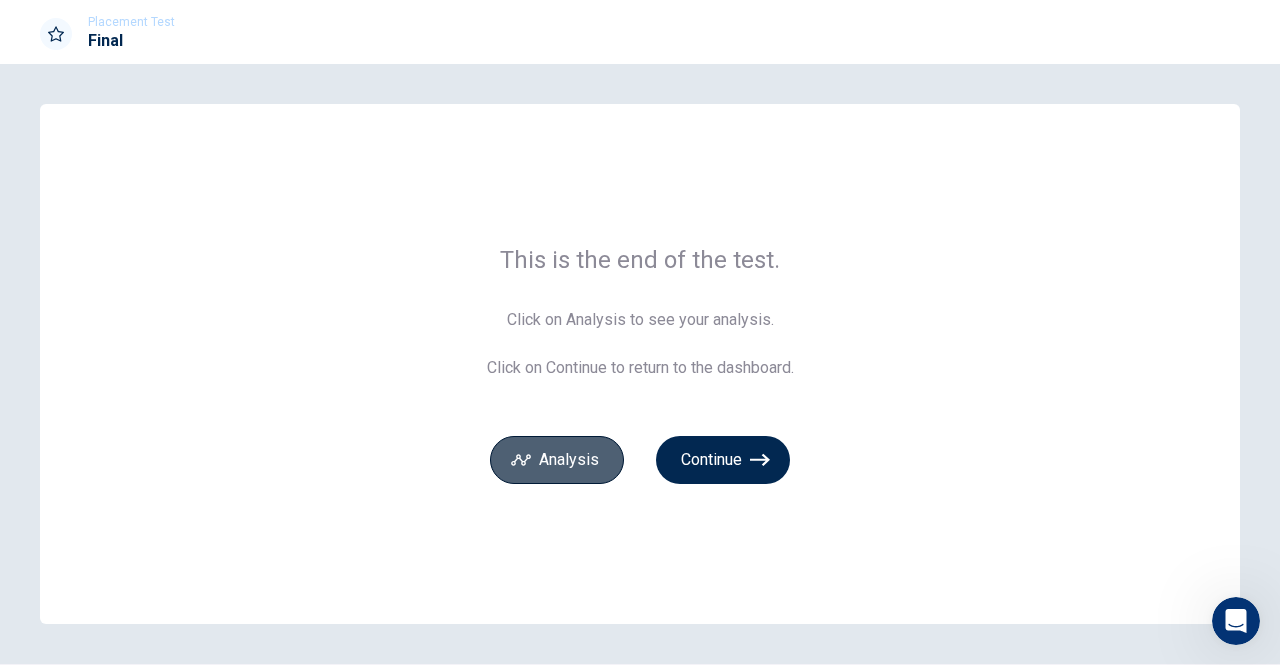 click on "Analysis" at bounding box center (557, 460) 